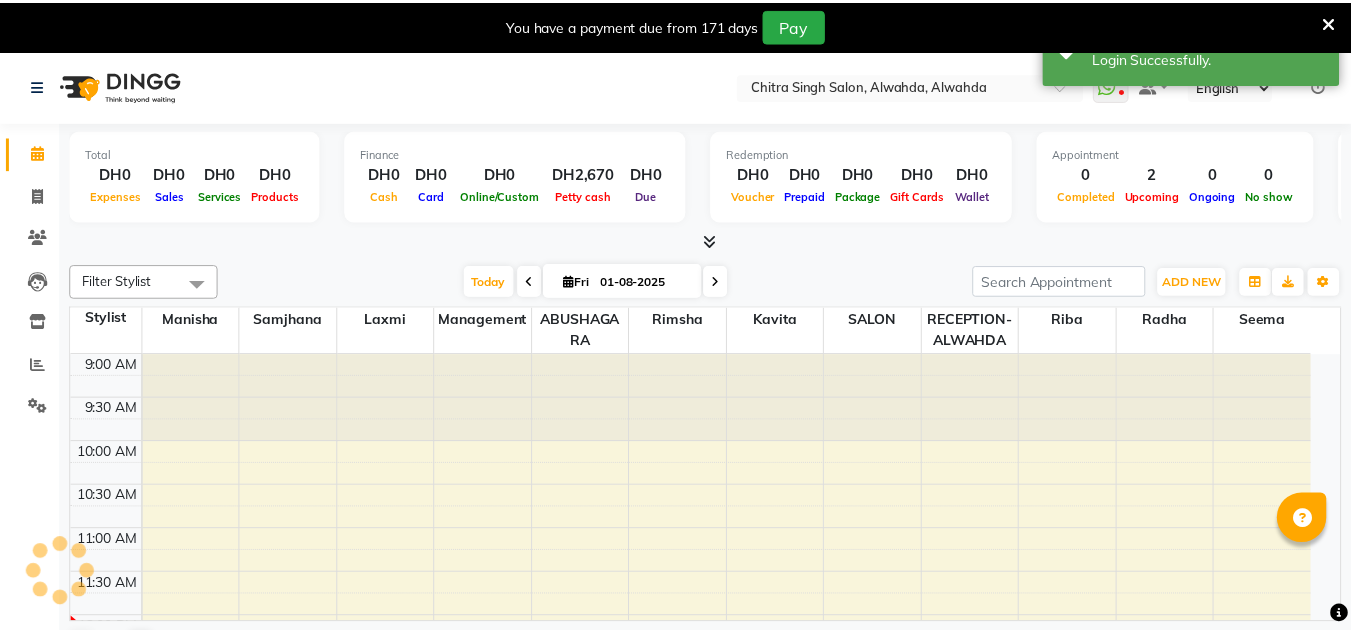 scroll, scrollTop: 0, scrollLeft: 0, axis: both 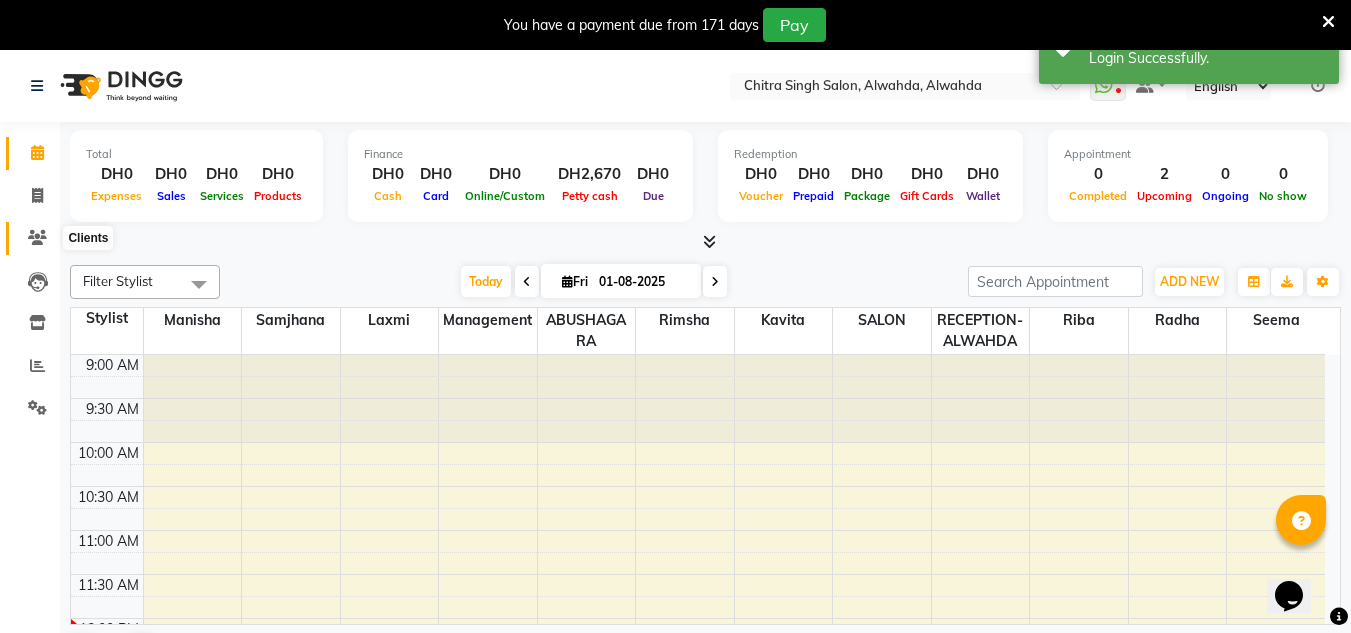 click 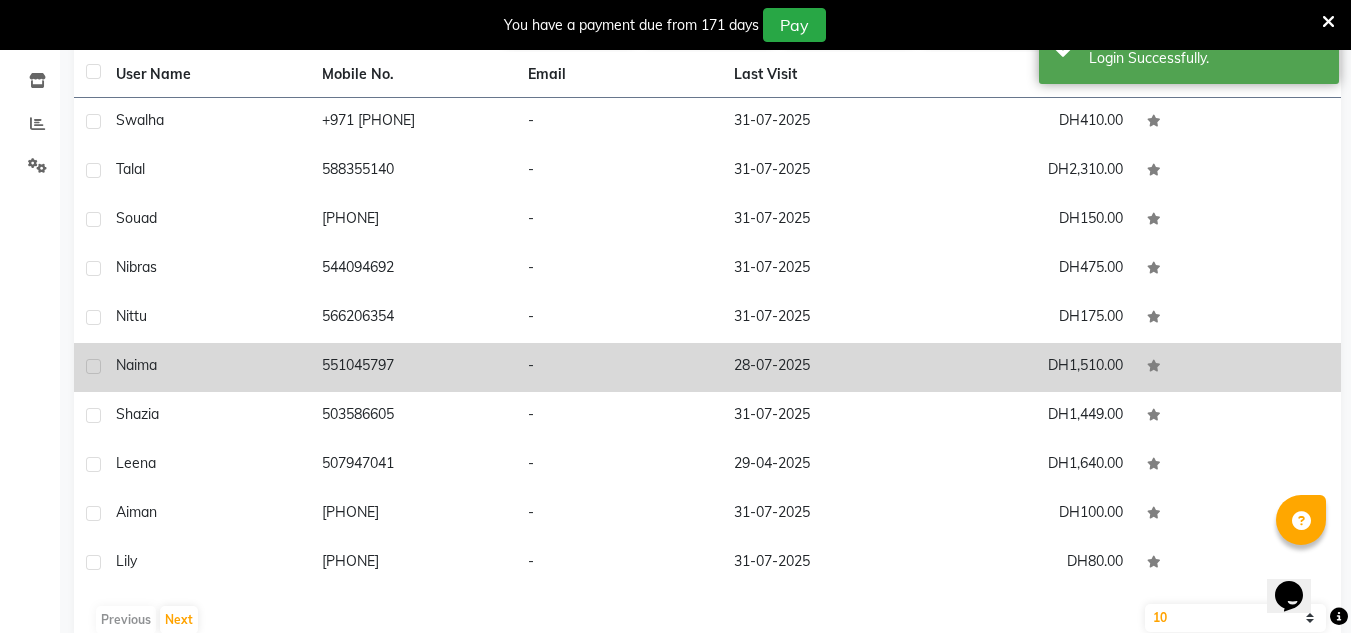 scroll, scrollTop: 283, scrollLeft: 0, axis: vertical 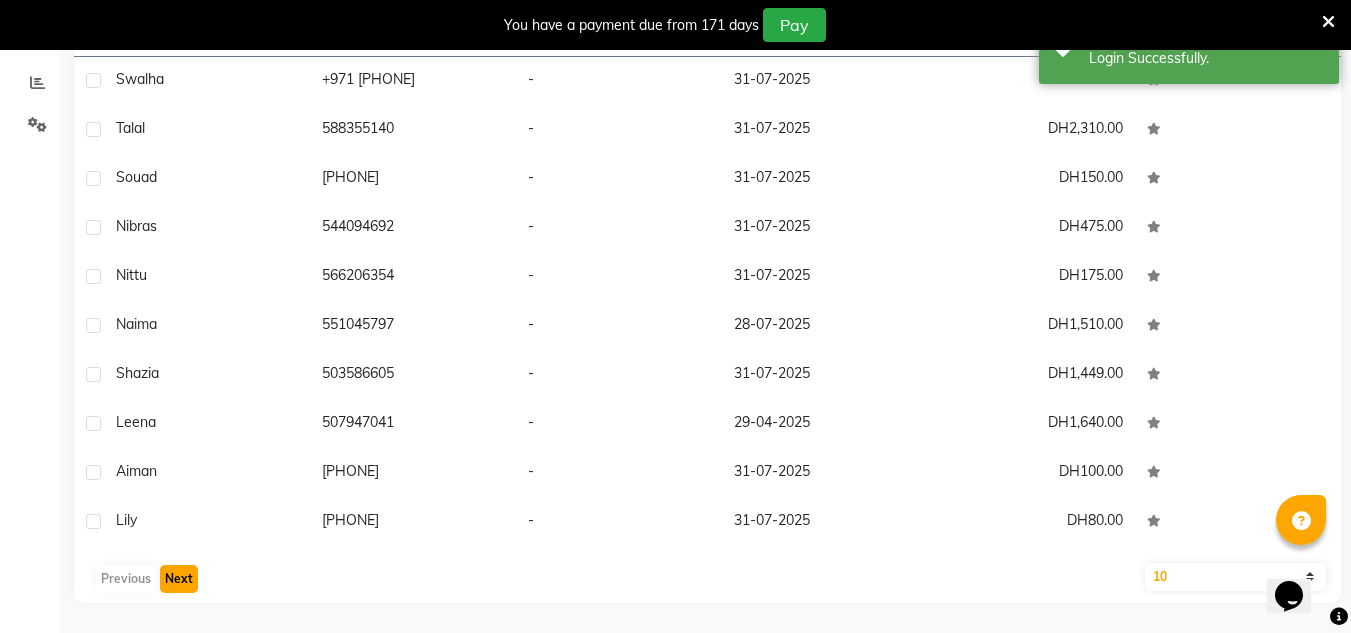 drag, startPoint x: 179, startPoint y: 576, endPoint x: 186, endPoint y: 553, distance: 24.04163 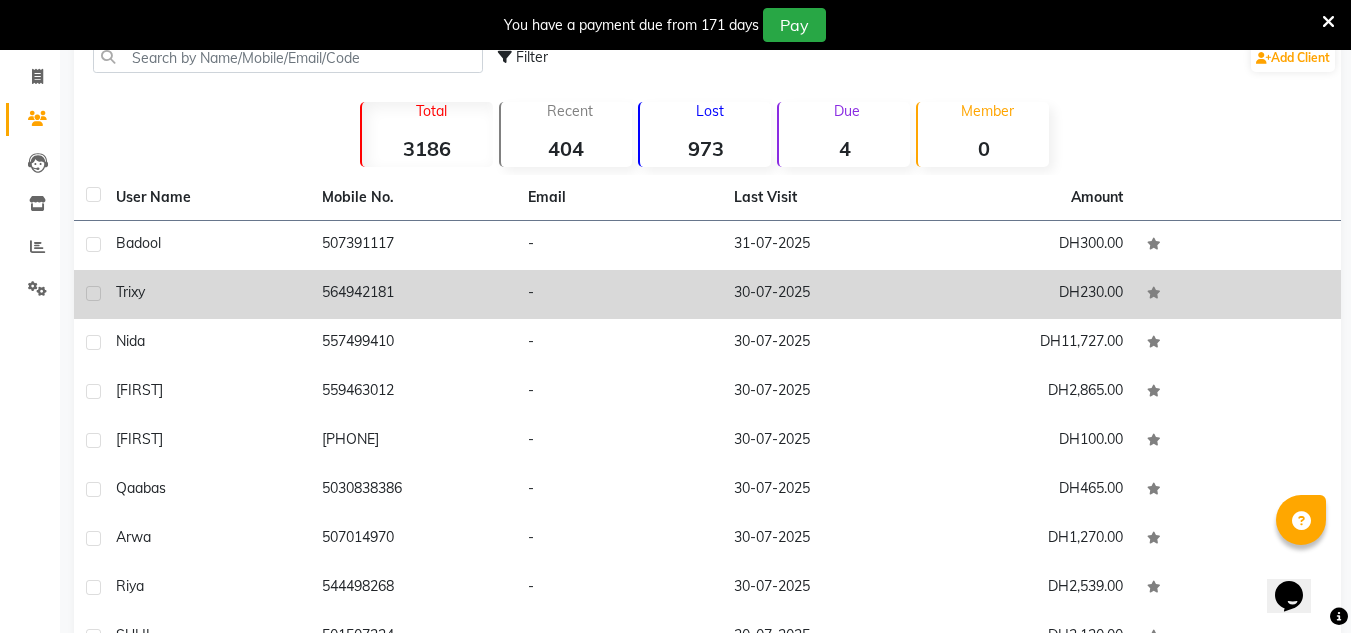 scroll, scrollTop: 83, scrollLeft: 0, axis: vertical 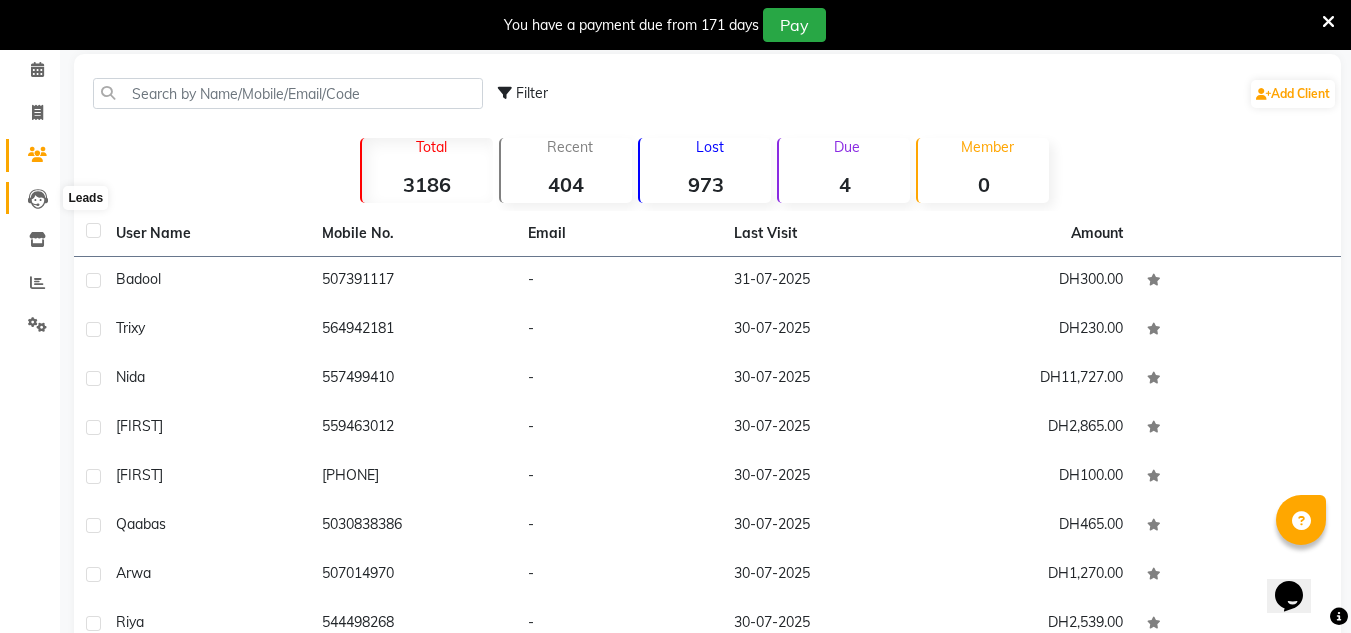 click 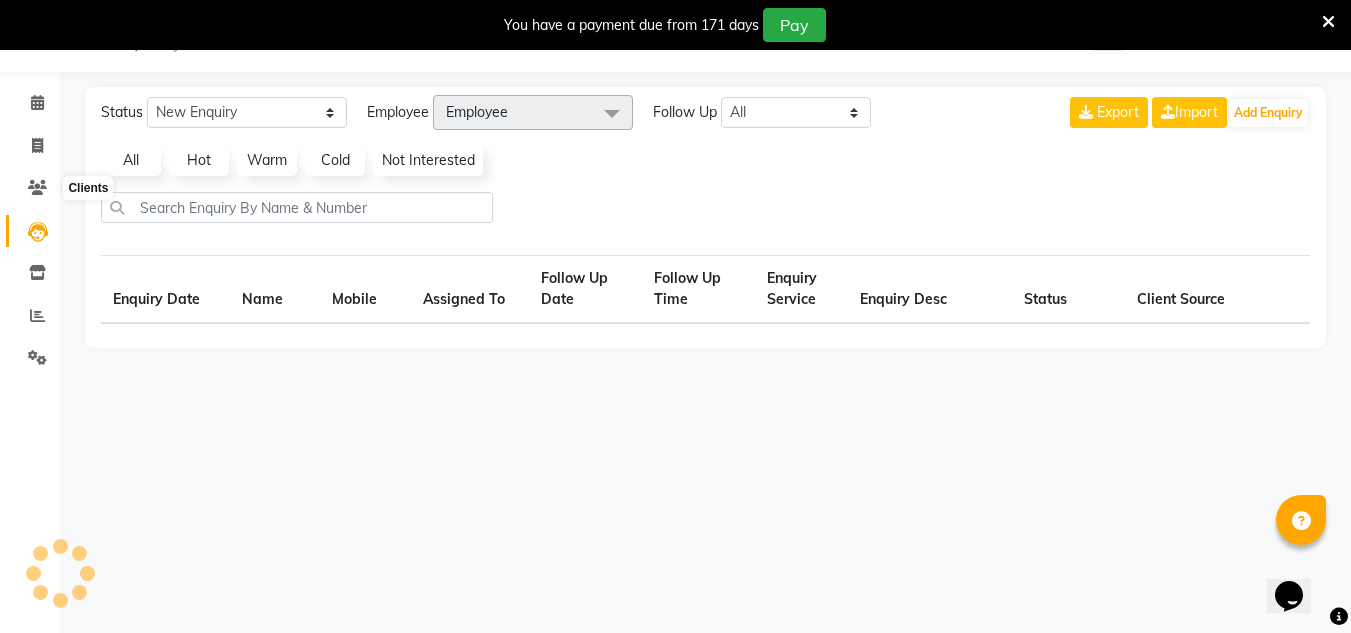 scroll, scrollTop: 50, scrollLeft: 0, axis: vertical 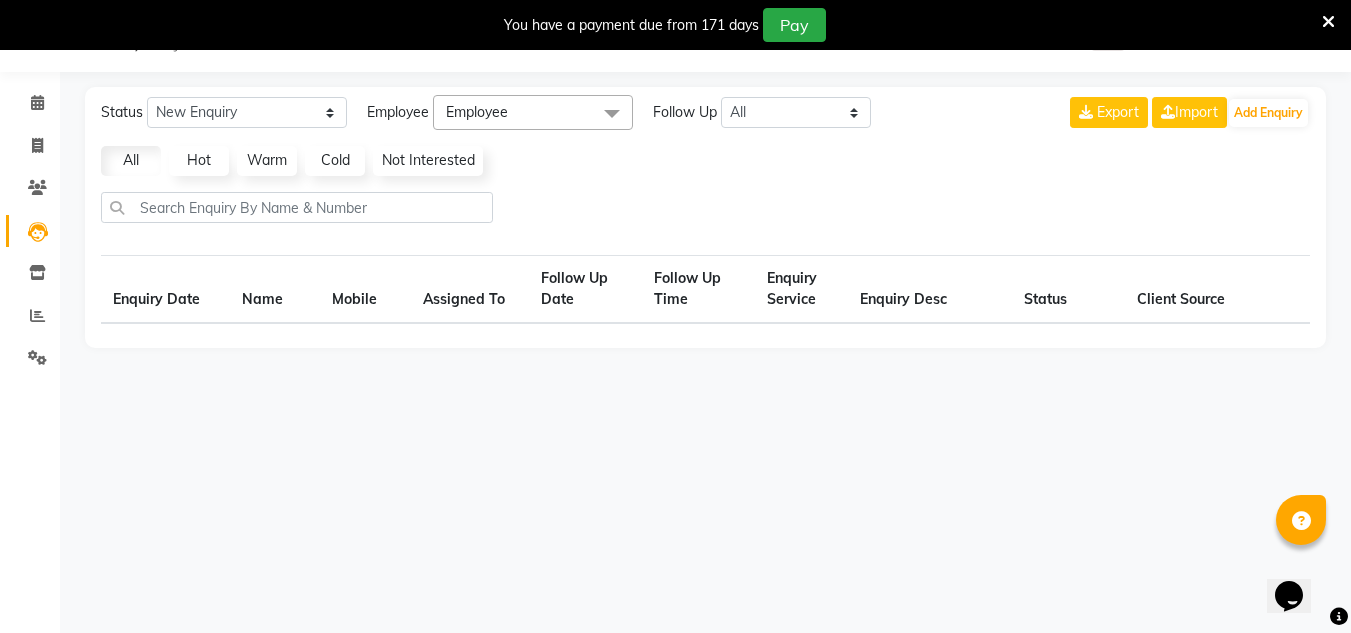select on "10" 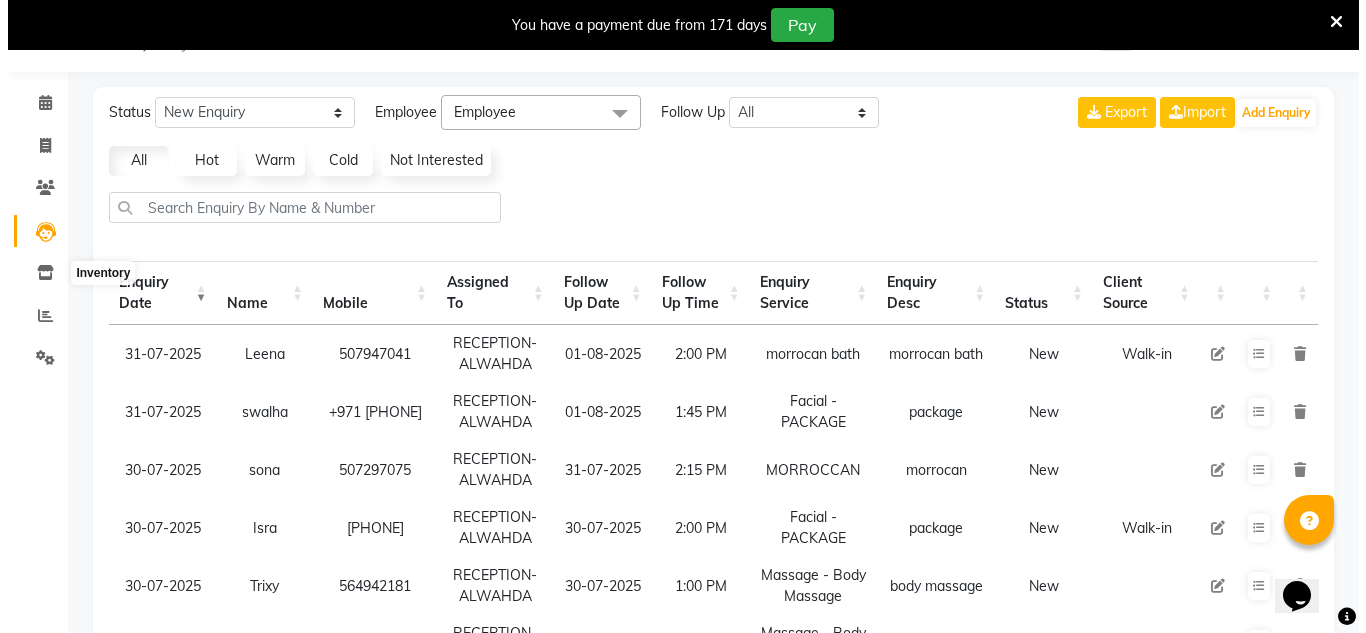 scroll, scrollTop: 83, scrollLeft: 0, axis: vertical 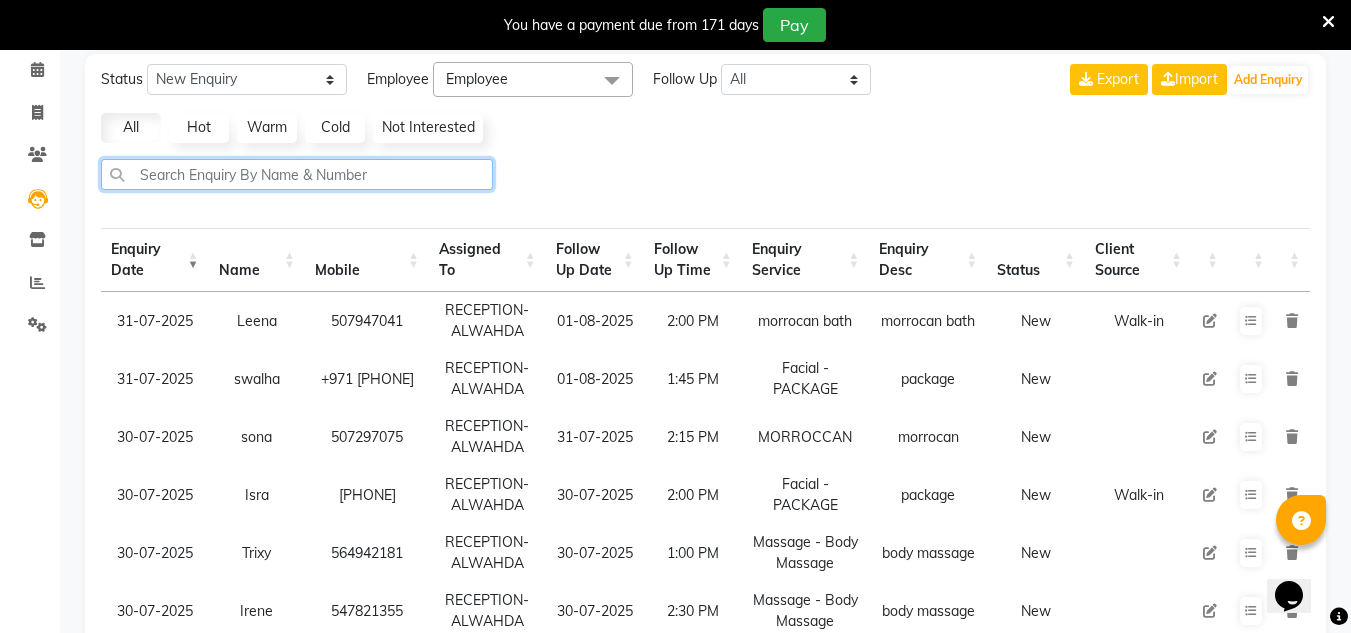 click 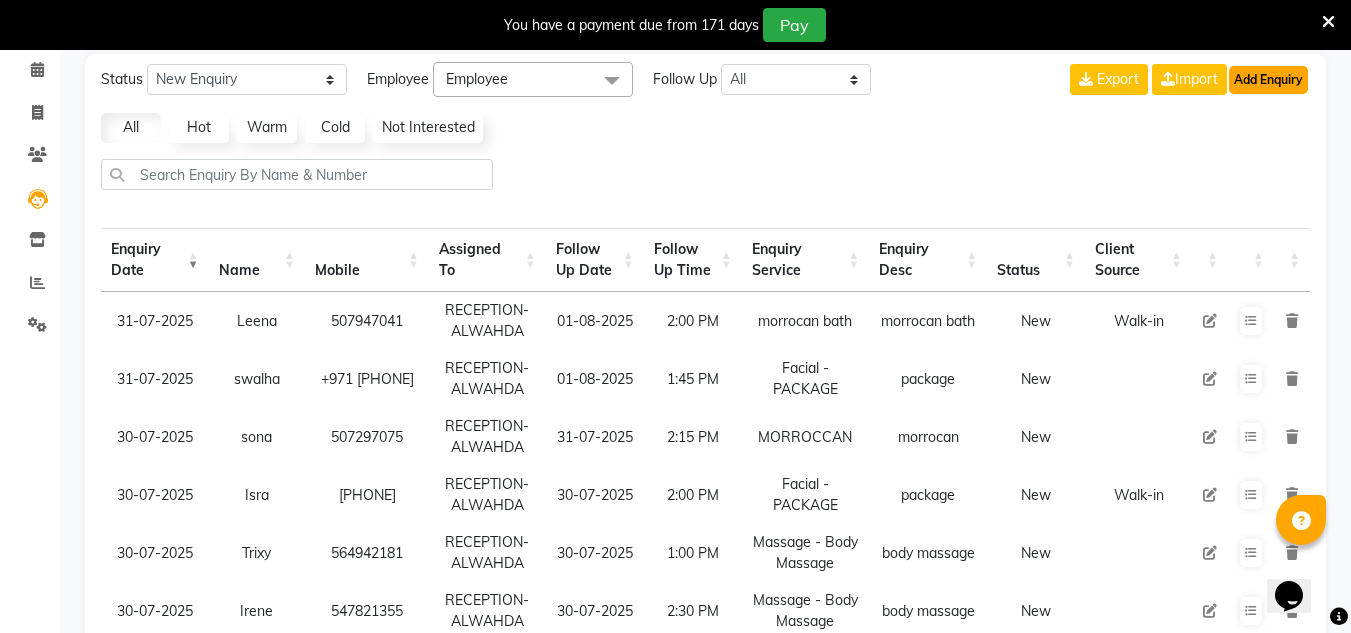 click on "Add Enquiry" 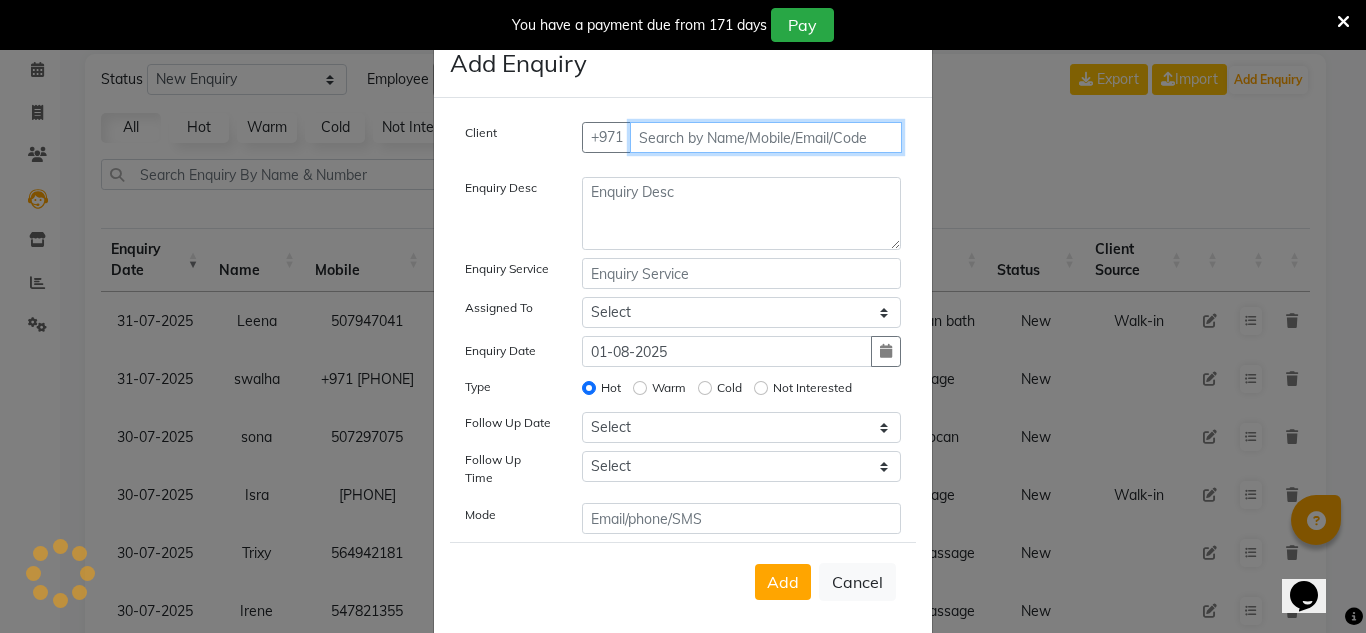 click at bounding box center [766, 137] 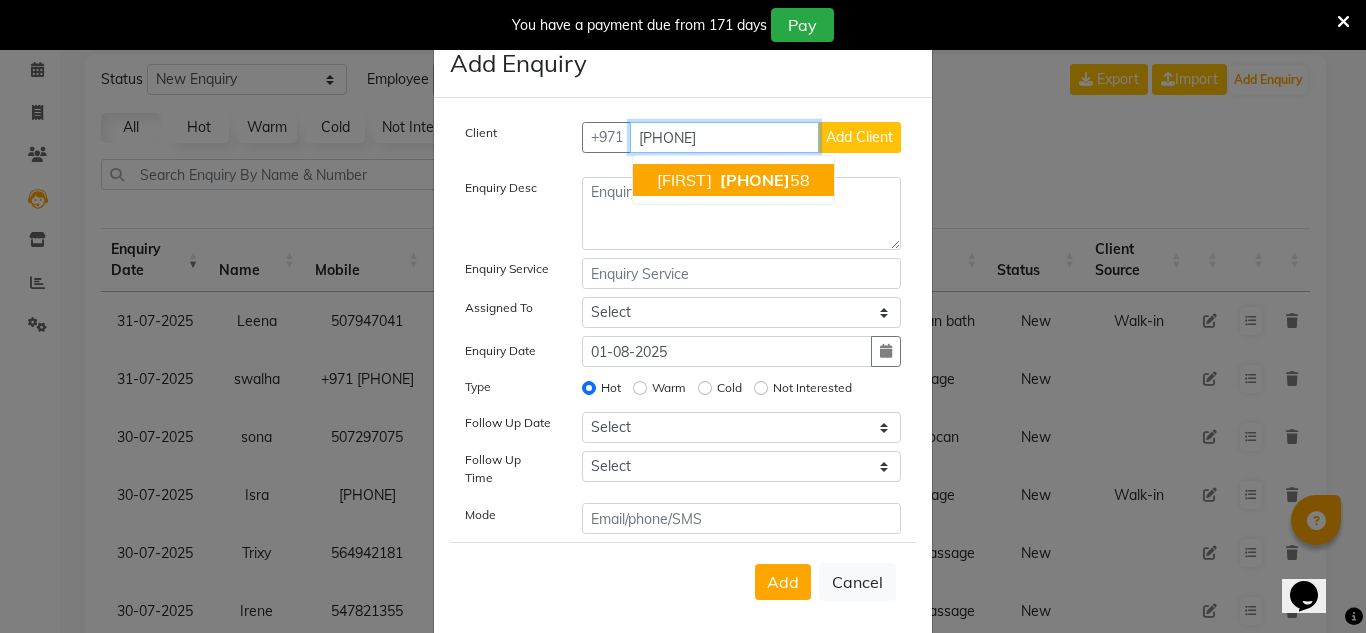 click on "[PHONE]" at bounding box center (755, 180) 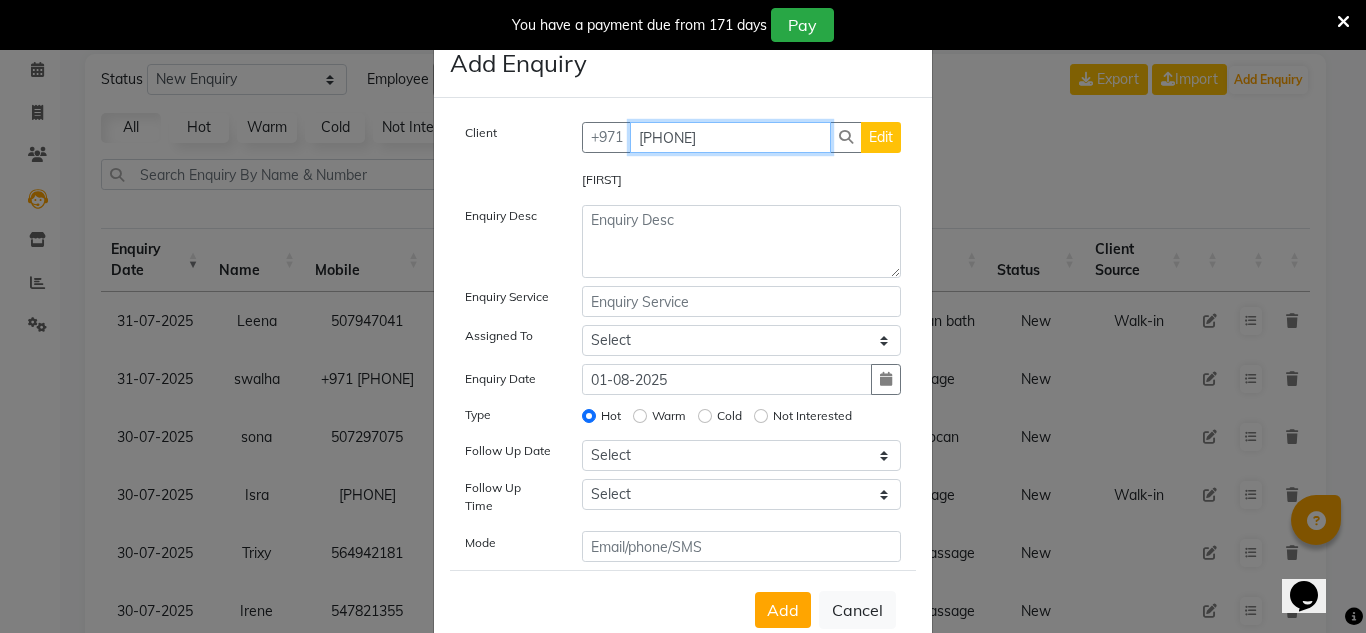 type on "[PHONE]" 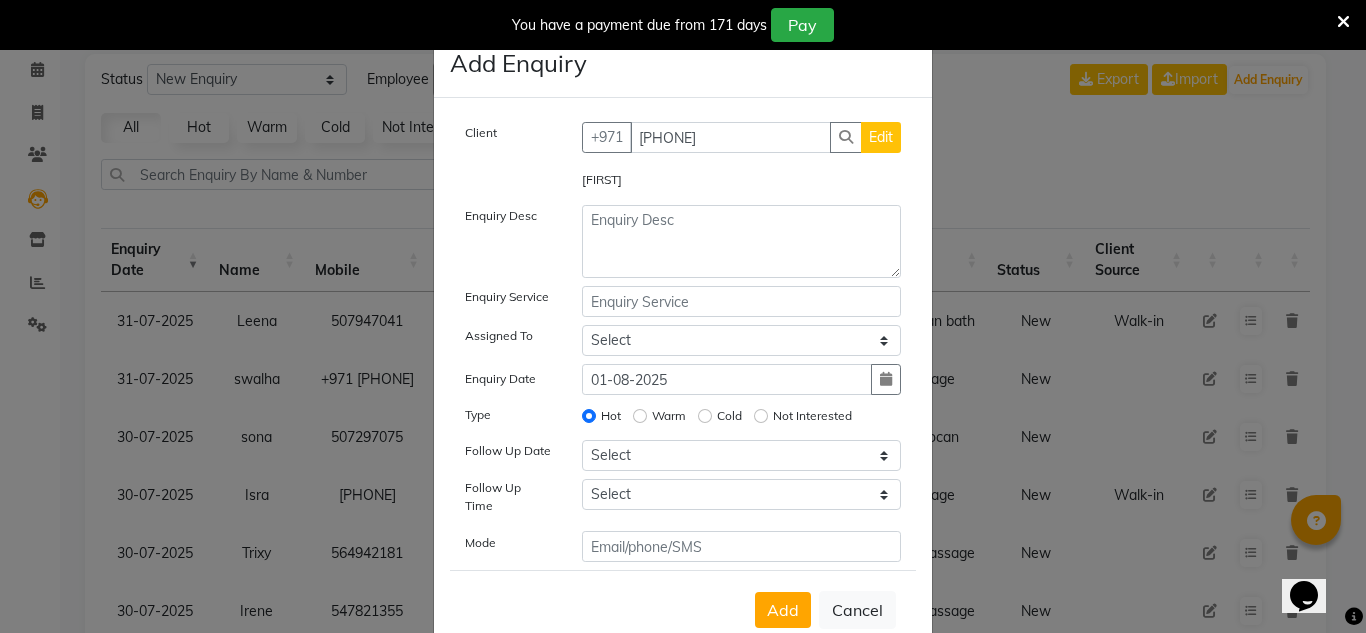 click on "Edit" 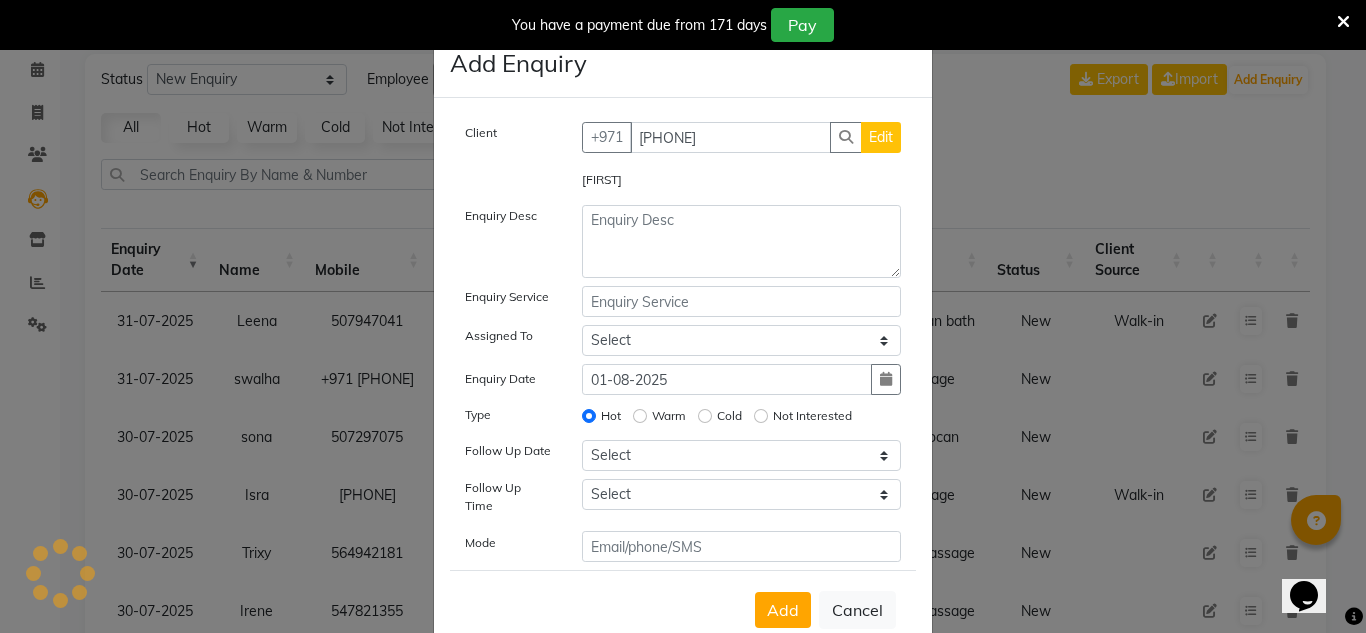 select on "female" 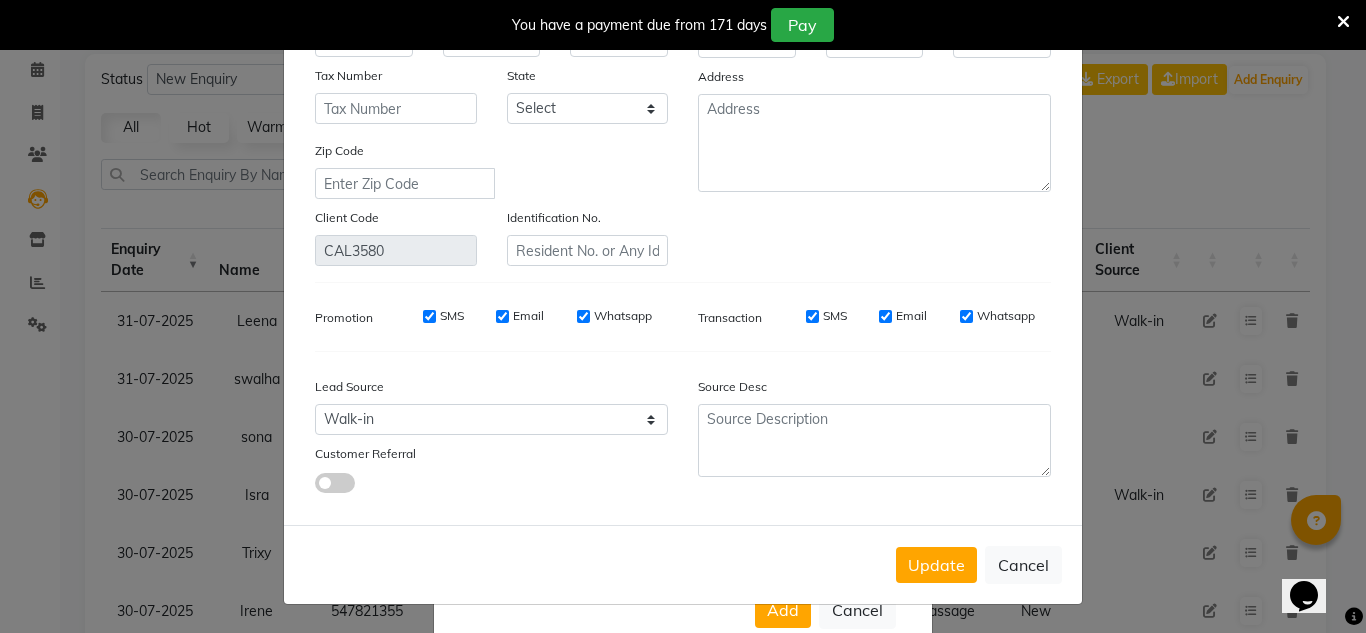 scroll, scrollTop: 54, scrollLeft: 0, axis: vertical 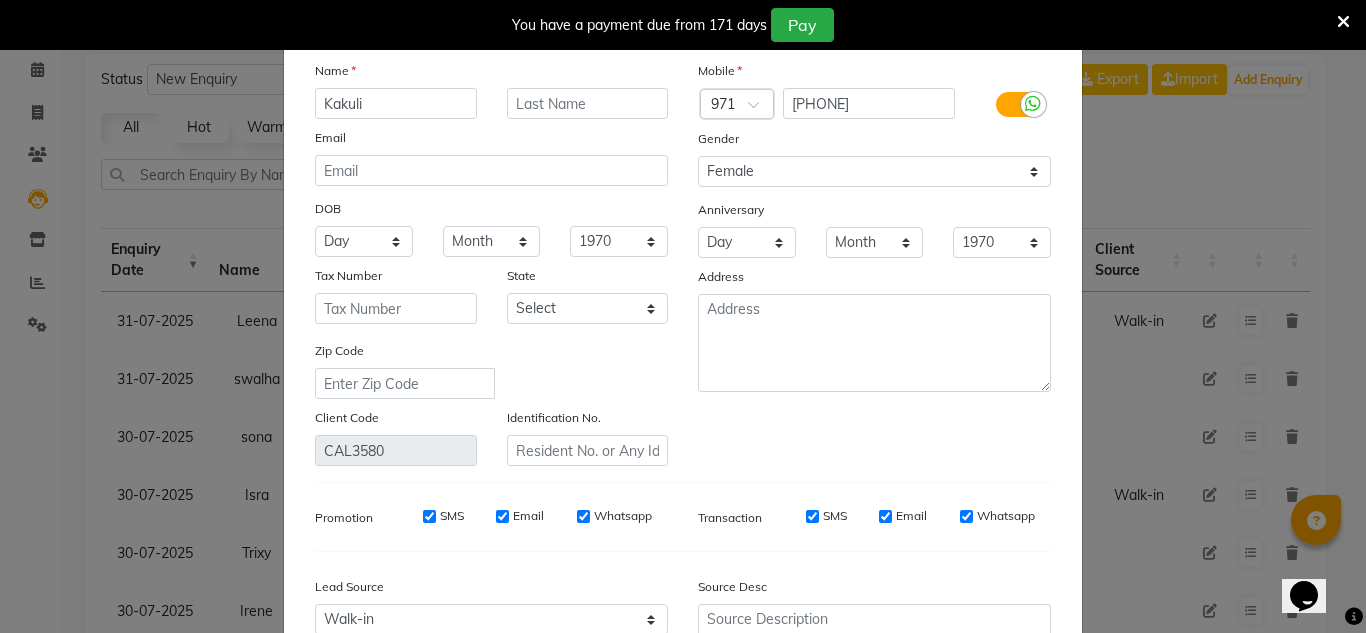 type on "Kakuli" 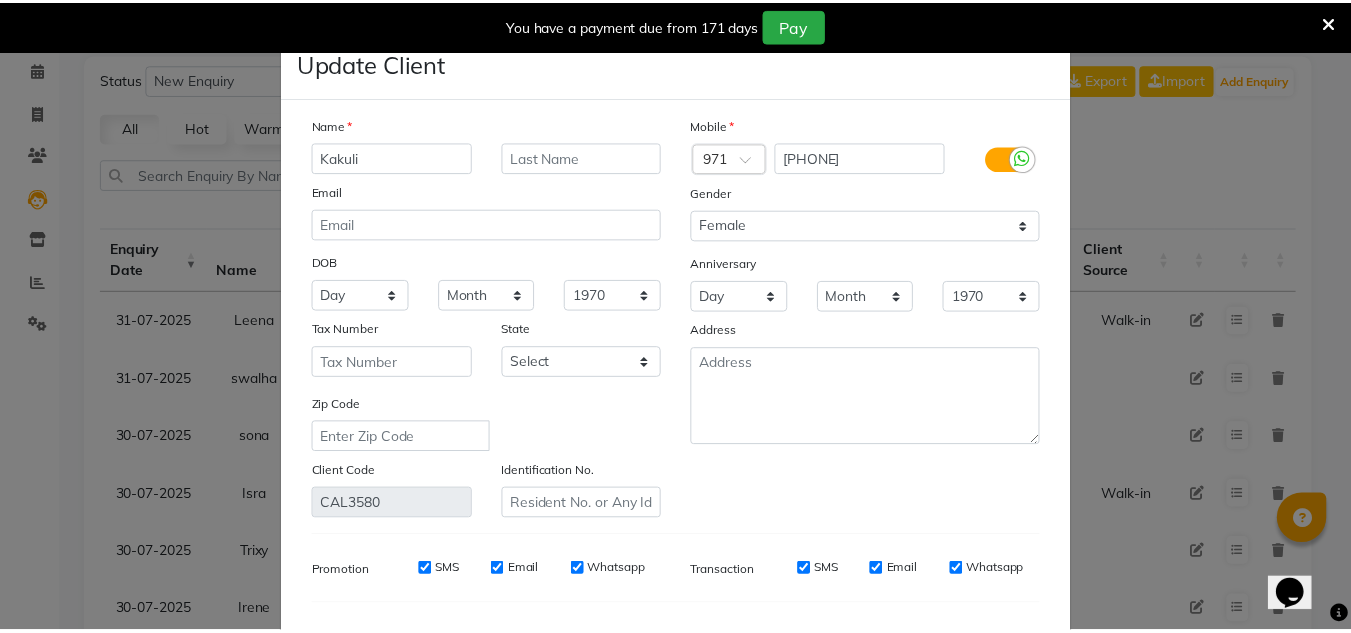 scroll, scrollTop: 254, scrollLeft: 0, axis: vertical 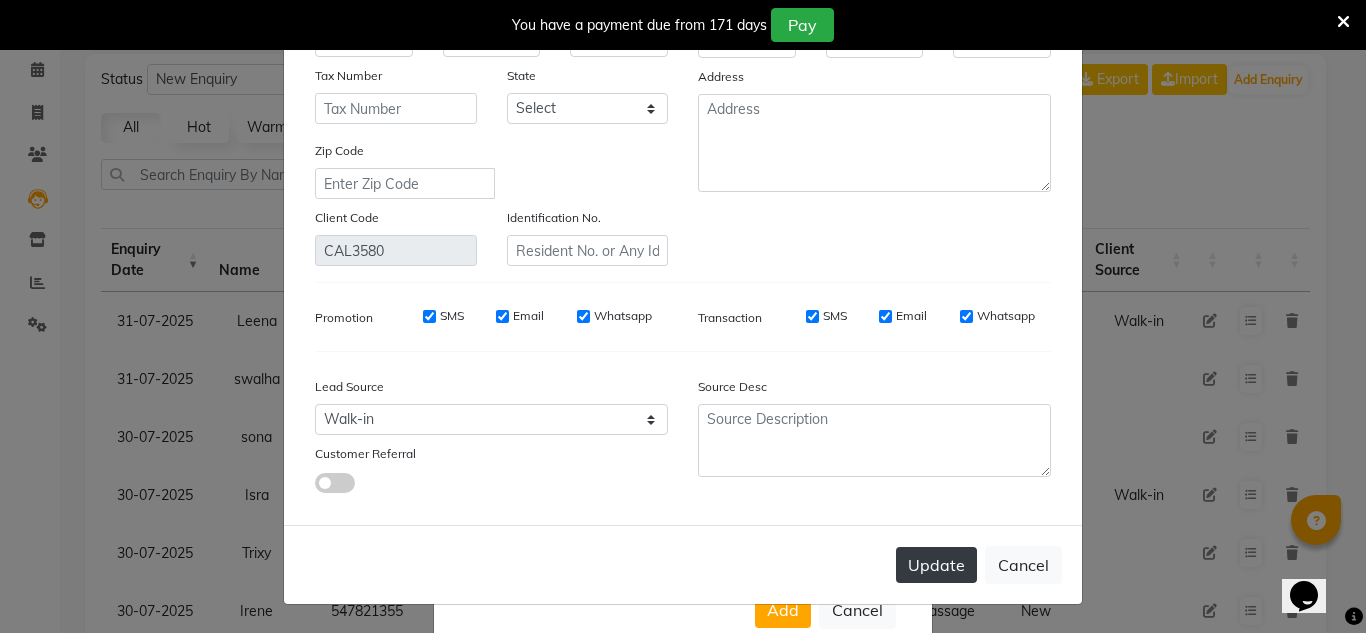 click on "Update" 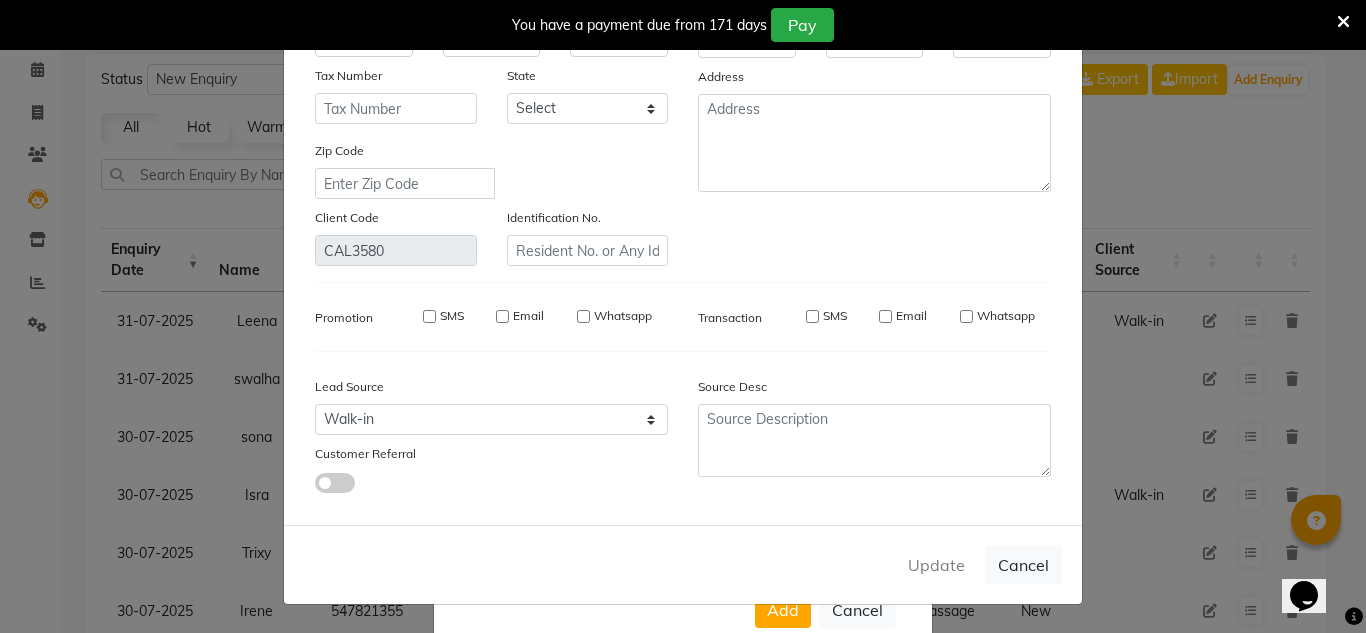 type 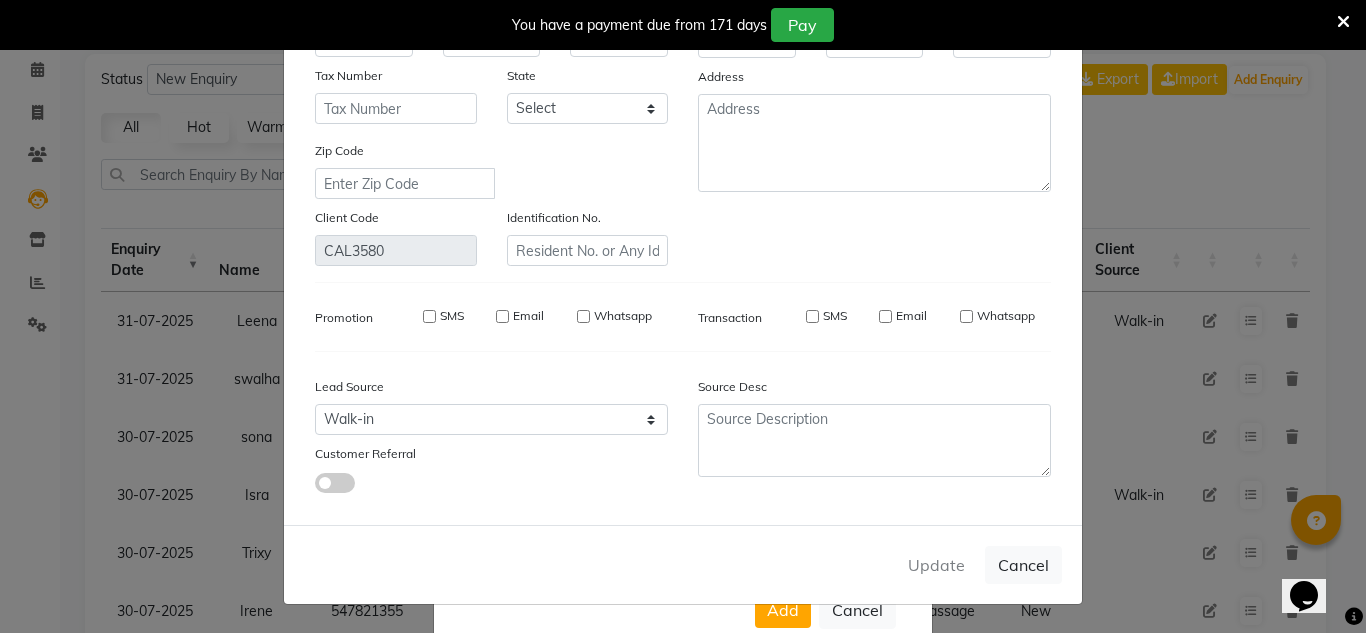 checkbox on "false" 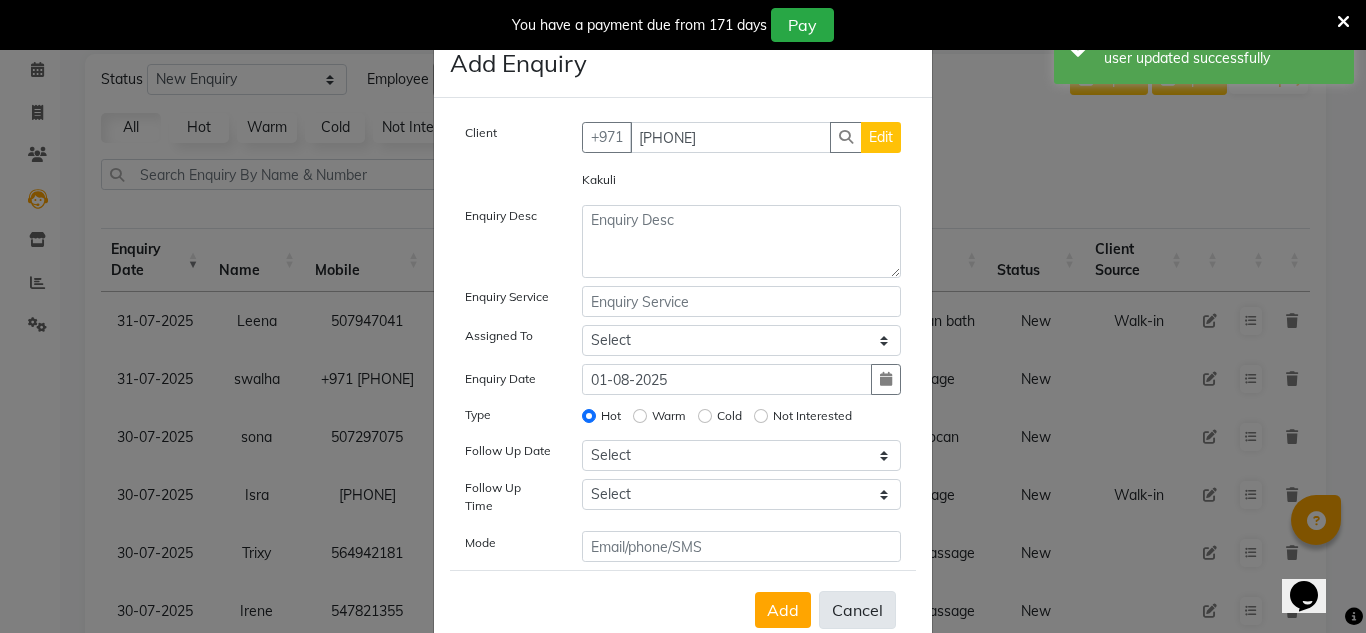 click on "Cancel" 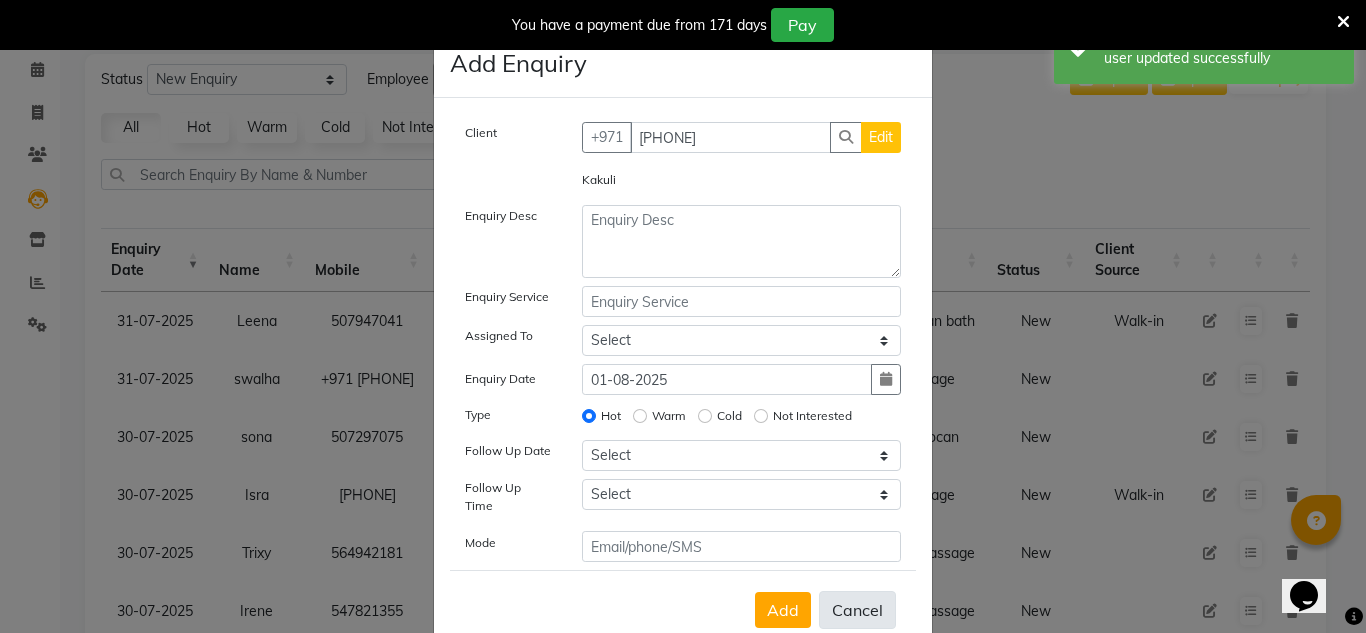 type 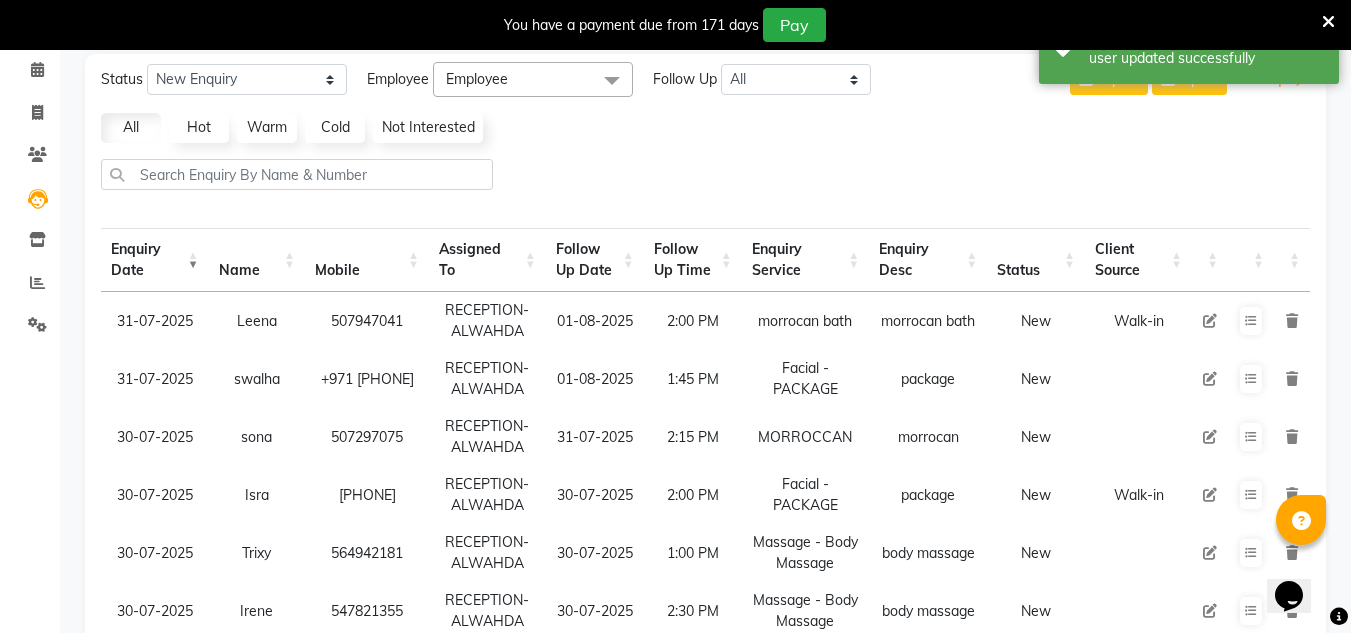 scroll, scrollTop: 0, scrollLeft: 0, axis: both 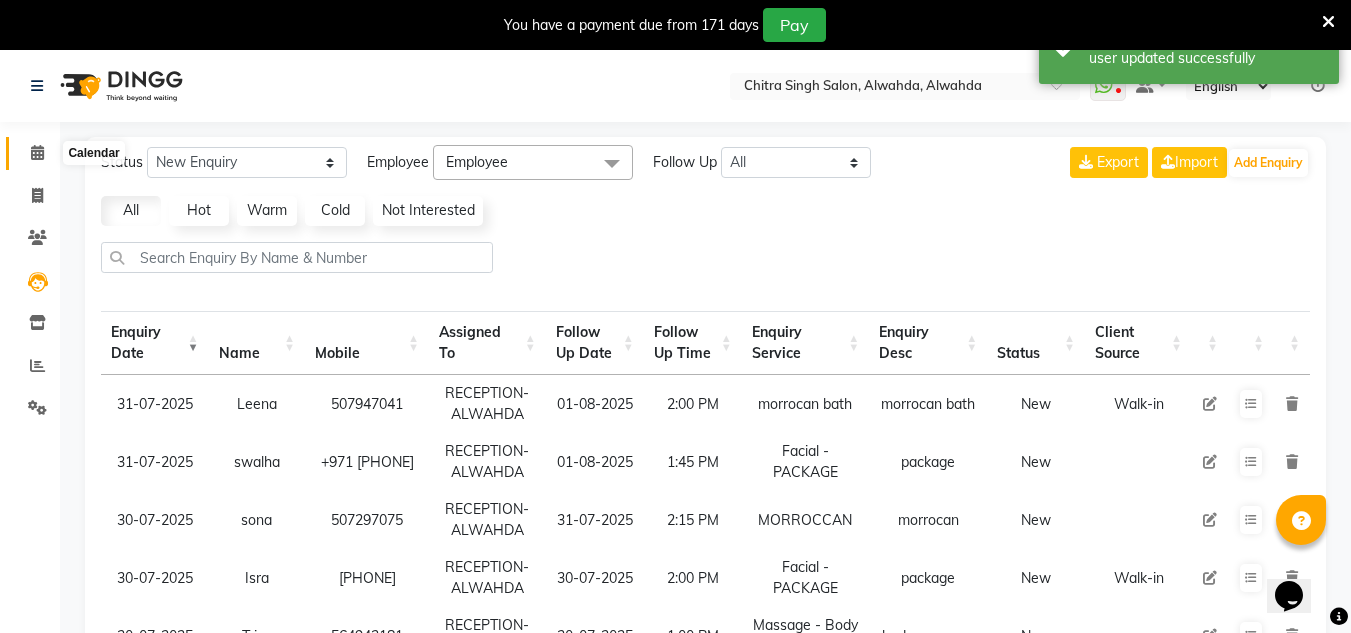 click 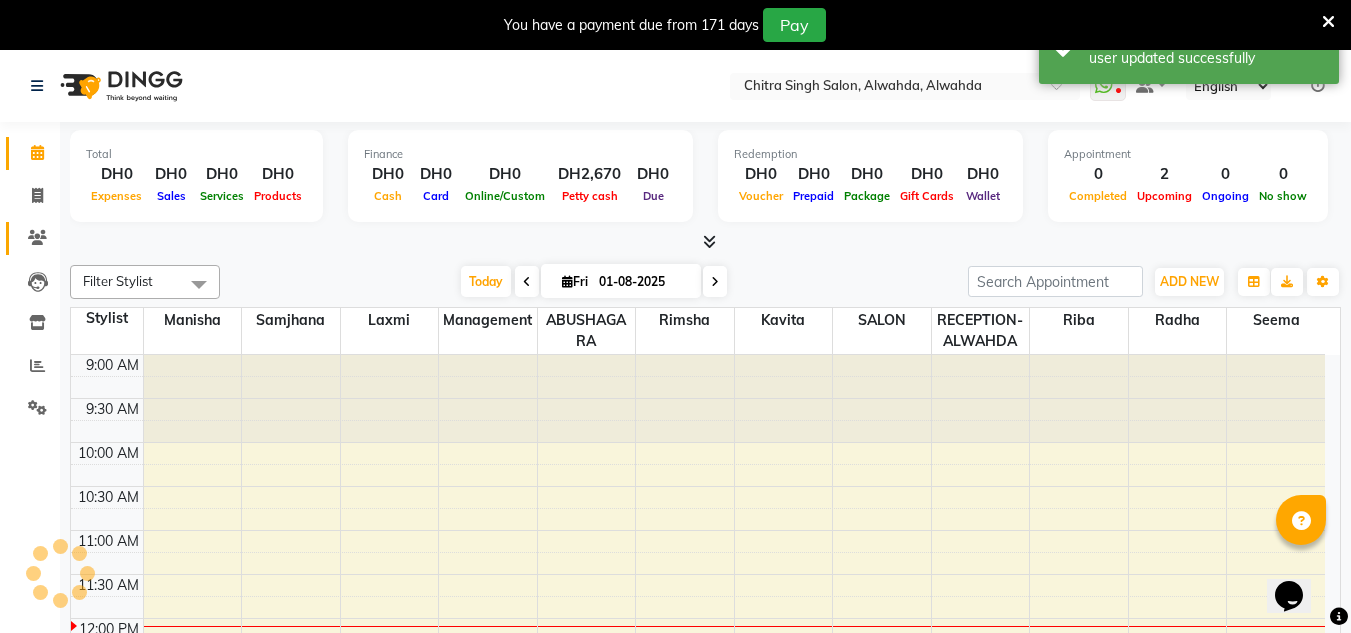 scroll, scrollTop: 0, scrollLeft: 0, axis: both 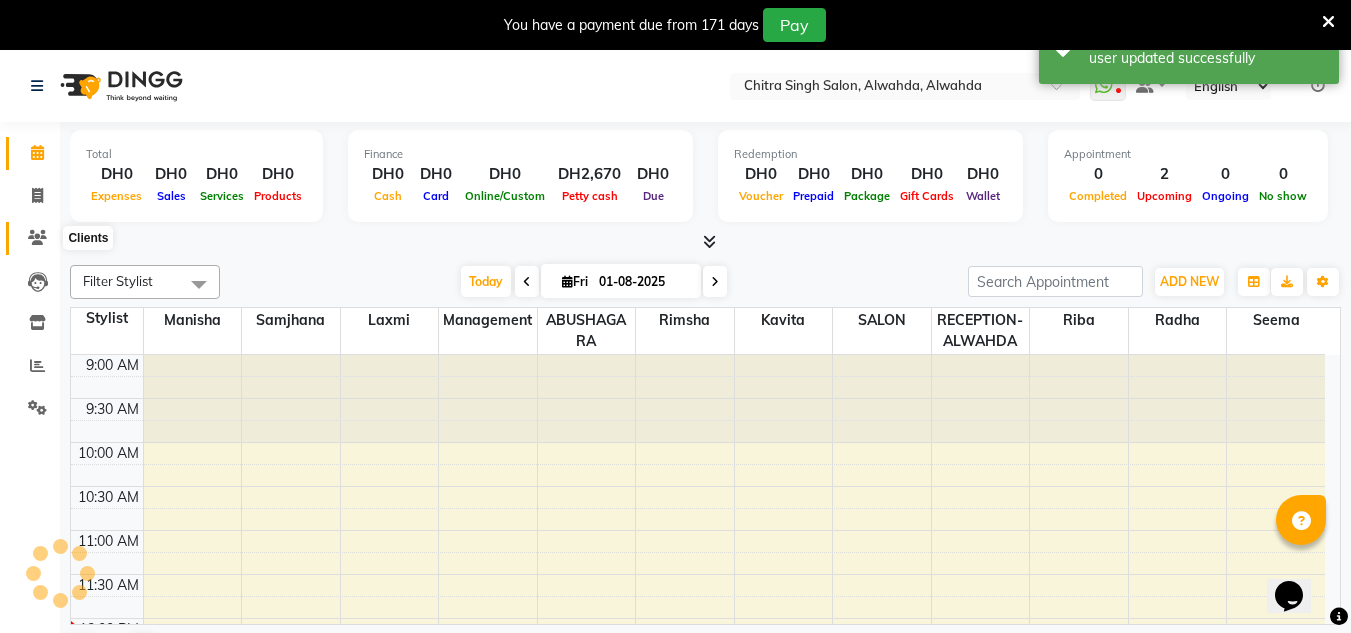 click 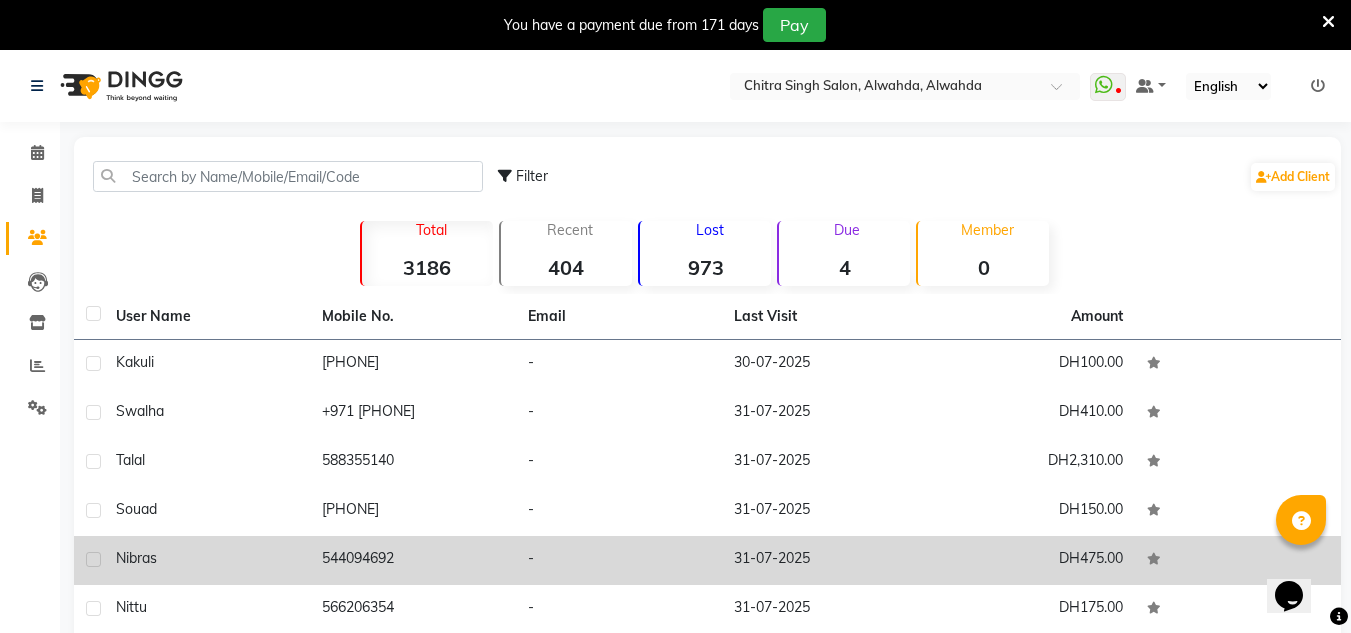 click on "544094692" 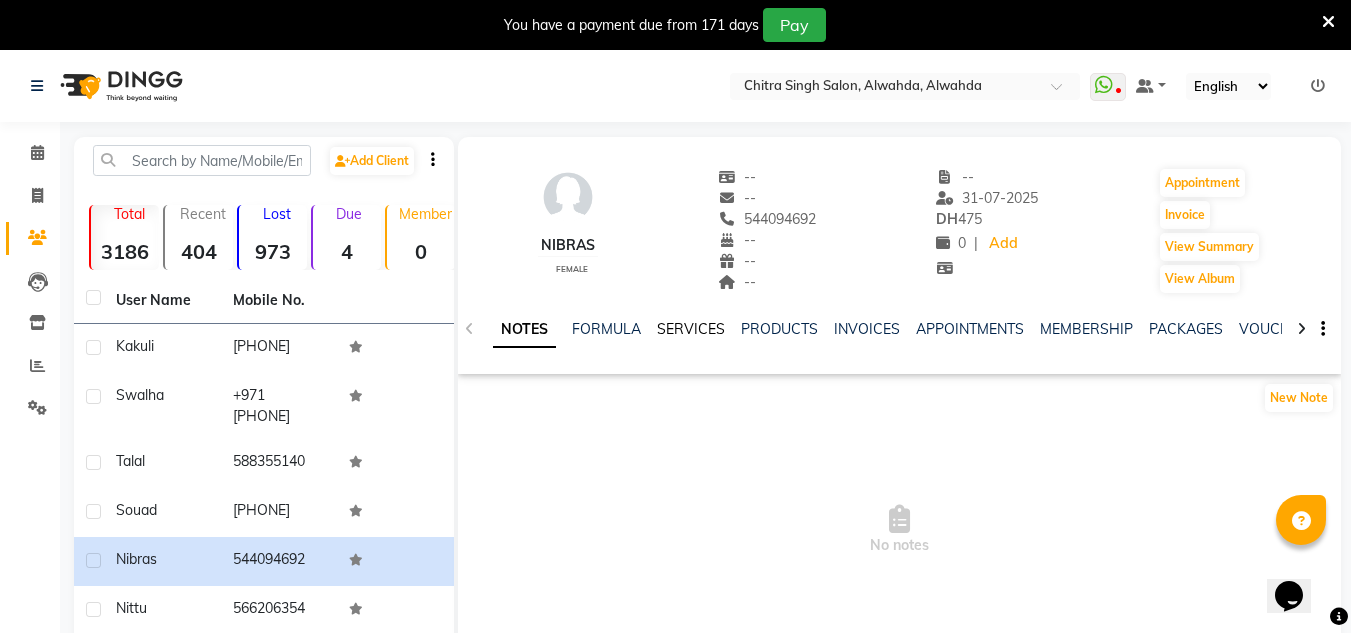 click on "SERVICES" 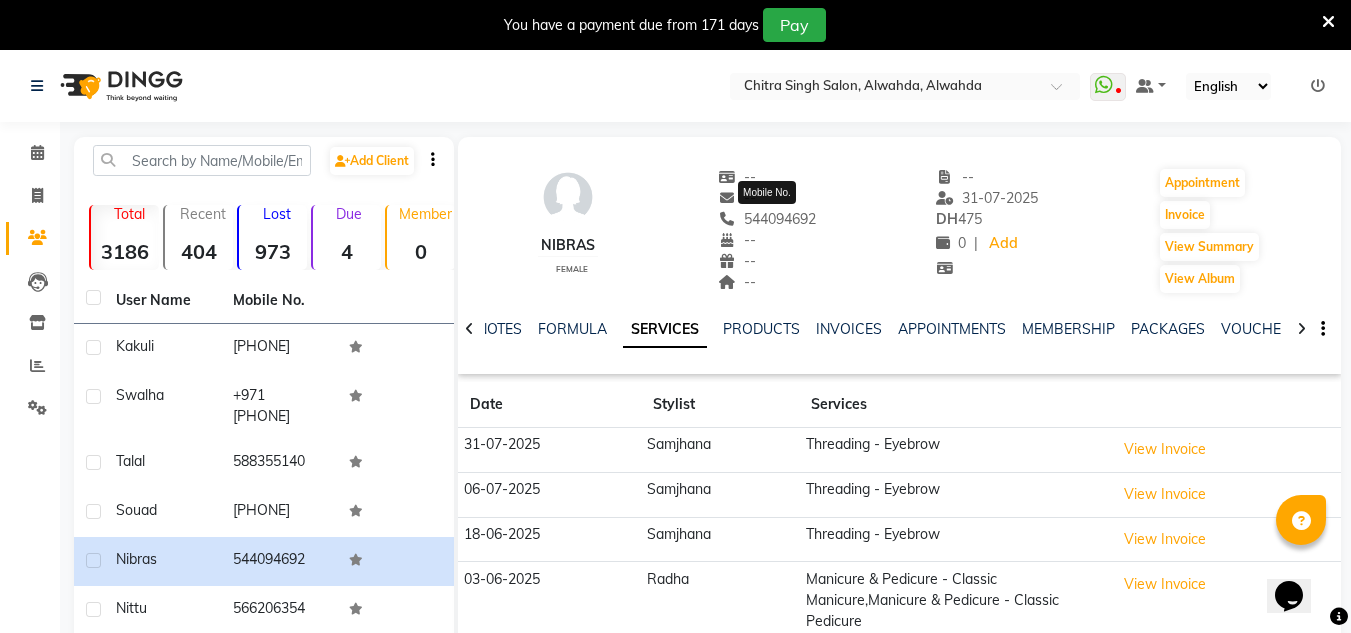 drag, startPoint x: 815, startPoint y: 215, endPoint x: 785, endPoint y: 217, distance: 30.066593 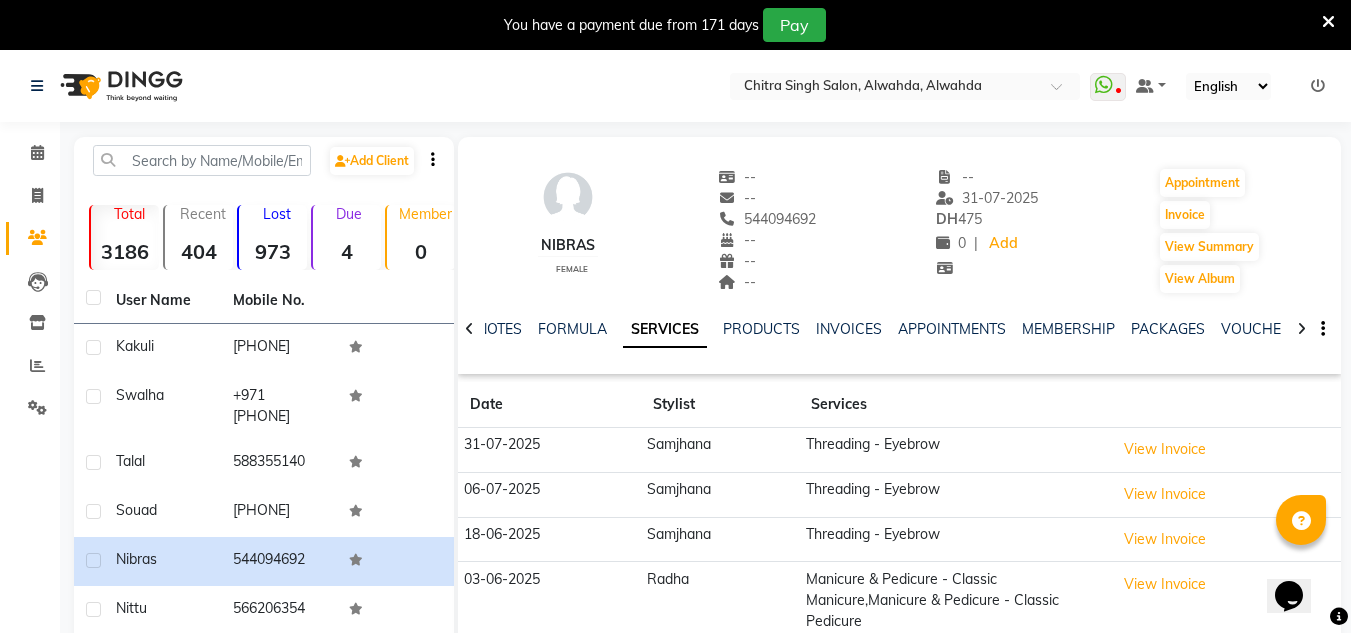 click on "[FIRST]    female  --   --   [PHONE]  --  --  --  -- [DATE] DH    475 0 |  Add   Appointment   Invoice  View Summary  View Album" 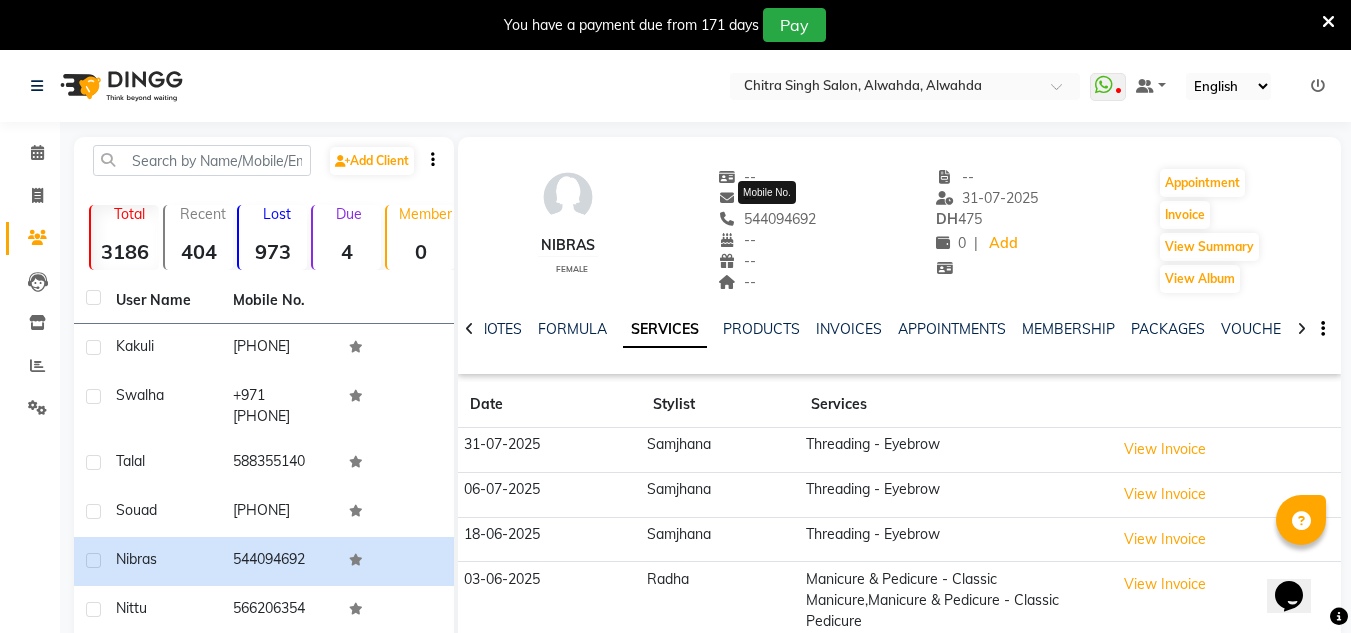 copy on "544094692" 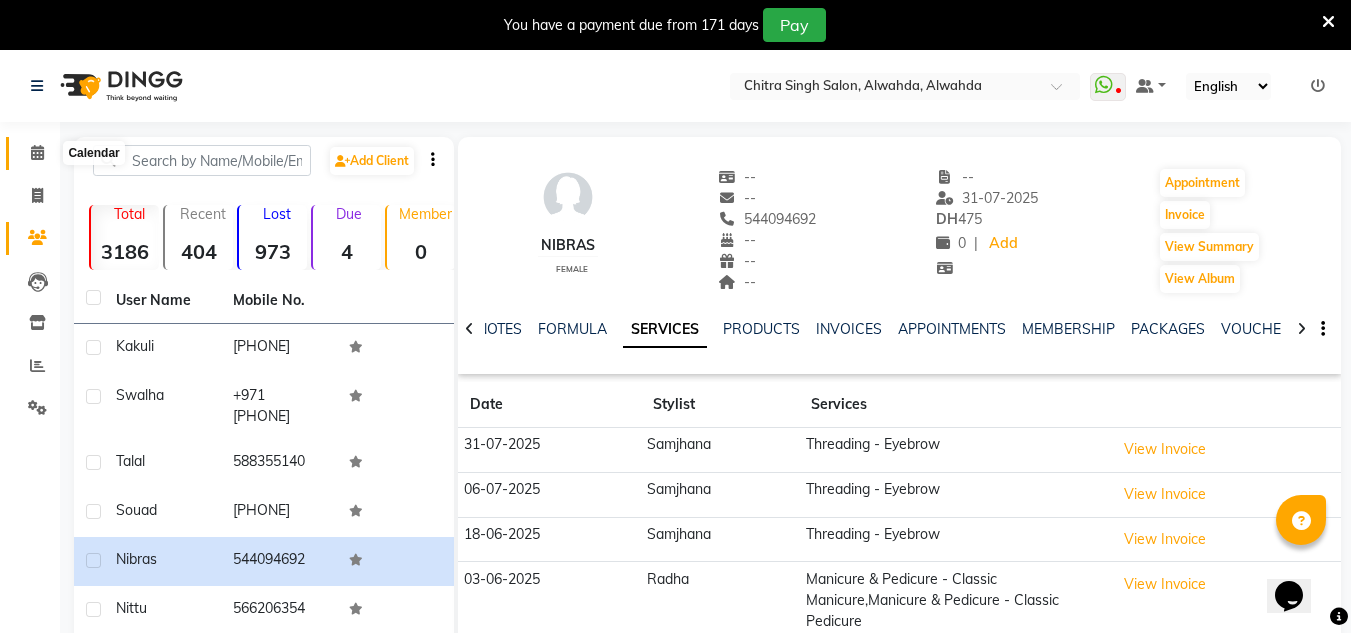 click 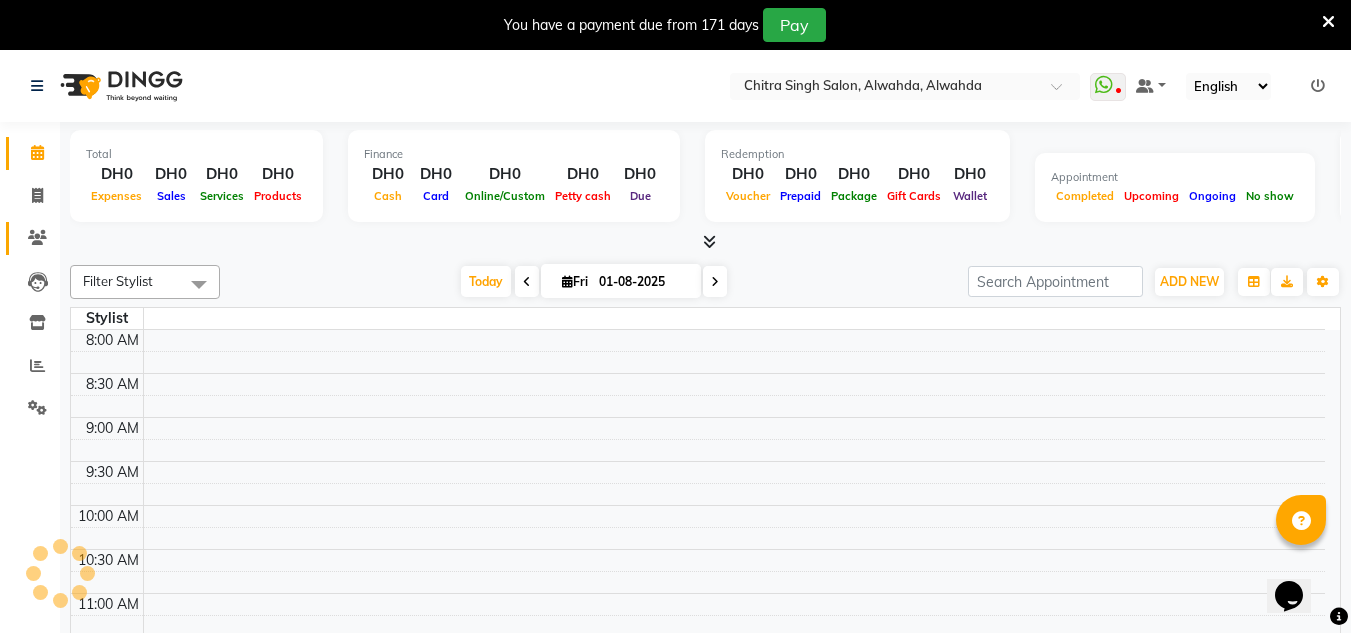 scroll, scrollTop: 353, scrollLeft: 0, axis: vertical 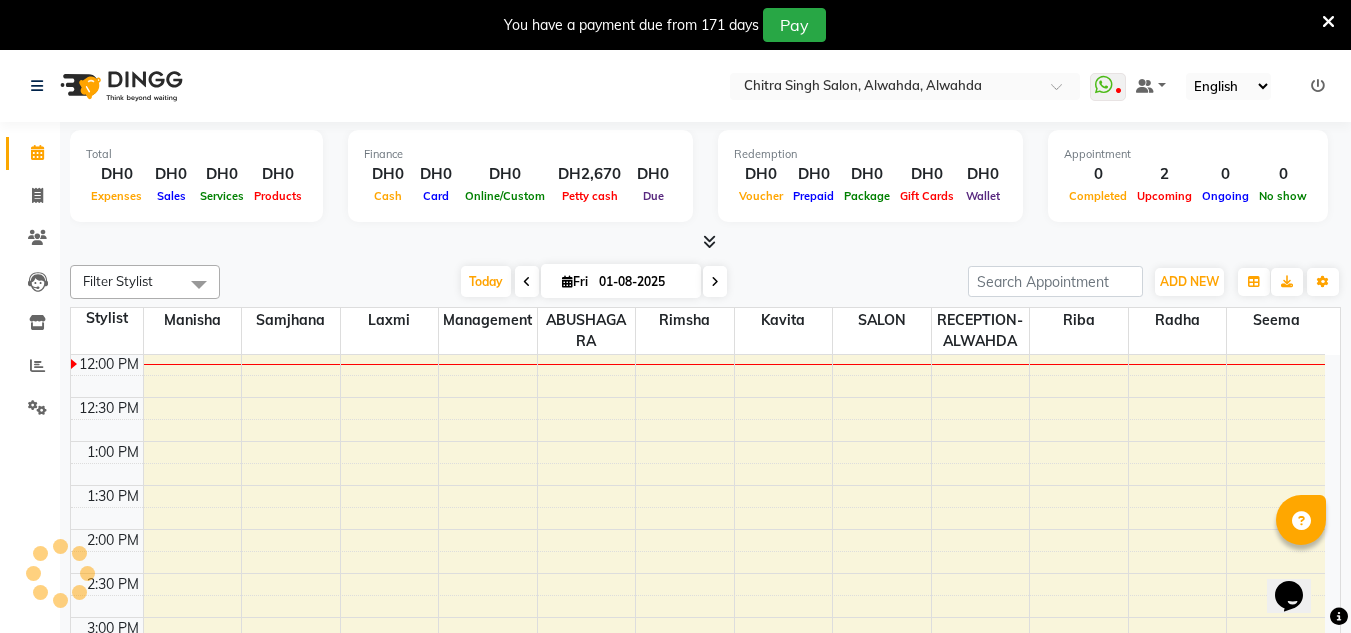 click on "Clients" 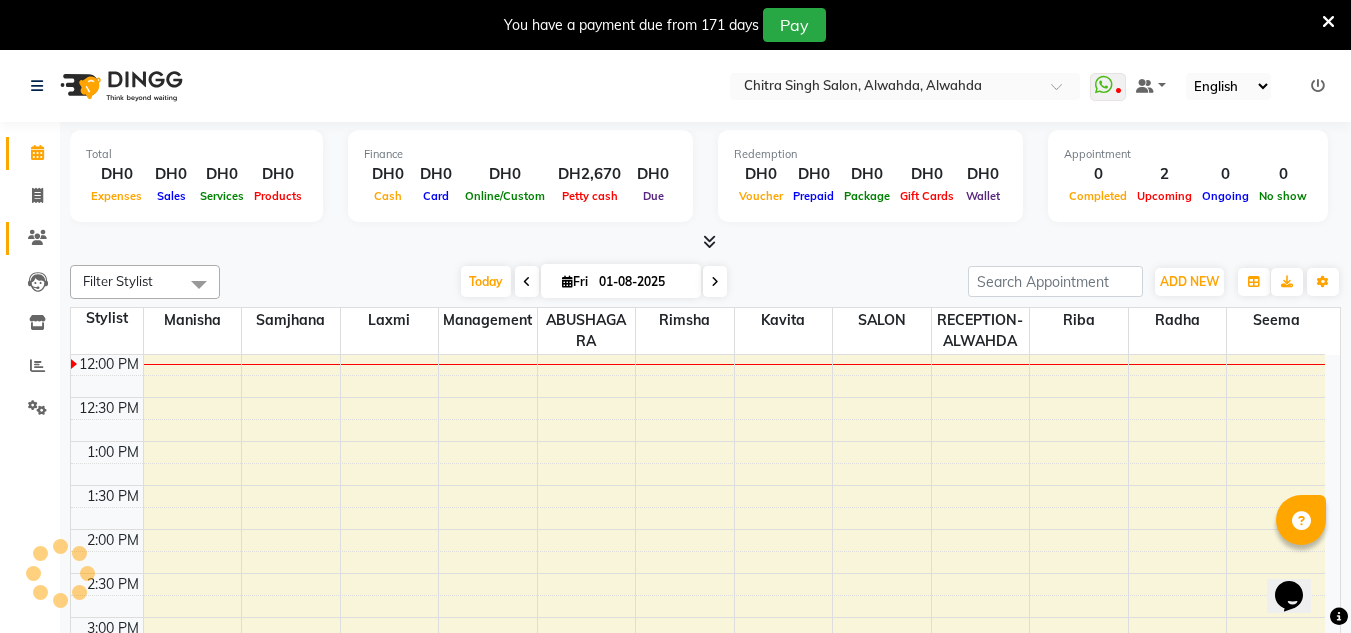 click 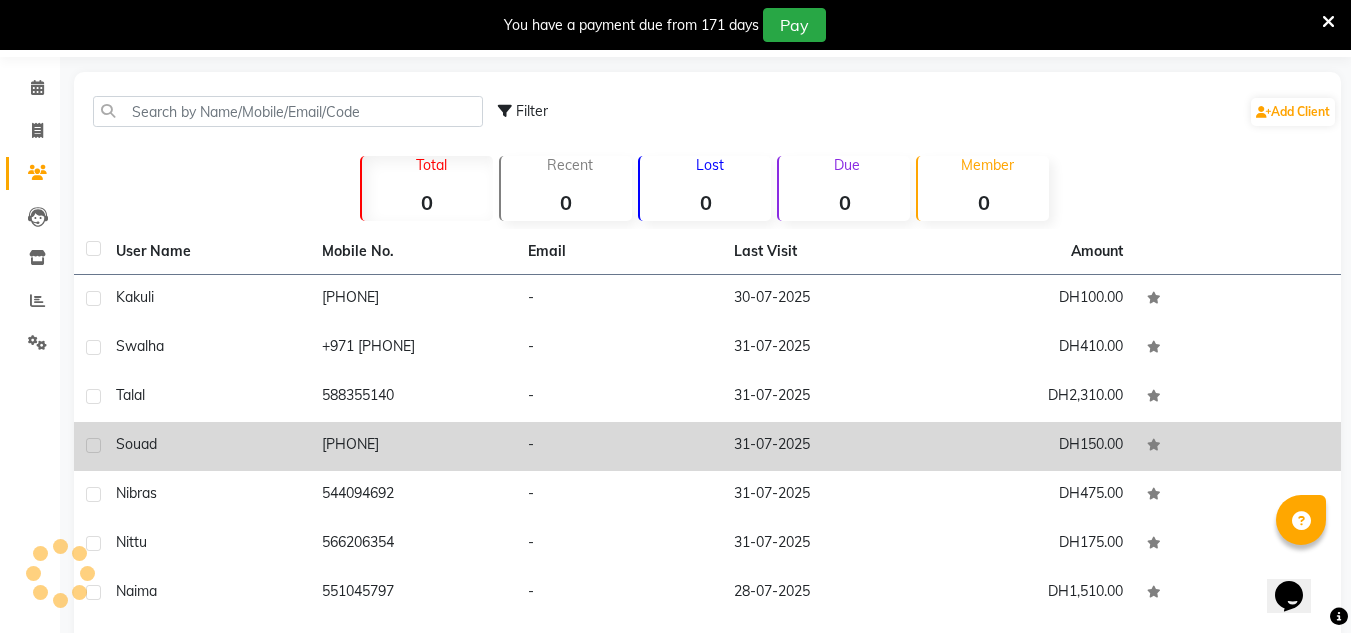scroll, scrollTop: 100, scrollLeft: 0, axis: vertical 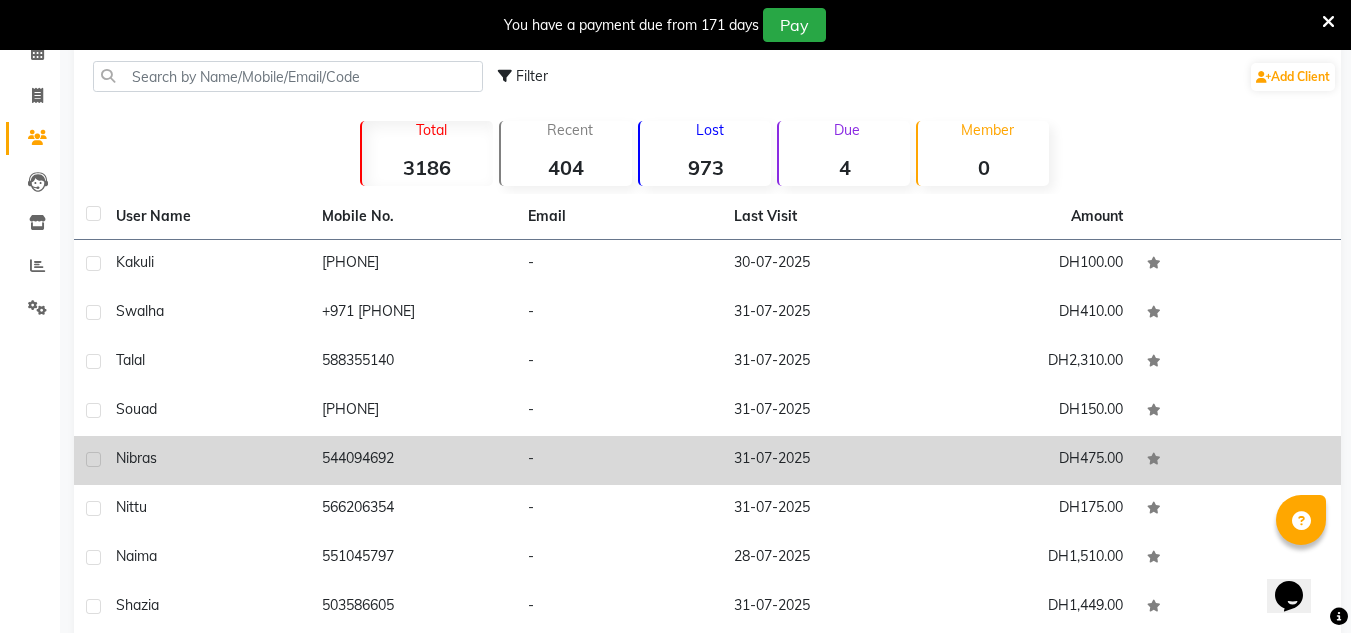 click on "544094692" 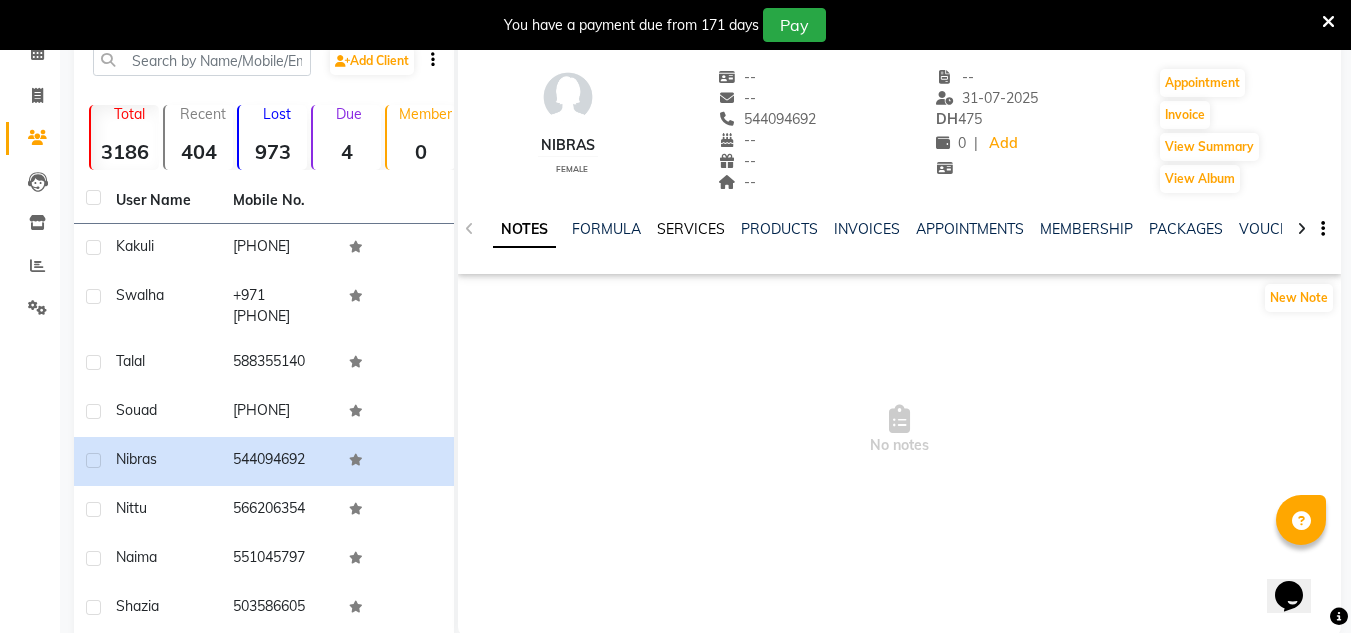 click on "SERVICES" 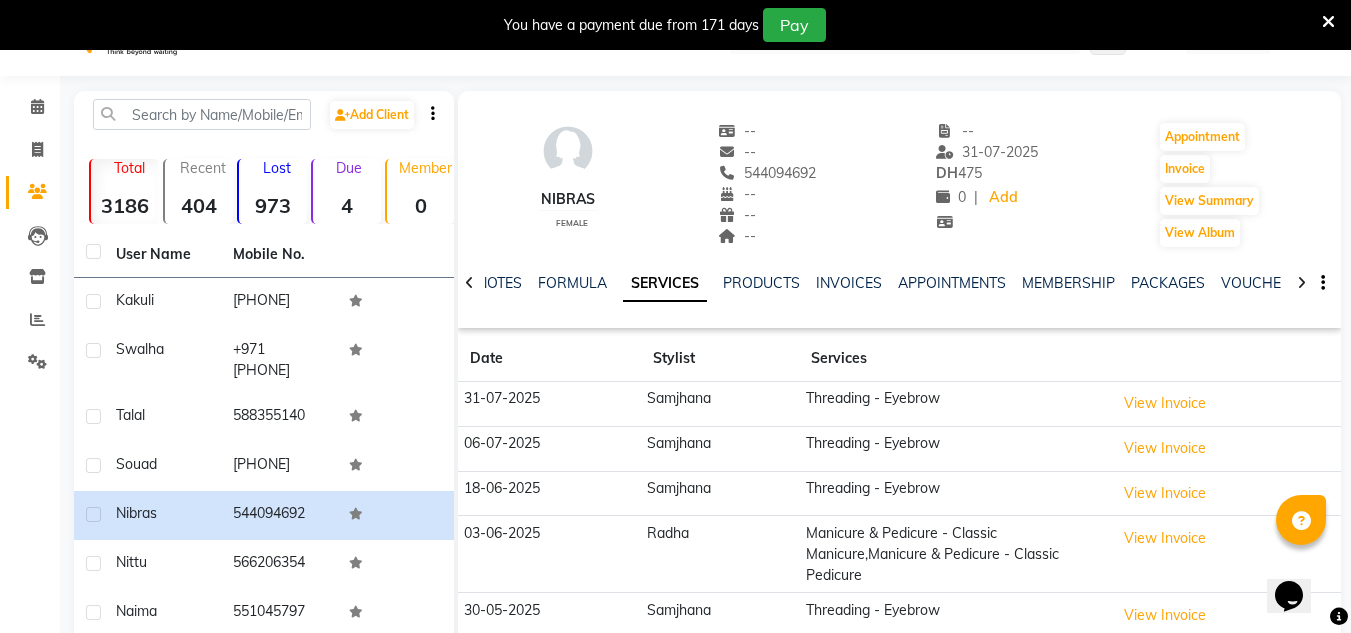 scroll, scrollTop: 0, scrollLeft: 0, axis: both 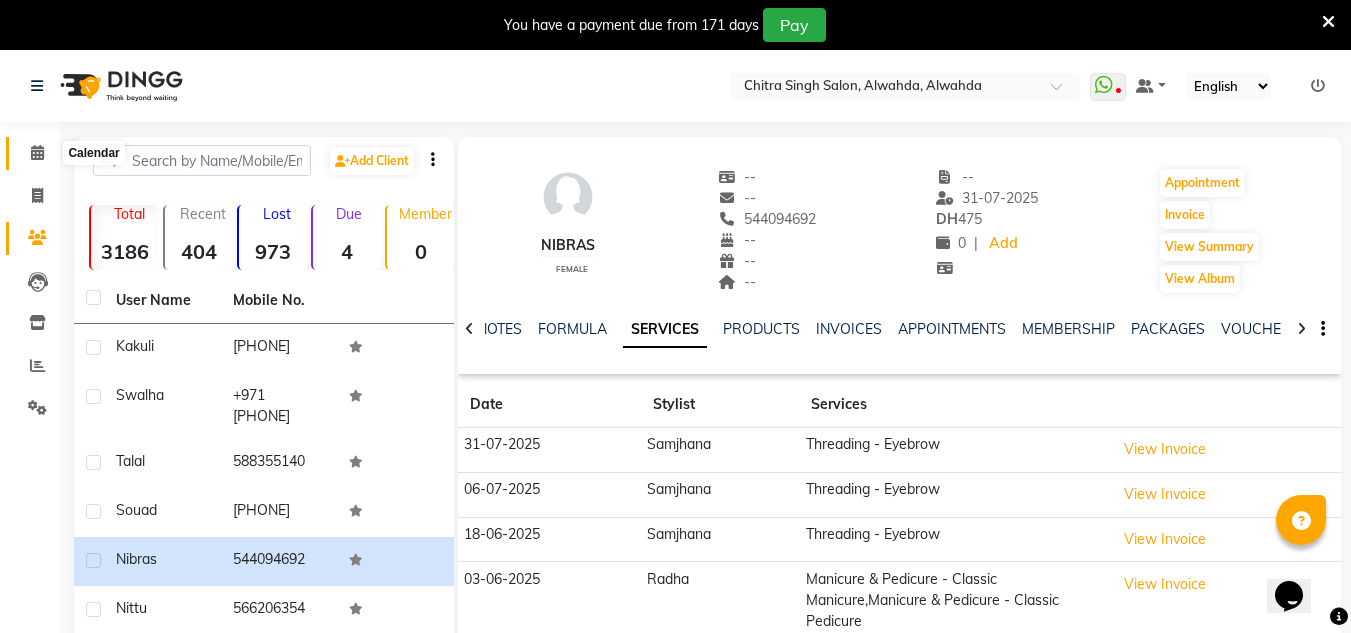 click 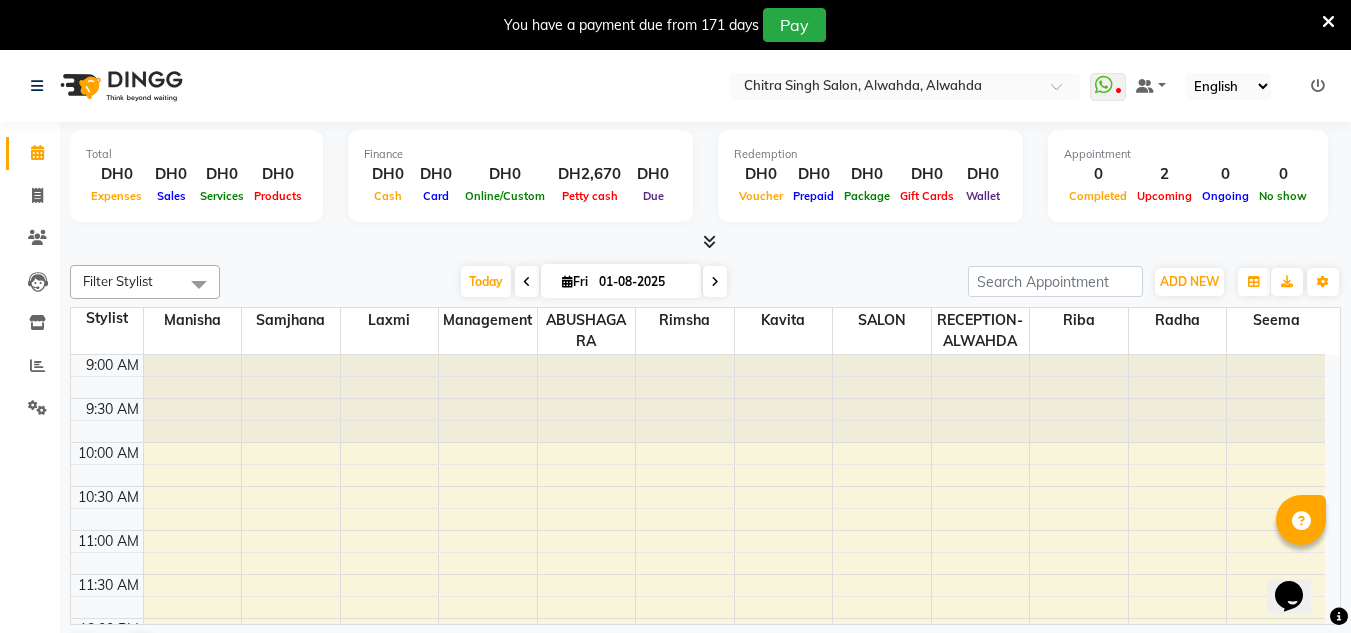 click at bounding box center [709, 241] 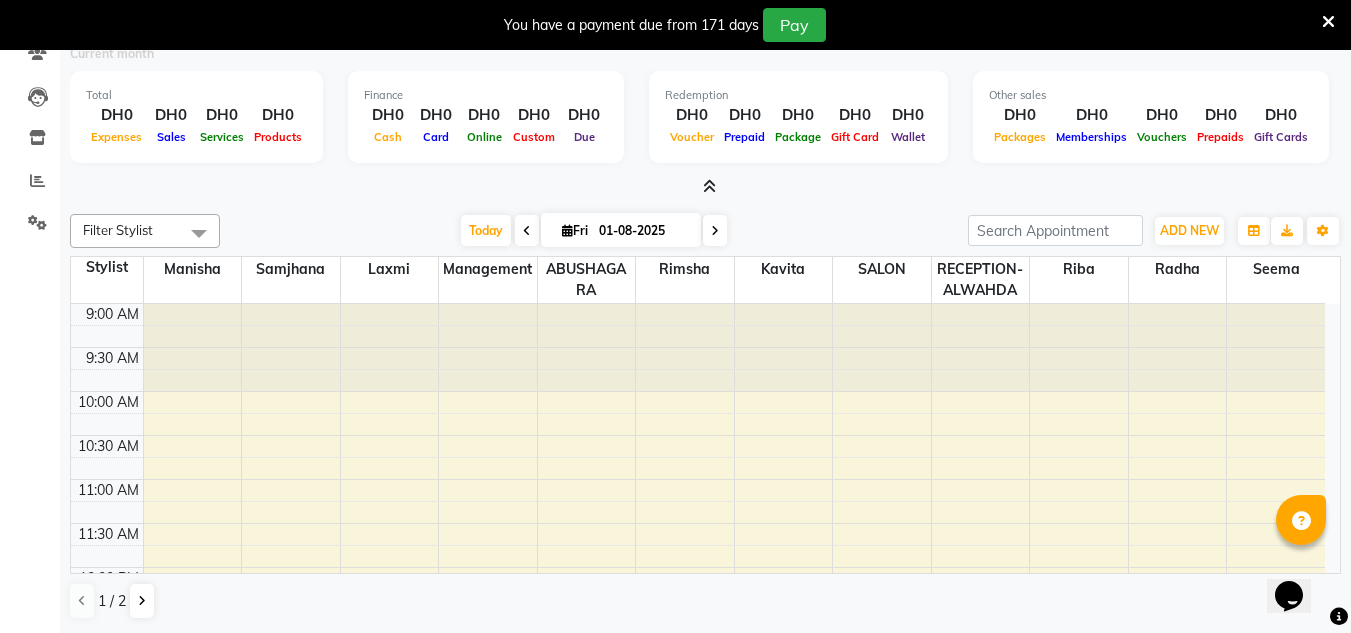 click at bounding box center (709, 186) 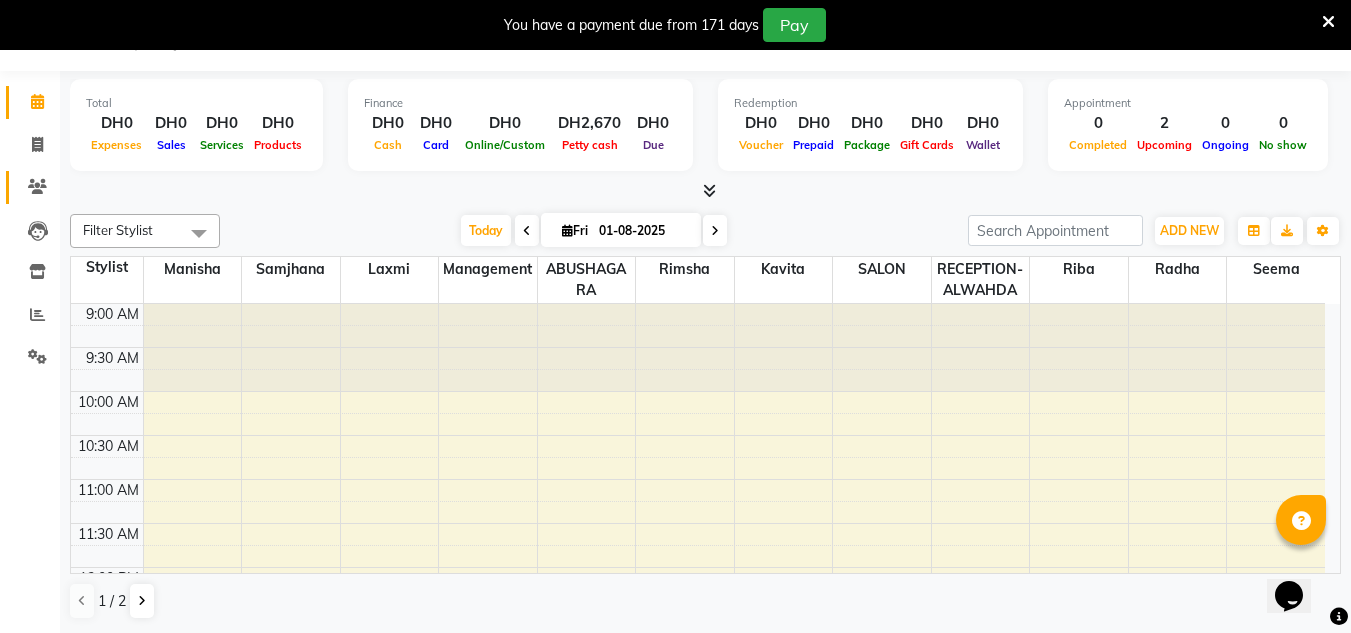 click 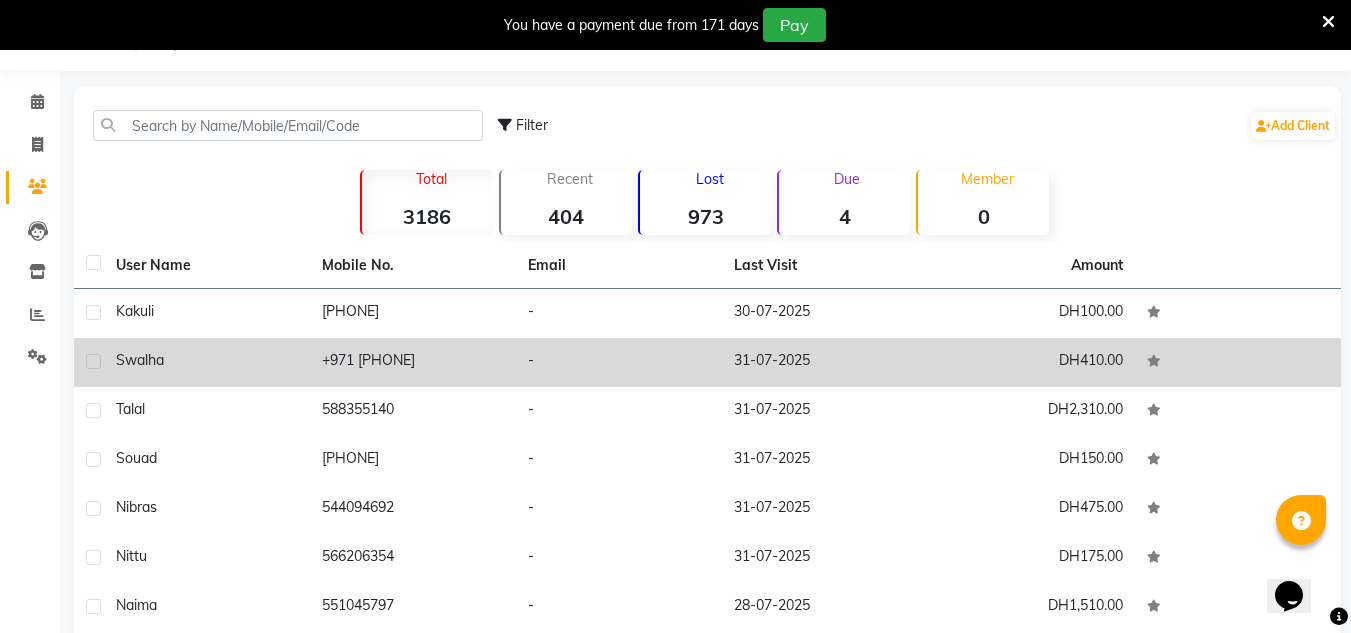 click on "+971  [PHONE]" 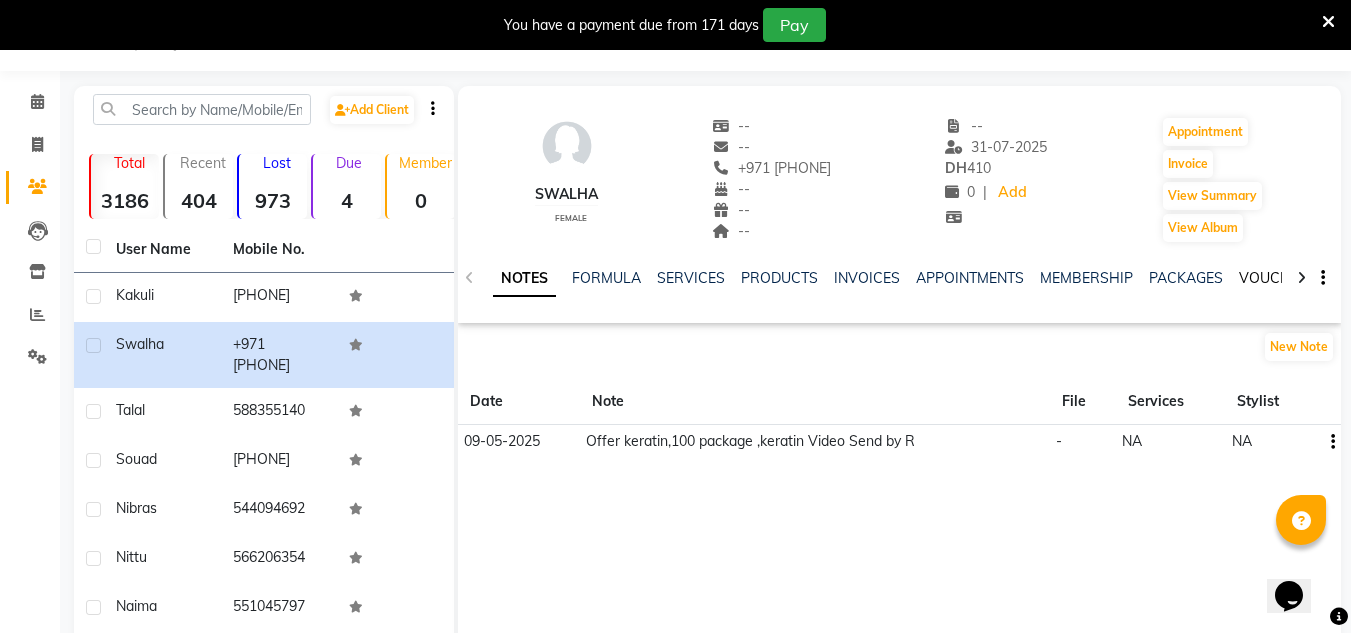 click on "VOUCHERS" 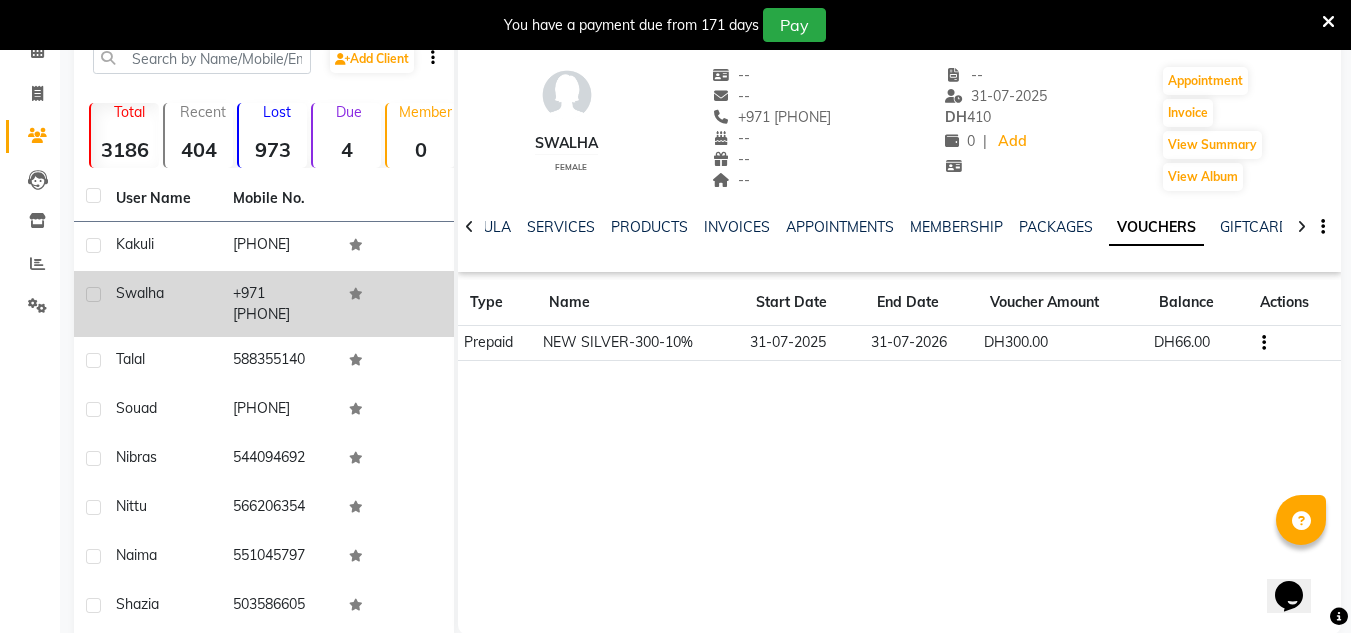scroll, scrollTop: 151, scrollLeft: 0, axis: vertical 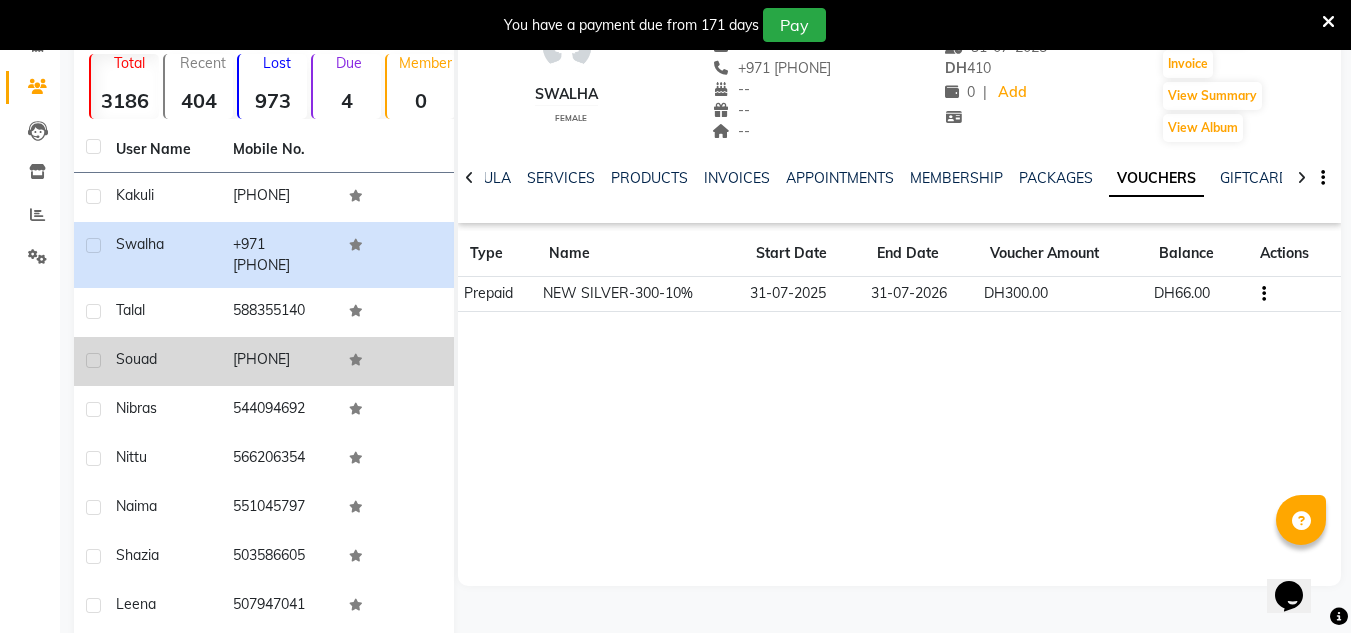 click on "[PHONE]" 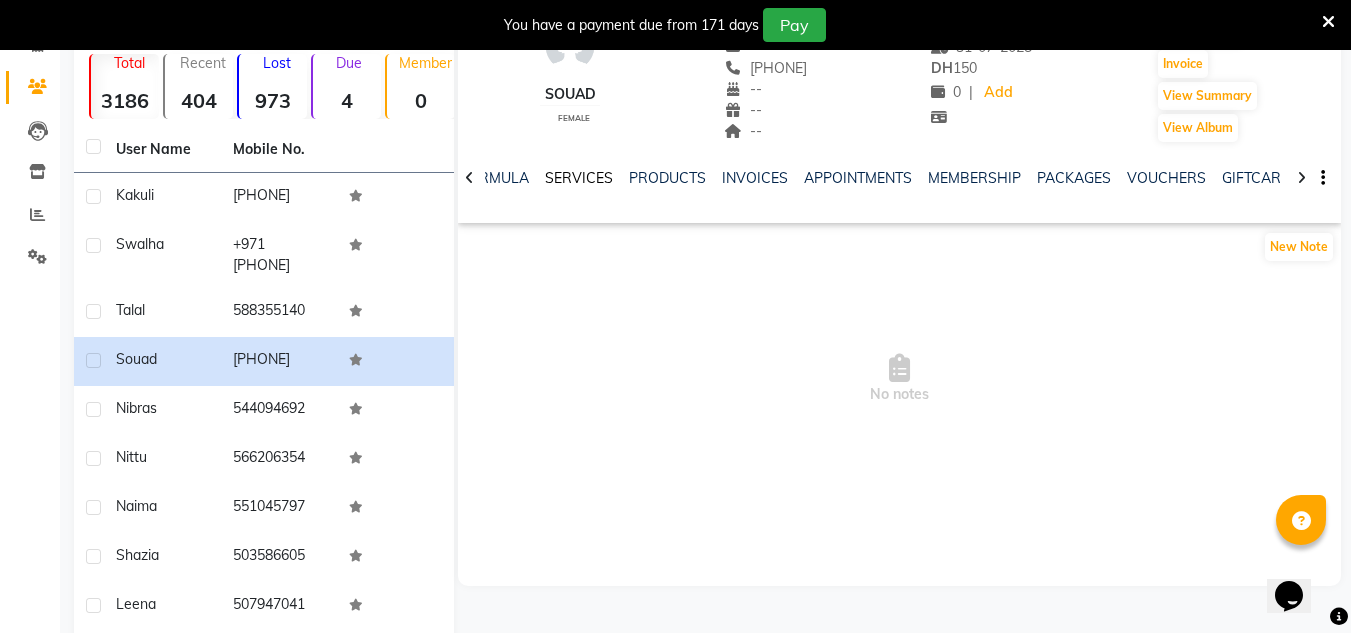 click on "SERVICES" 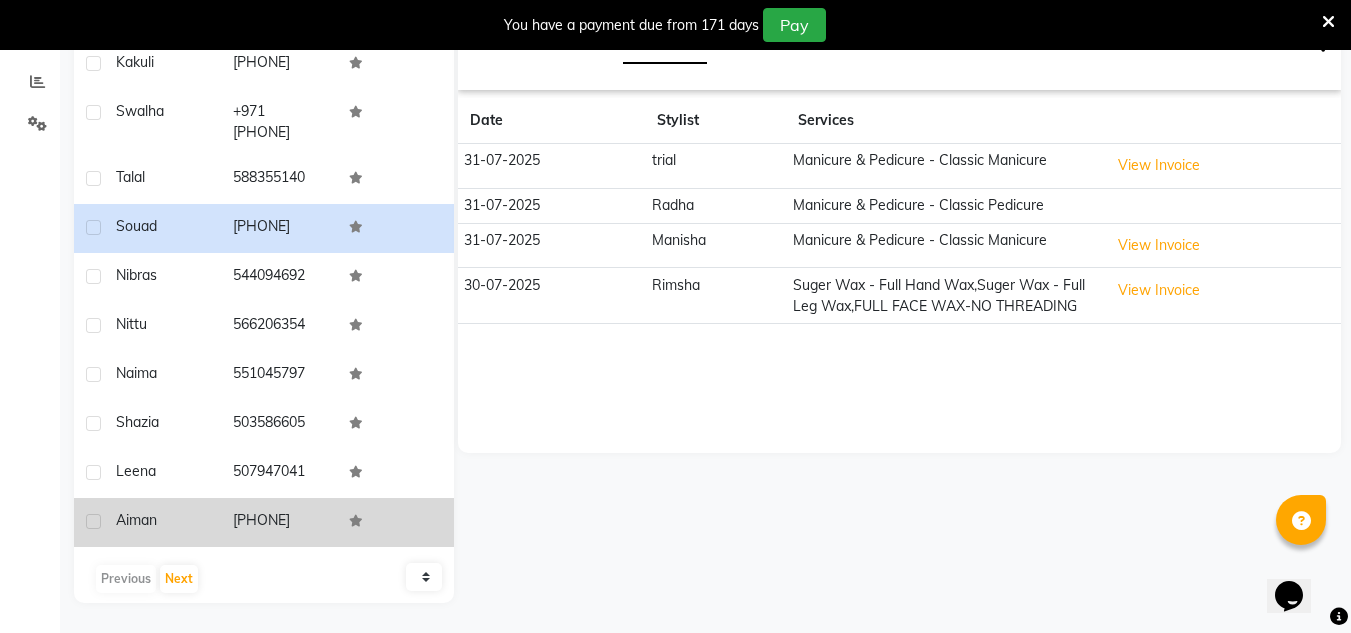 scroll, scrollTop: 305, scrollLeft: 0, axis: vertical 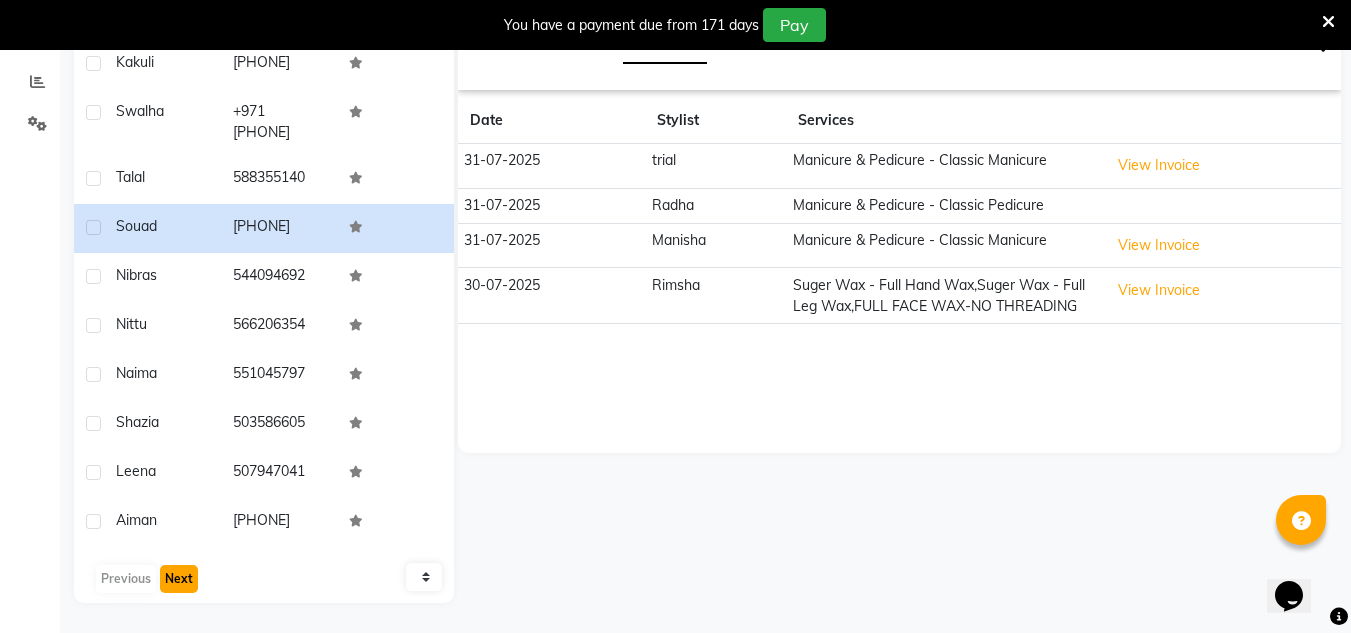 click on "Next" 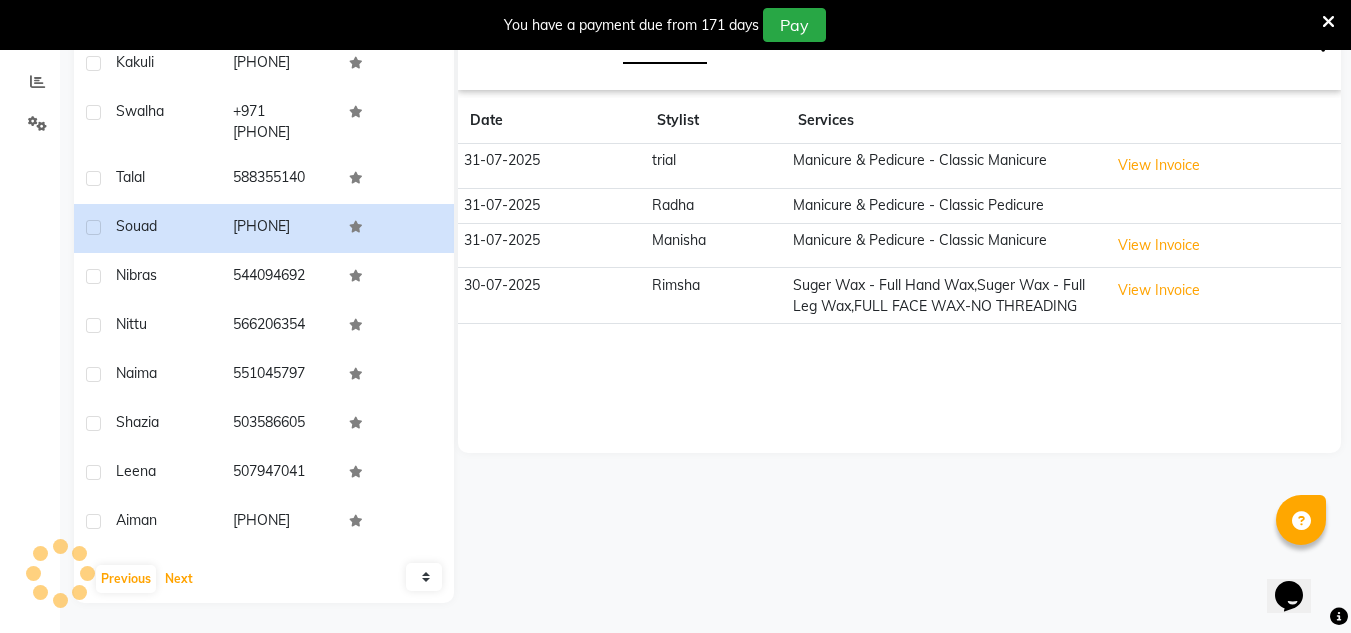 scroll, scrollTop: 267, scrollLeft: 0, axis: vertical 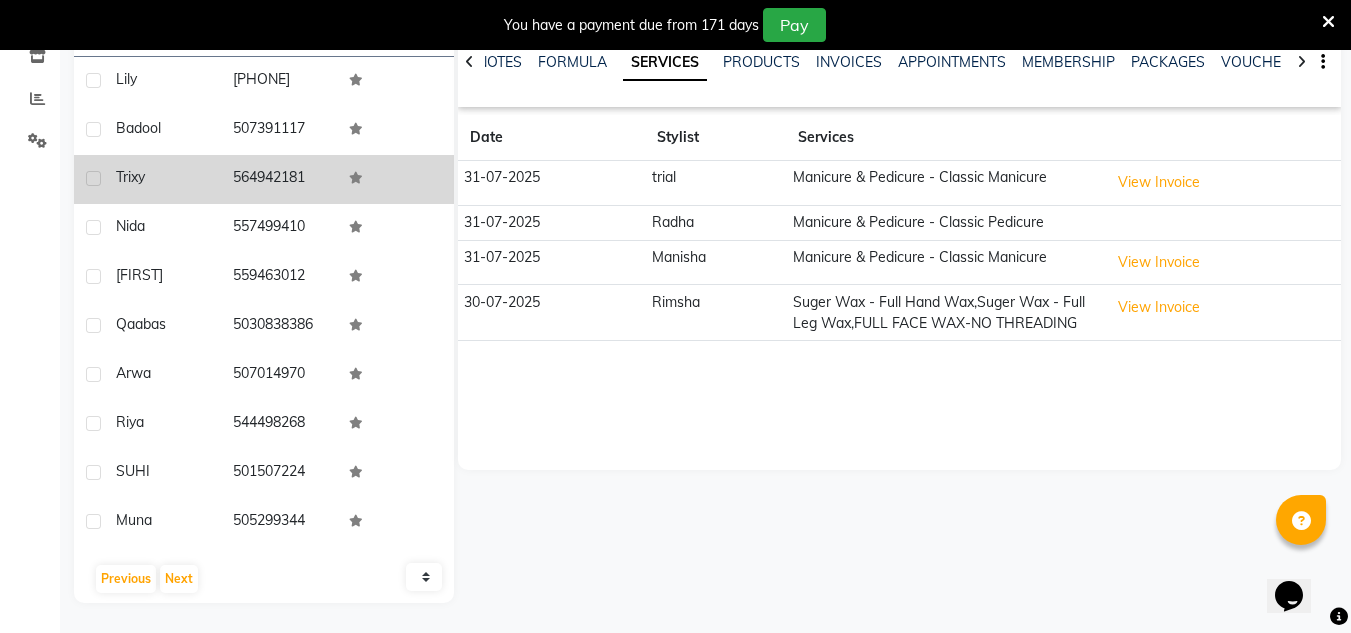 click on "564942181" 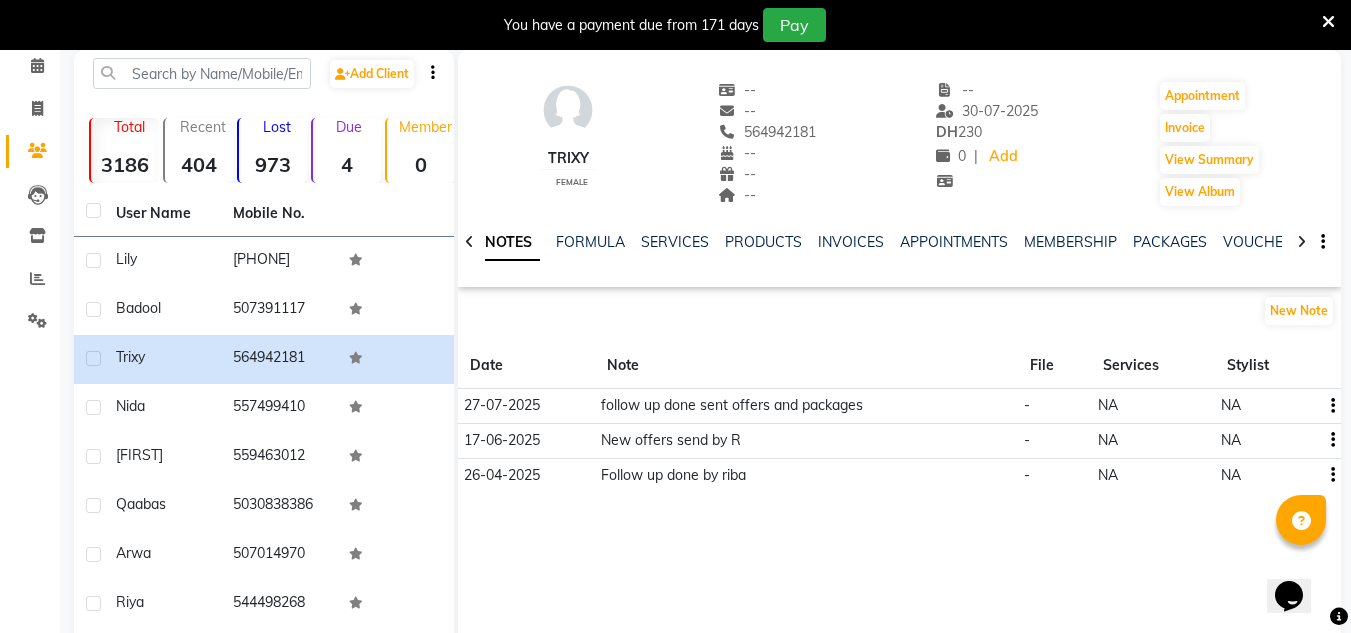 scroll, scrollTop: 67, scrollLeft: 0, axis: vertical 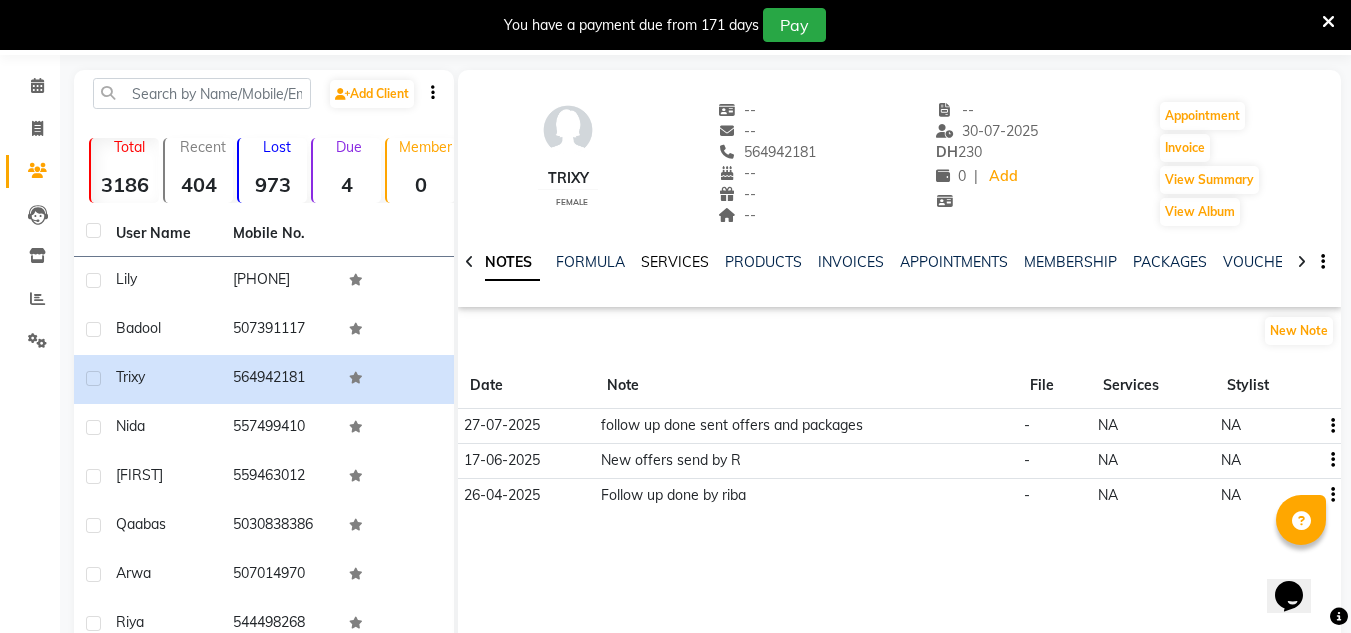 click on "SERVICES" 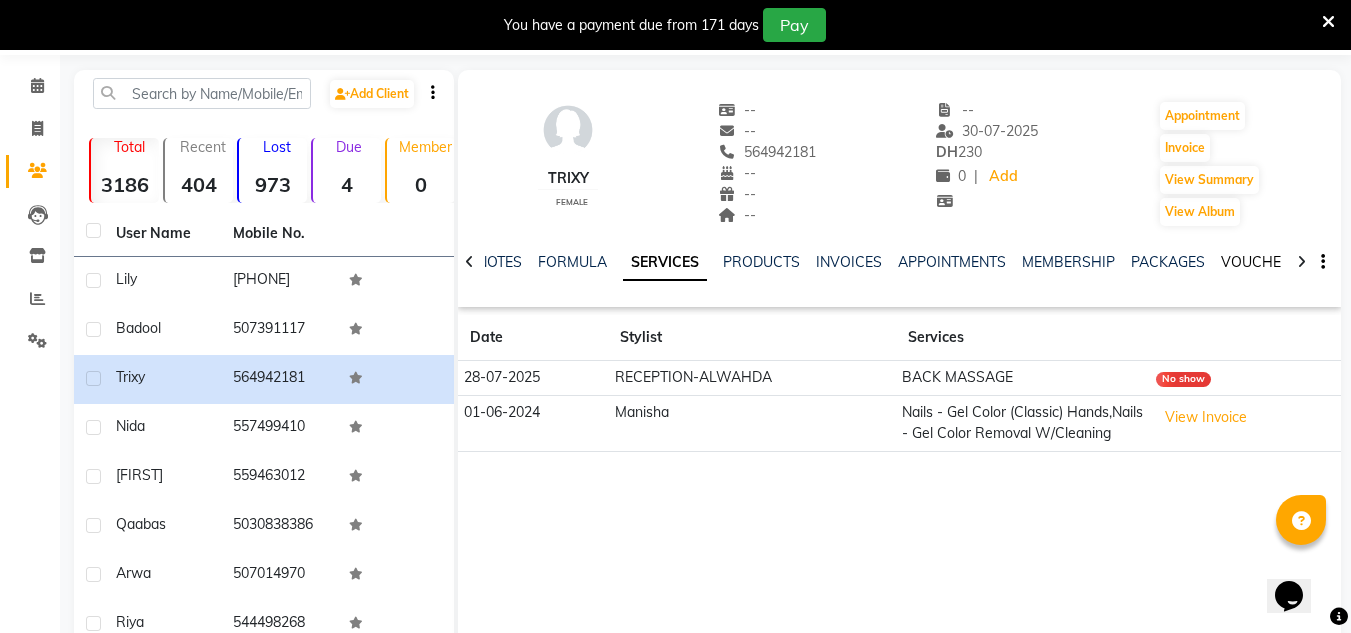 click on "VOUCHERS" 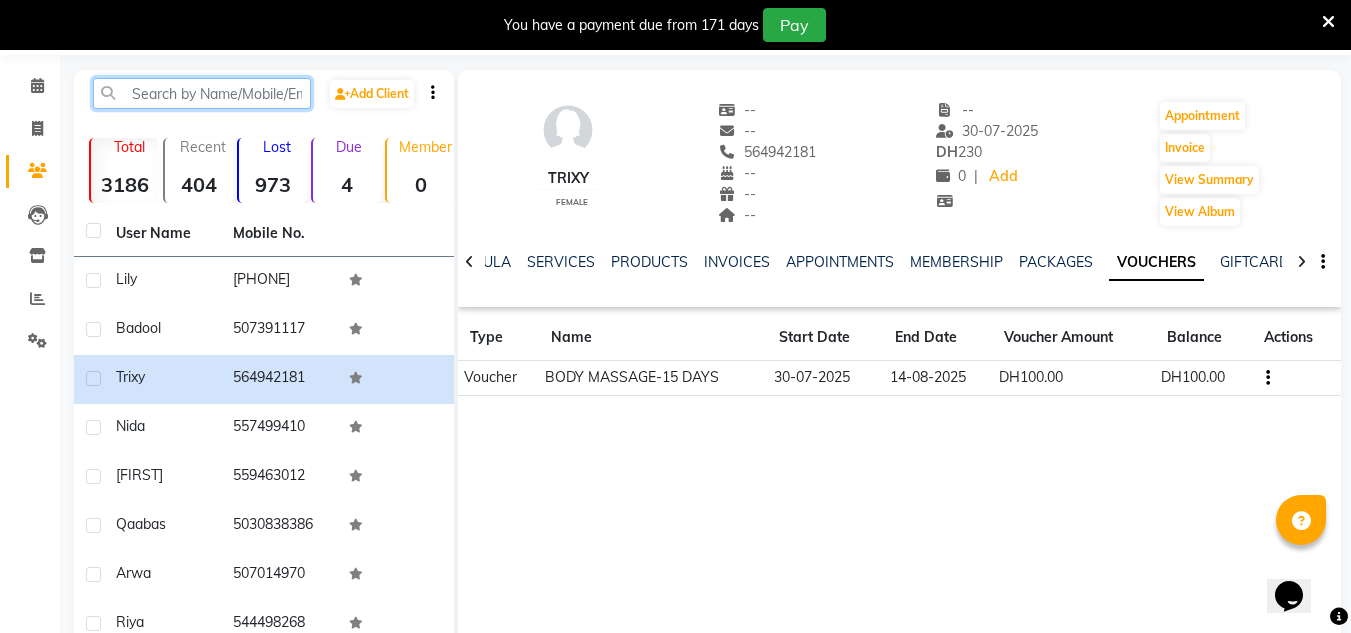 click 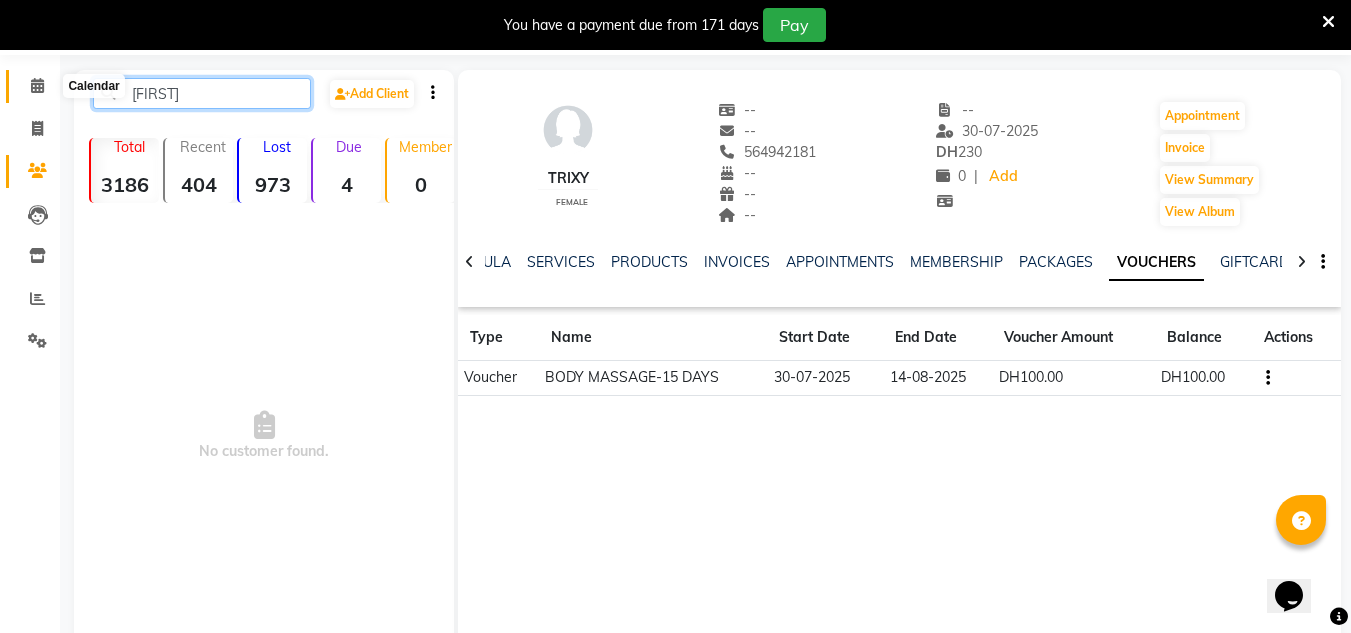 type on "[FIRST]" 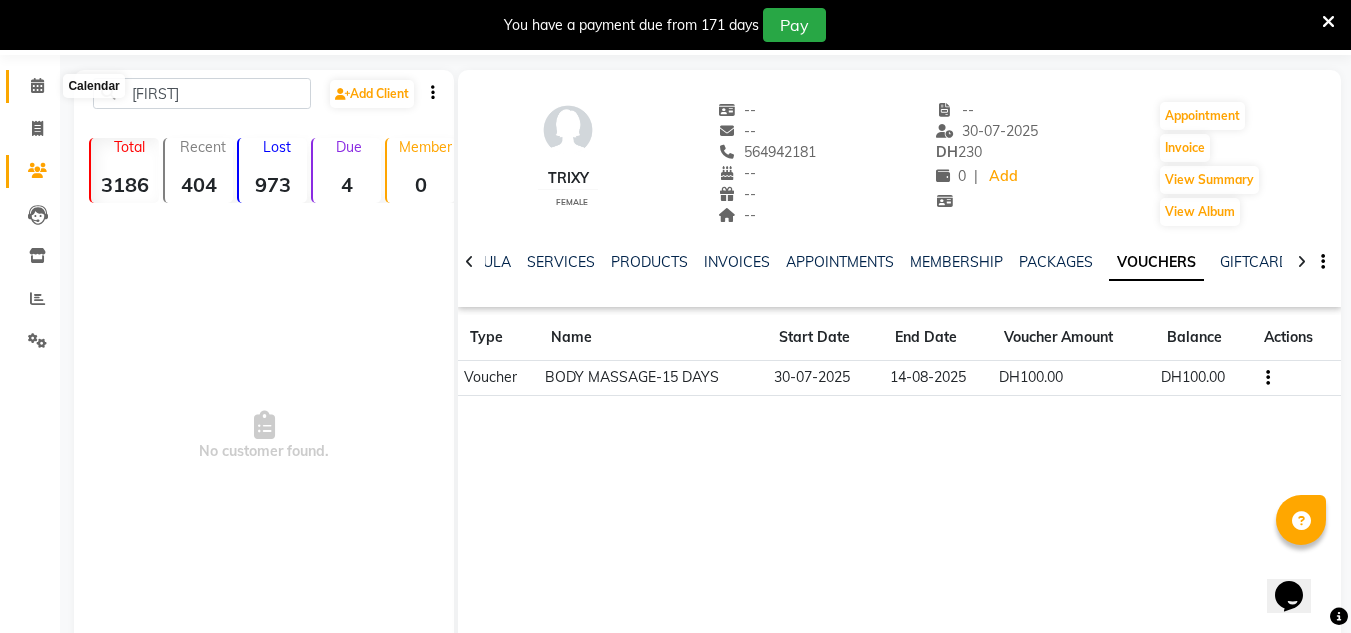 click 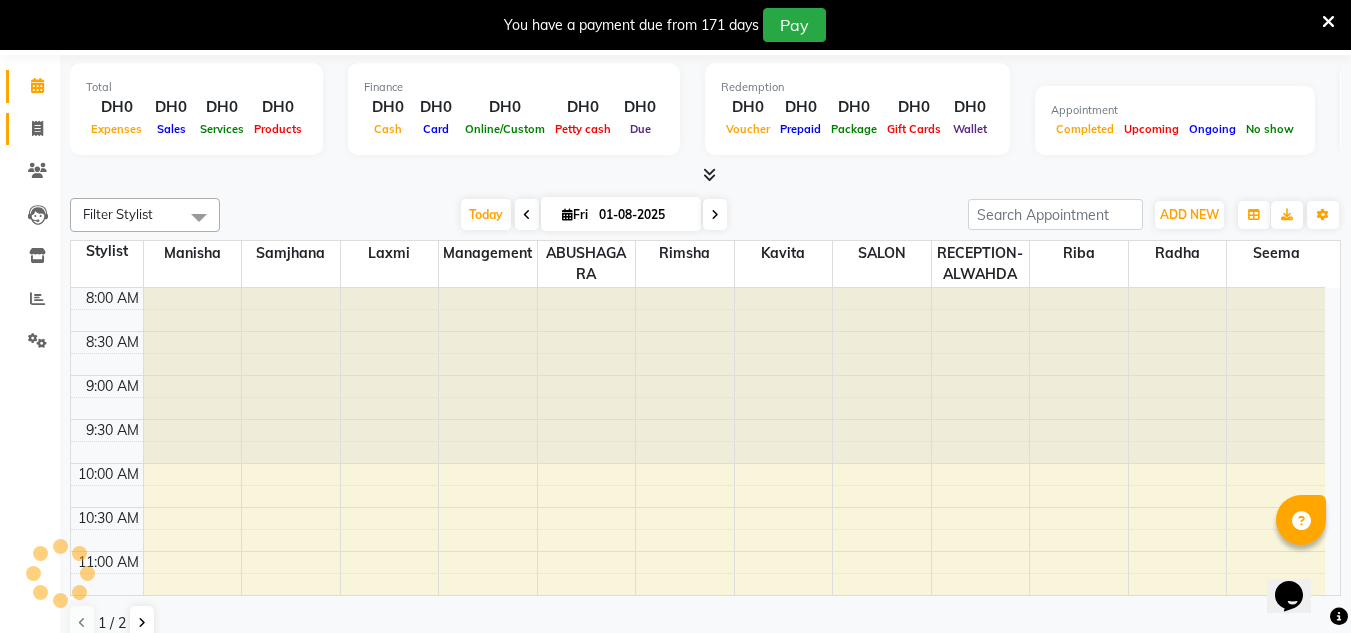 scroll, scrollTop: 50, scrollLeft: 0, axis: vertical 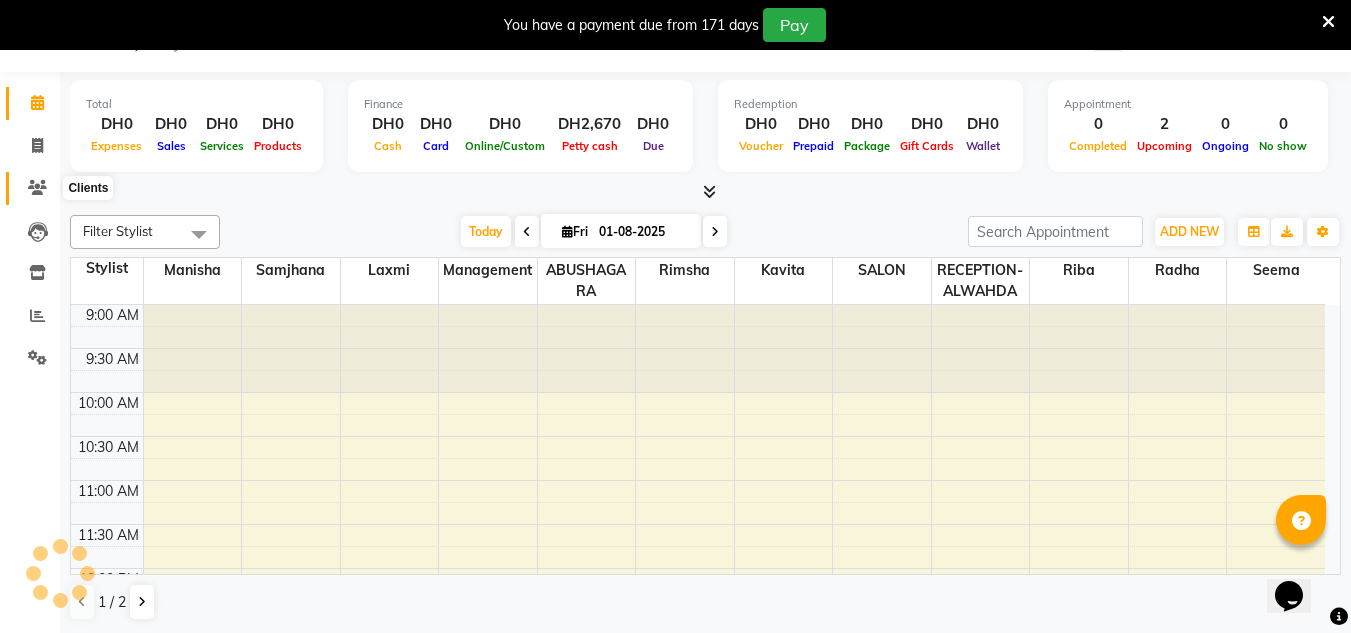 drag, startPoint x: 36, startPoint y: 190, endPoint x: 57, endPoint y: 180, distance: 23.259407 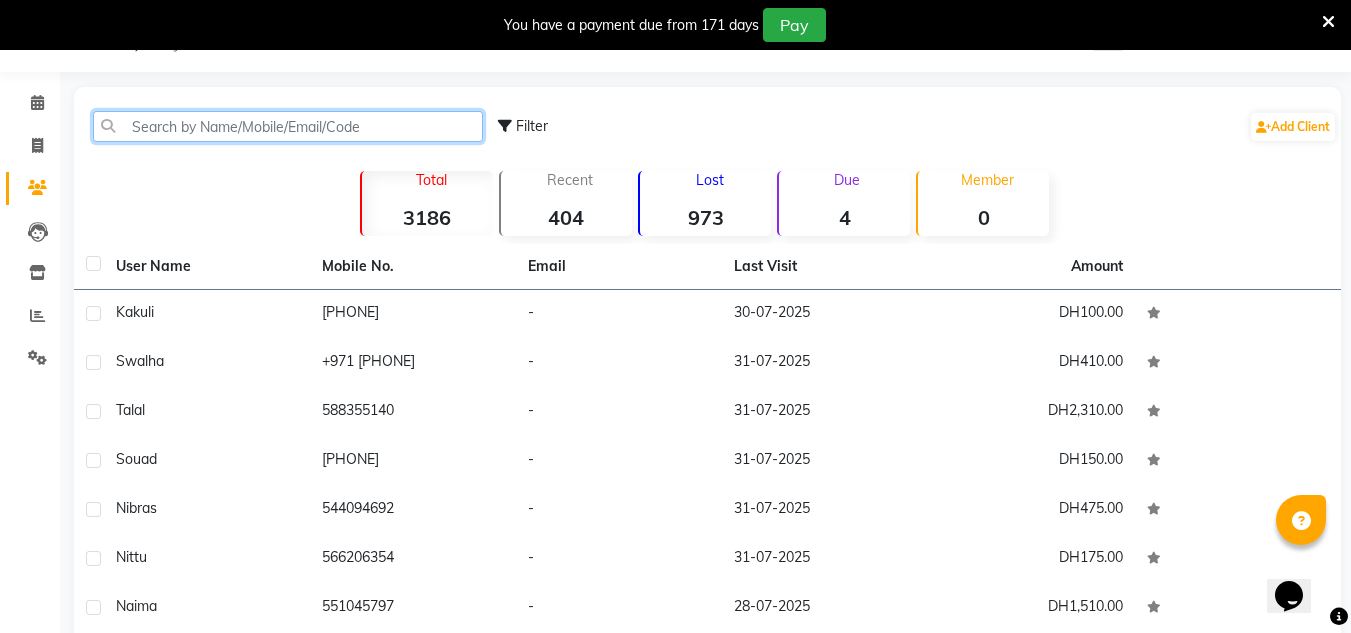 click 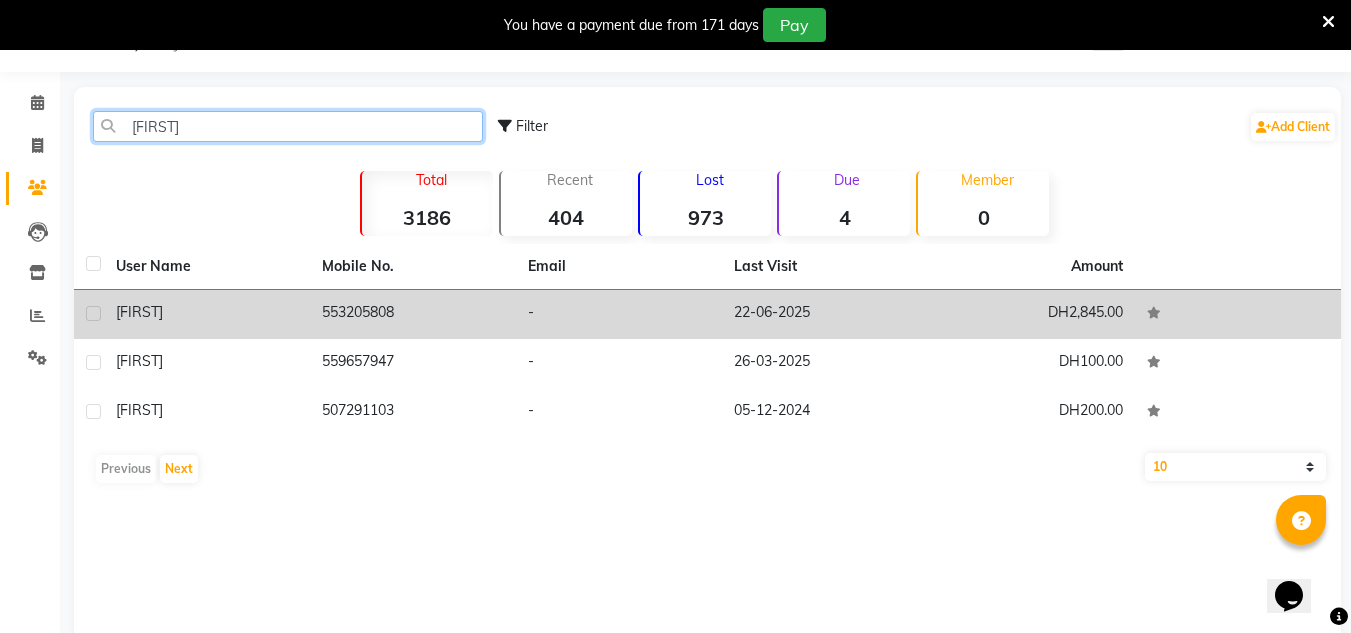 type on "[FIRST]" 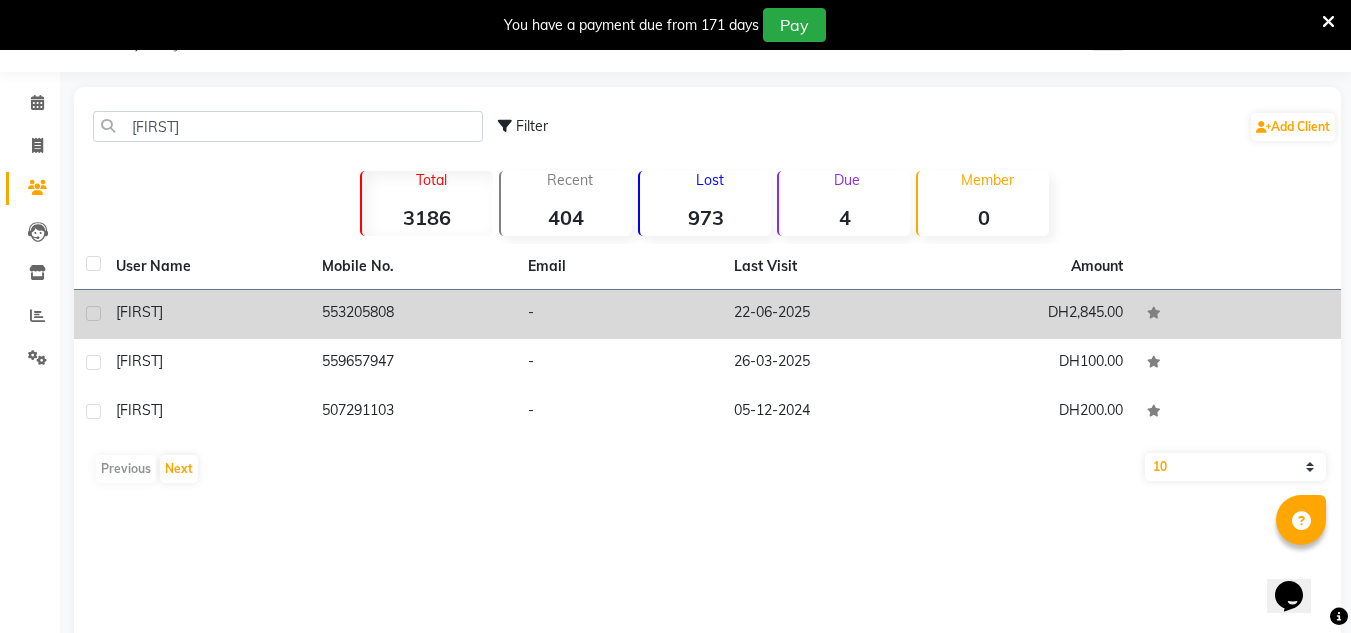 click on "22-06-2025" 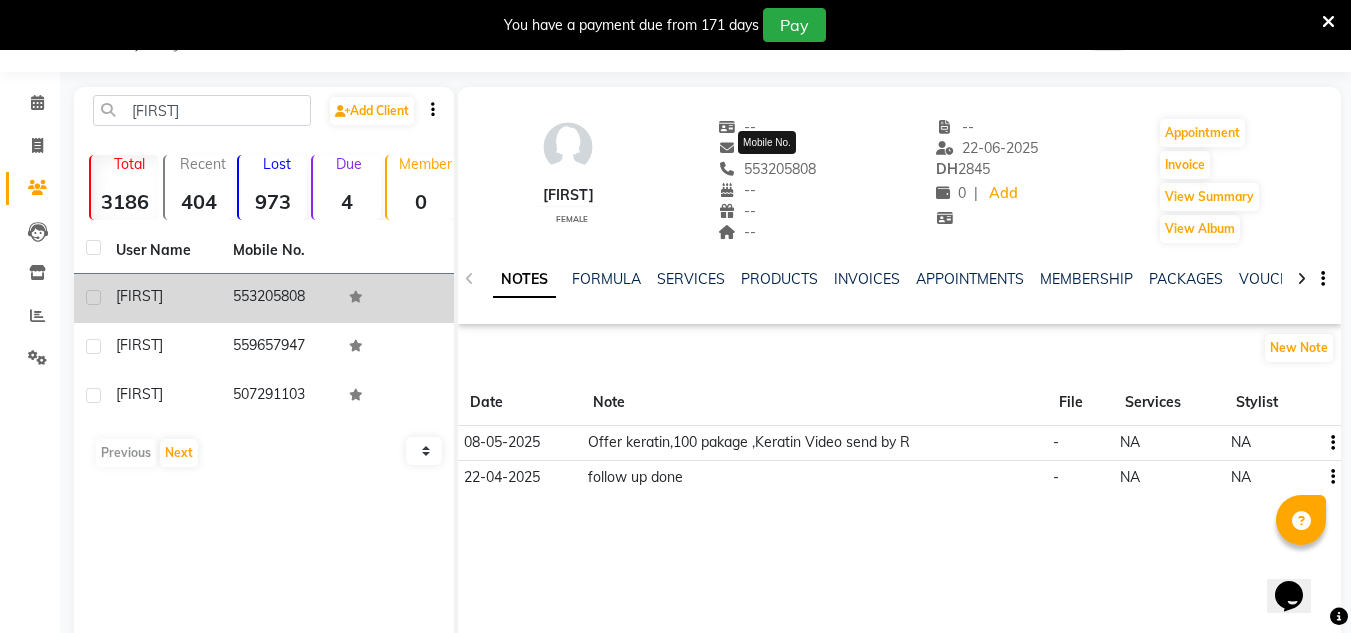 drag, startPoint x: 819, startPoint y: 165, endPoint x: 742, endPoint y: 177, distance: 77.92946 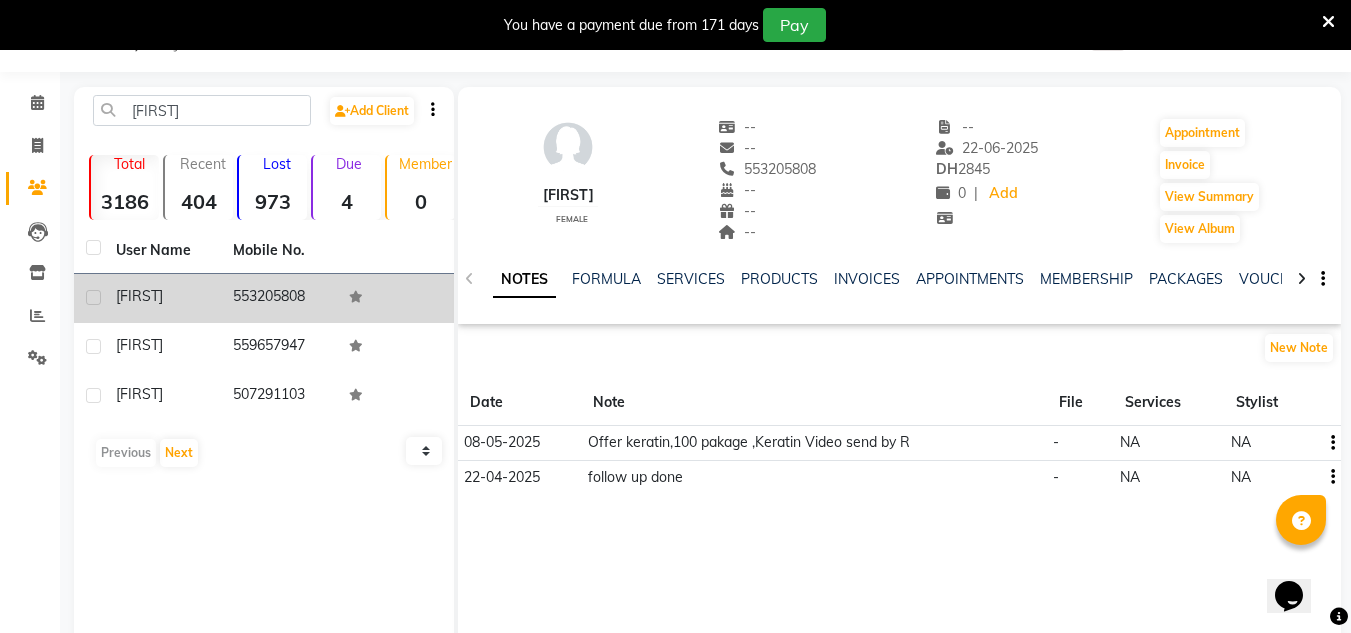 copy on "553205808" 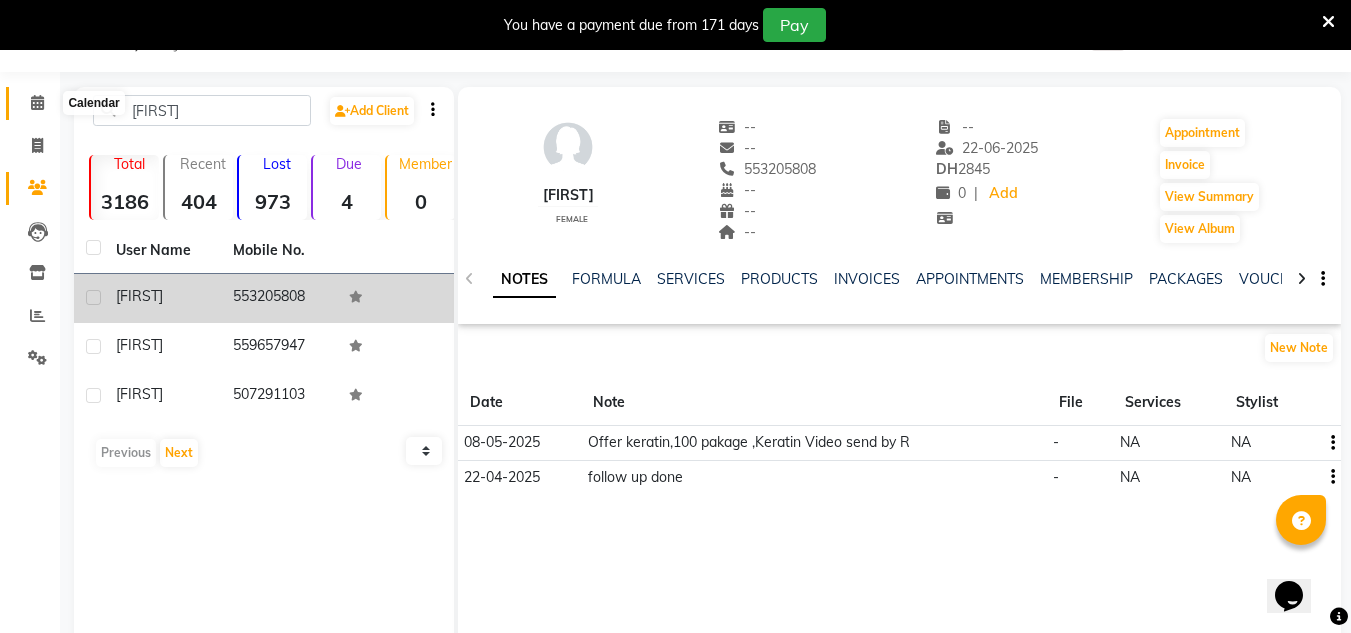 click 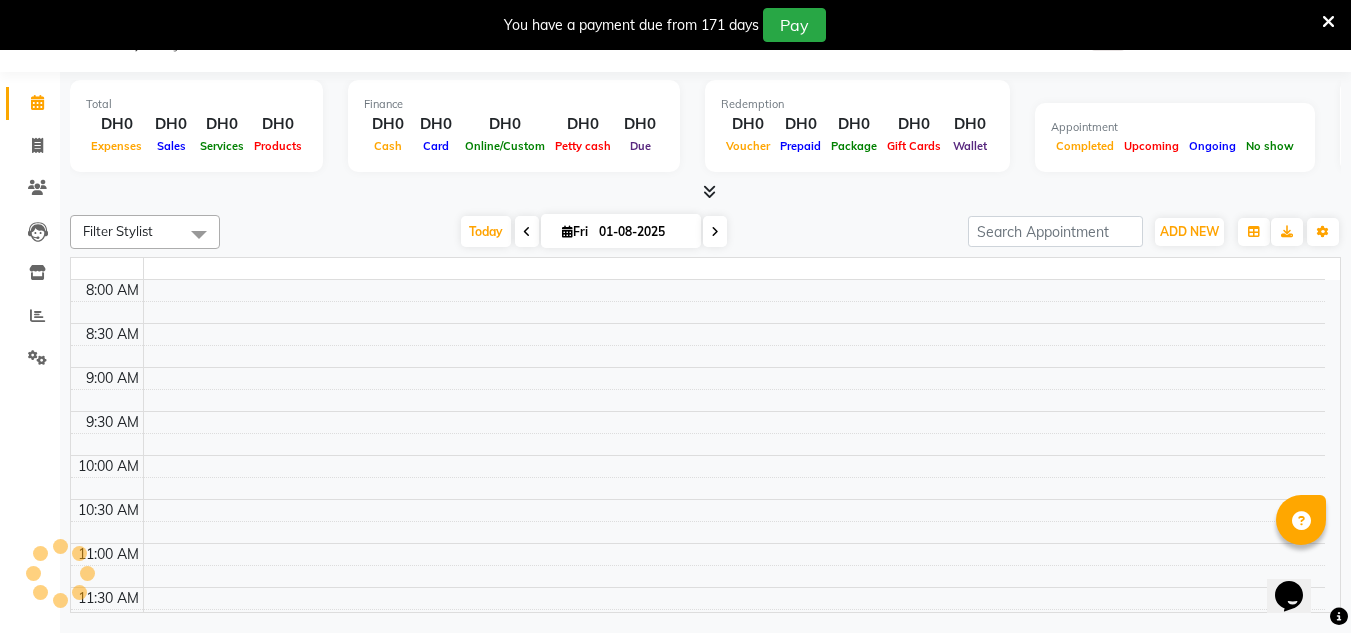 scroll, scrollTop: 0, scrollLeft: 0, axis: both 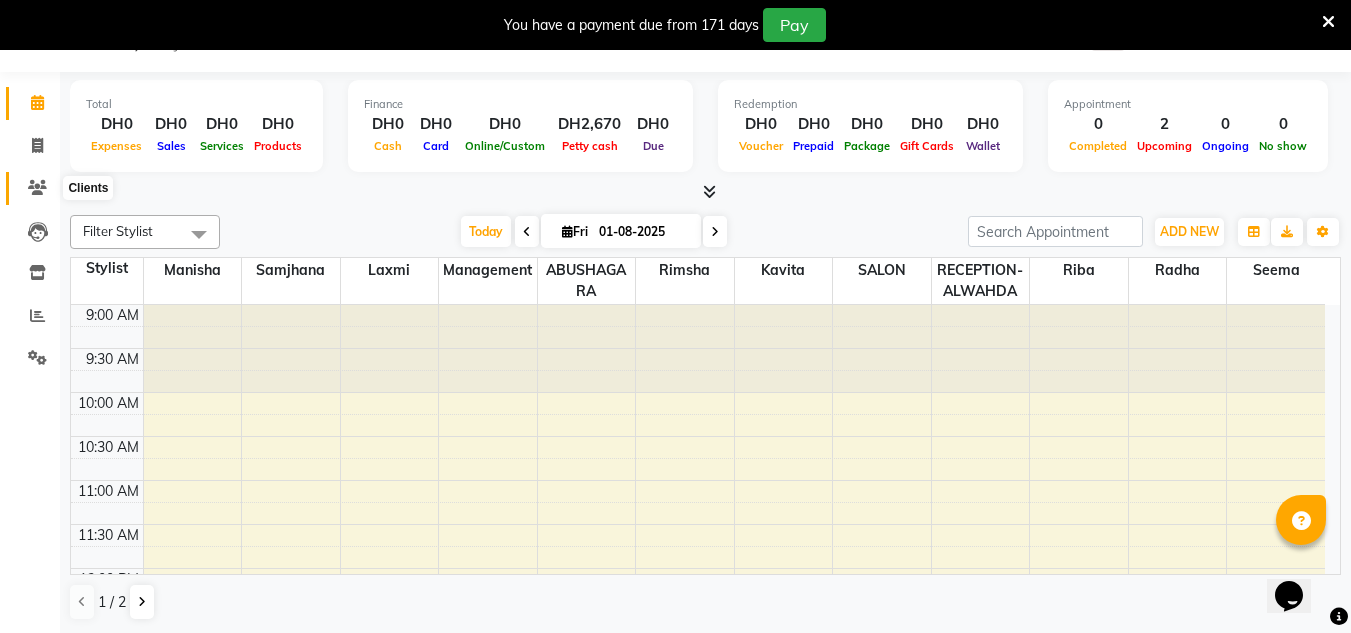 click 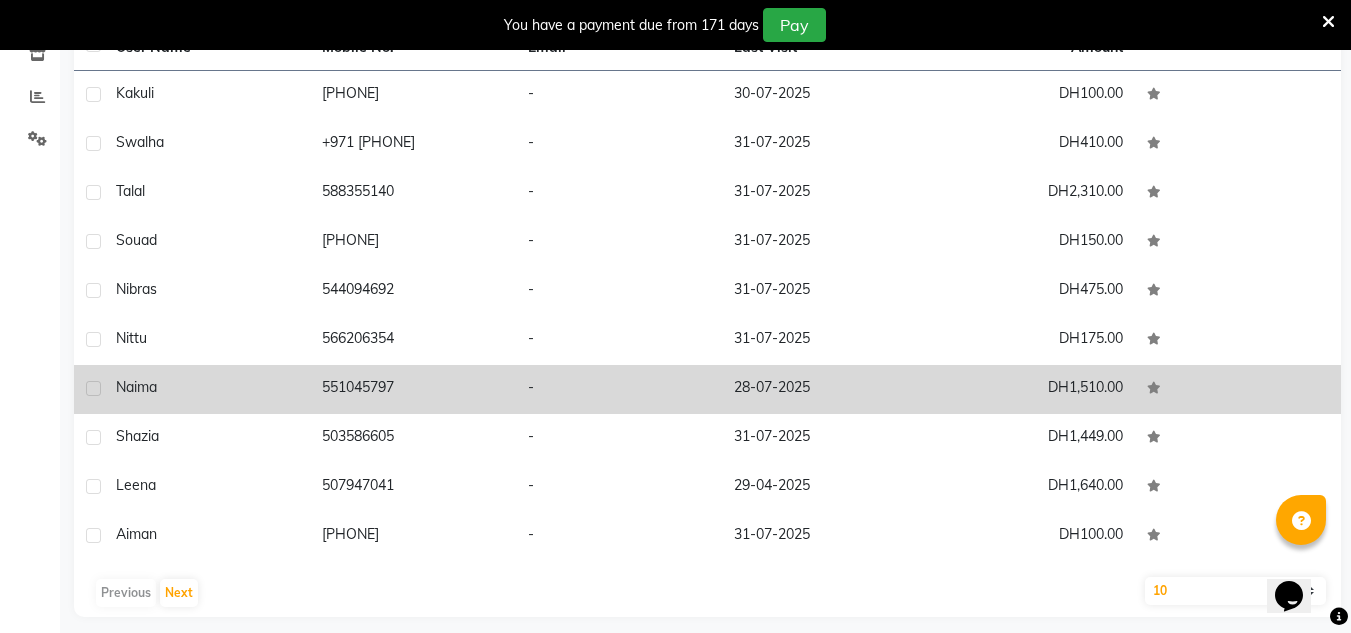 scroll, scrollTop: 283, scrollLeft: 0, axis: vertical 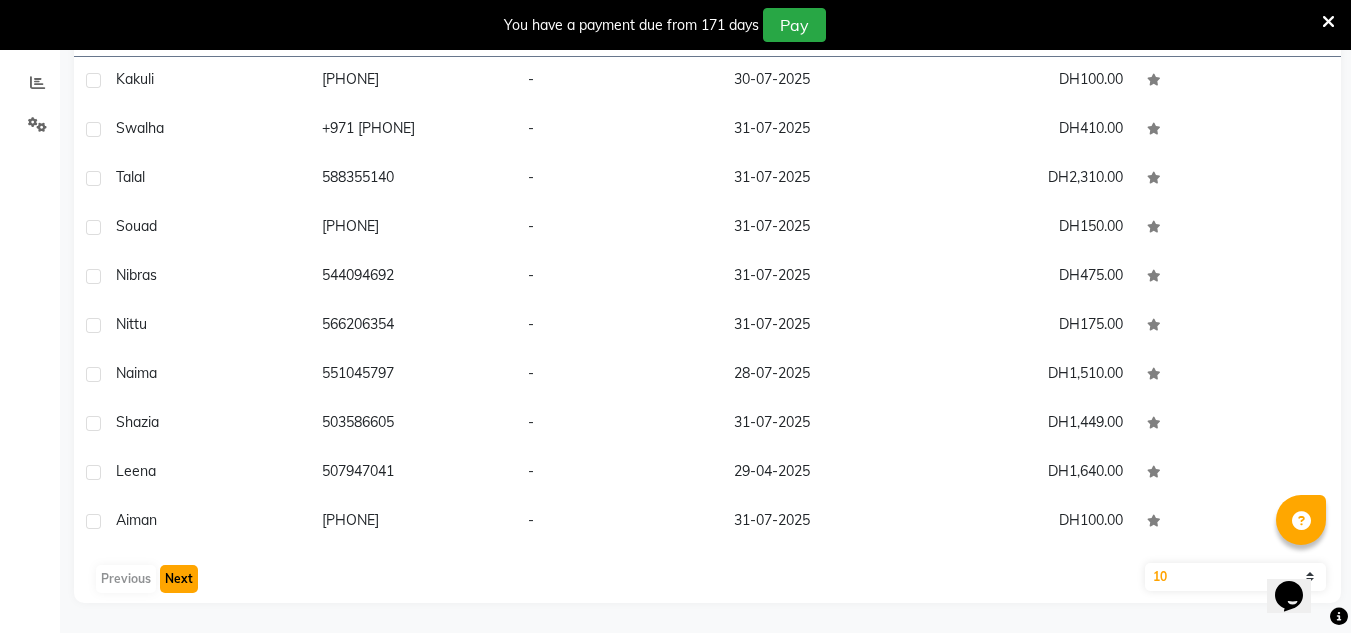click on "Next" 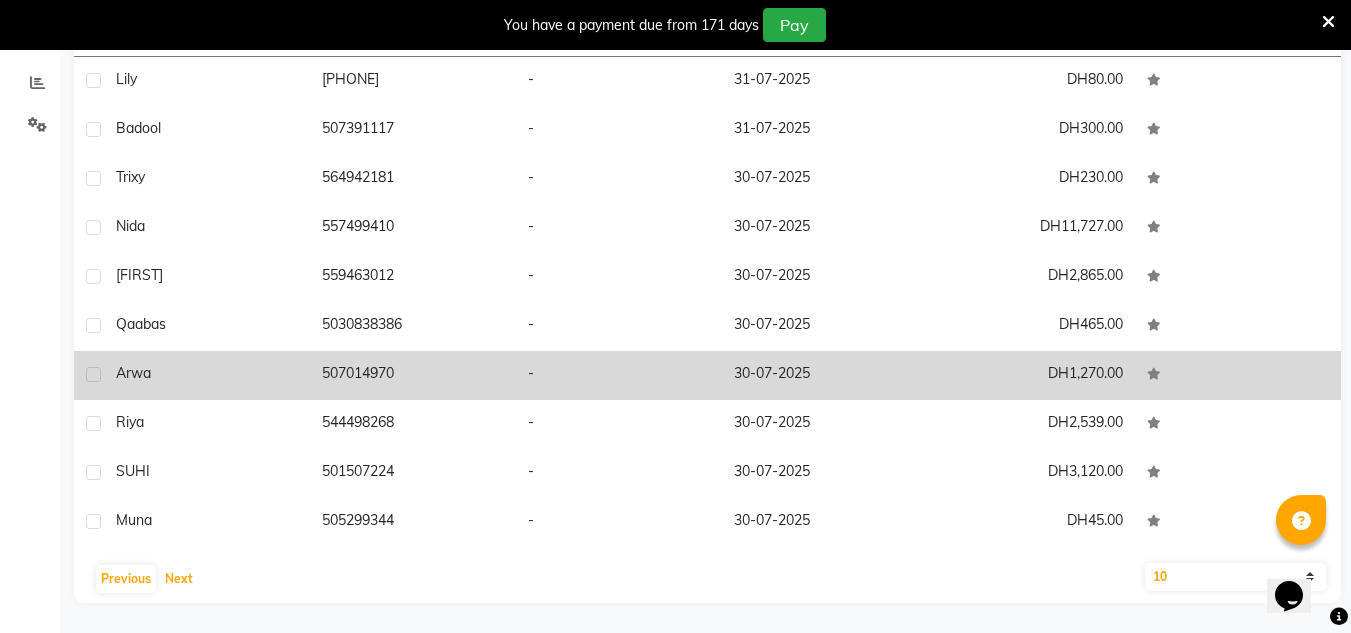 scroll, scrollTop: 183, scrollLeft: 0, axis: vertical 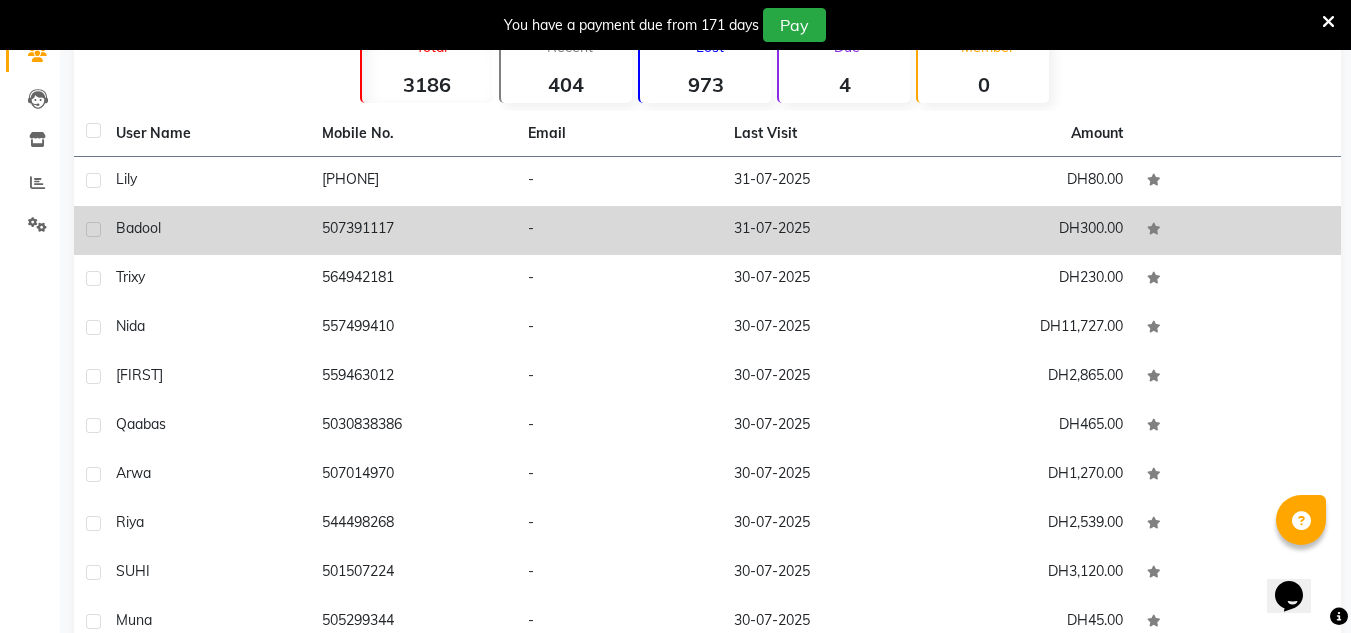 click on "507391117" 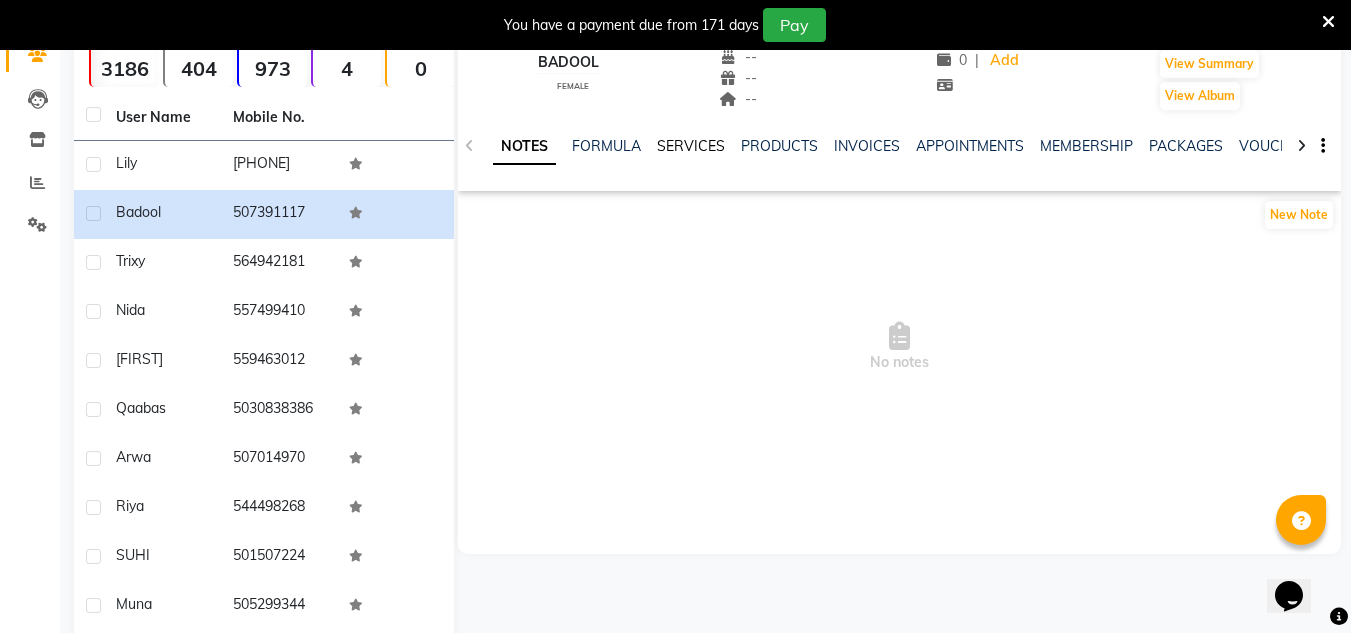 click on "SERVICES" 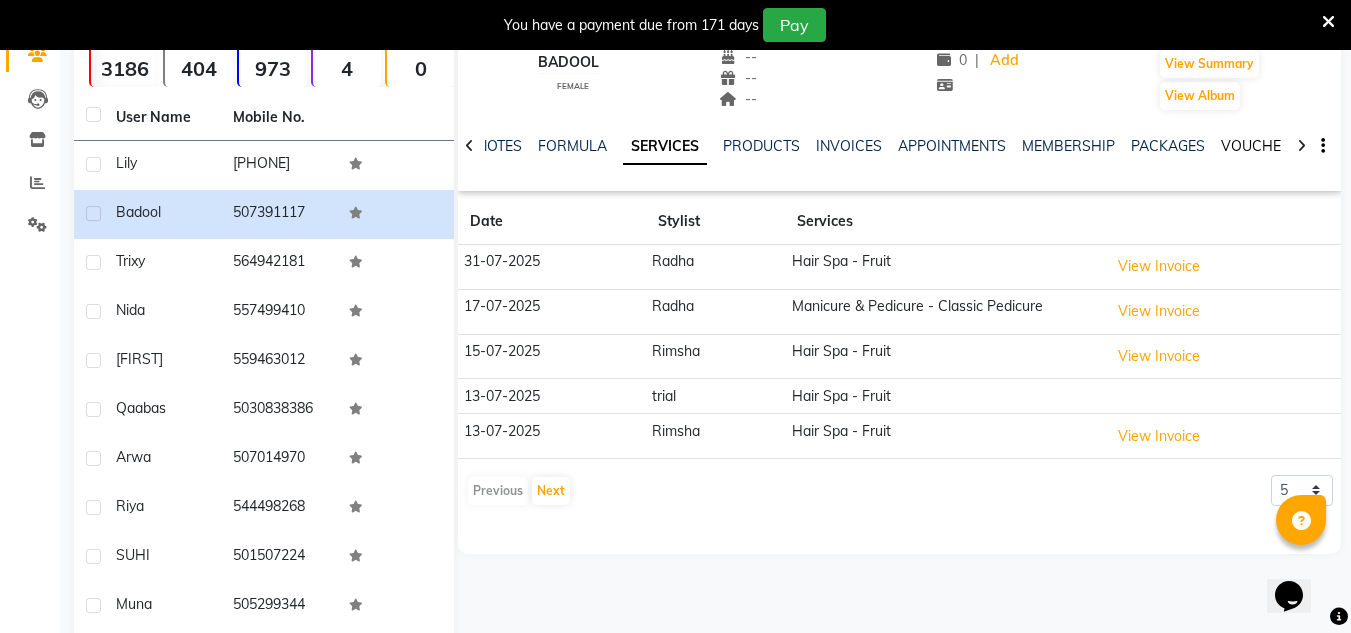 click on "VOUCHERS" 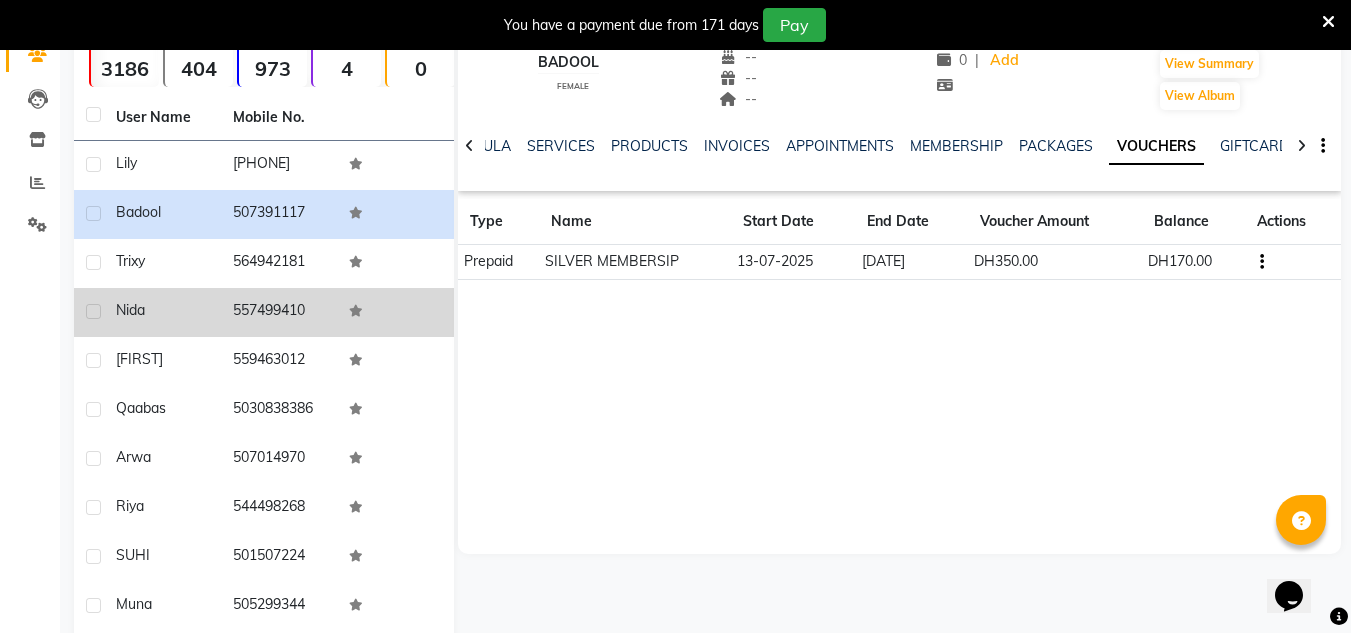 scroll, scrollTop: 267, scrollLeft: 0, axis: vertical 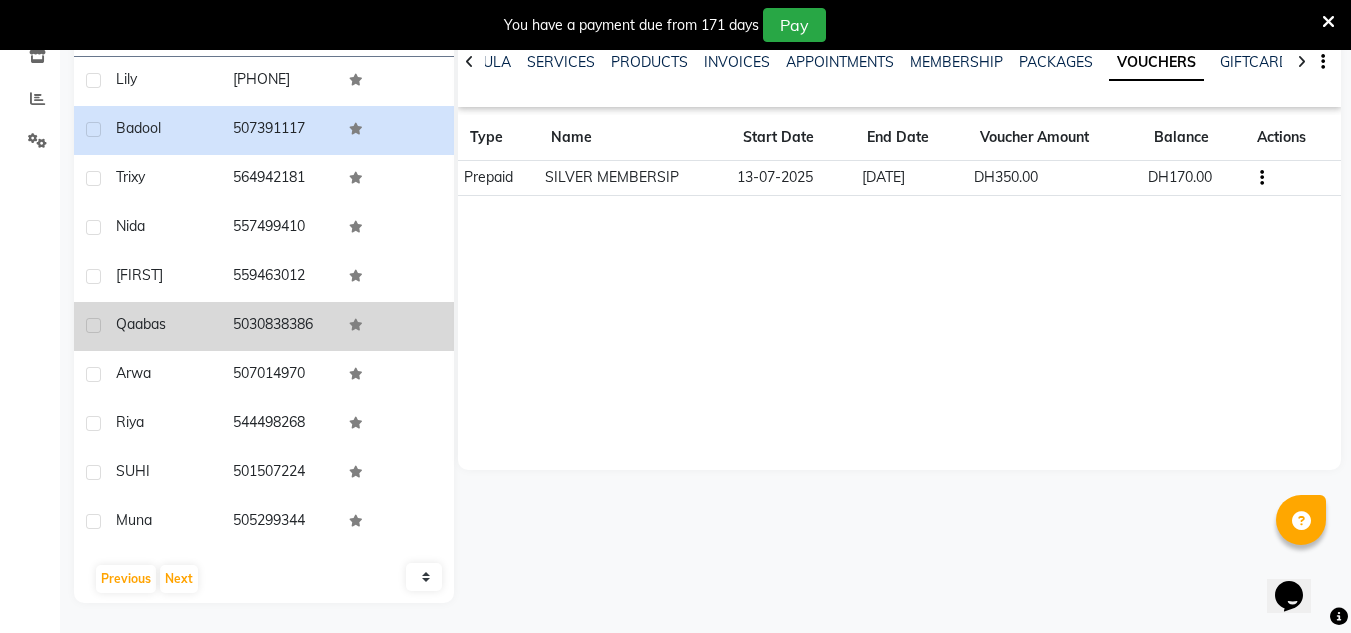 click on "5030838386" 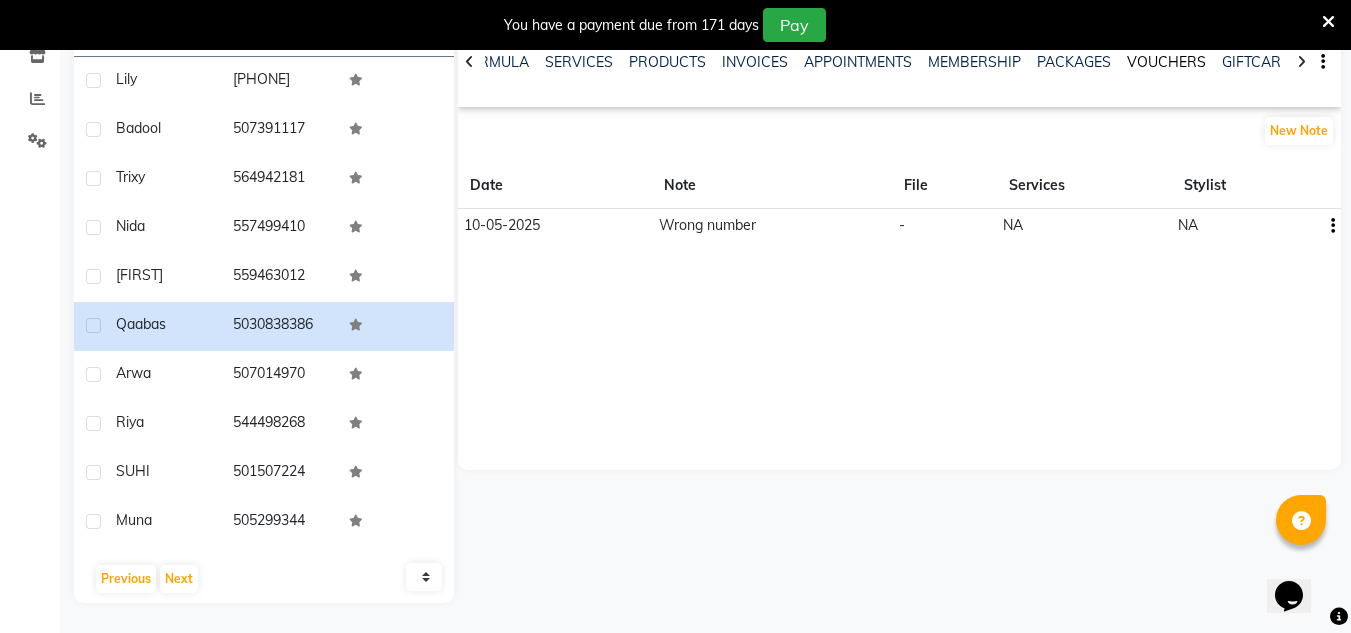 click on "VOUCHERS" 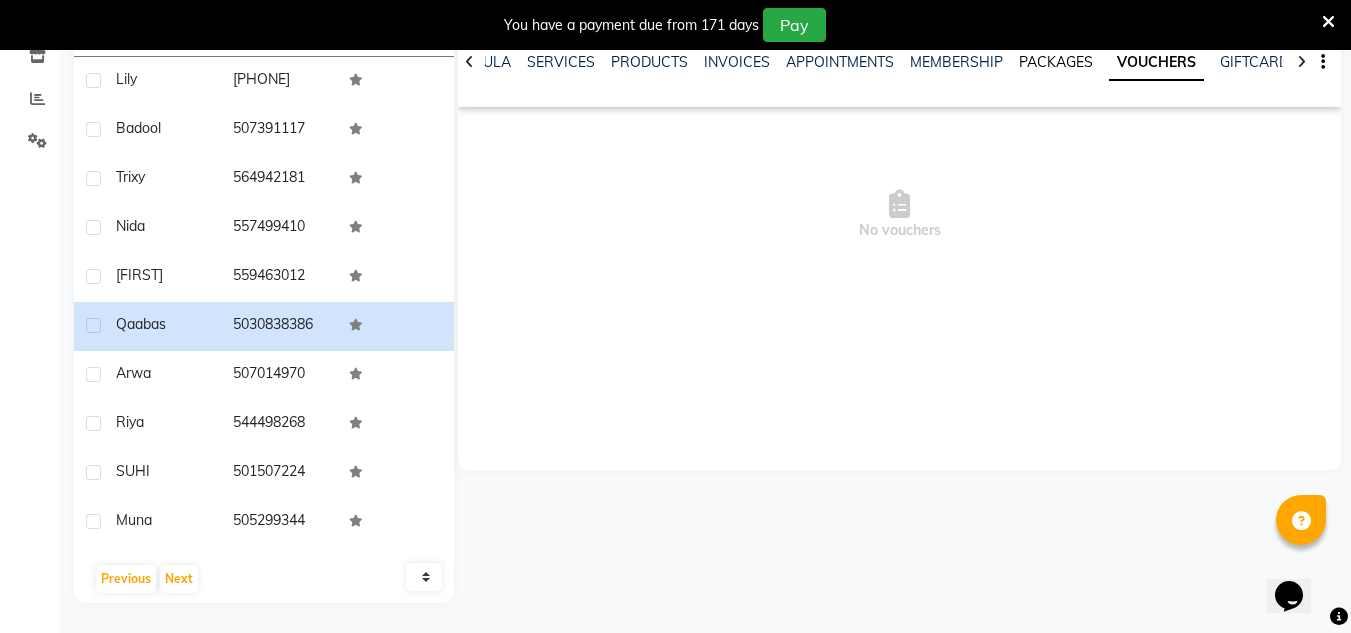 click on "PACKAGES" 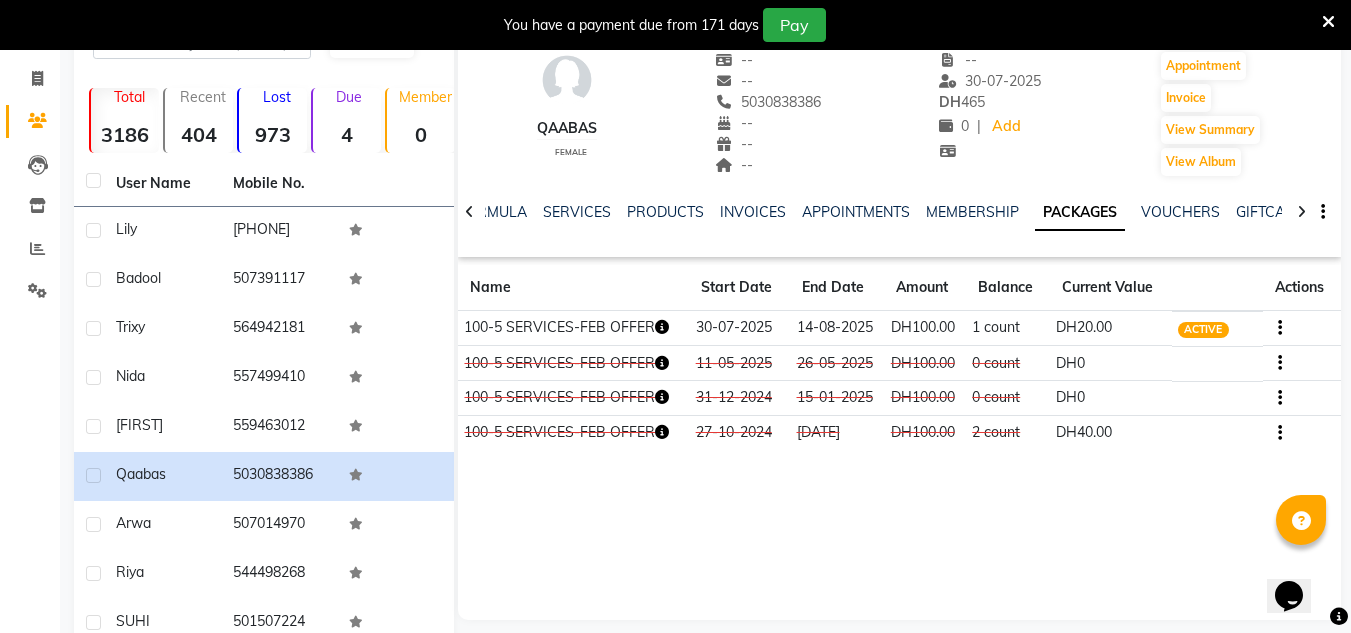 scroll, scrollTop: 0, scrollLeft: 0, axis: both 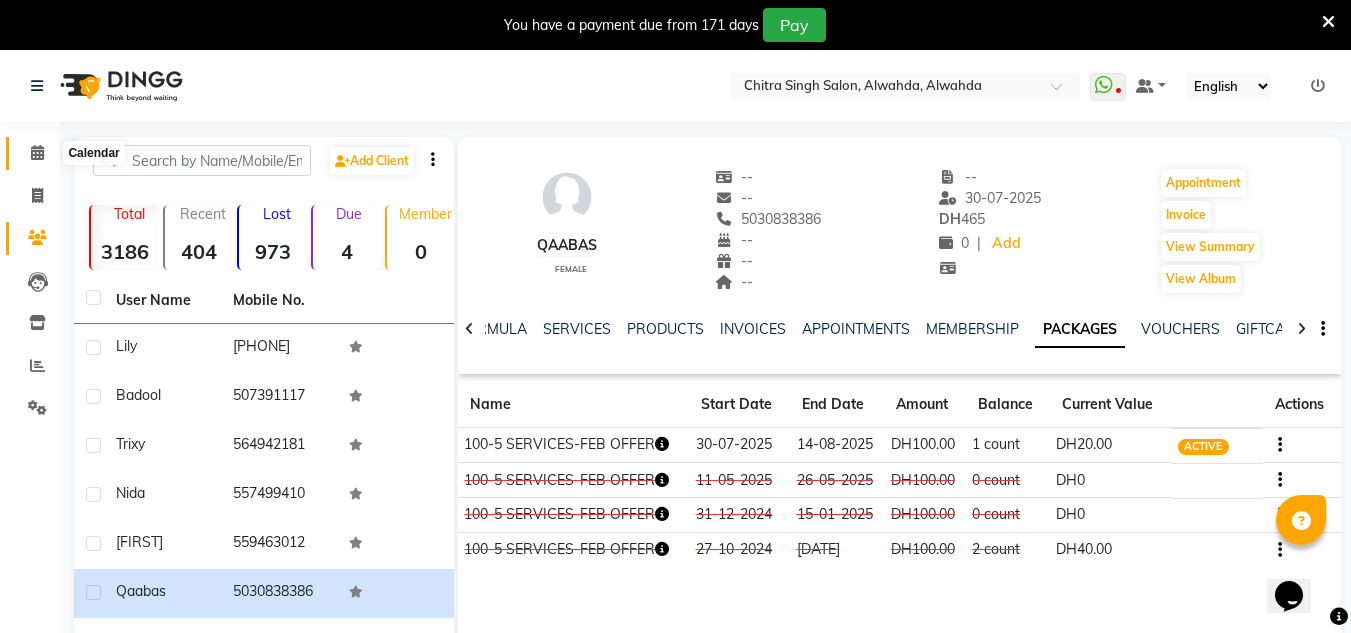 click 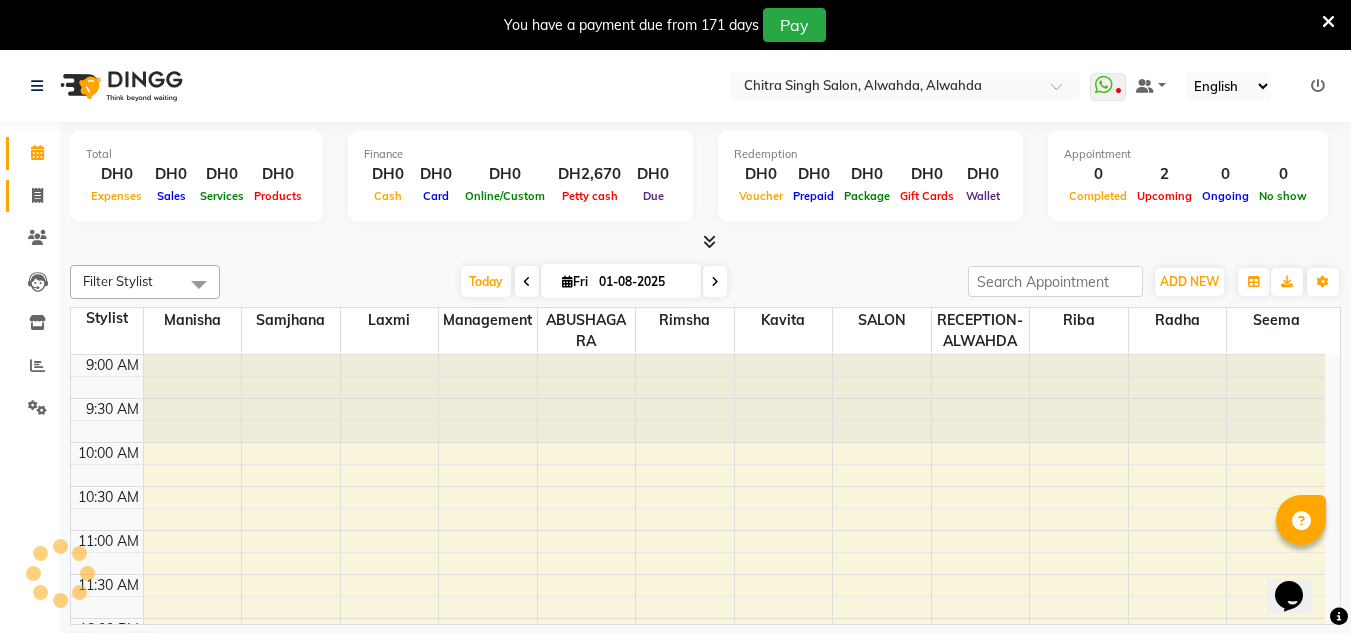 scroll, scrollTop: 265, scrollLeft: 0, axis: vertical 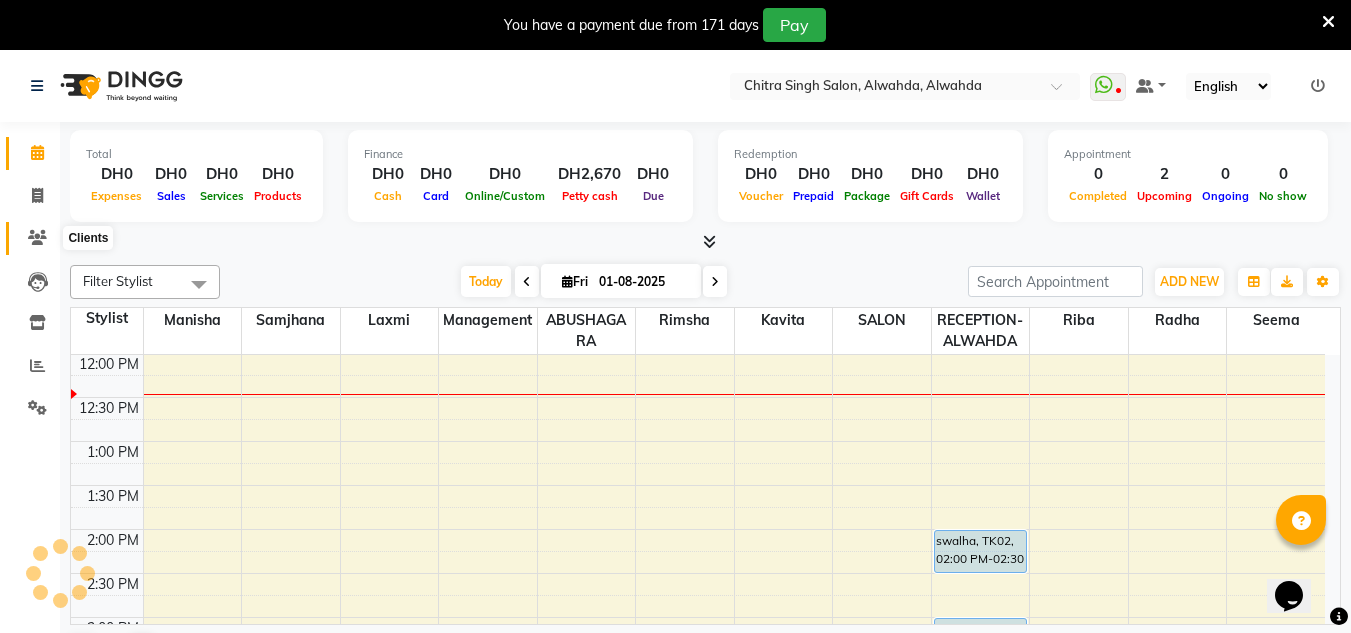 click 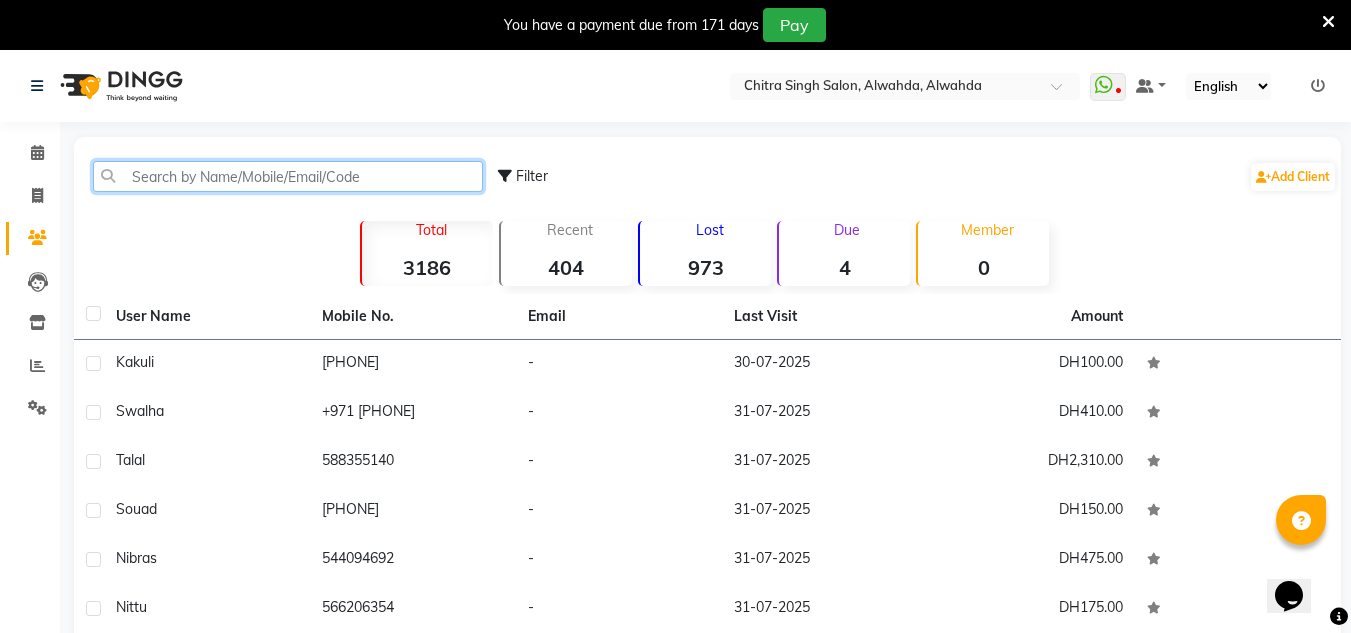 click 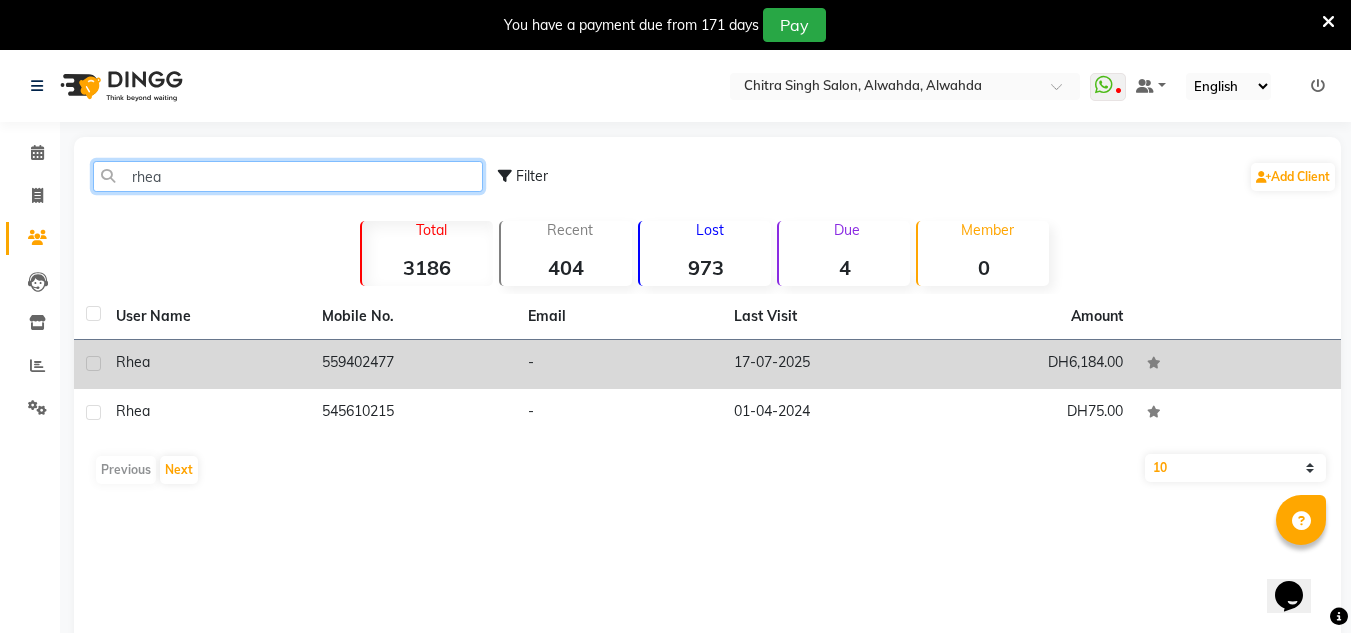 type on "rhea" 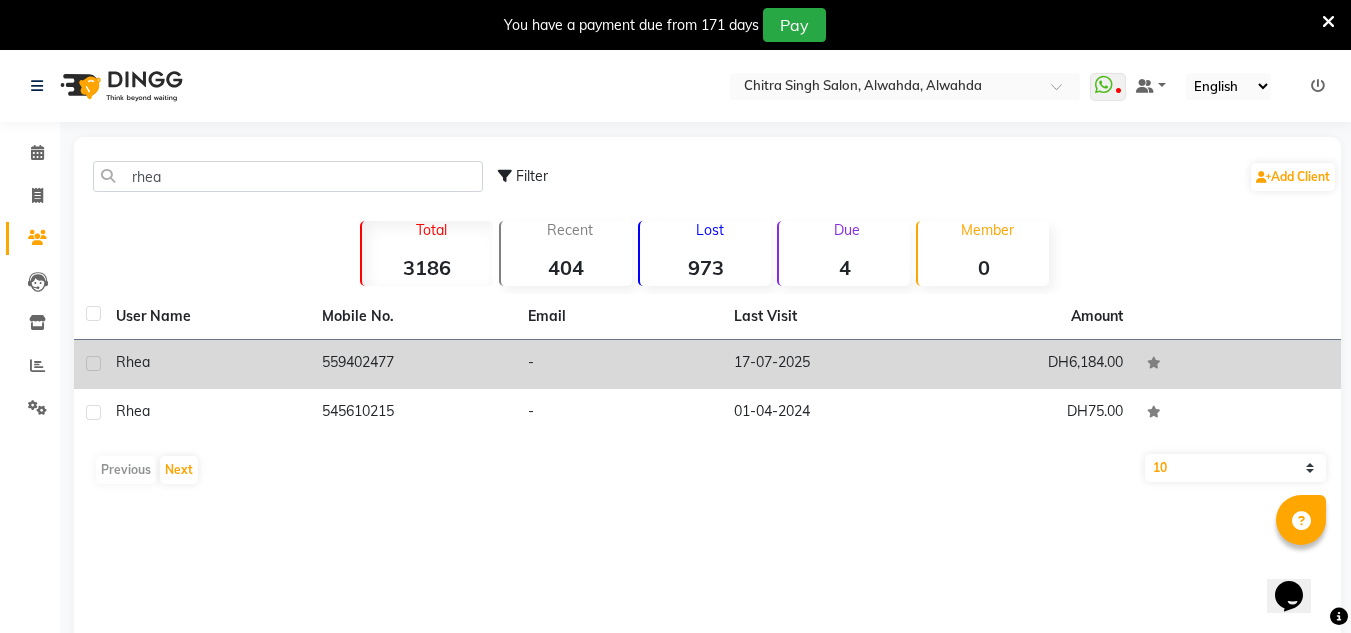 drag, startPoint x: 532, startPoint y: 380, endPoint x: 555, endPoint y: 381, distance: 23.021729 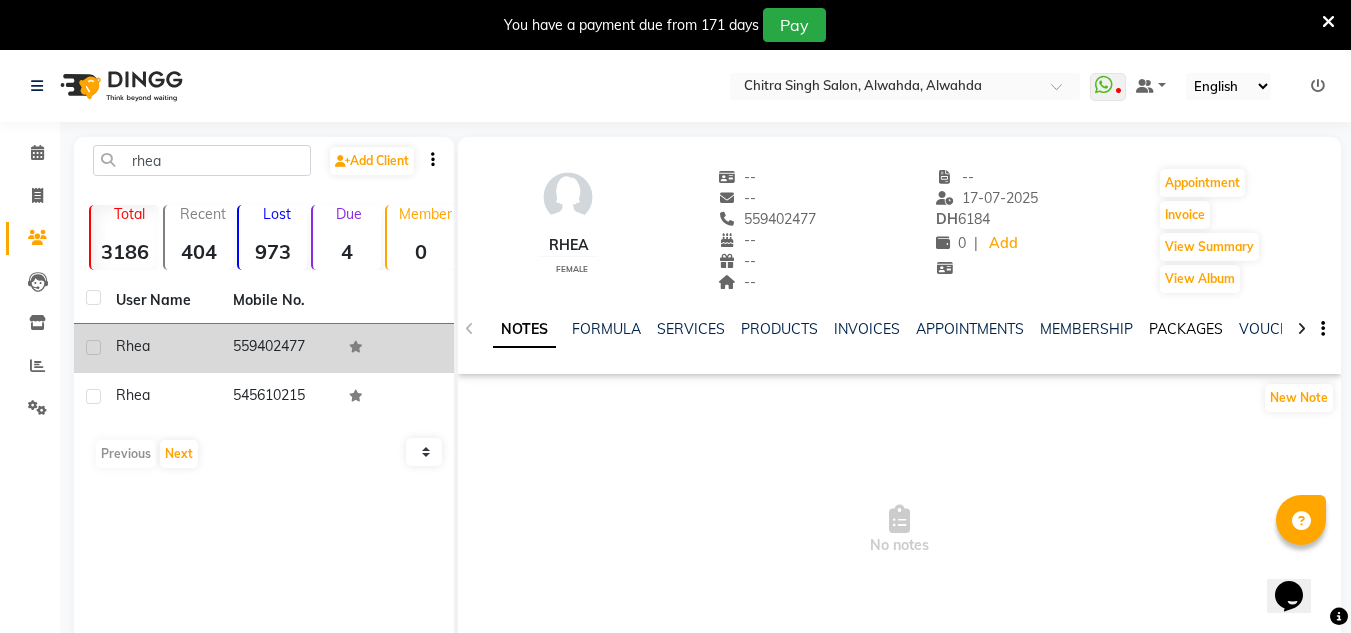 click on "PACKAGES" 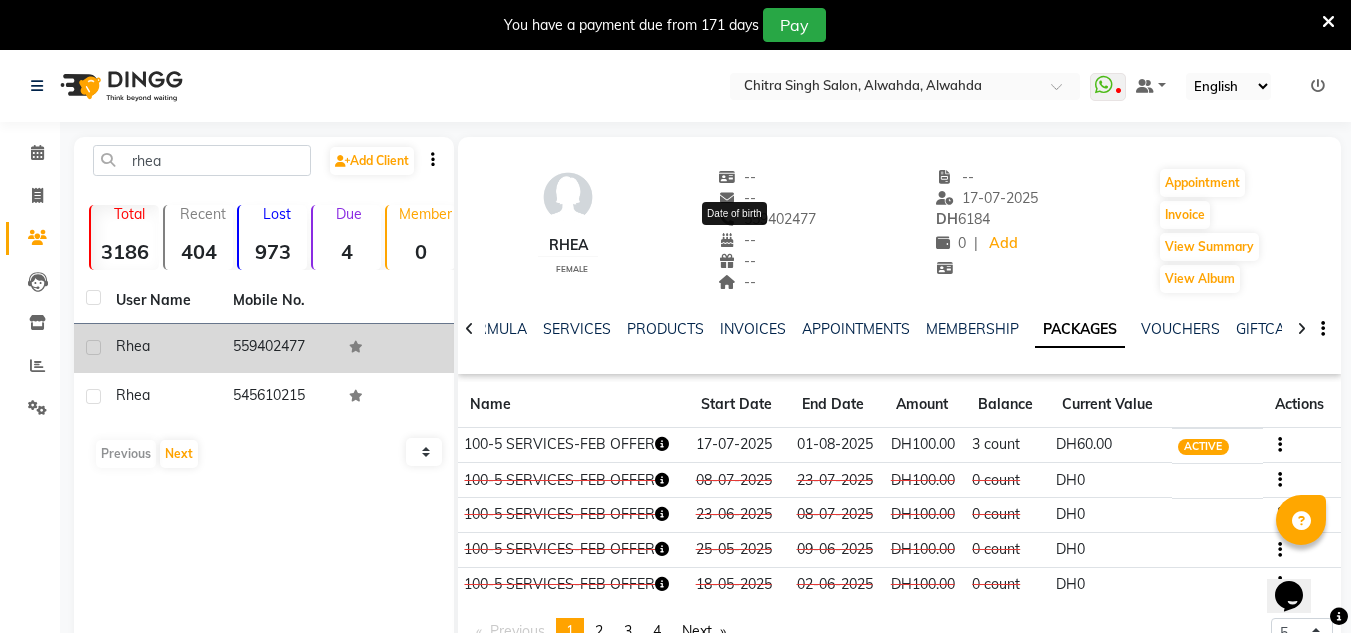 drag, startPoint x: 816, startPoint y: 217, endPoint x: 786, endPoint y: 235, distance: 34.98571 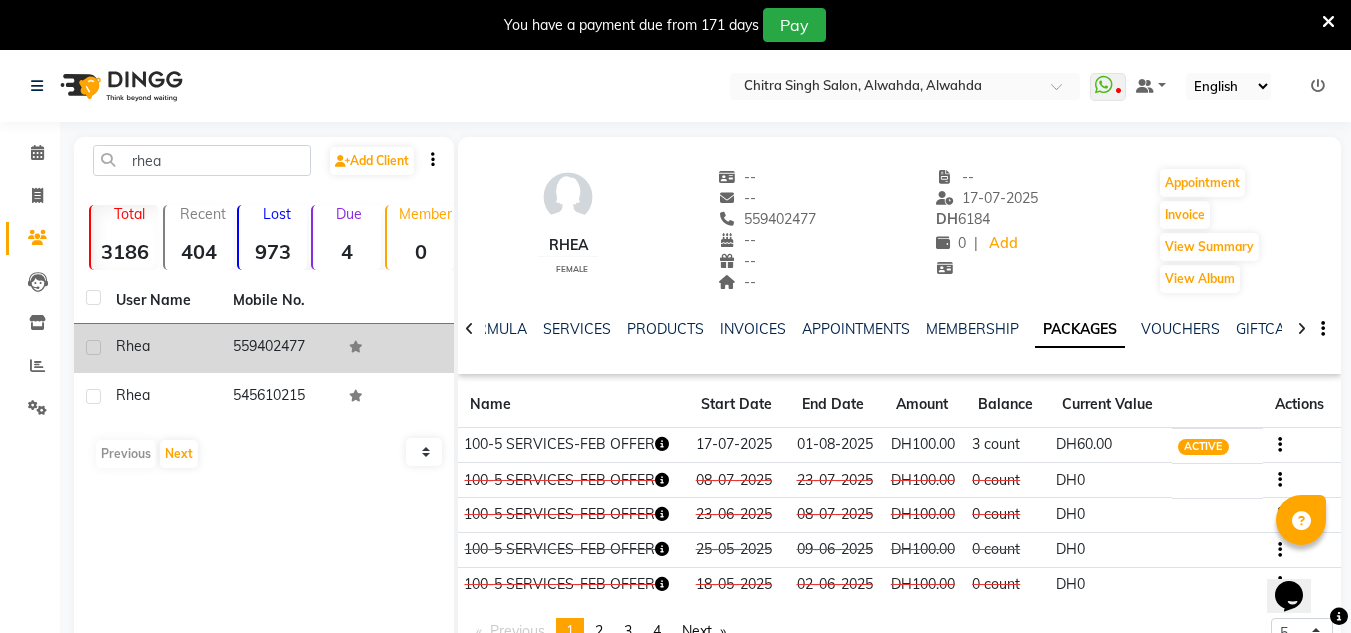click on "[FIRST]    female  --   --   [PHONE]  --  --  --  -- [DATE] DH    6184 0 |  Add   Appointment   Invoice  View Summary  View Album" 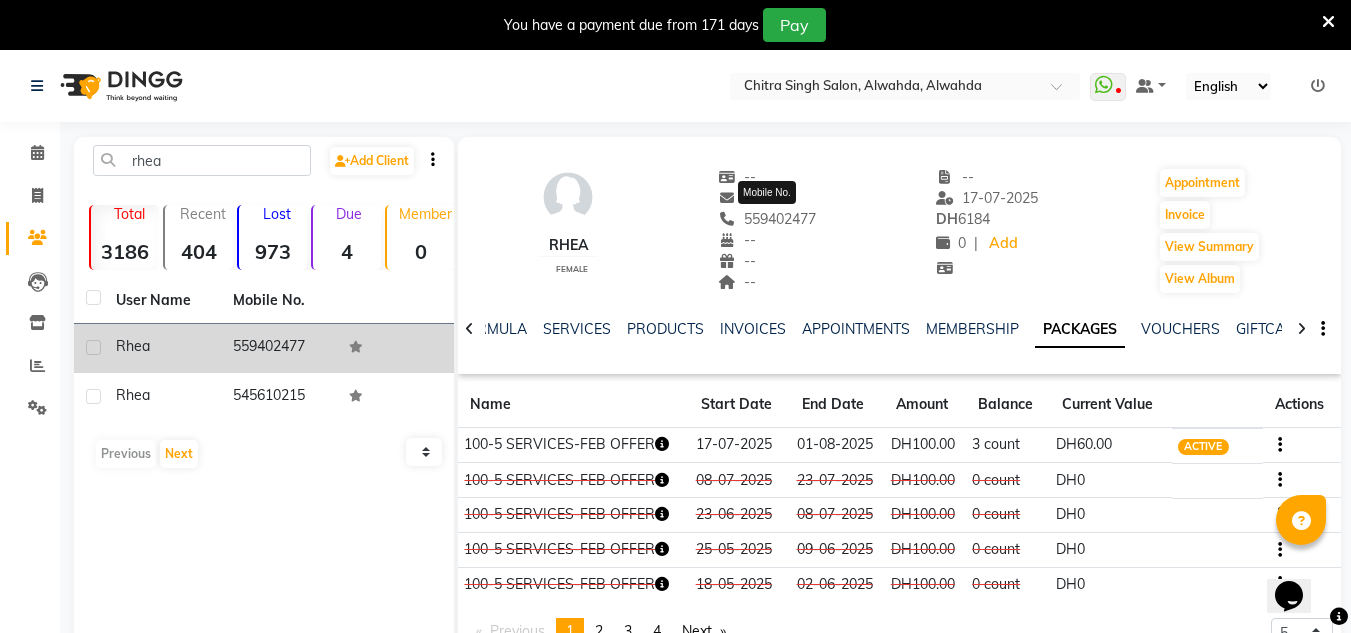 drag, startPoint x: 826, startPoint y: 215, endPoint x: 811, endPoint y: 215, distance: 15 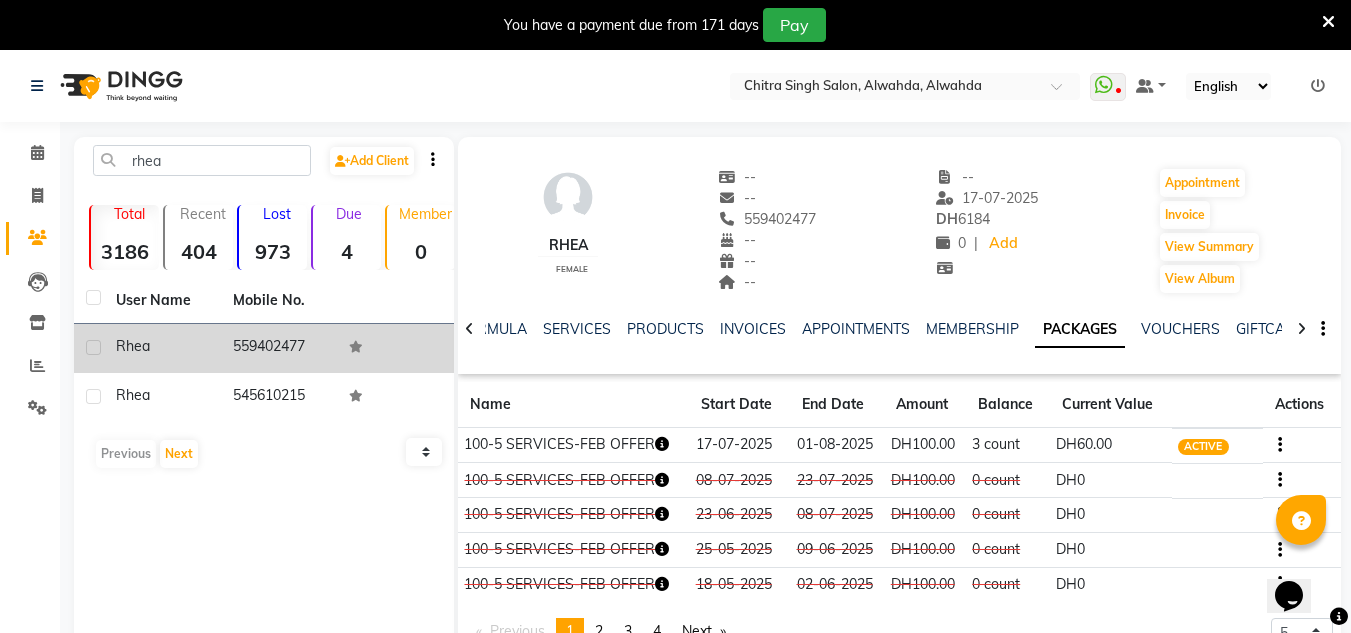 click on "[FIRST]    female  --   --   [PHONE]  --  --  --  -- [DATE] DH    6184 0 |  Add   Appointment   Invoice  View Summary  View Album" 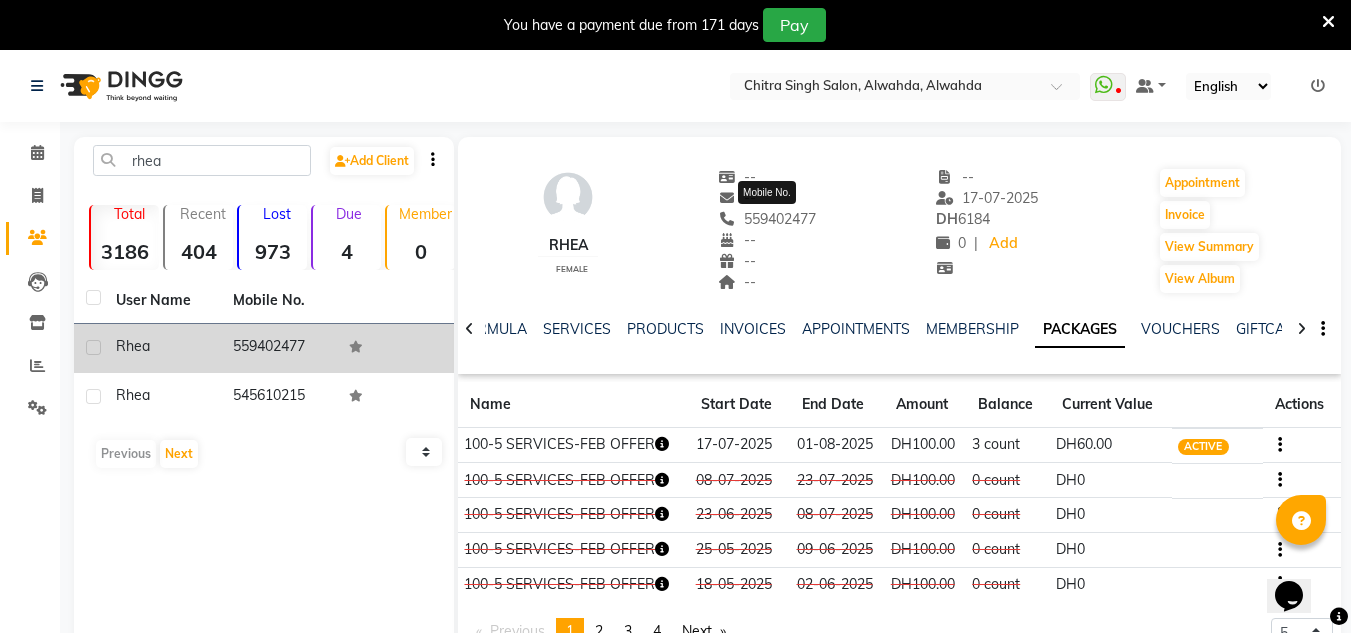 drag, startPoint x: 816, startPoint y: 213, endPoint x: 744, endPoint y: 220, distance: 72.33948 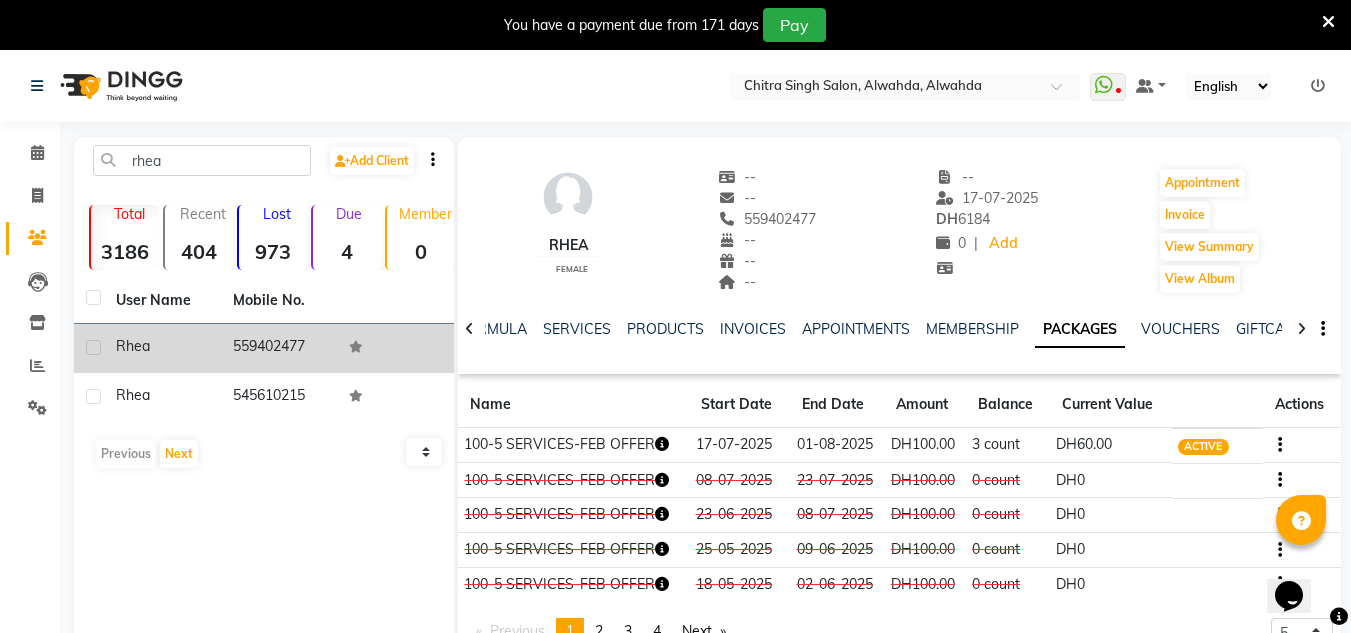 copy on "559402477" 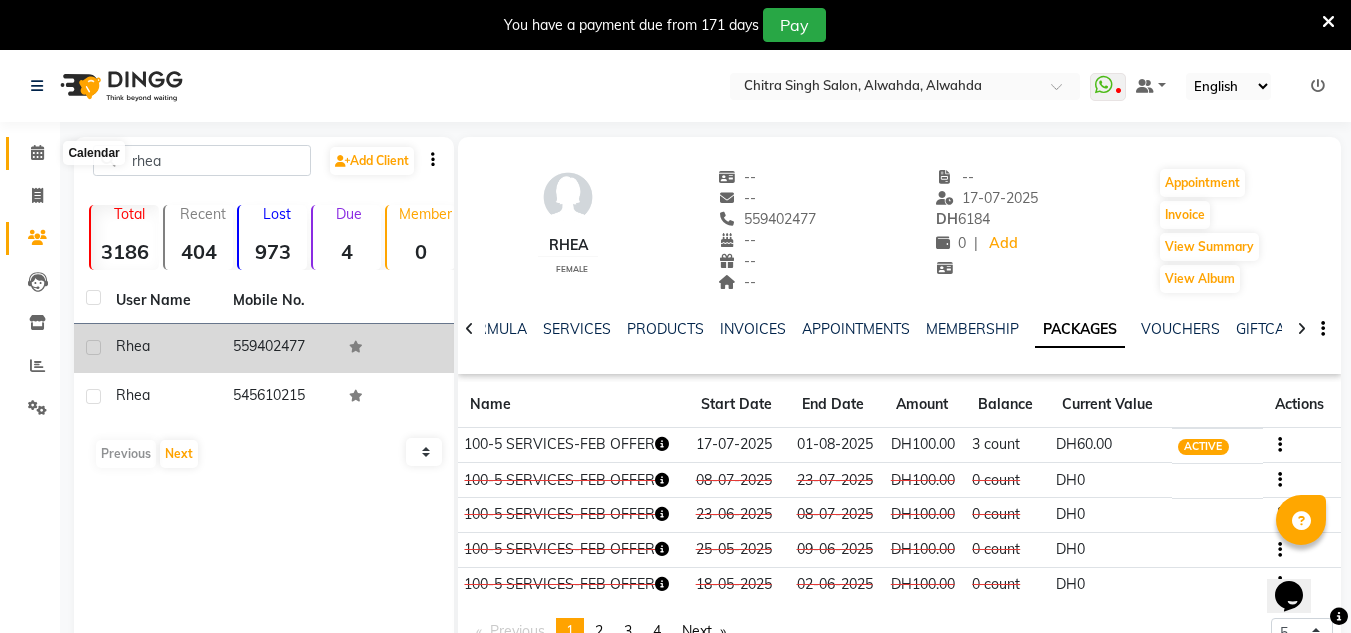 click 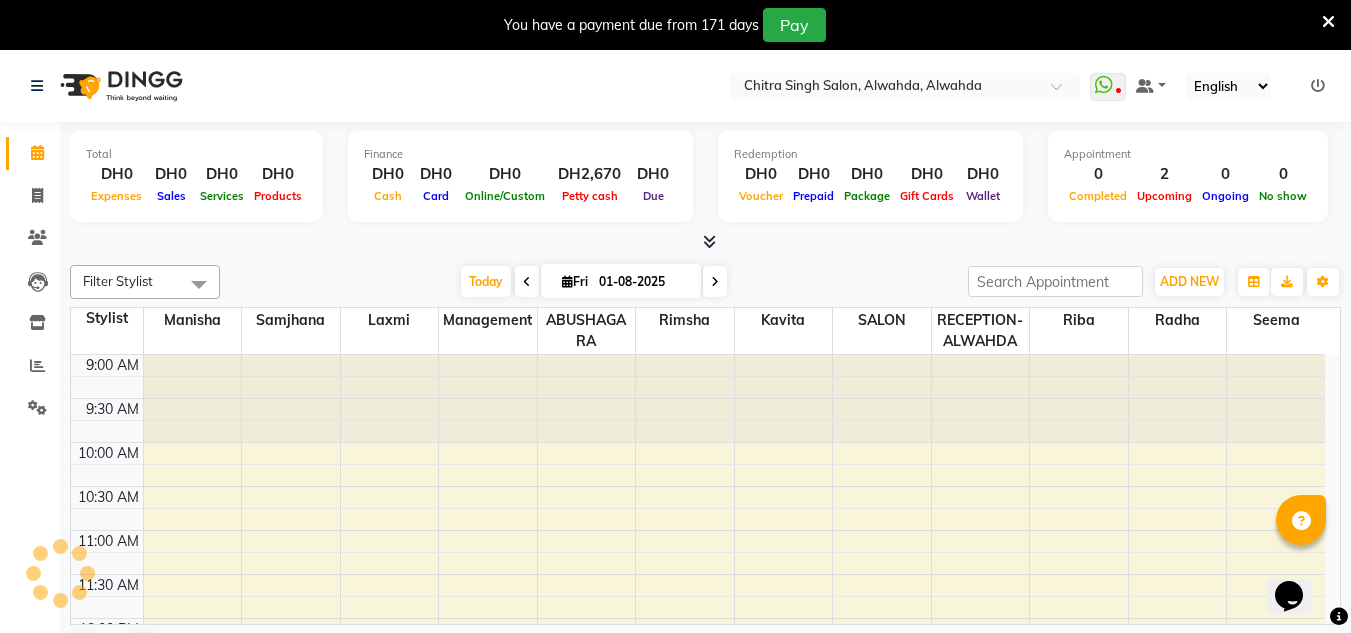 scroll, scrollTop: 0, scrollLeft: 0, axis: both 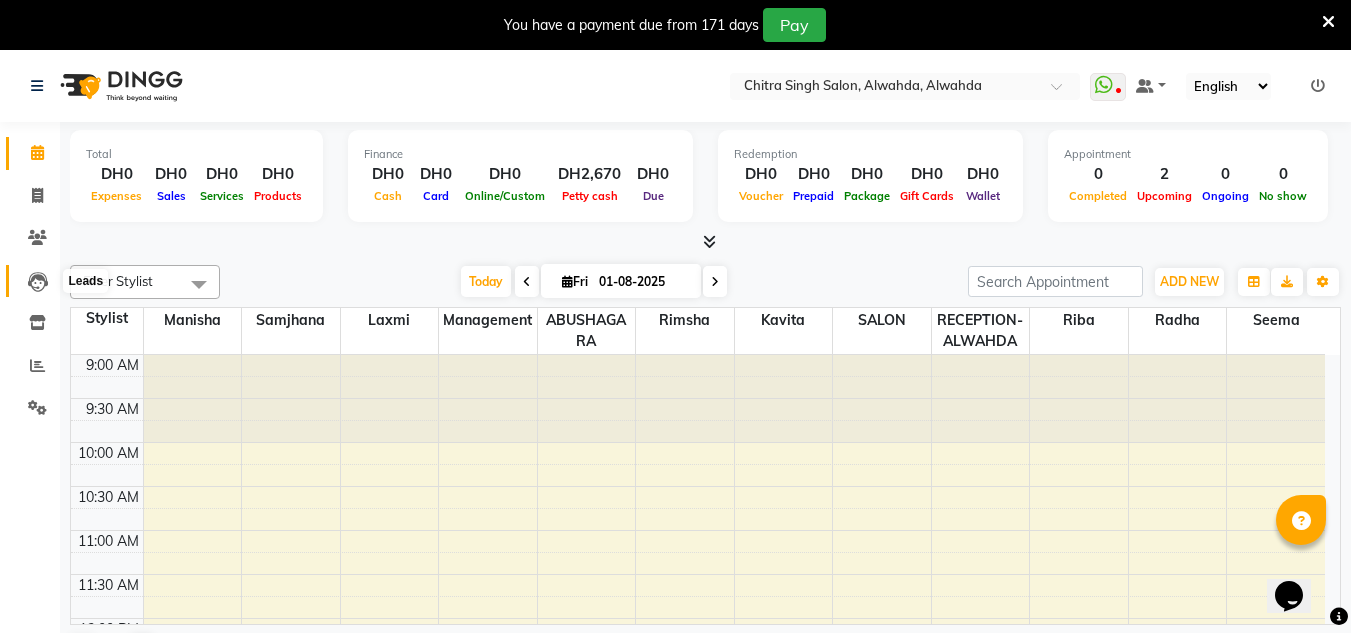 click 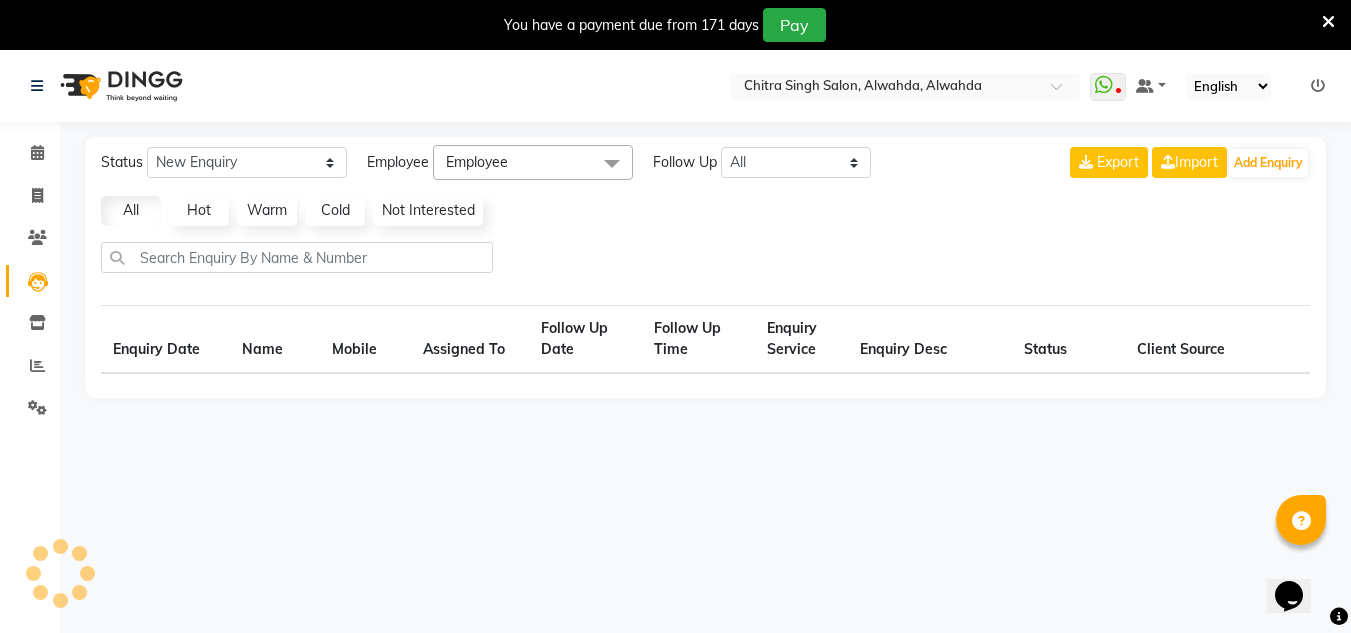select on "10" 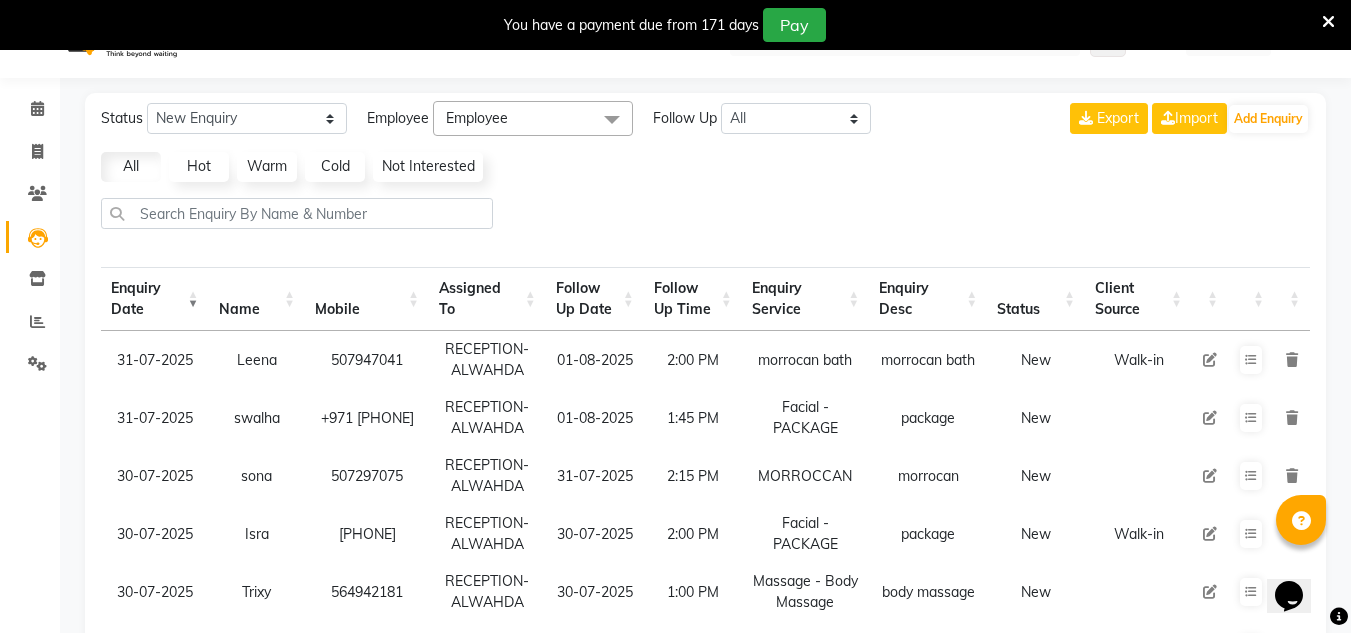 scroll, scrollTop: 150, scrollLeft: 0, axis: vertical 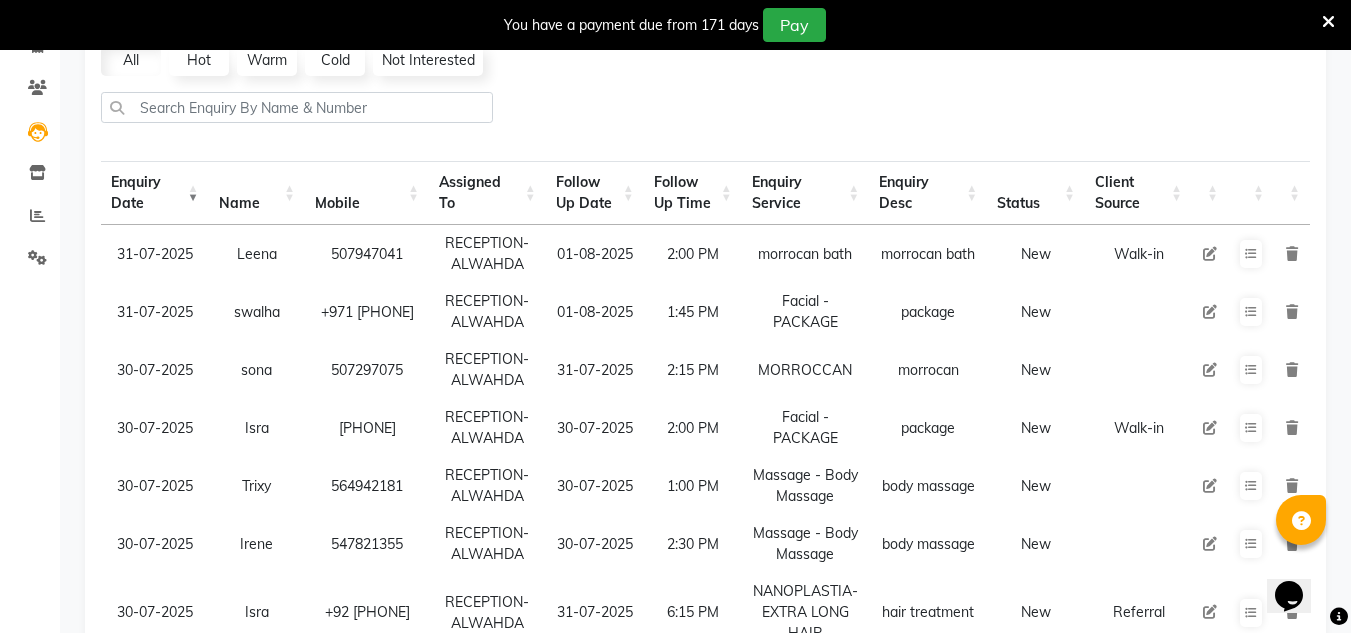 drag, startPoint x: 404, startPoint y: 424, endPoint x: 328, endPoint y: 436, distance: 76.941536 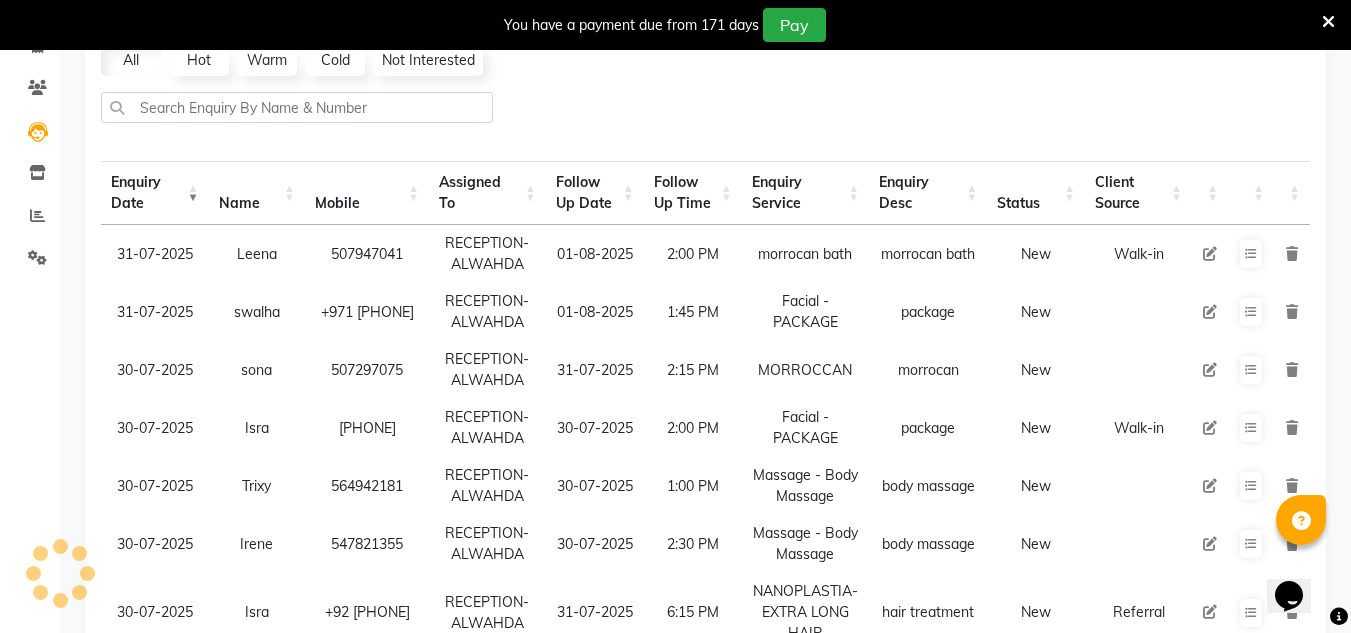 copy on "[PHONE]" 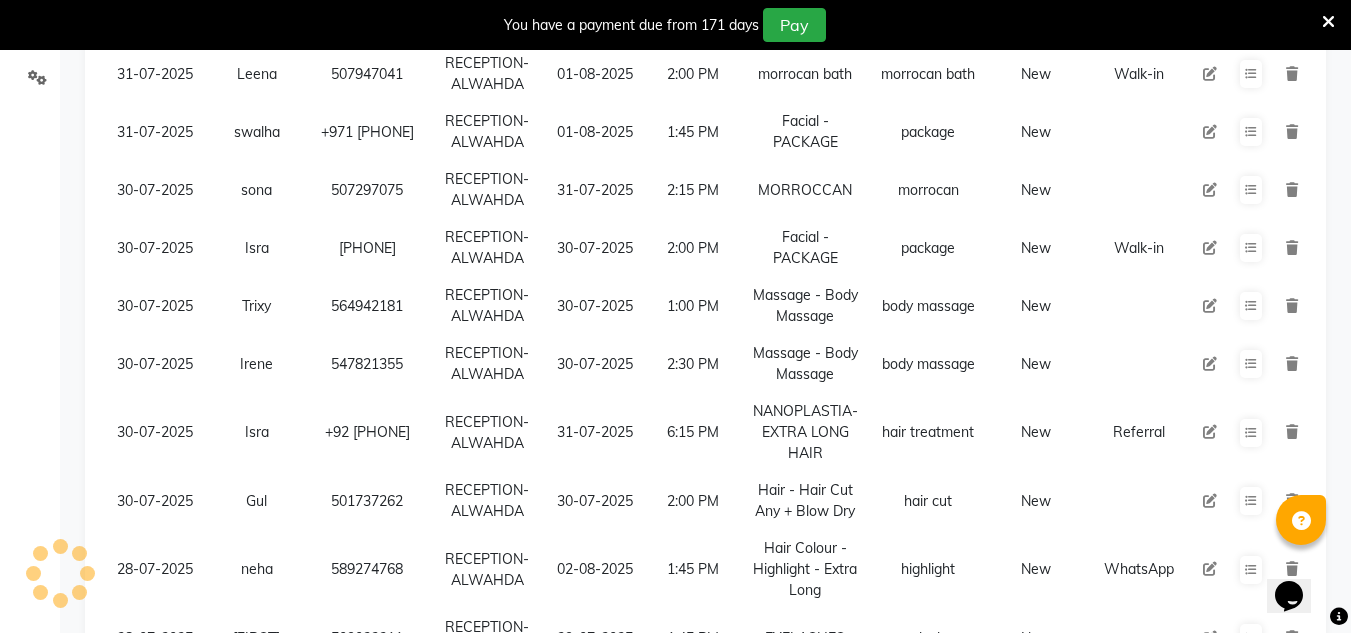 scroll, scrollTop: 0, scrollLeft: 0, axis: both 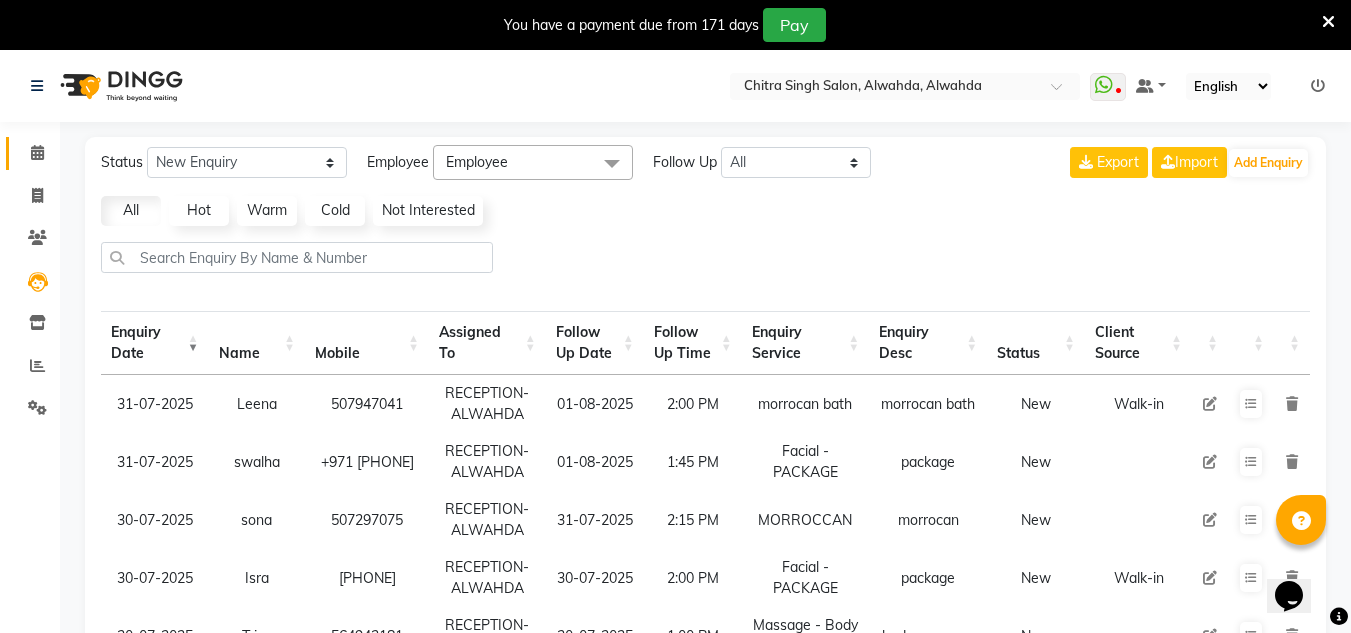 click 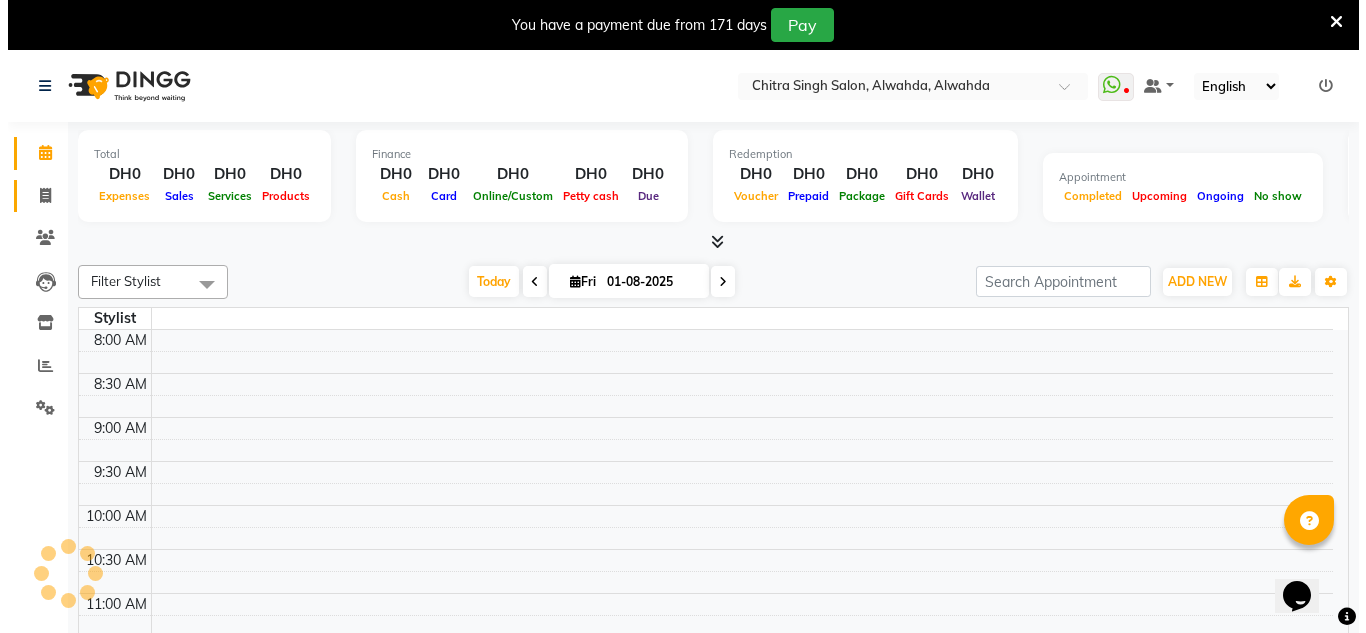 scroll, scrollTop: 0, scrollLeft: 0, axis: both 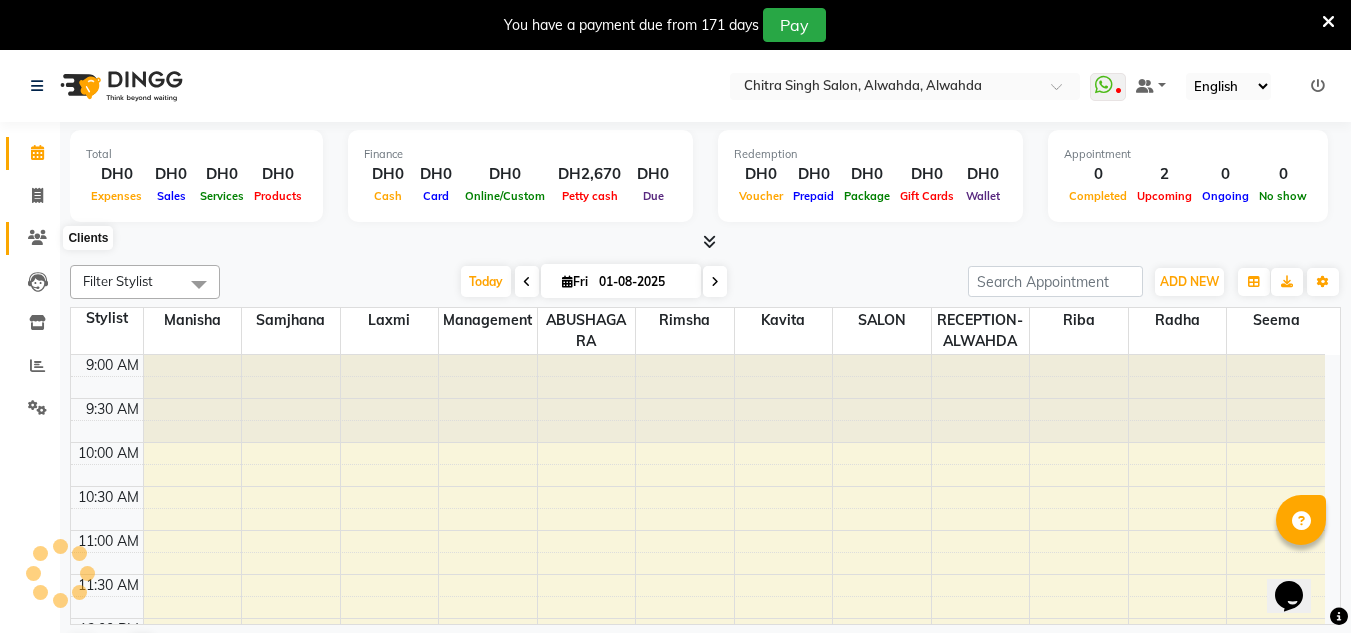 click 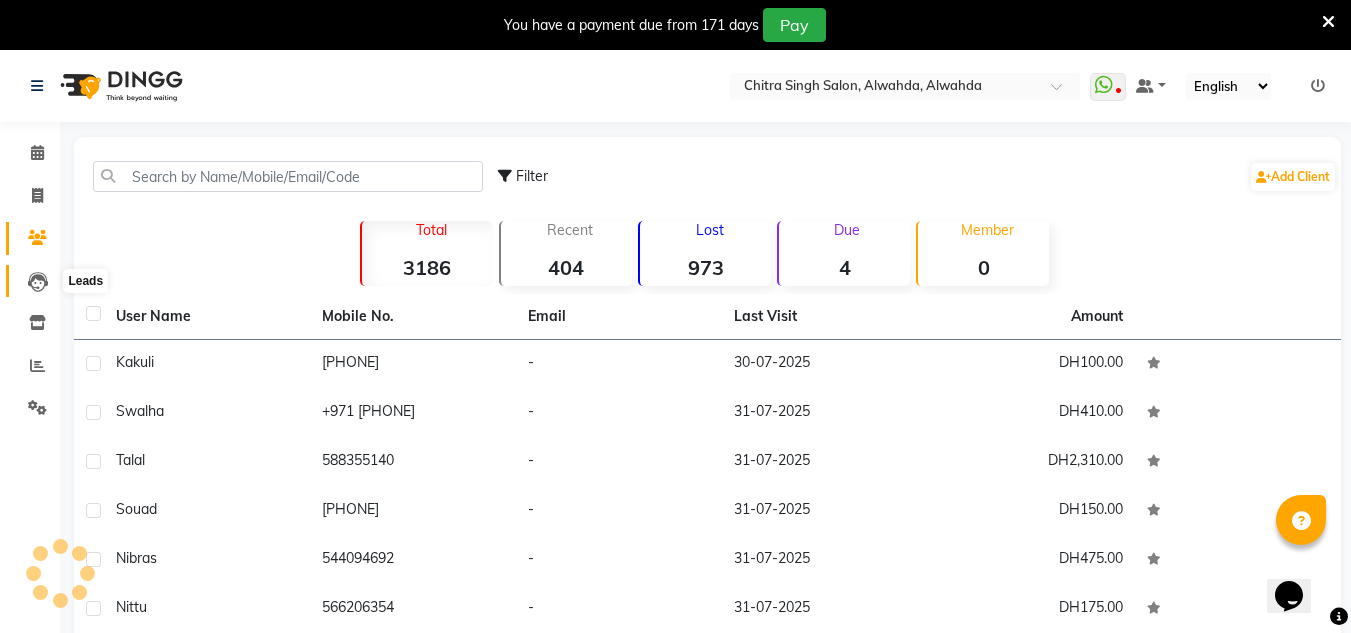 click 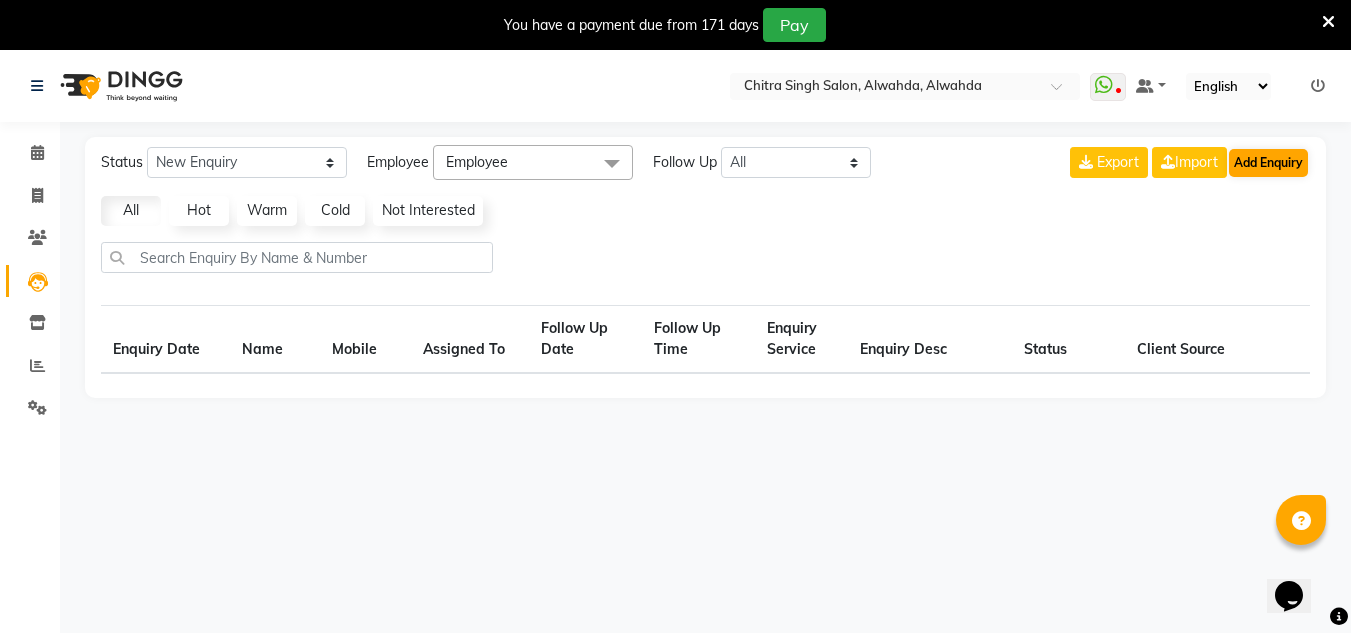 select on "10" 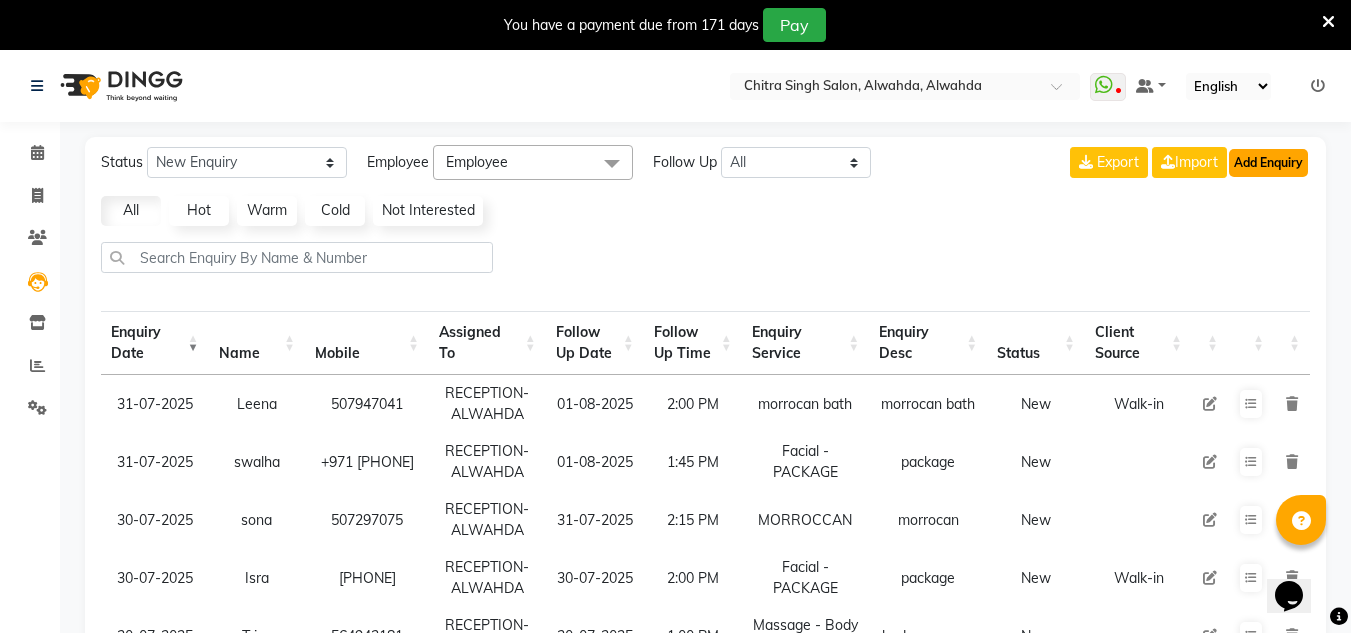 click on "Add Enquiry" 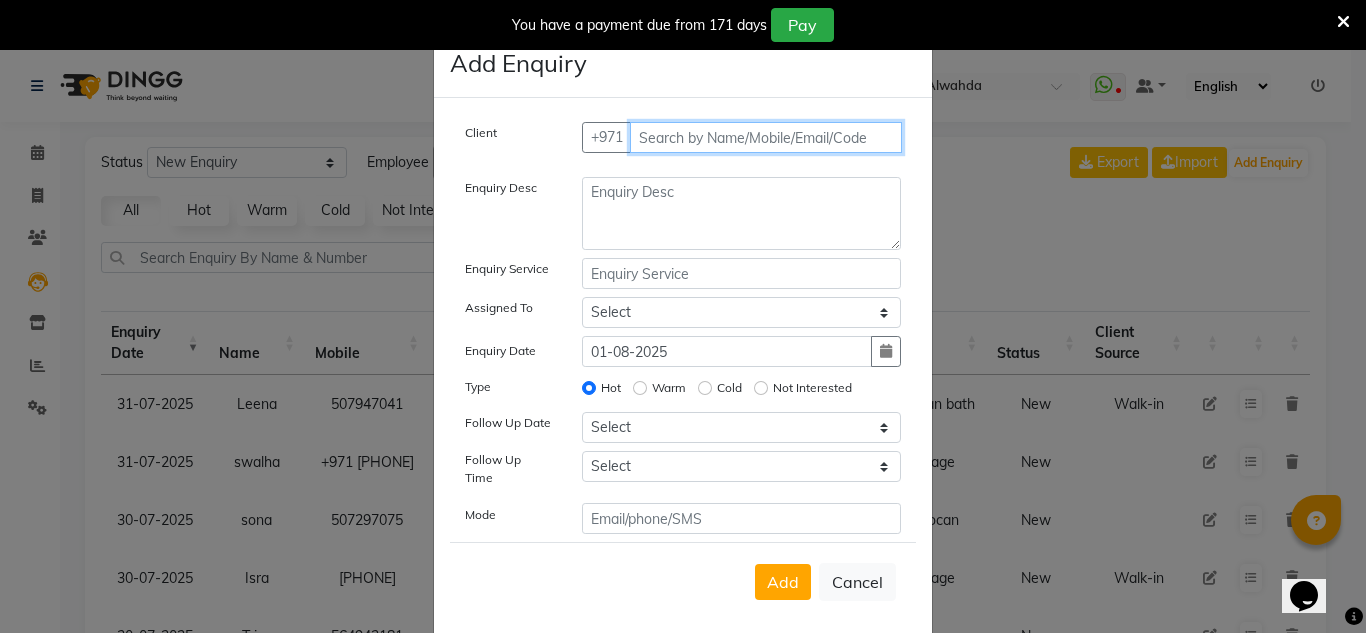 click at bounding box center [766, 137] 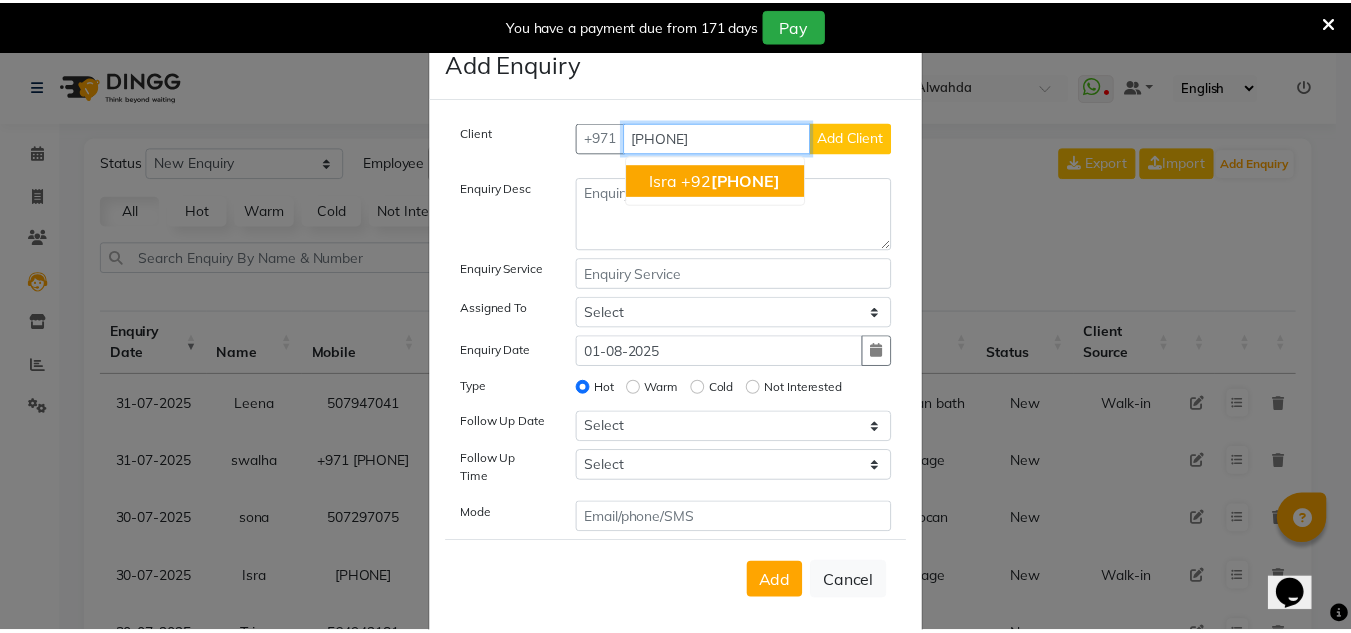 scroll, scrollTop: 20, scrollLeft: 0, axis: vertical 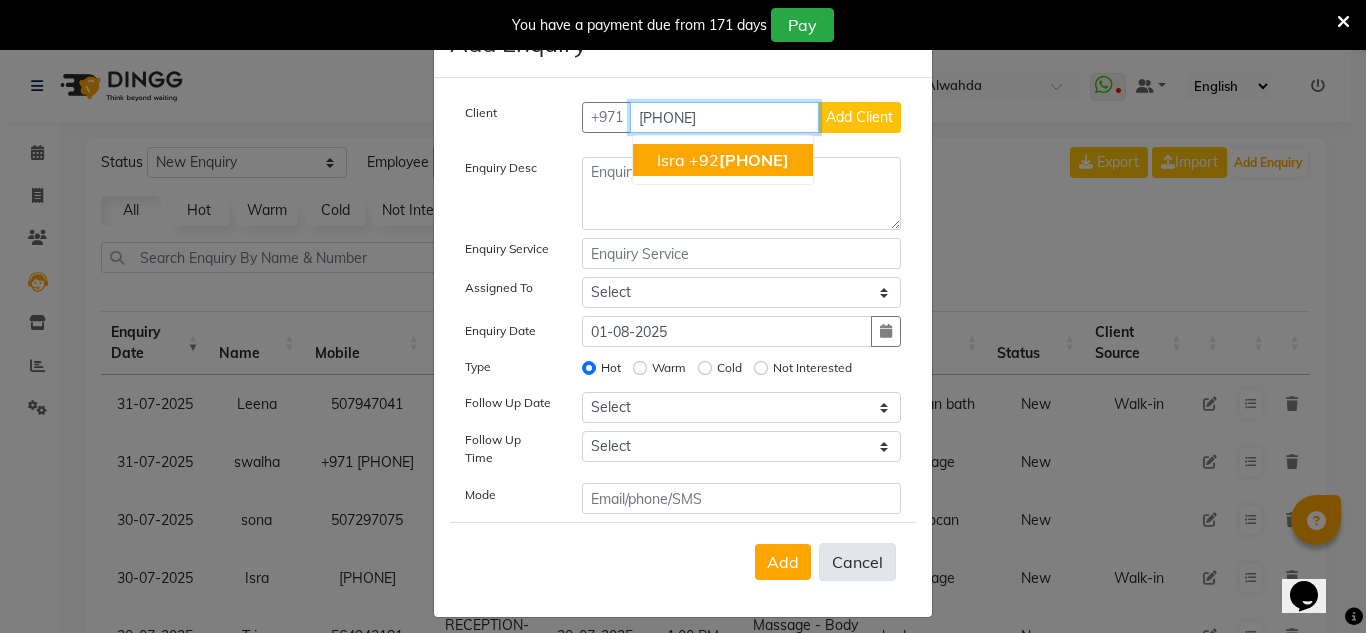 type on "[PHONE]" 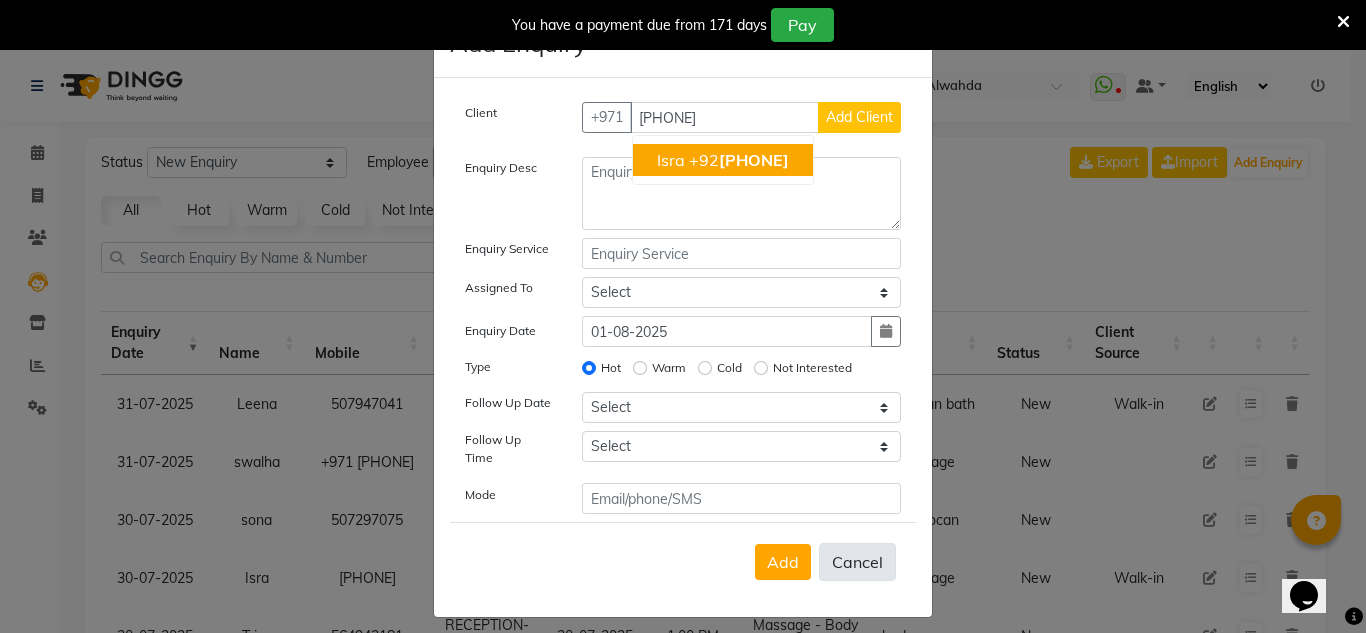 click on "Cancel" 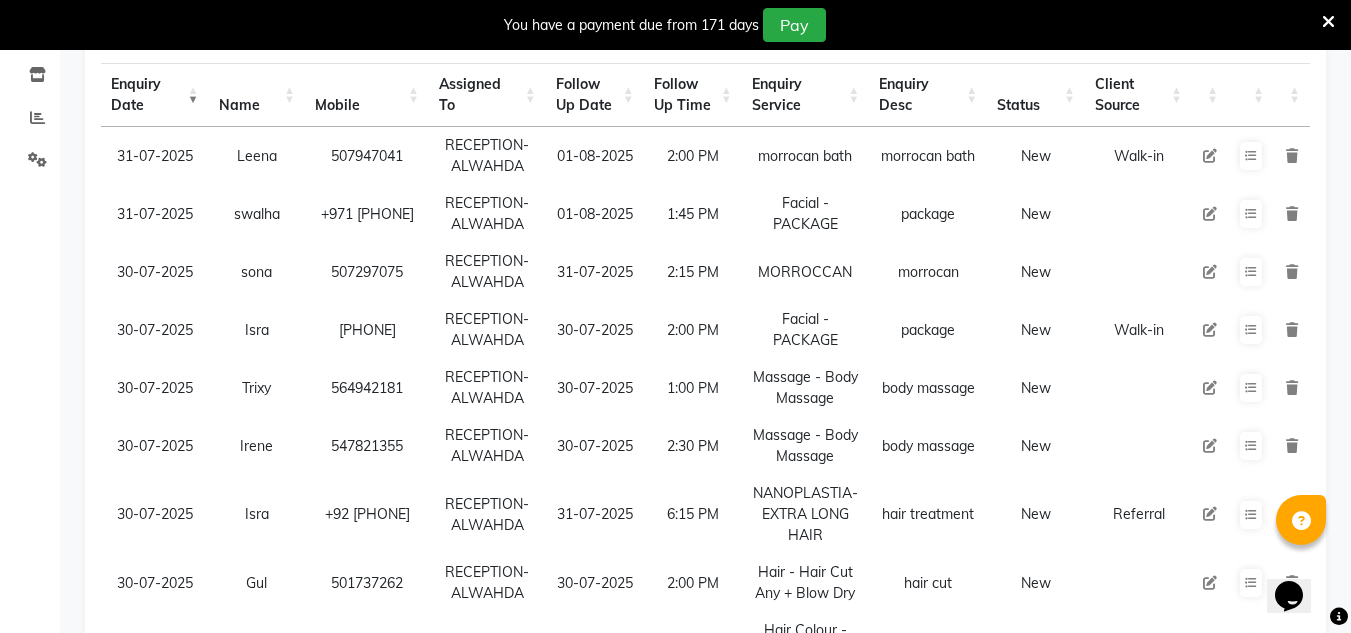 scroll, scrollTop: 0, scrollLeft: 0, axis: both 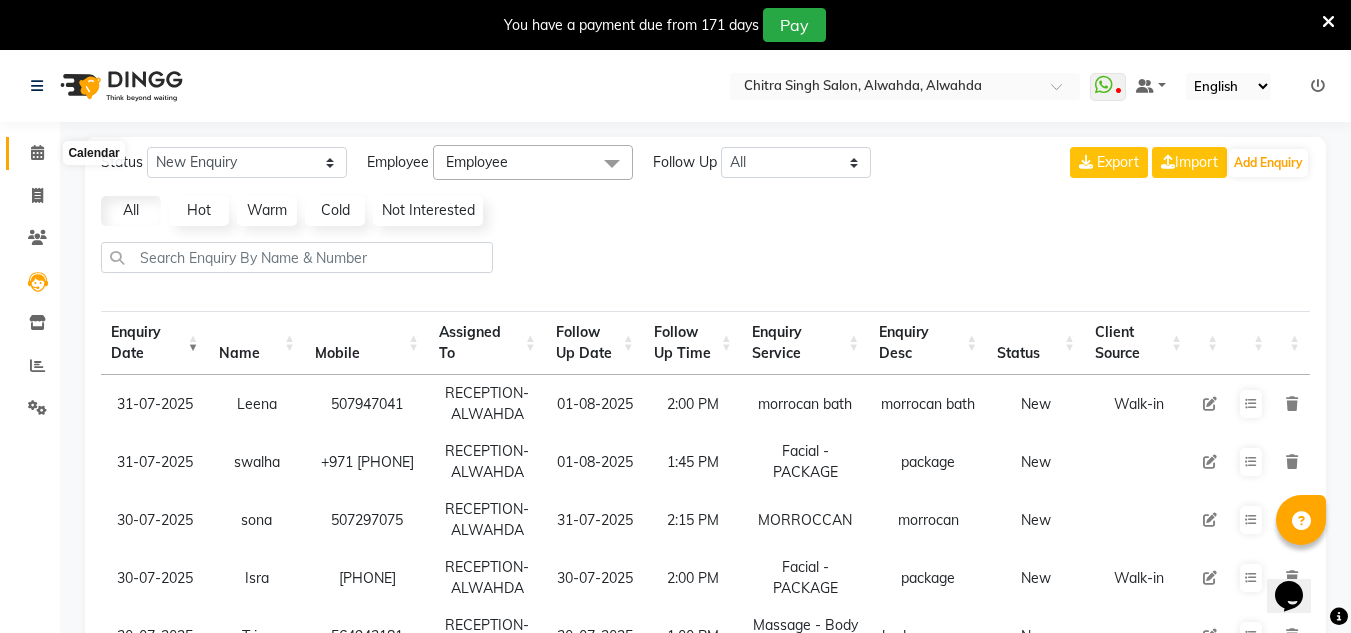 click 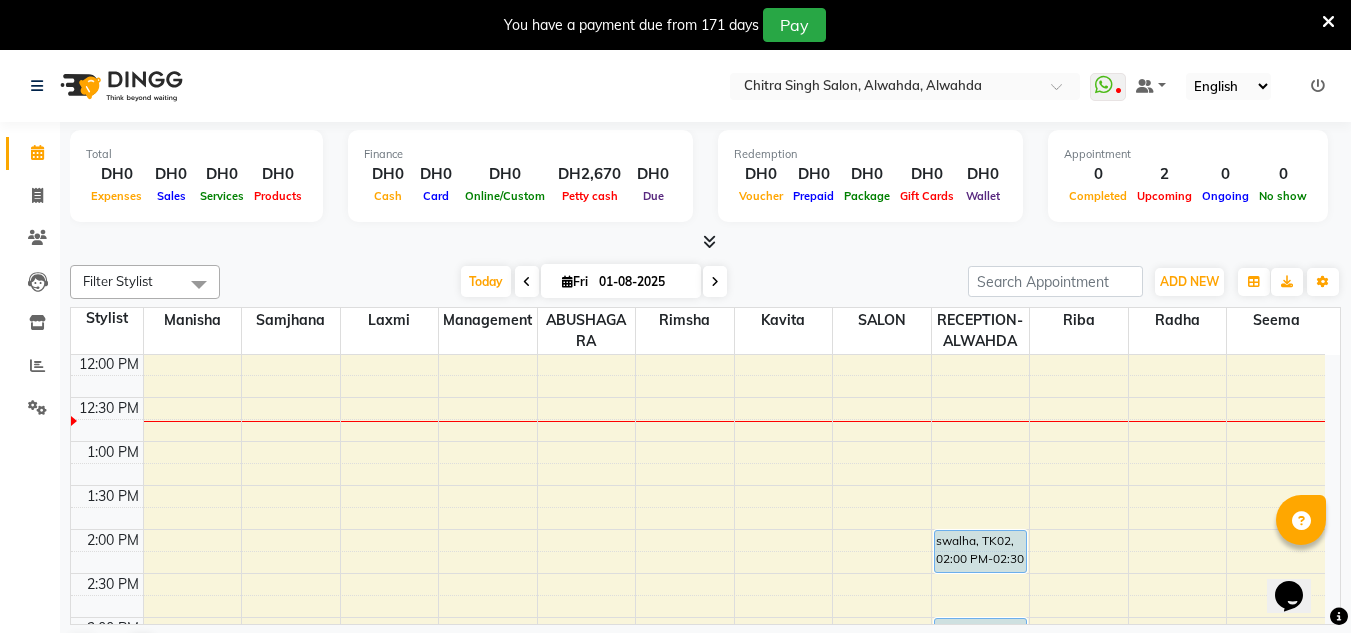 scroll, scrollTop: 365, scrollLeft: 0, axis: vertical 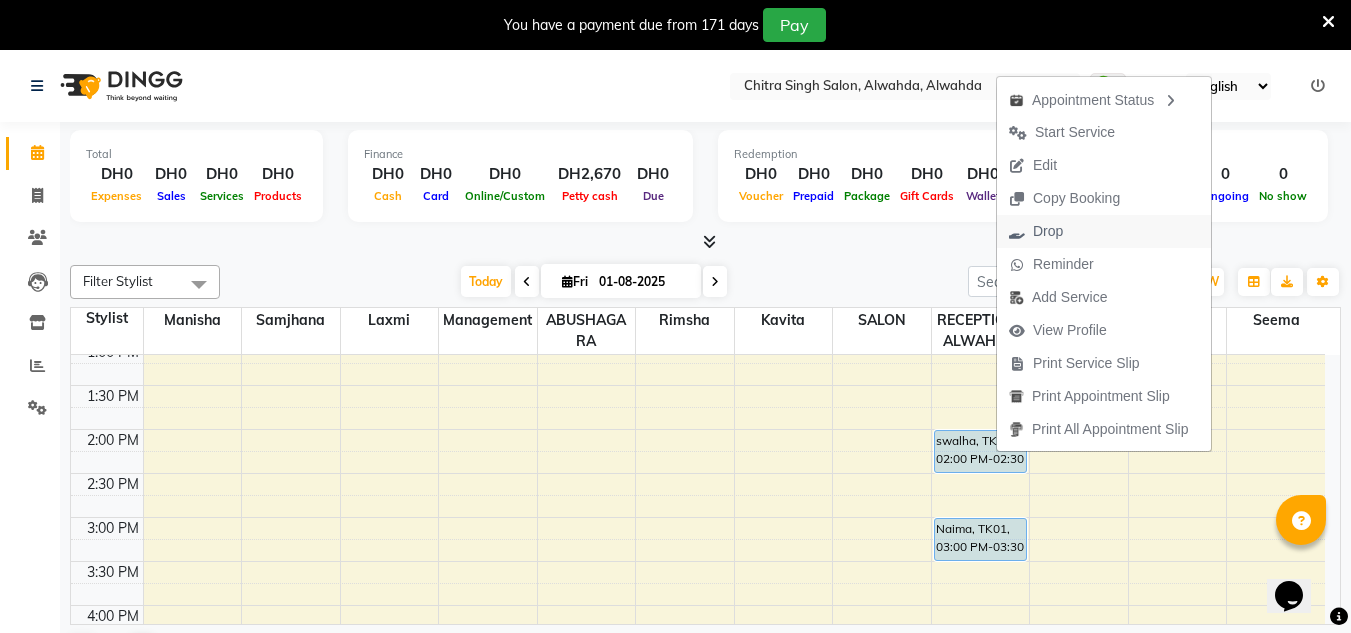 click on "Drop" at bounding box center [1048, 231] 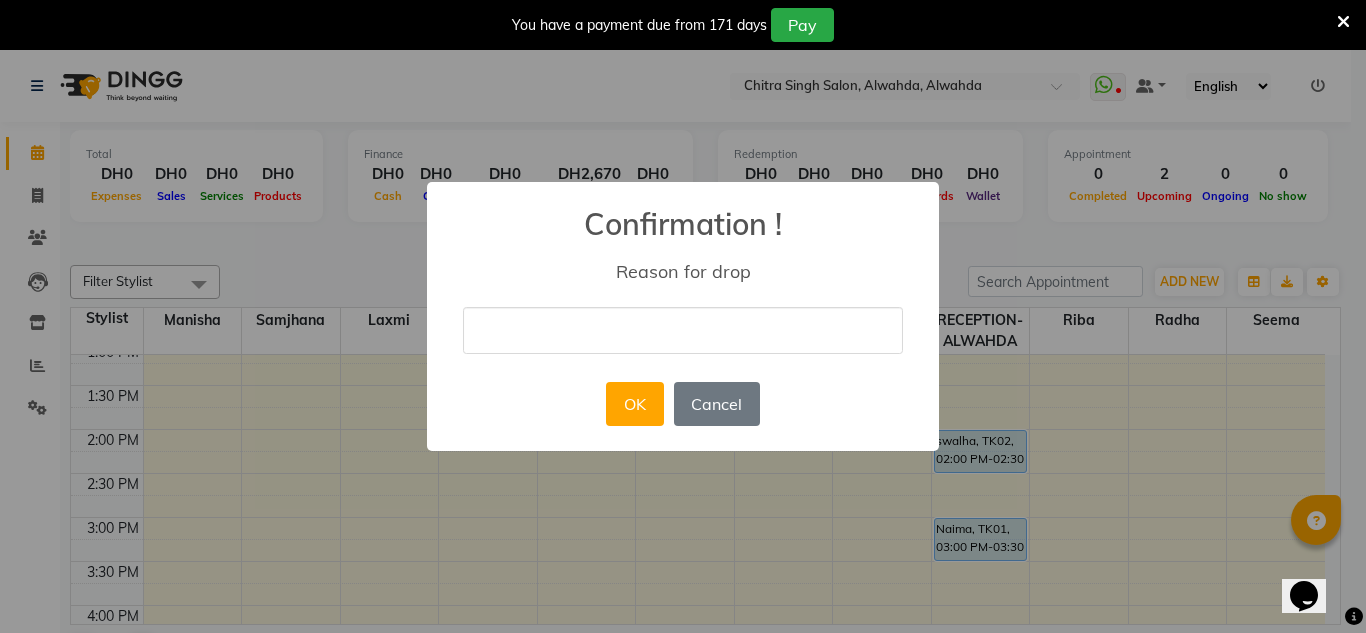 click at bounding box center [683, 330] 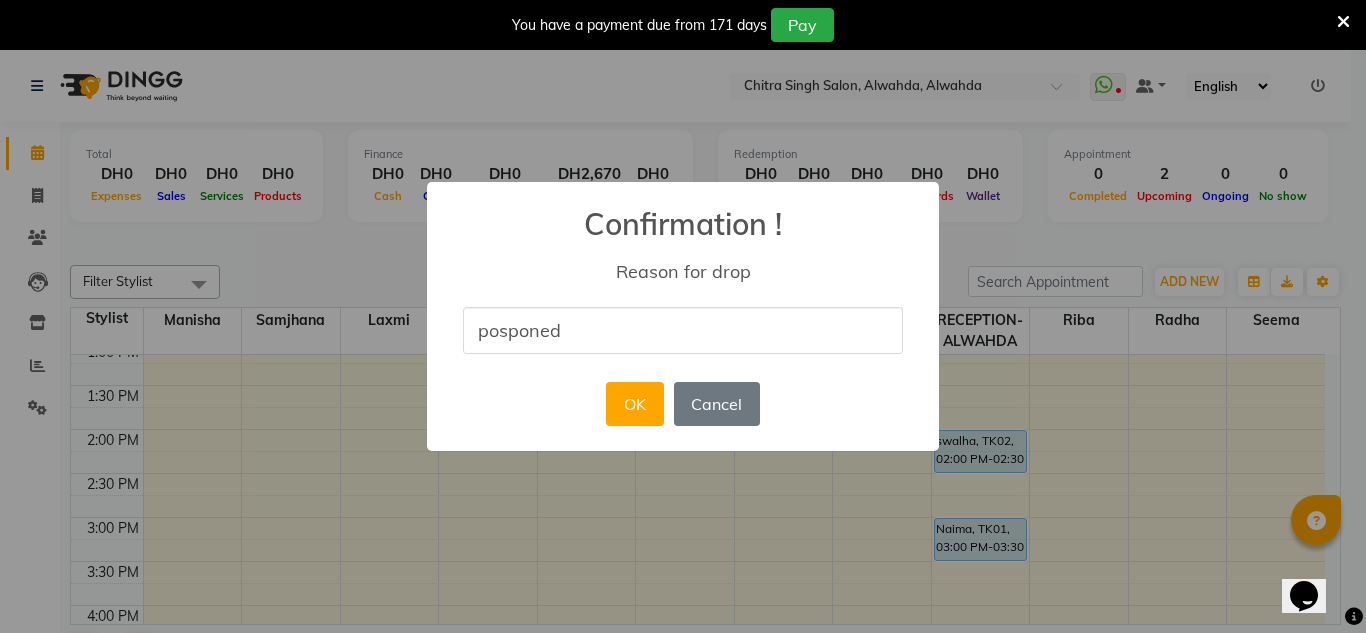 click on "posponed" at bounding box center (683, 330) 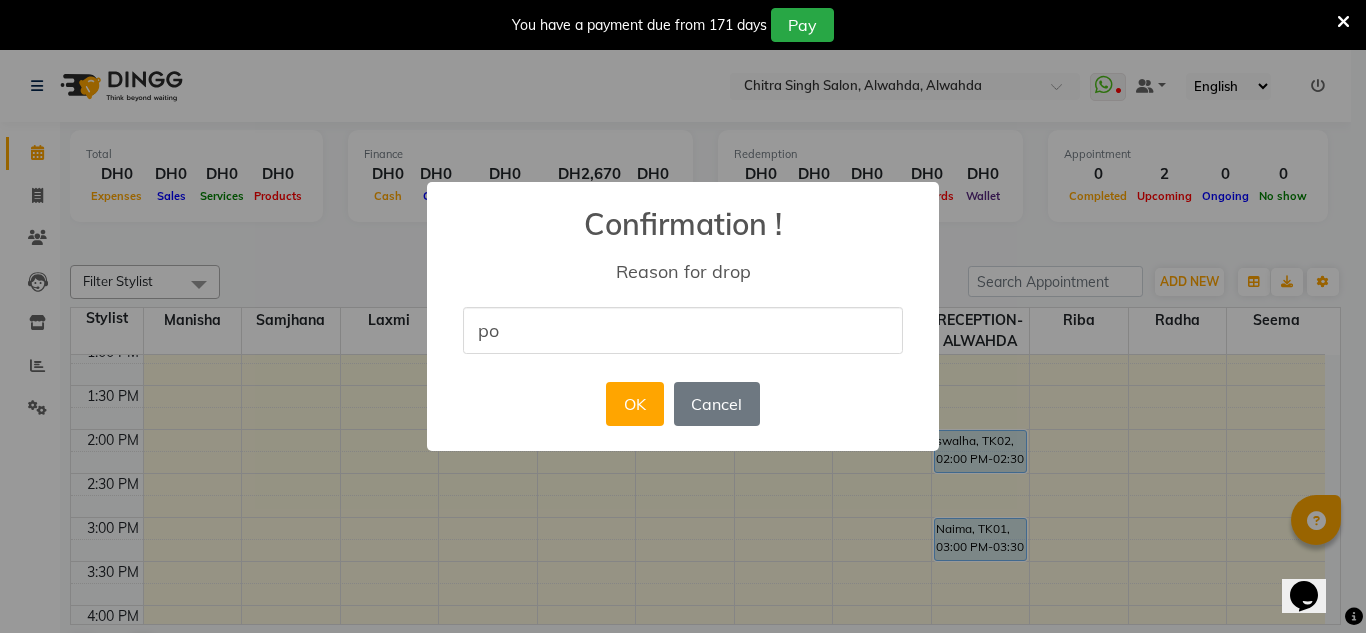 type on "p" 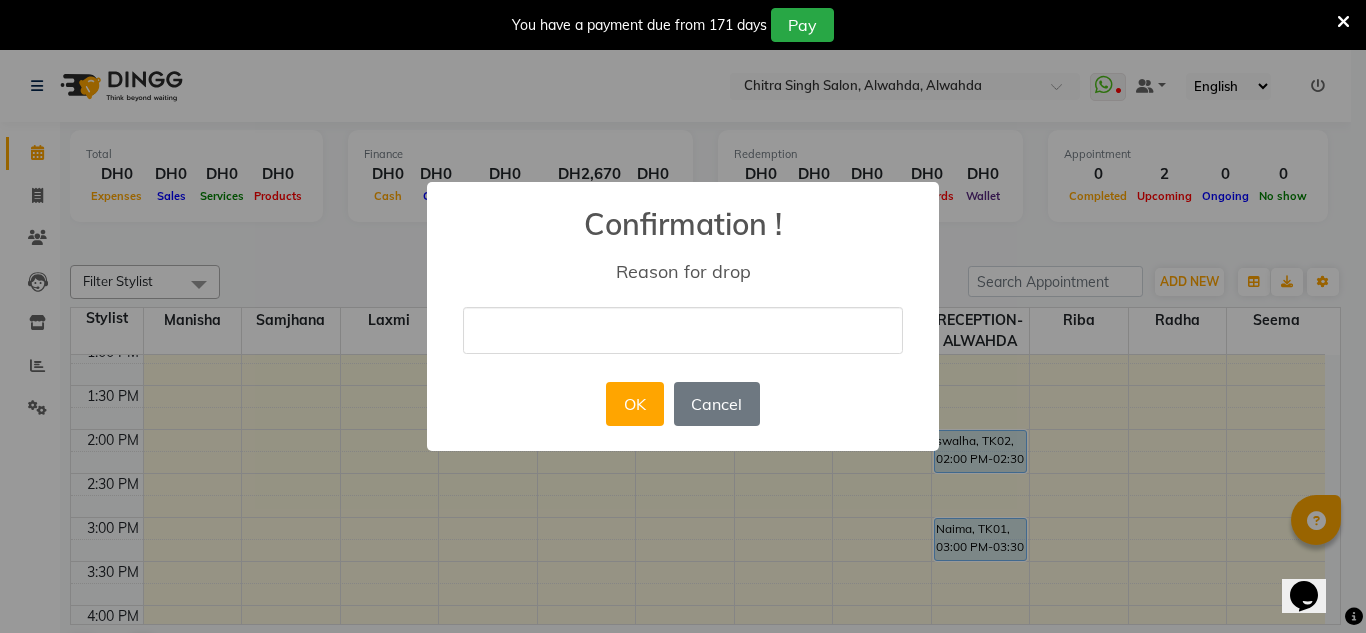 click at bounding box center [683, 330] 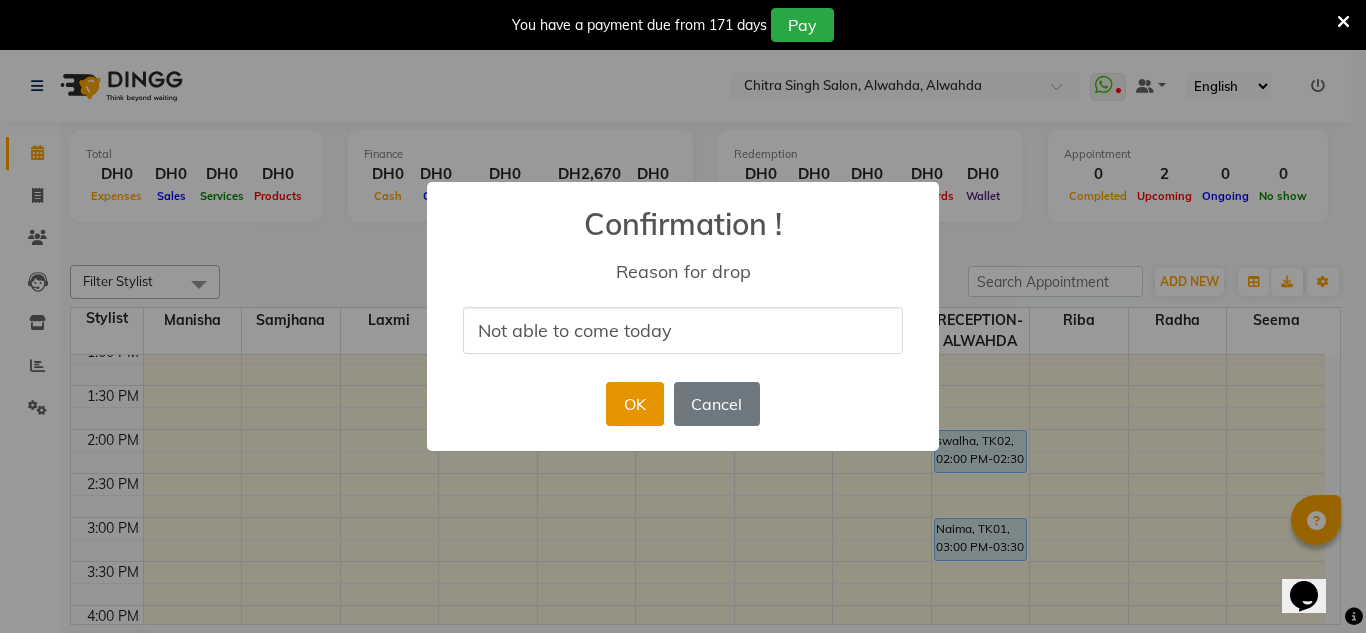 click on "OK" at bounding box center [634, 404] 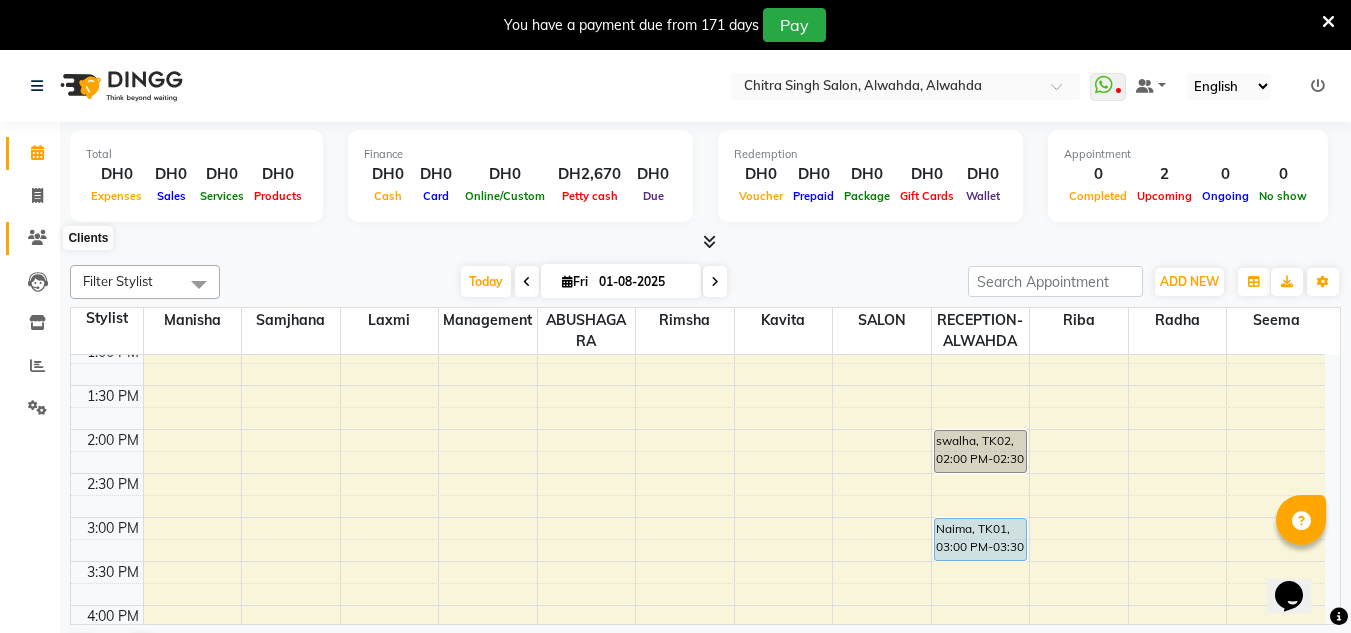 click 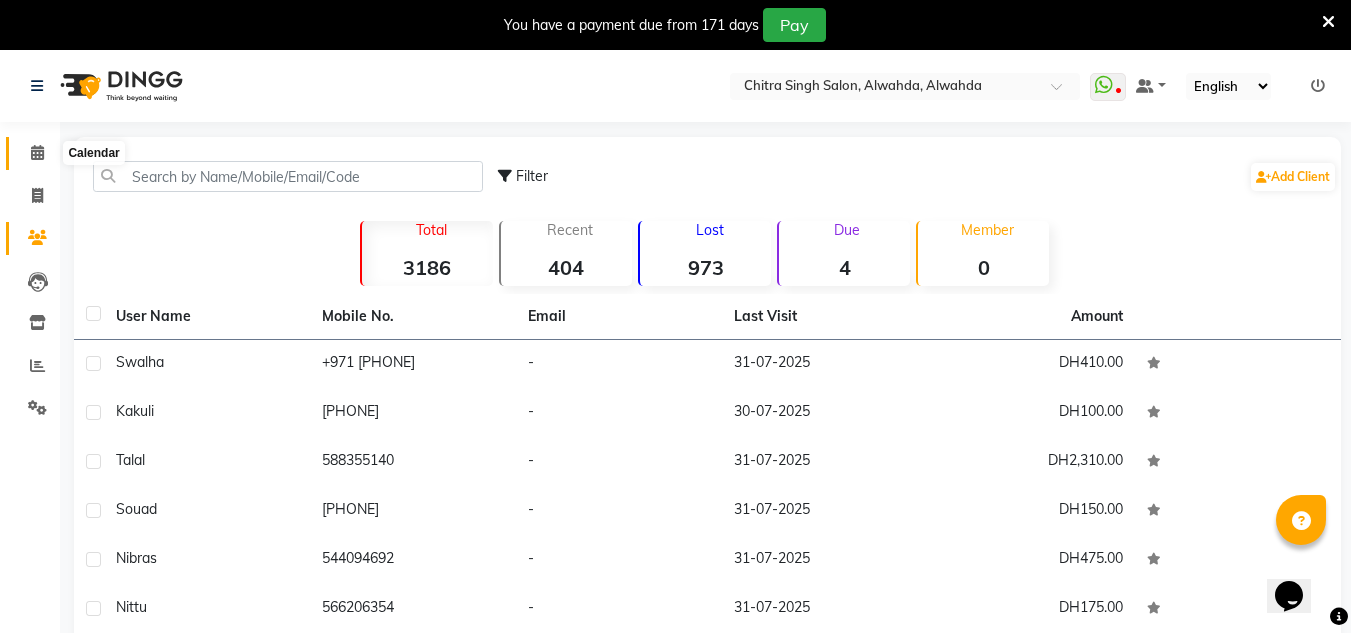 drag, startPoint x: 41, startPoint y: 156, endPoint x: 35, endPoint y: 177, distance: 21.84033 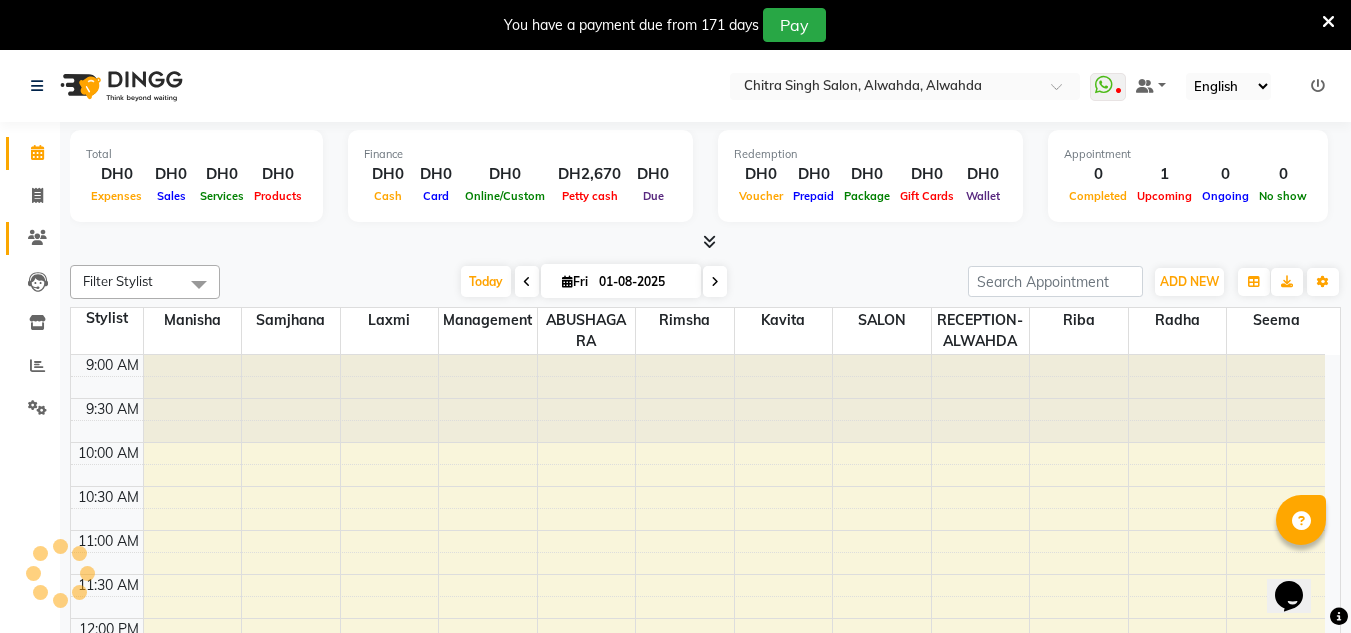scroll, scrollTop: 0, scrollLeft: 0, axis: both 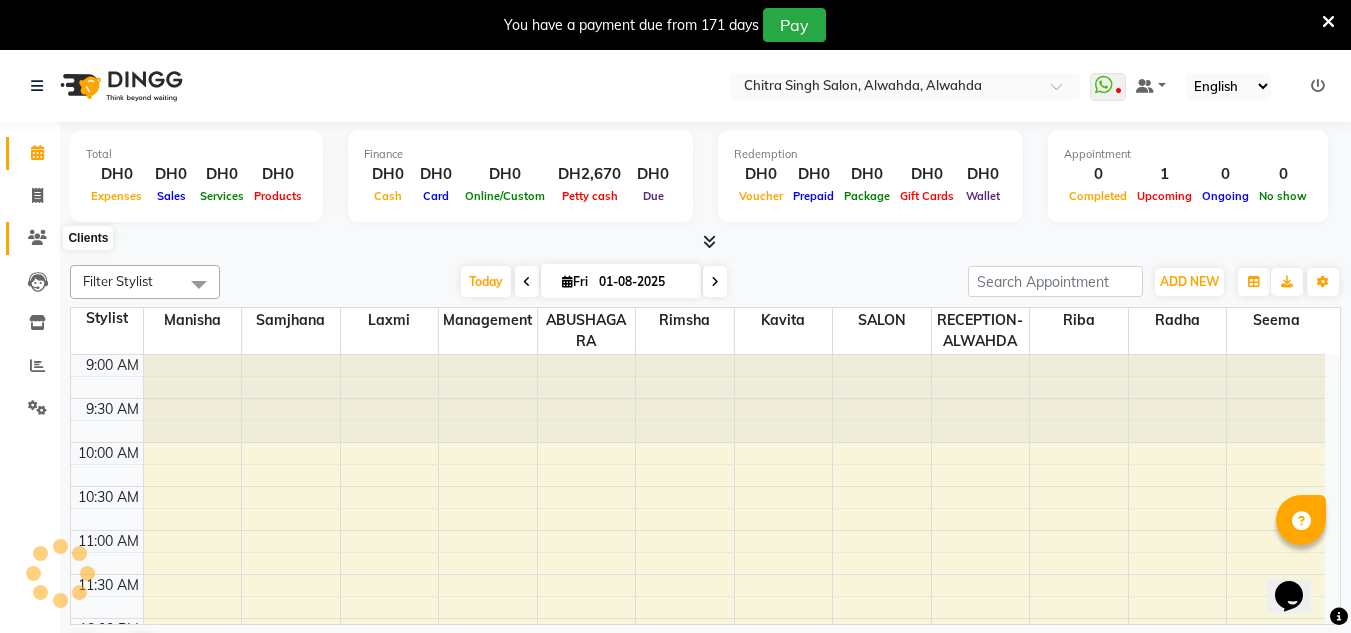 click 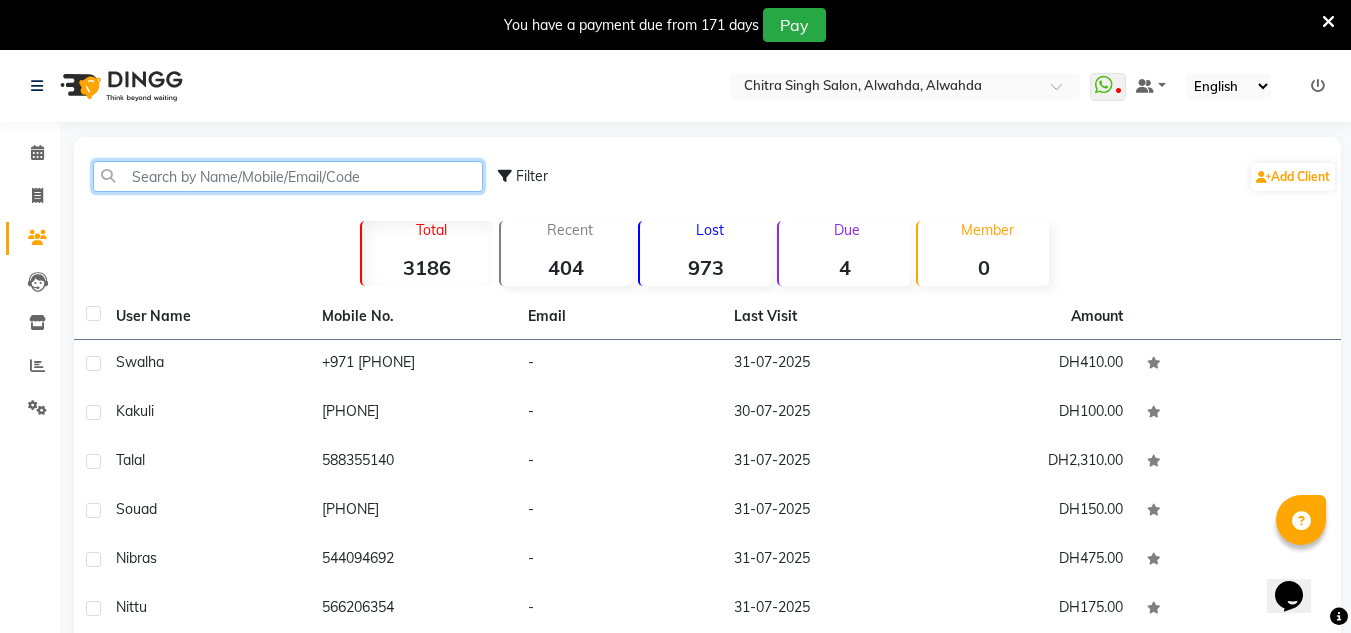 click 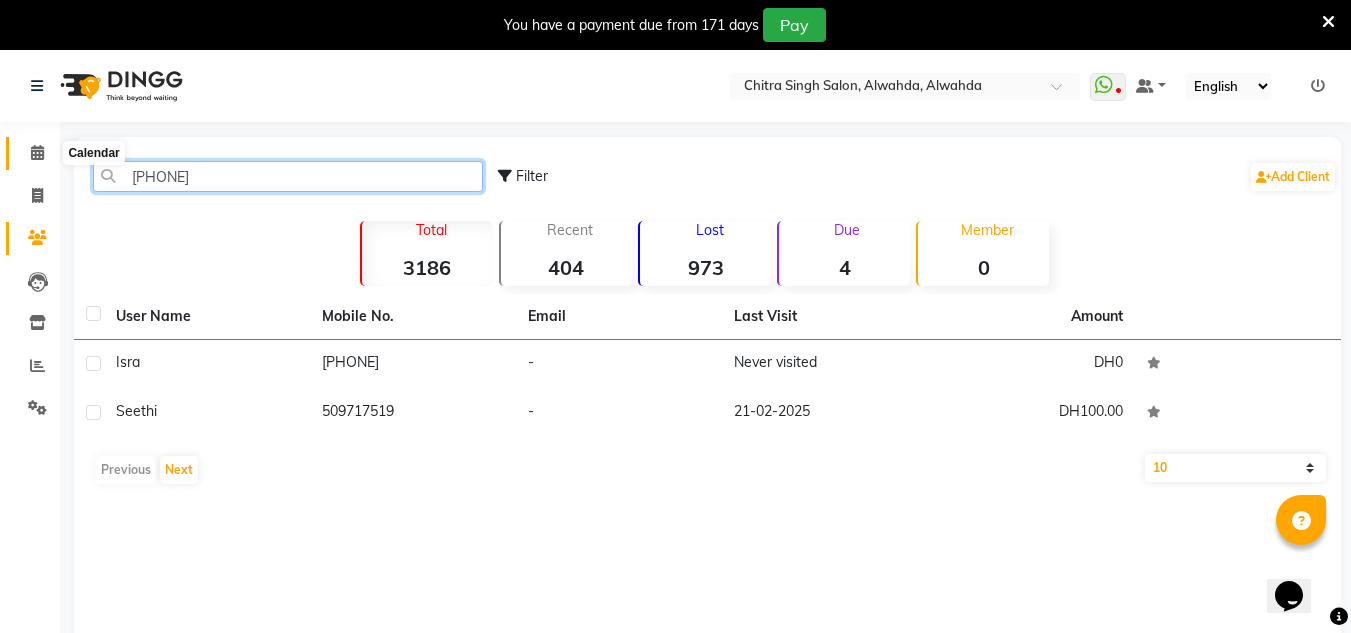 type on "[PHONE]" 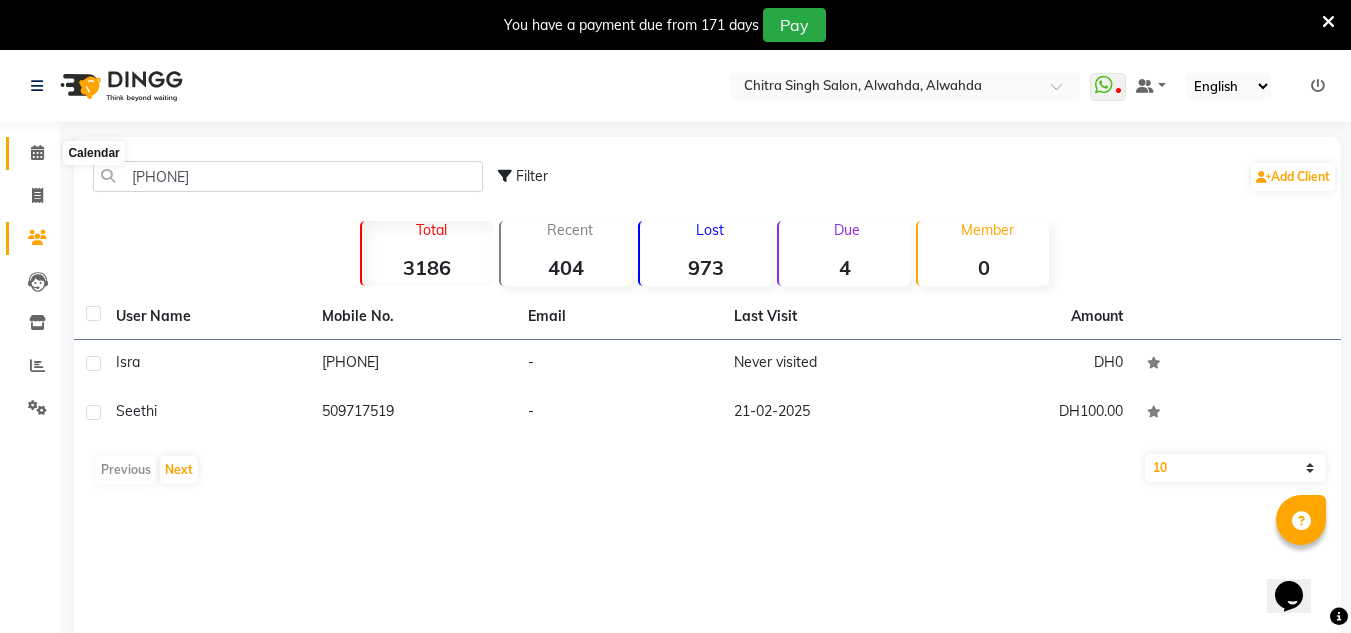 click 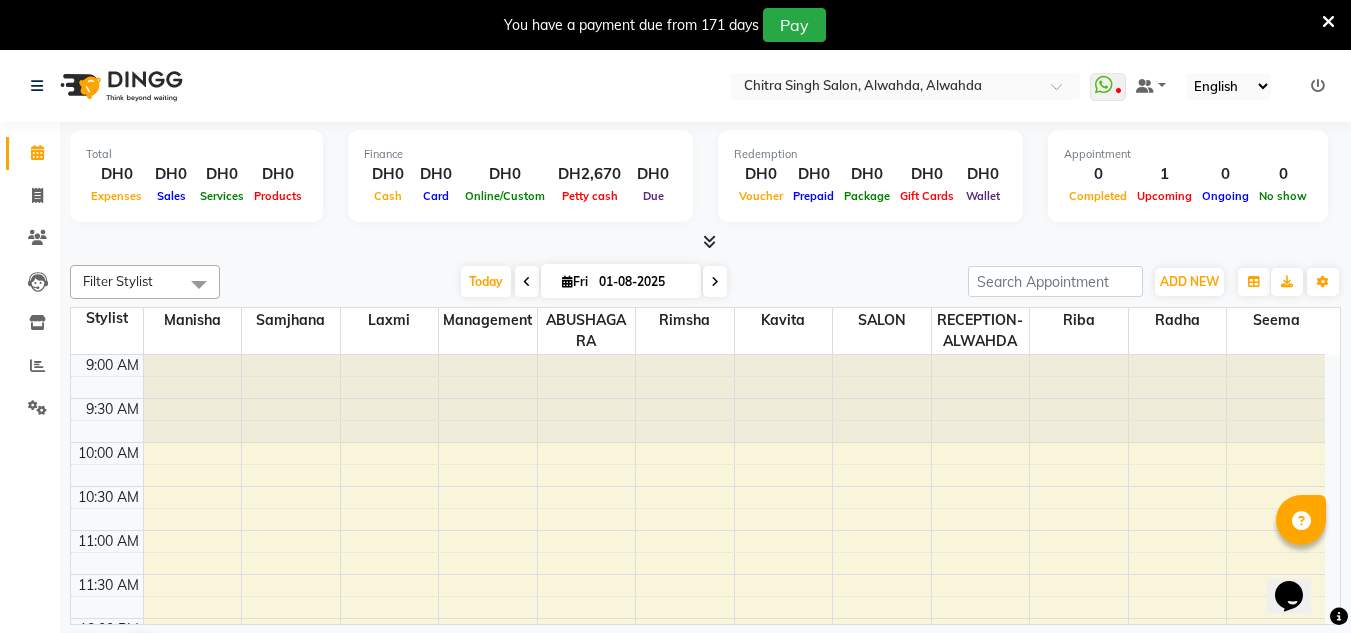 scroll, scrollTop: 0, scrollLeft: 0, axis: both 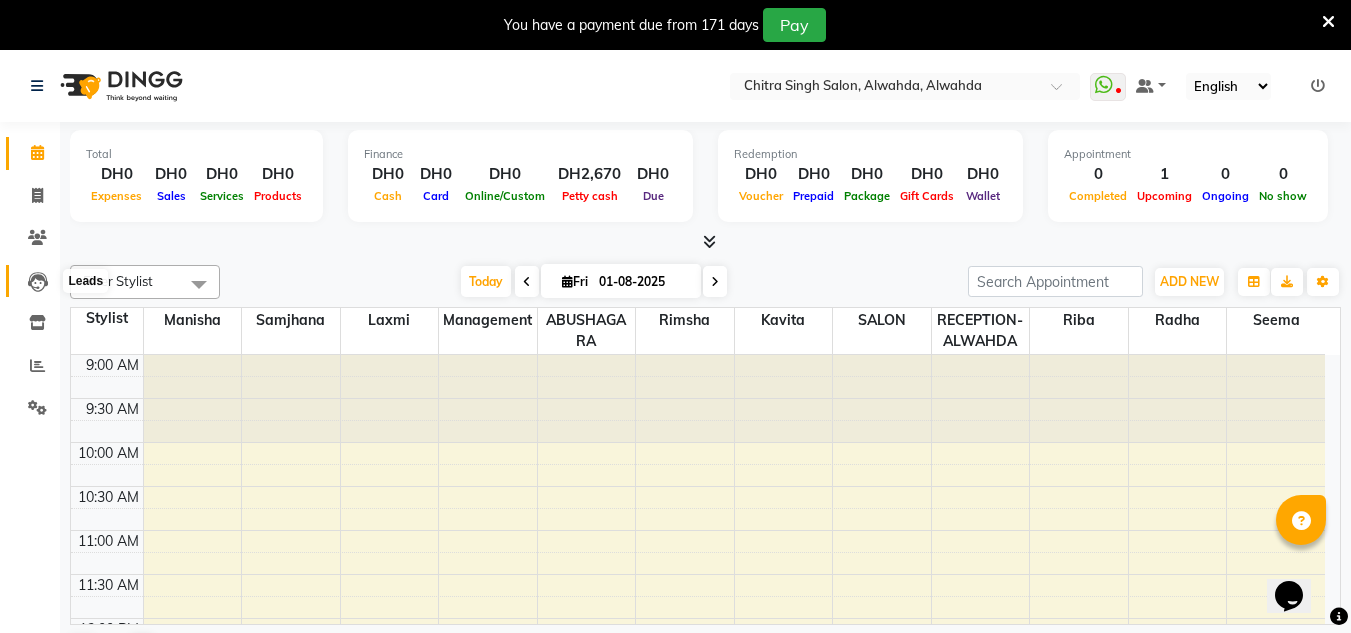 click 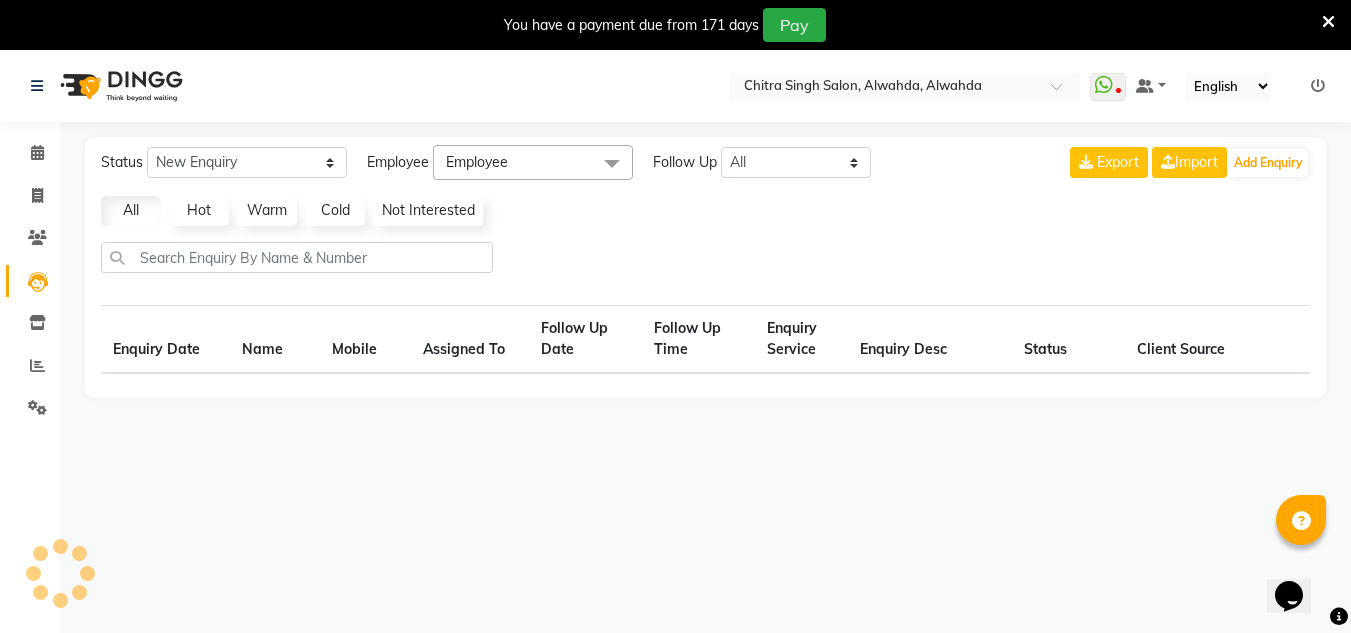 select on "10" 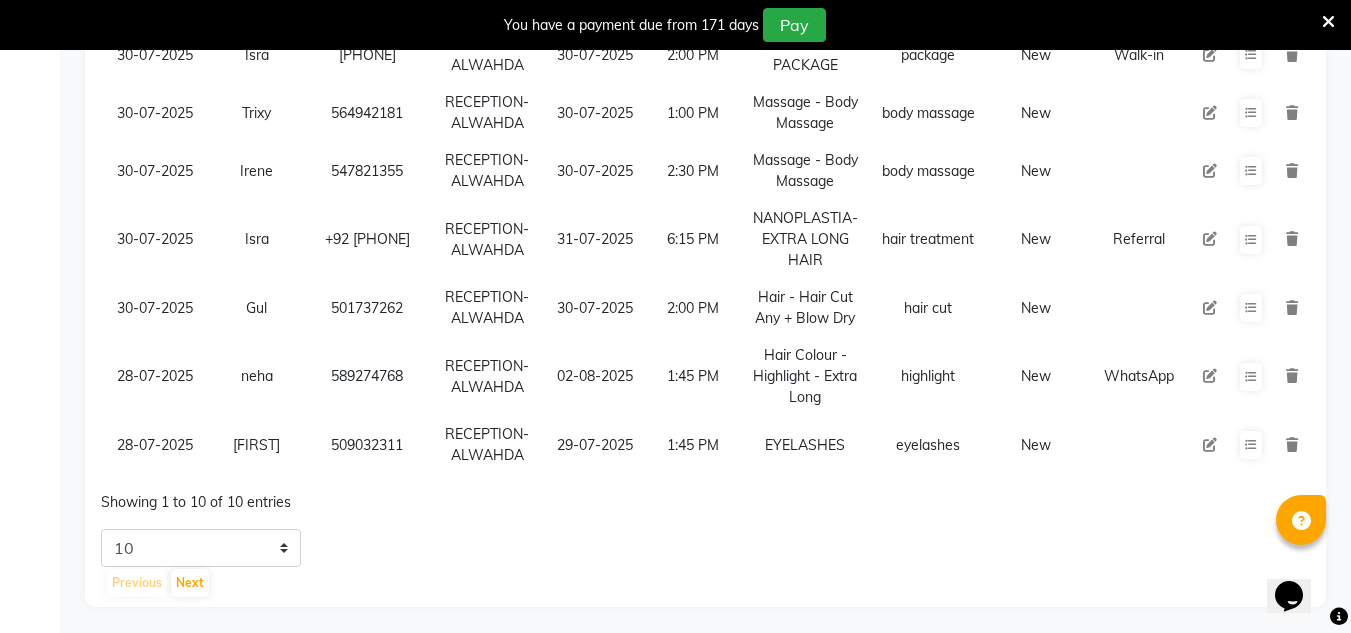 scroll, scrollTop: 542, scrollLeft: 0, axis: vertical 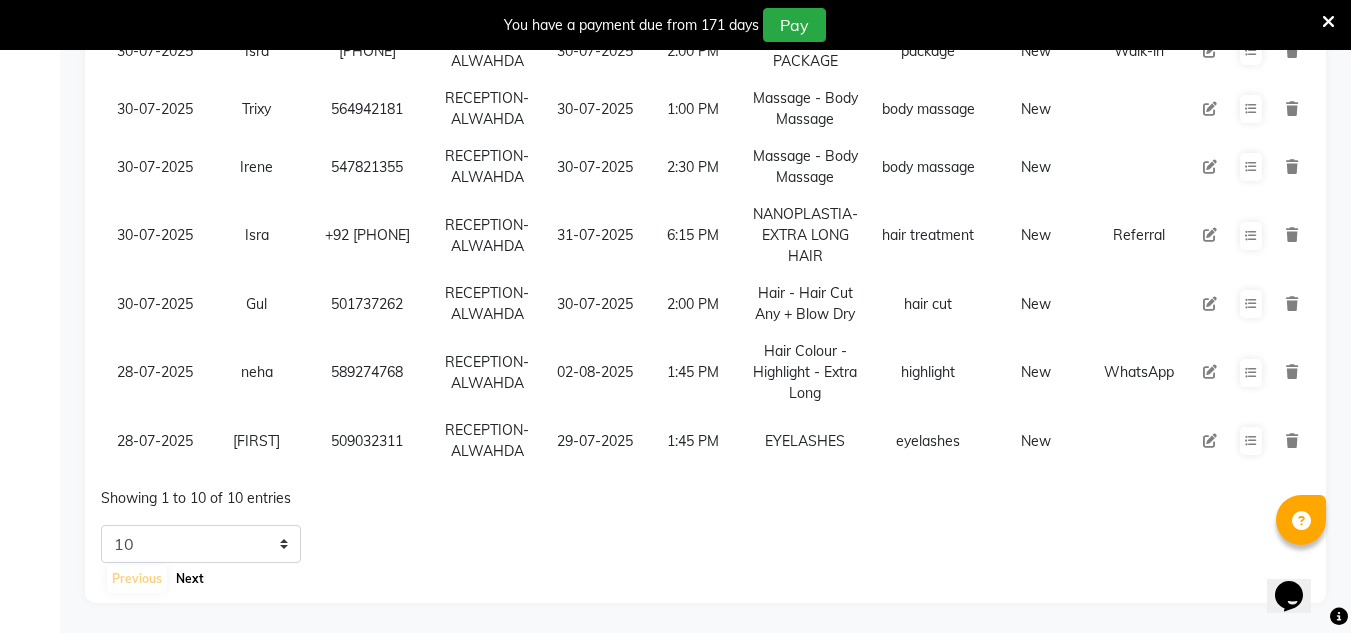 click on "Next" 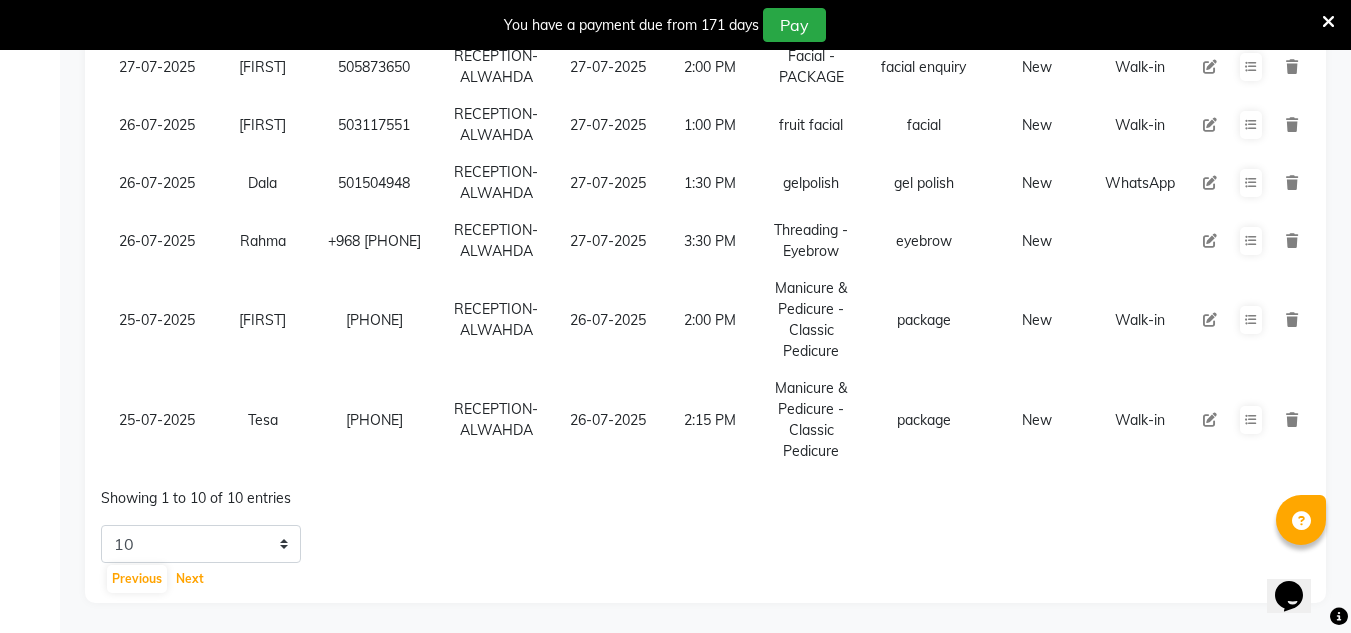 scroll, scrollTop: 668, scrollLeft: 0, axis: vertical 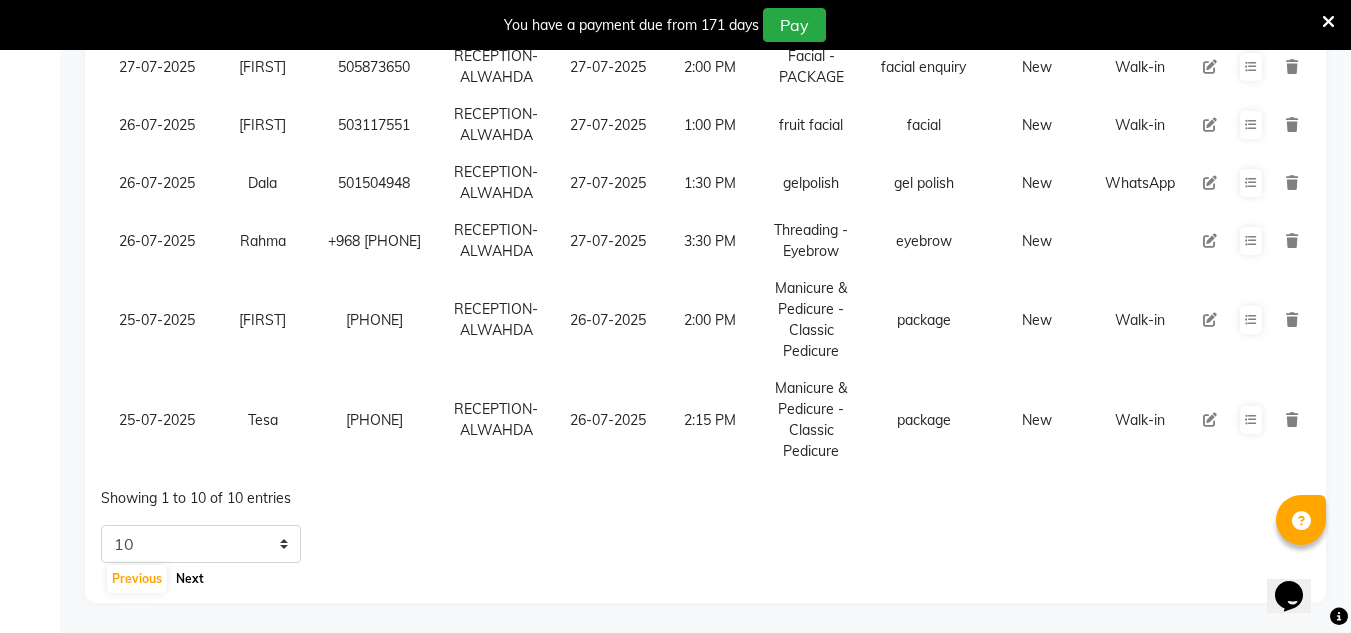 click on "Next" 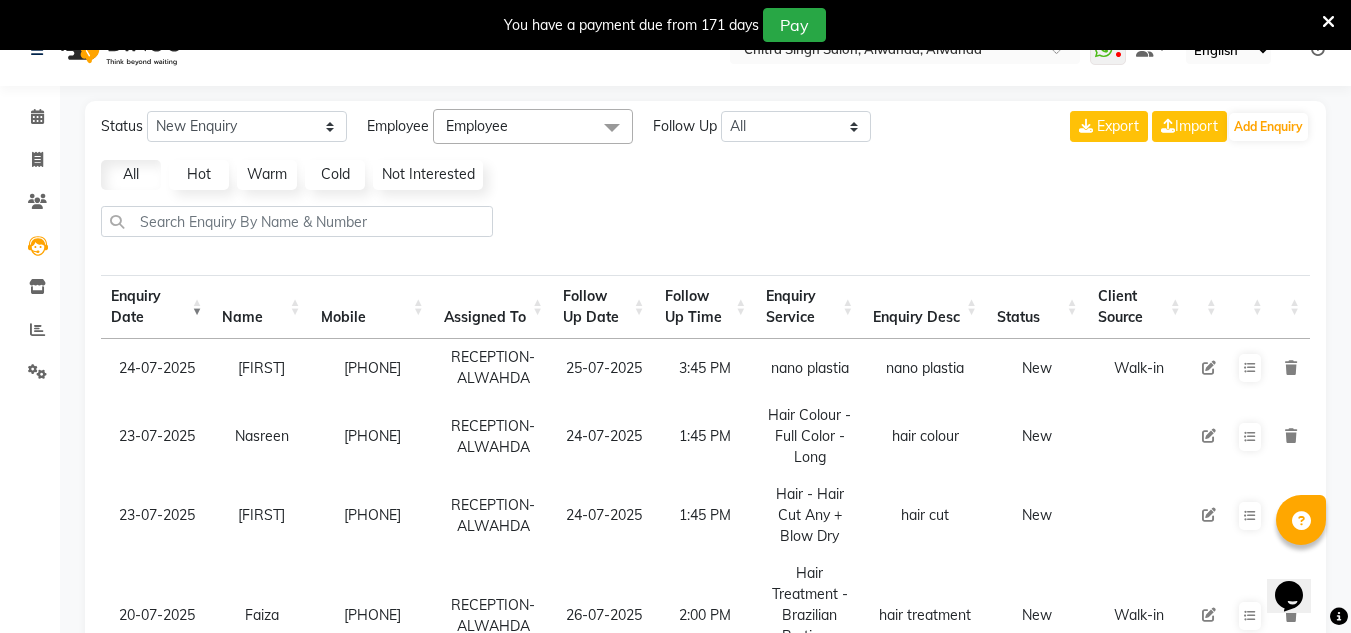 scroll, scrollTop: 0, scrollLeft: 0, axis: both 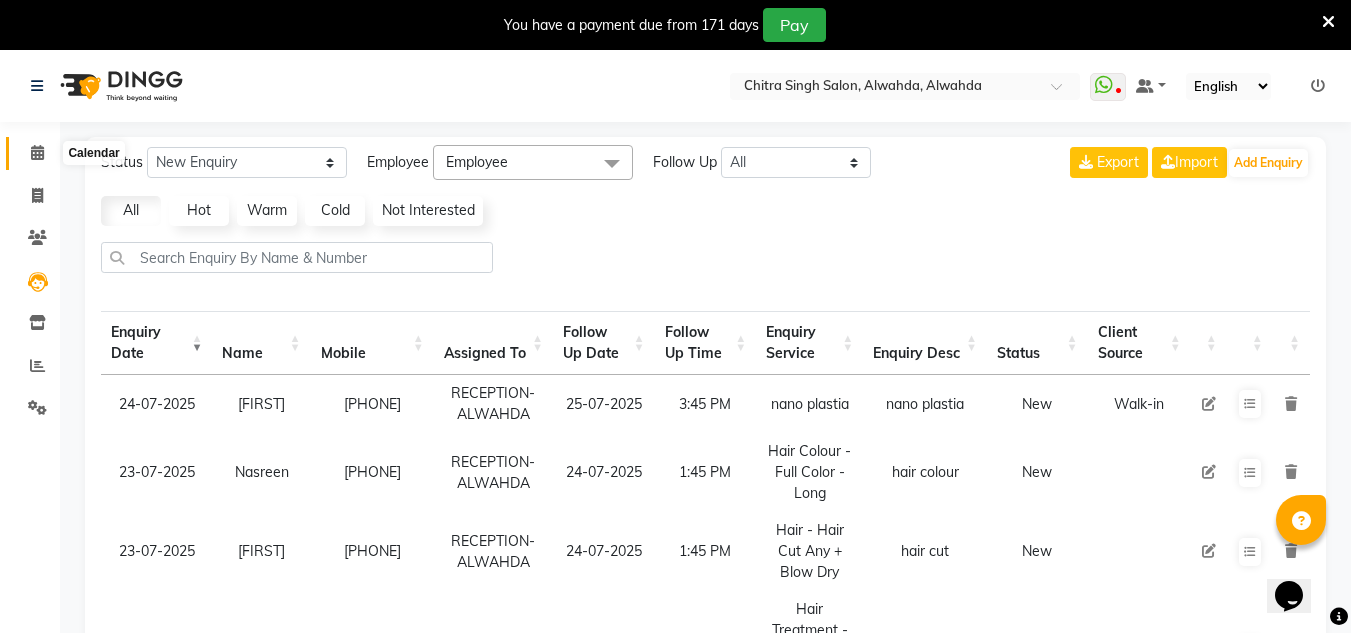 click 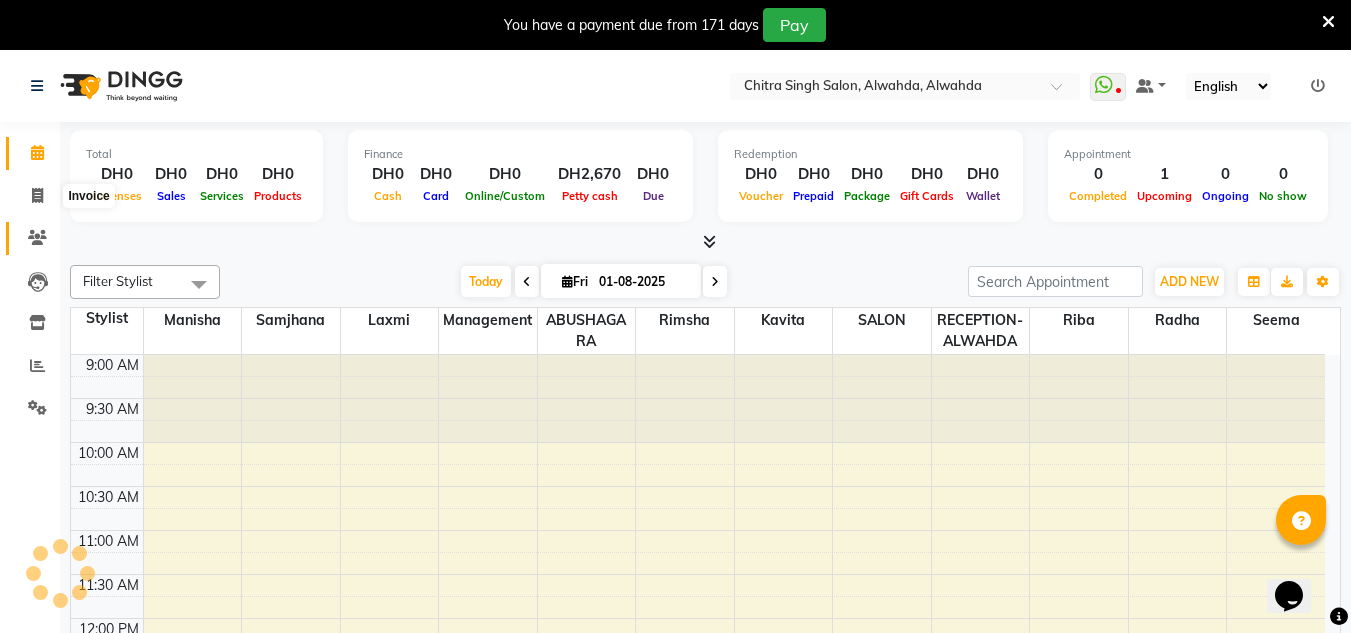 scroll, scrollTop: 0, scrollLeft: 0, axis: both 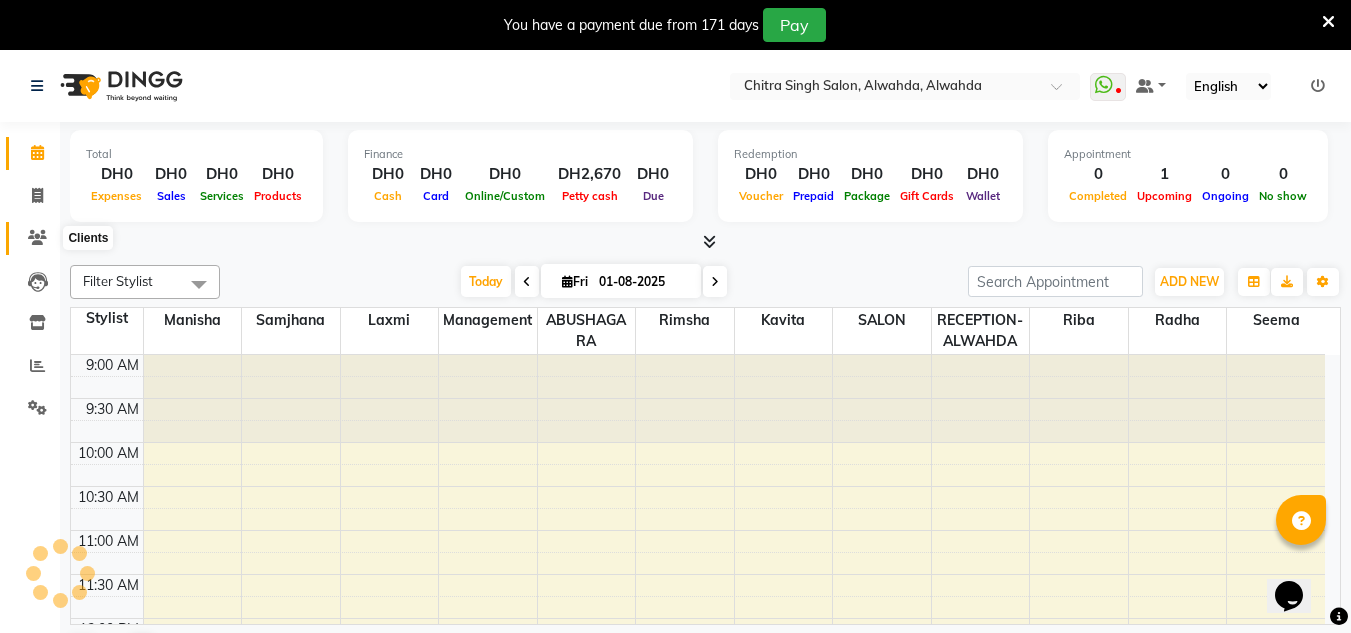 click 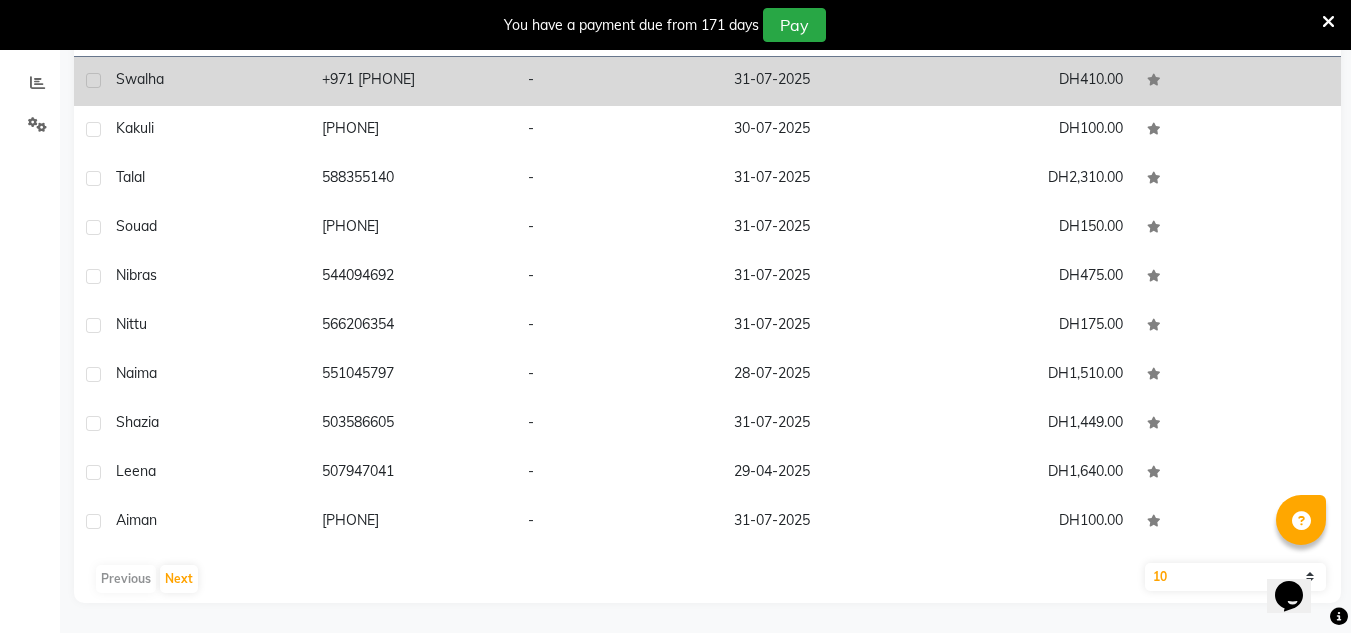 scroll, scrollTop: 0, scrollLeft: 0, axis: both 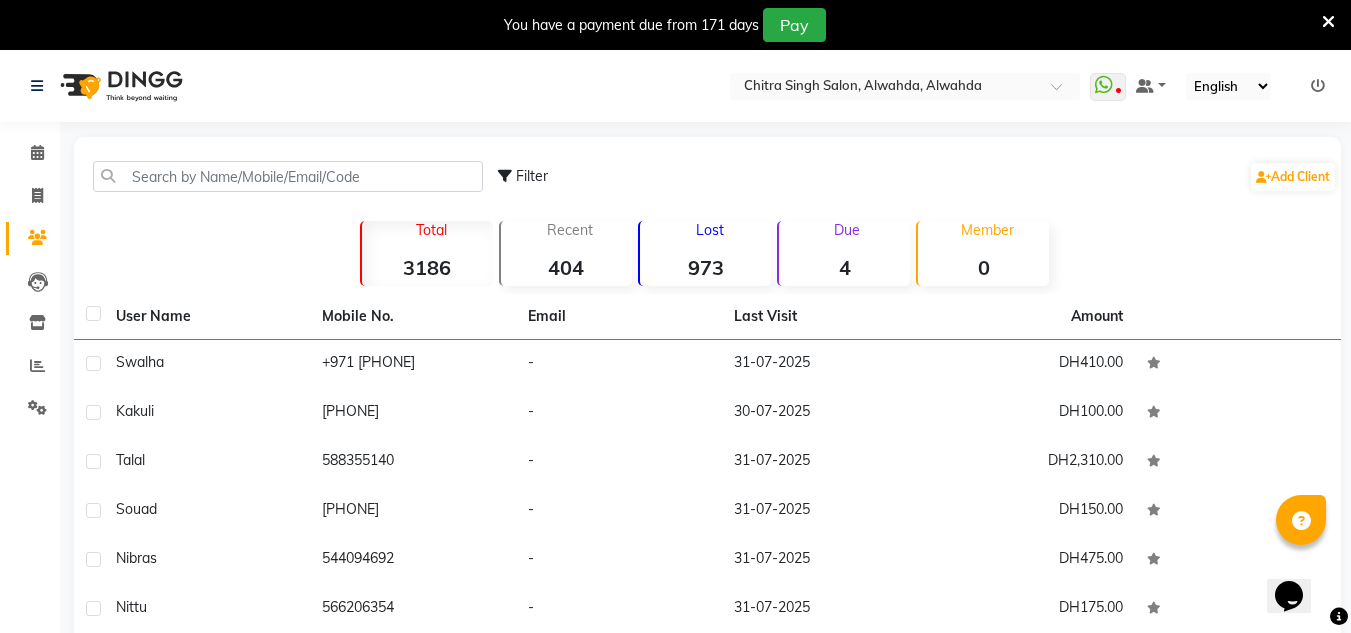 click on "Lost  973" 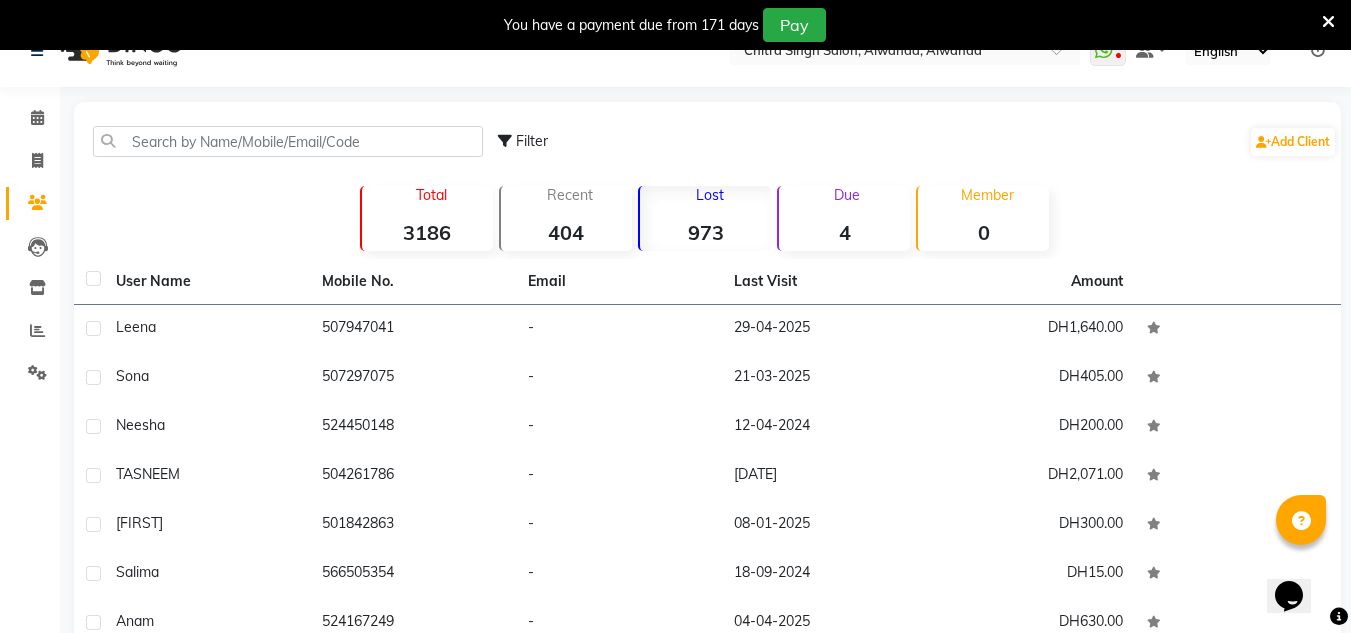 scroll, scrollTop: 0, scrollLeft: 0, axis: both 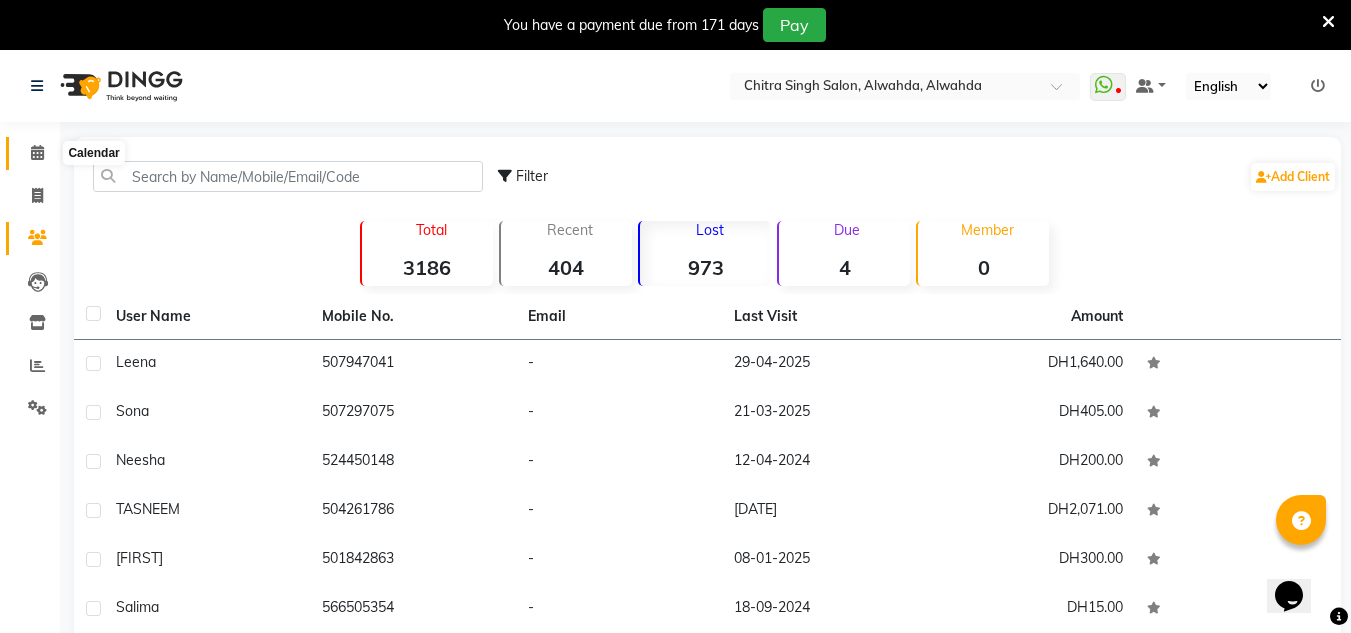click 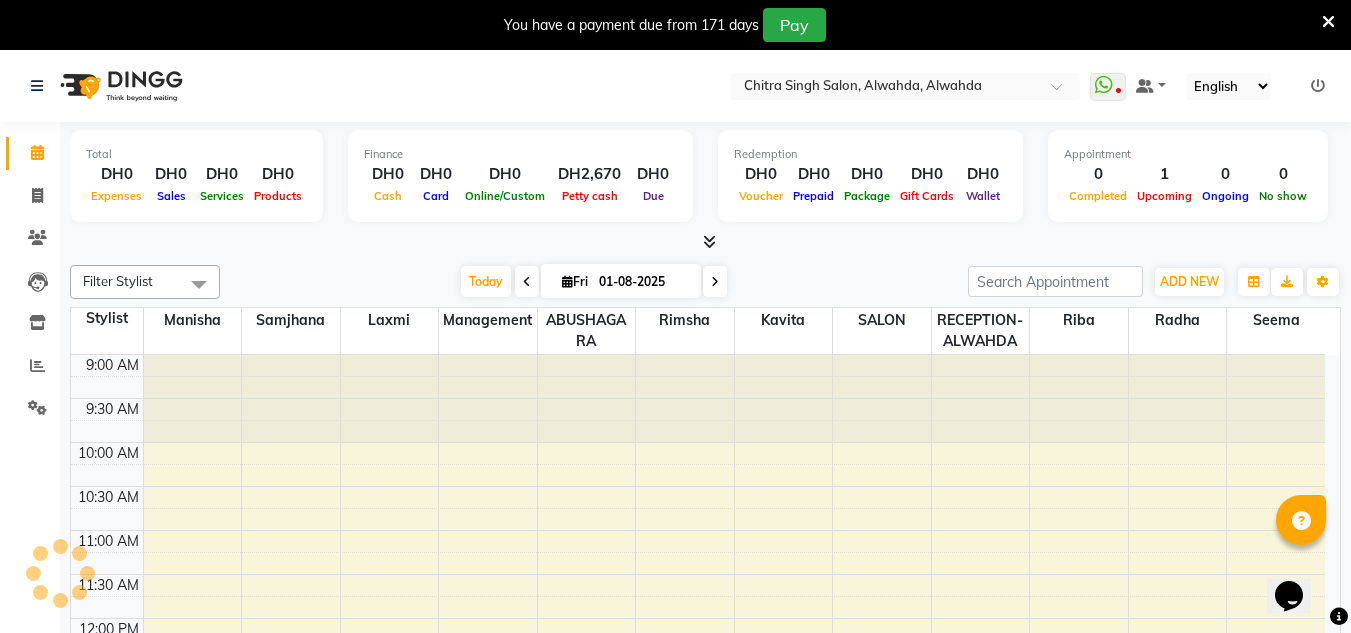 scroll, scrollTop: 0, scrollLeft: 0, axis: both 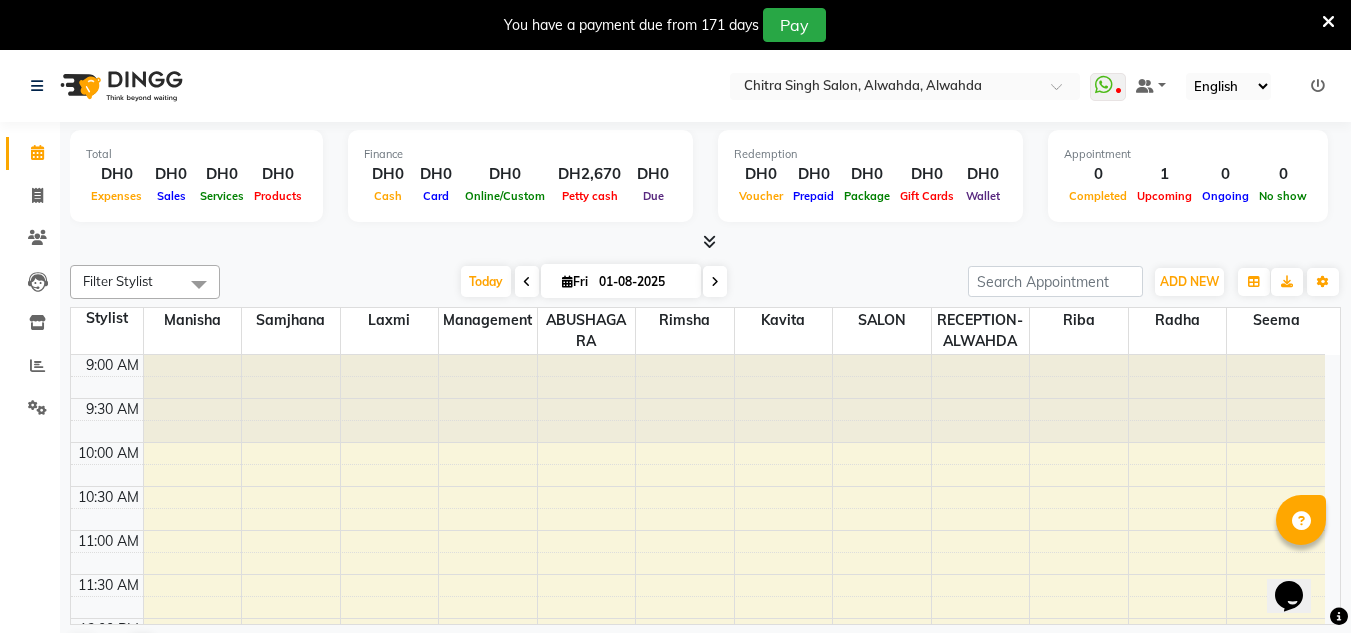 click on "Calendar" 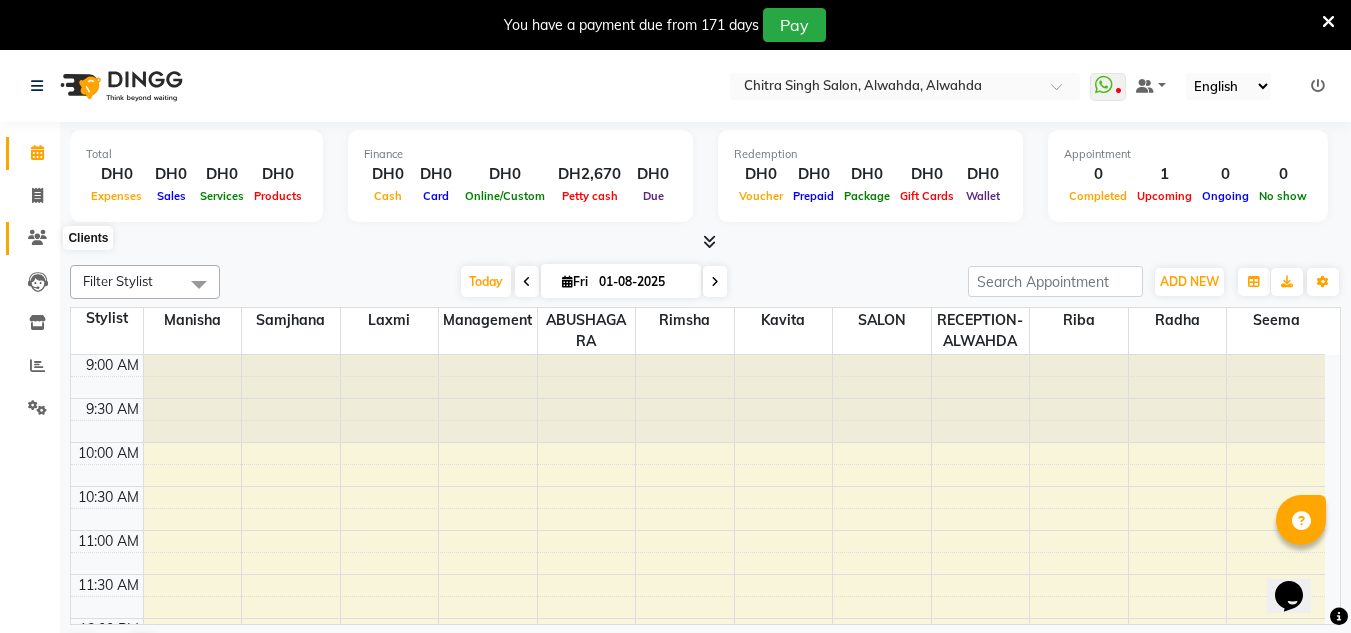 click 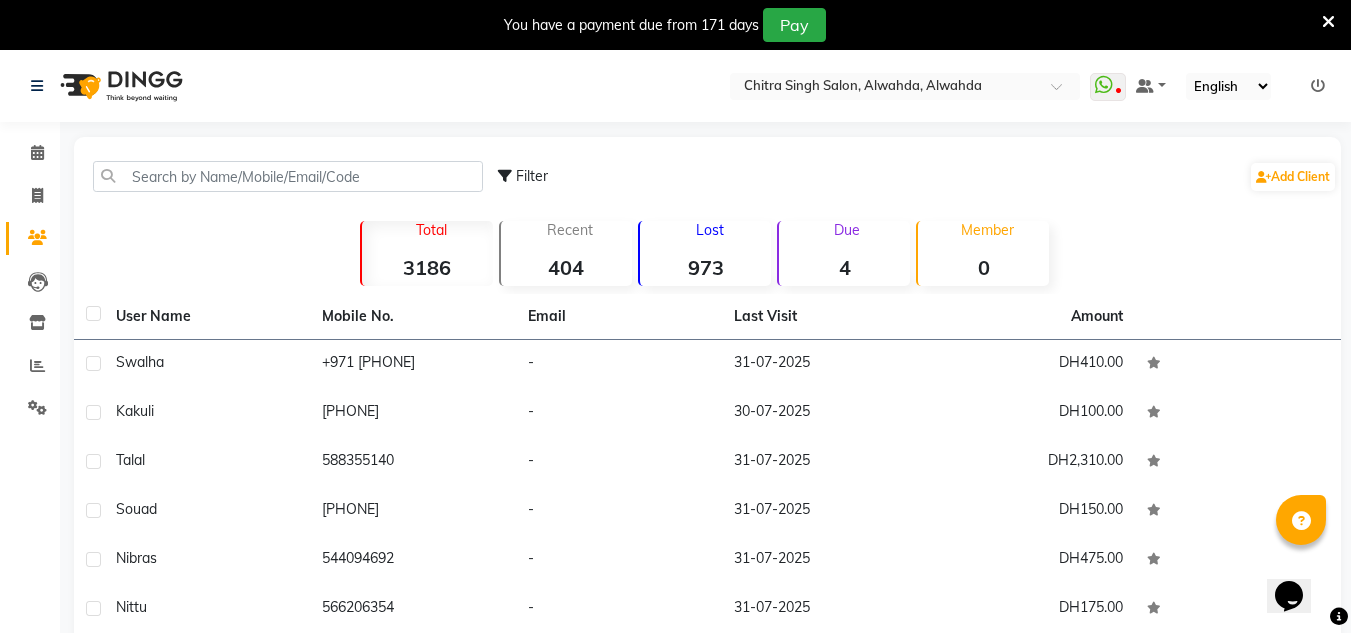 click on "973" 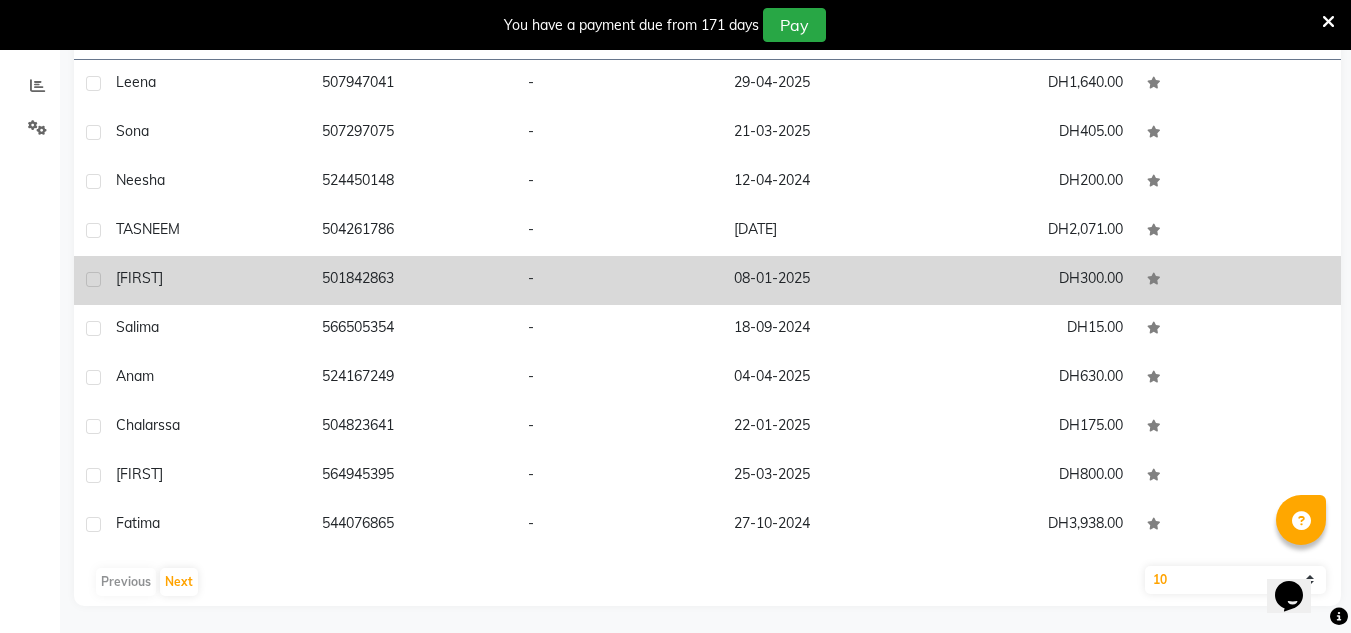 scroll, scrollTop: 283, scrollLeft: 0, axis: vertical 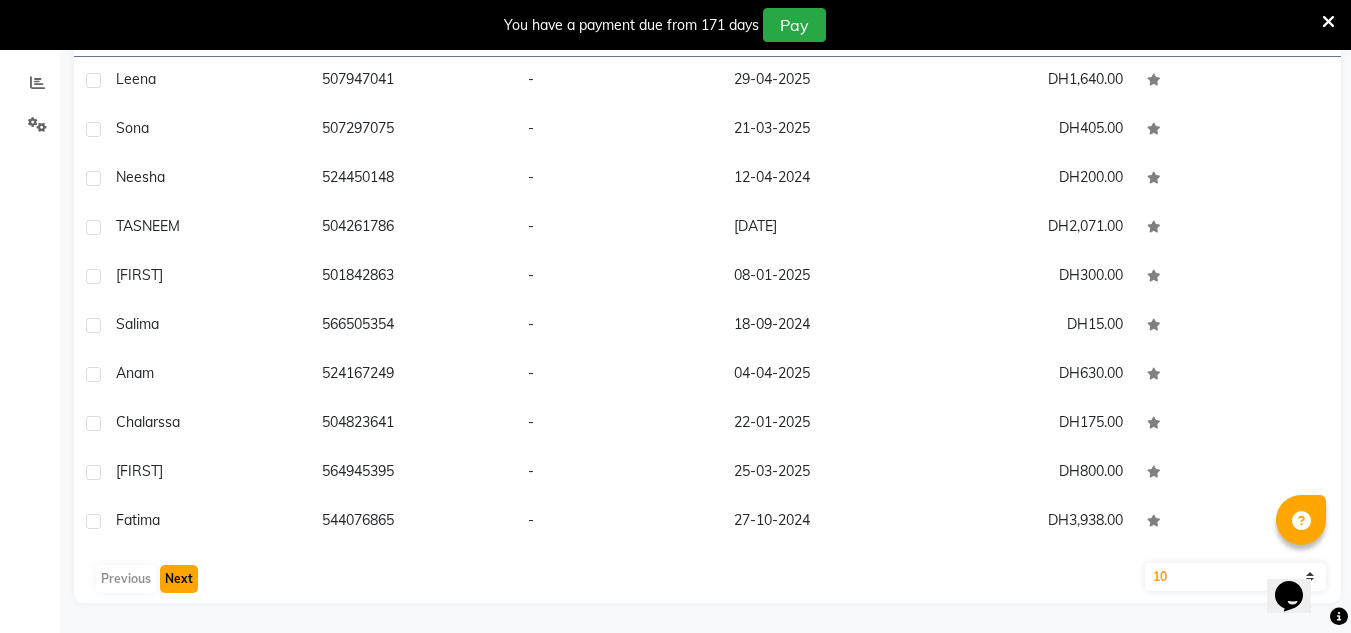 click on "Next" 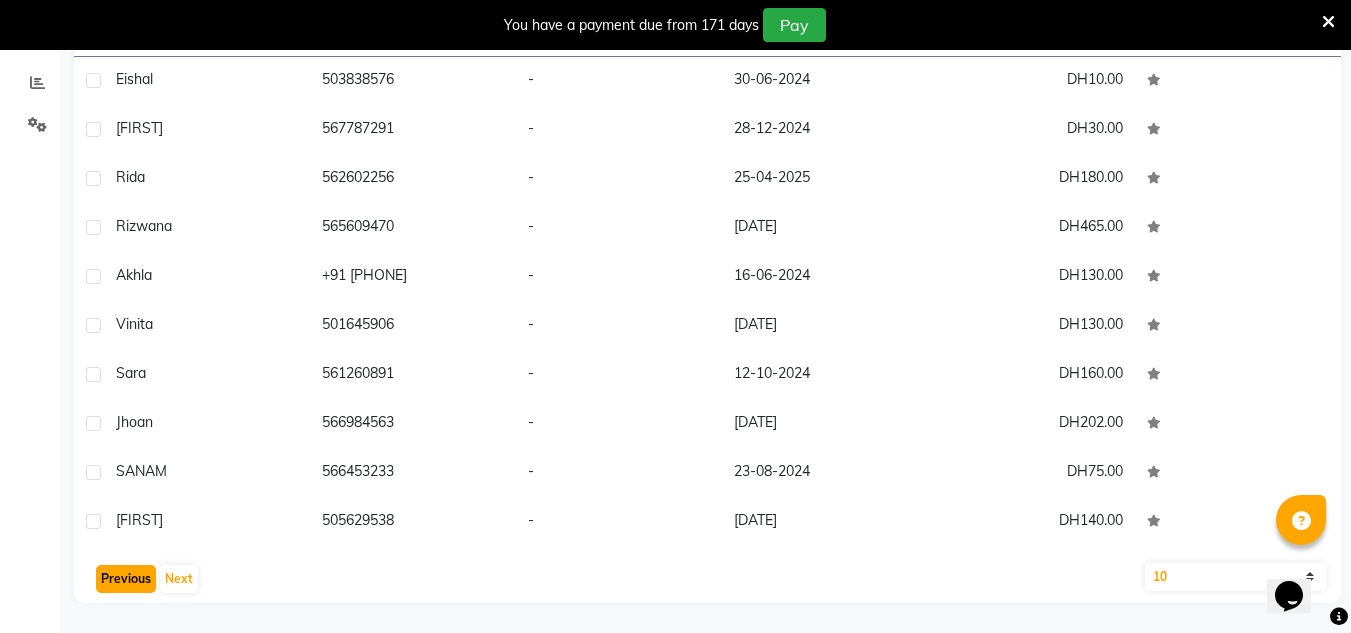 click on "Previous" 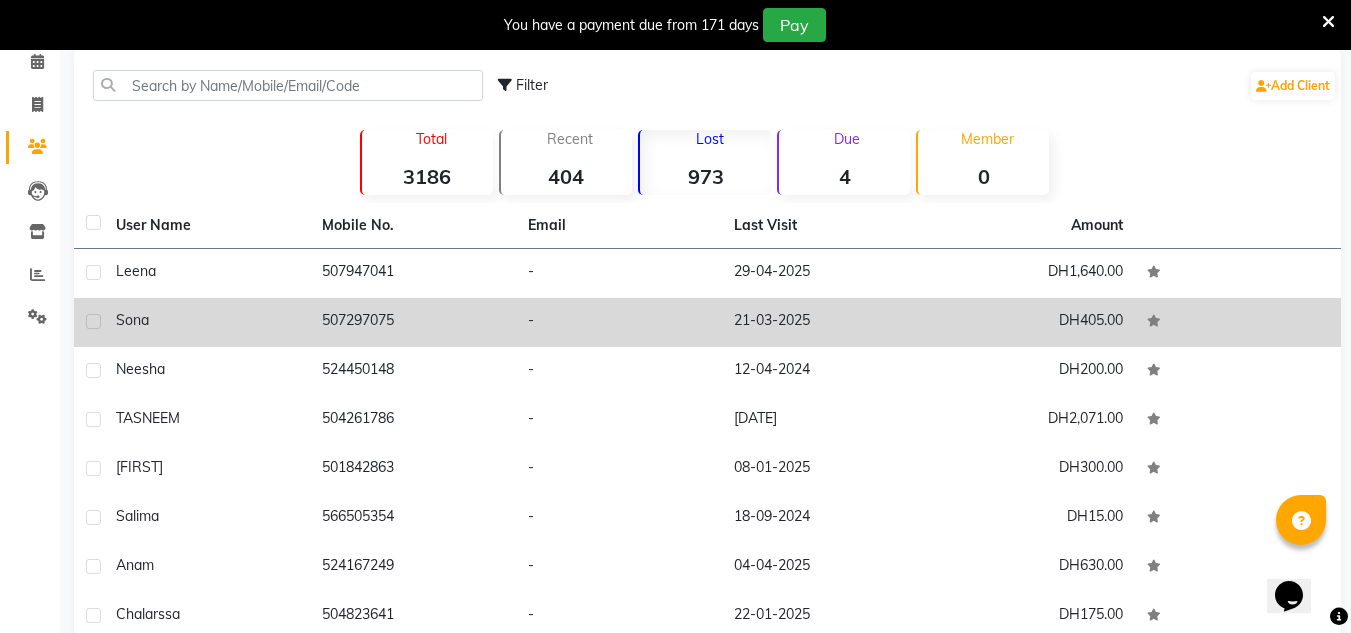 scroll, scrollTop: 200, scrollLeft: 0, axis: vertical 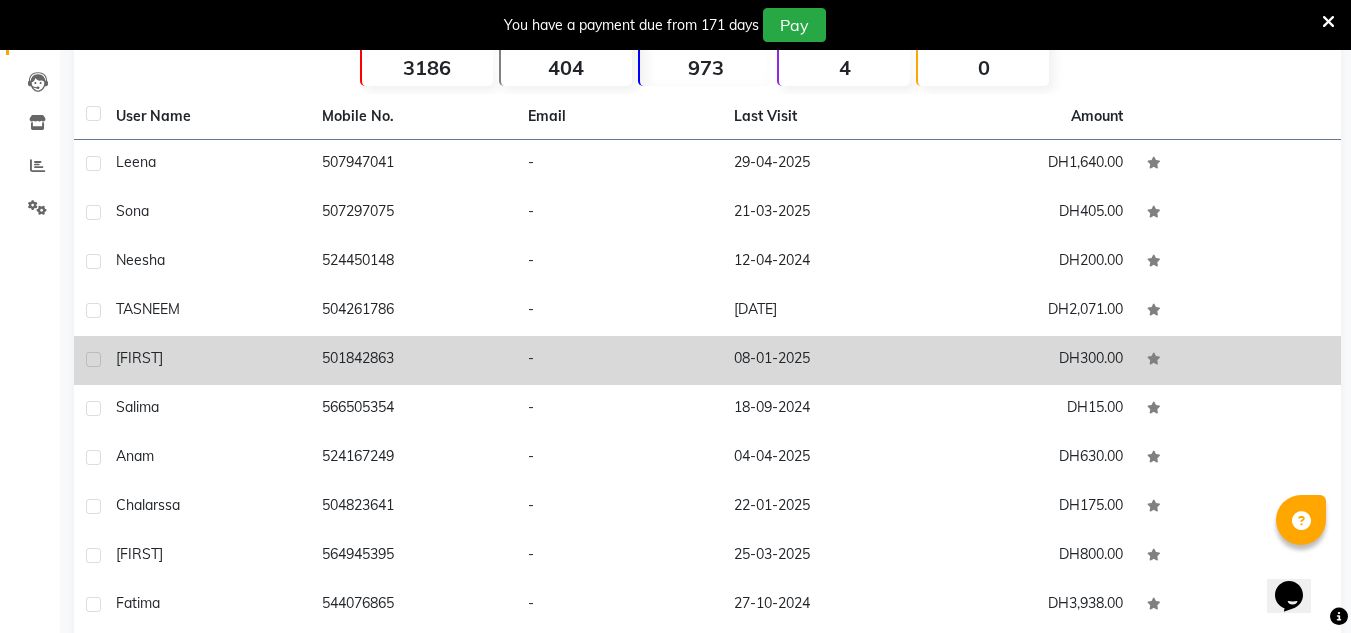 click on "501842863" 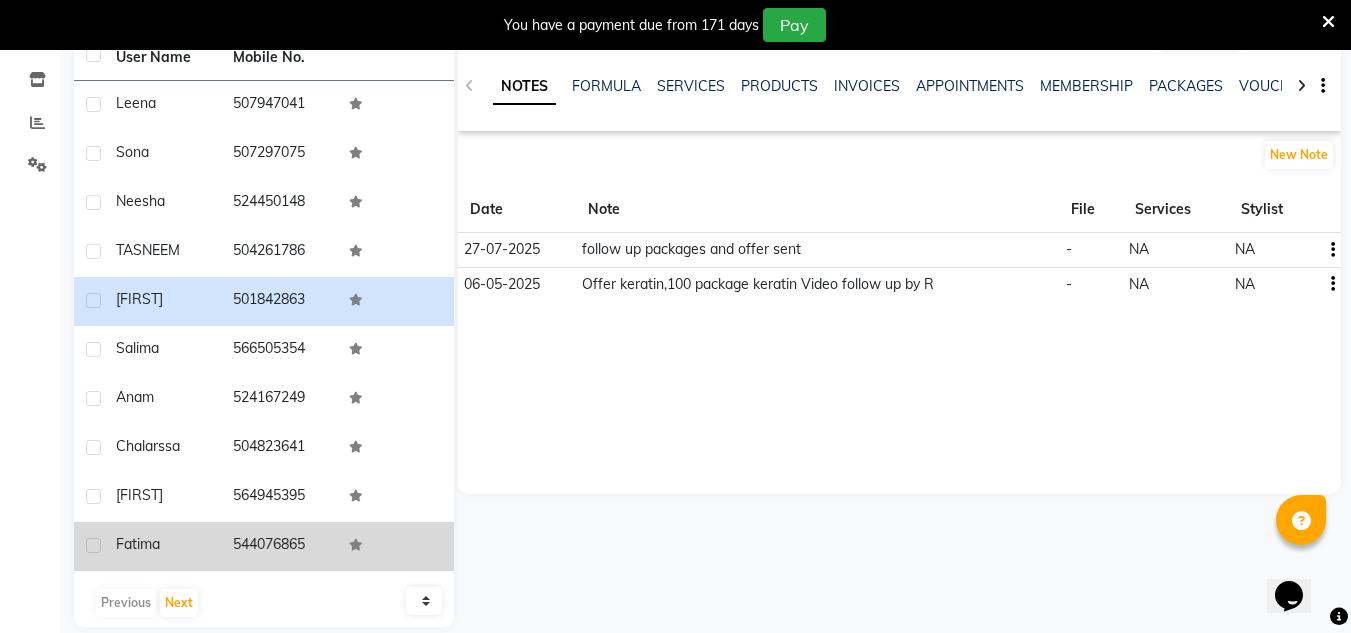 scroll, scrollTop: 267, scrollLeft: 0, axis: vertical 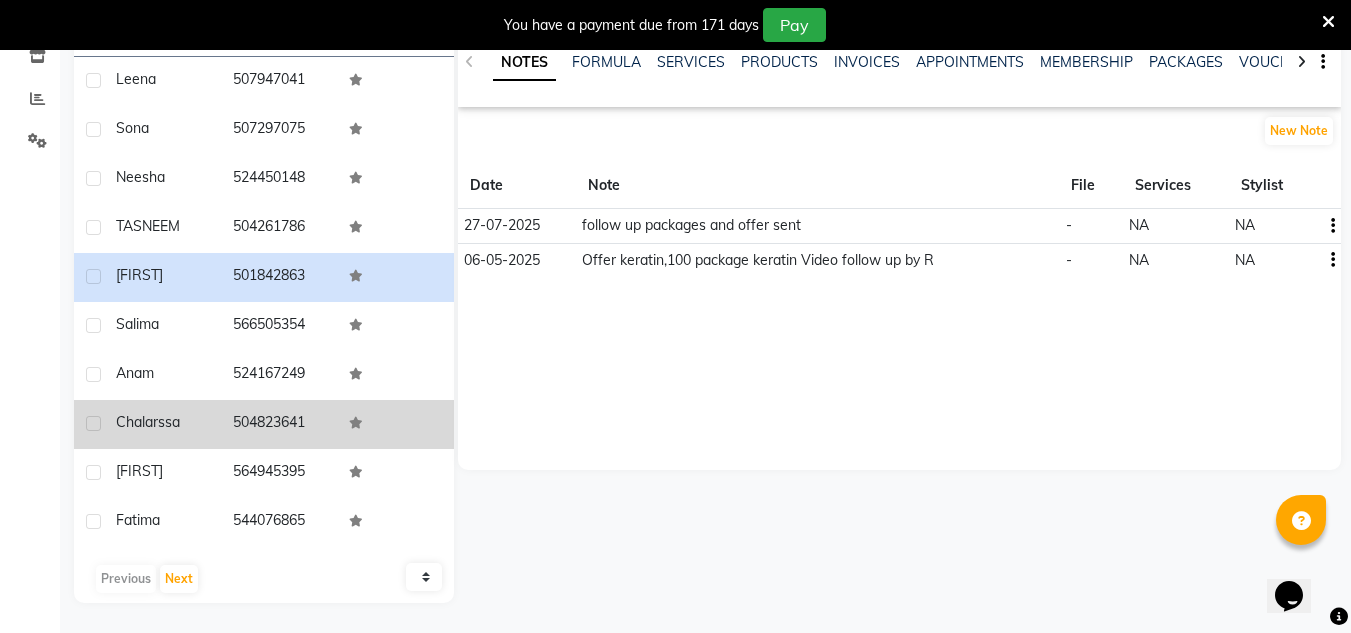 click on "504823641" 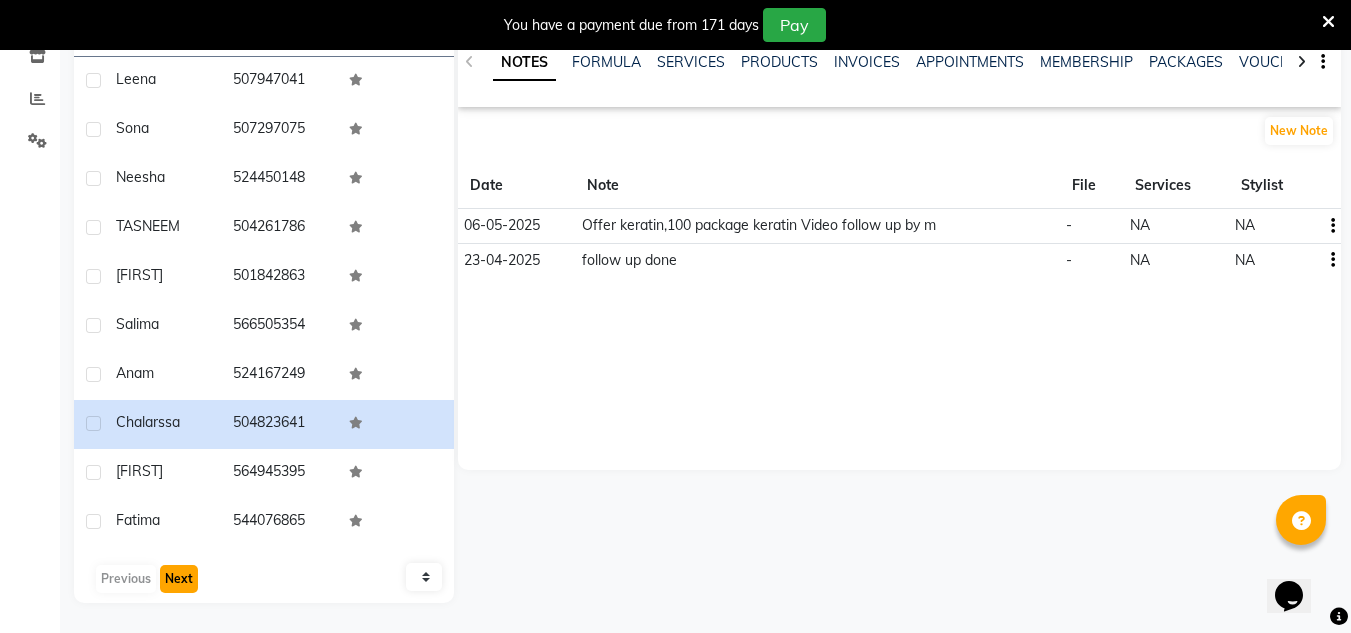 click on "Next" 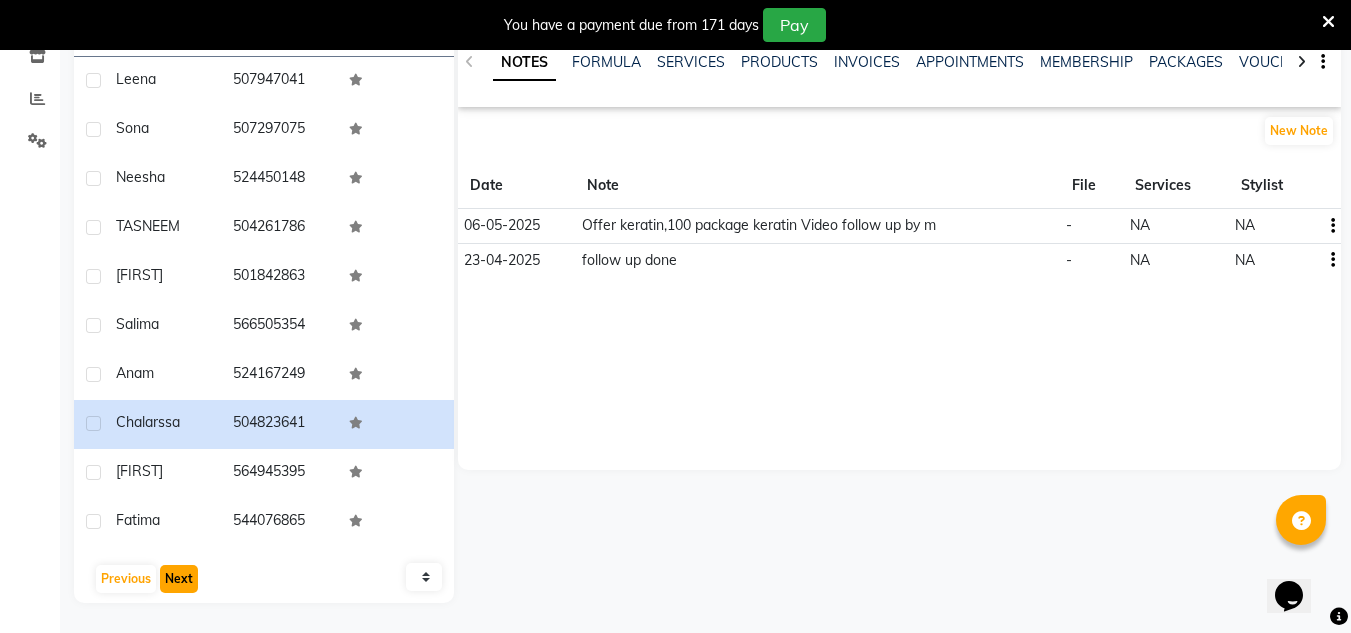 click on "Next" 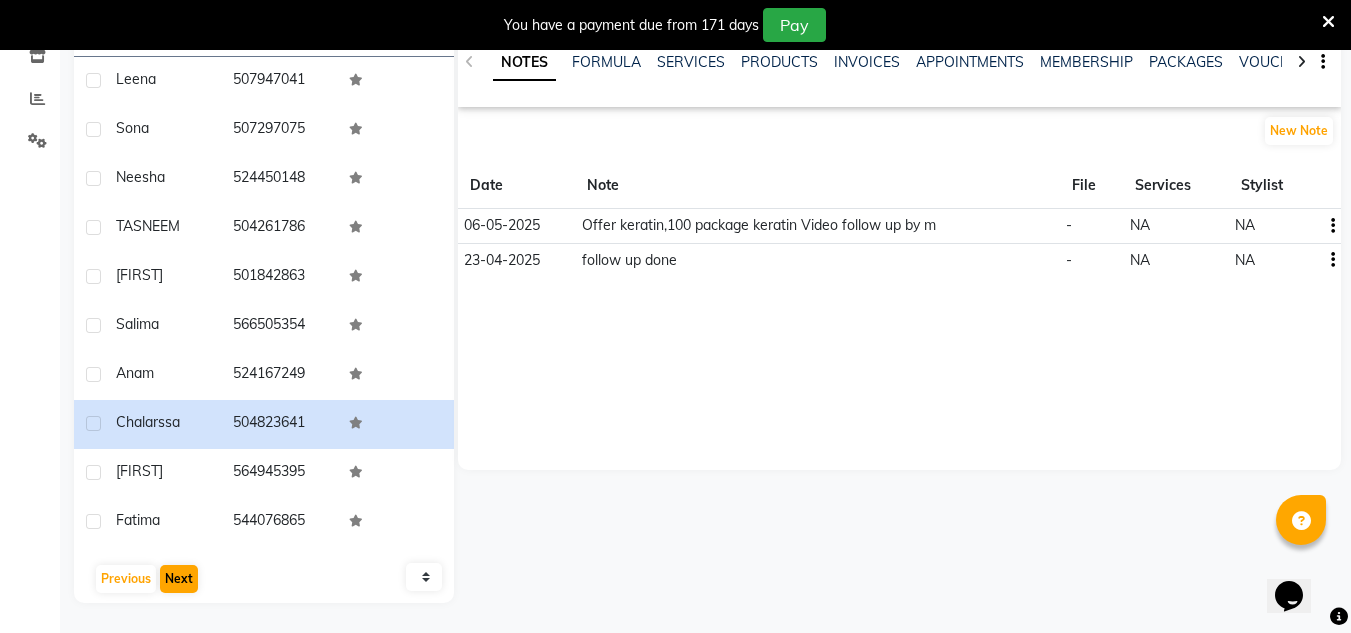 click on "User Name Mobile No. [FIRST]     [PHONE]  [FIRST]     [PHONE]  [FIRST]     [PHONE]  [FIRST]     [PHONE]  [FIRST]     [PHONE]  [FIRST]     [PHONE]  [FIRST]     [PHONE]  [FIRST]     [PHONE]  [FIRST]     [PHONE]  [FIRST]     [PHONE]   Previous   Next   10   50   100" 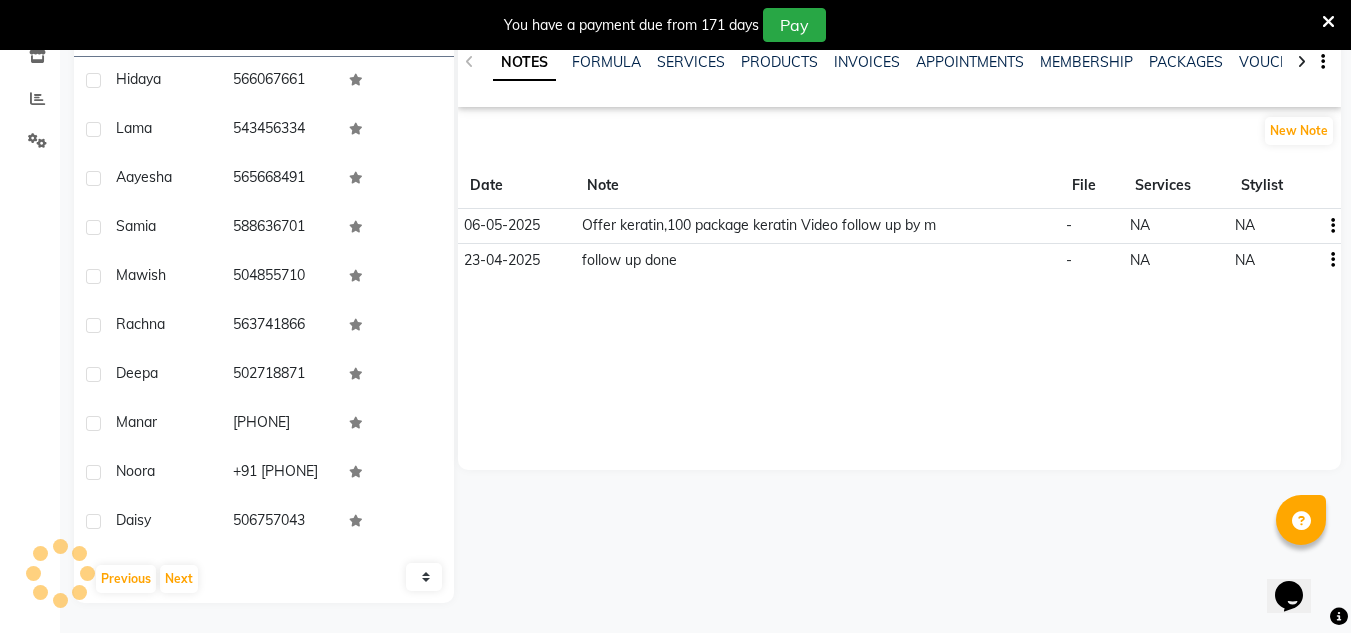click on "User Name Mobile No. [FIRST]     [PHONE]  [FIRST]     [PHONE]  [FIRST]    +91  [PHONE]  [FIRST]     [PHONE]  [FIRST]     [PHONE]  [FIRST]     [PHONE]  [FIRST]     [PHONE]  [FIRST]     [PHONE]  [FIRST]     [PHONE]  [FIRST]     [PHONE]   Previous   Next   10   50   100" 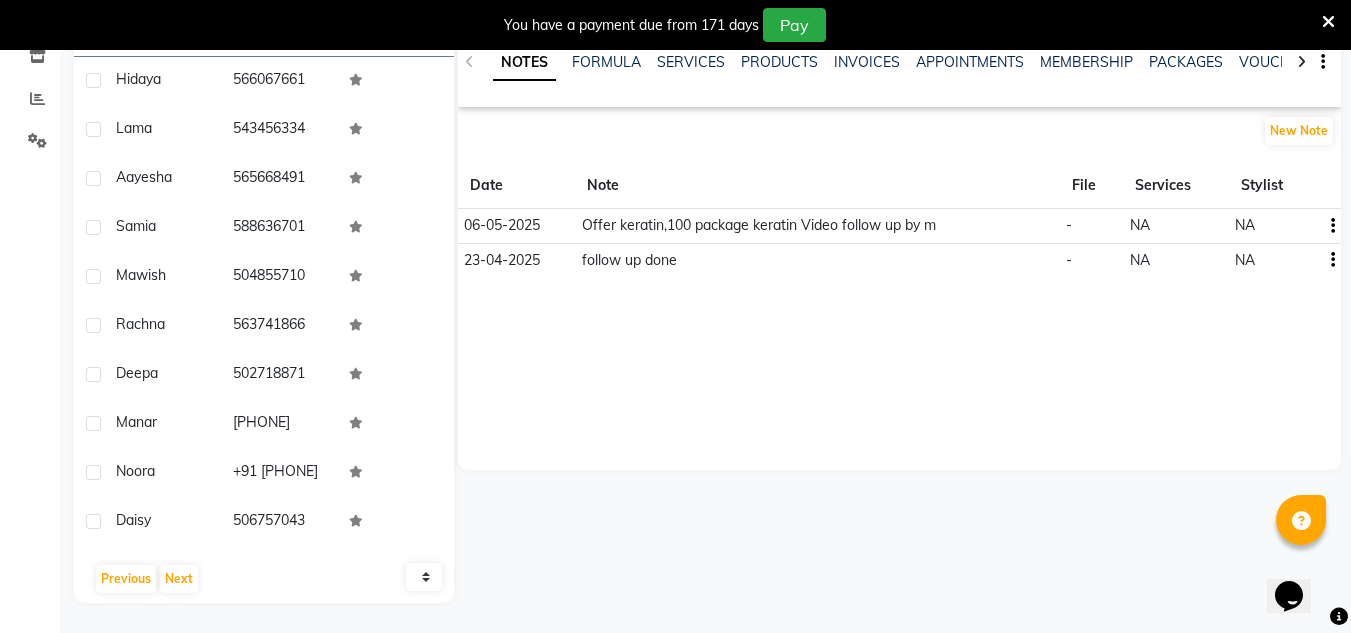 click on "User Name Mobile No. [FIRST]     [PHONE]  [FIRST]     [PHONE]  [FIRST]    +91  [PHONE]  [FIRST]     [PHONE]  [FIRST]     [PHONE]  [FIRST]     [PHONE]  [FIRST]     [PHONE]  [FIRST]     [PHONE]  [FIRST]     [PHONE]  [FIRST]     [PHONE]   Previous   Next   10   50   100" 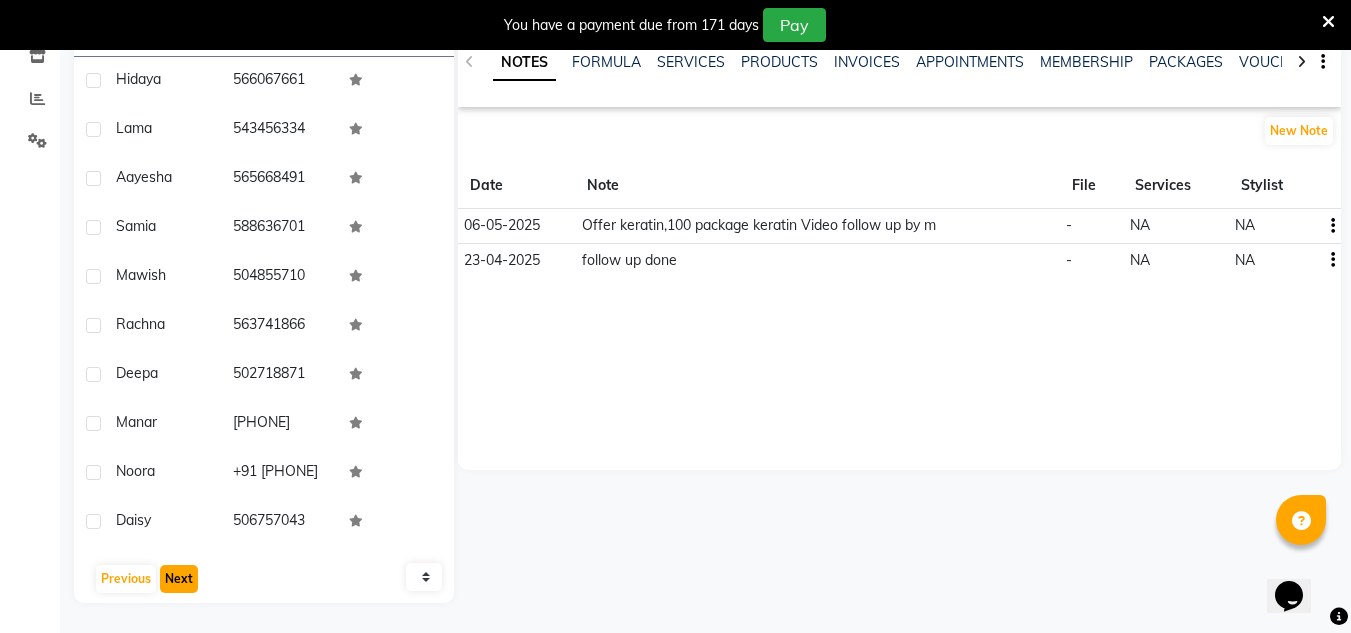 click on "Next" 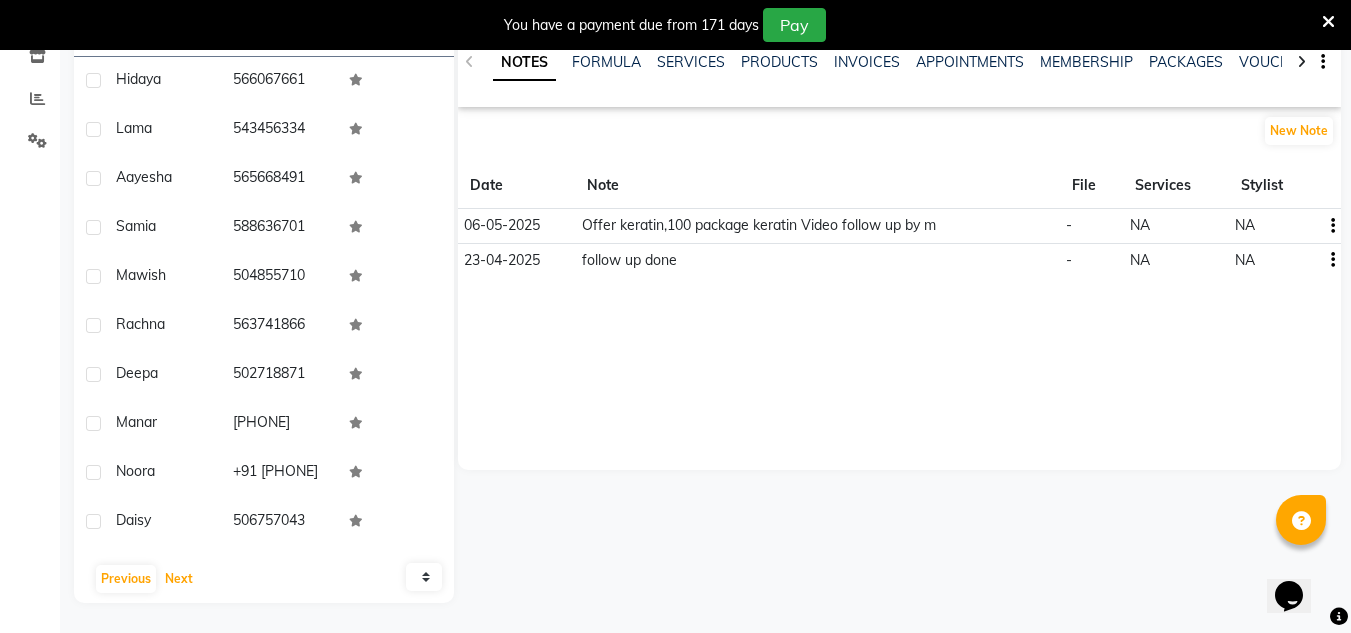 click on "User Name Mobile No. [FIRST]     [PHONE]  [FIRST]     [PHONE]  [FIRST]    +91  [PHONE]  [FIRST]     [PHONE]  [FIRST]     [PHONE]  [FIRST]     [PHONE]  [FIRST]     [PHONE]  [FIRST]     [PHONE]  [FIRST]     [PHONE]  [FIRST]     [PHONE]   Previous   Next   10   50   100" 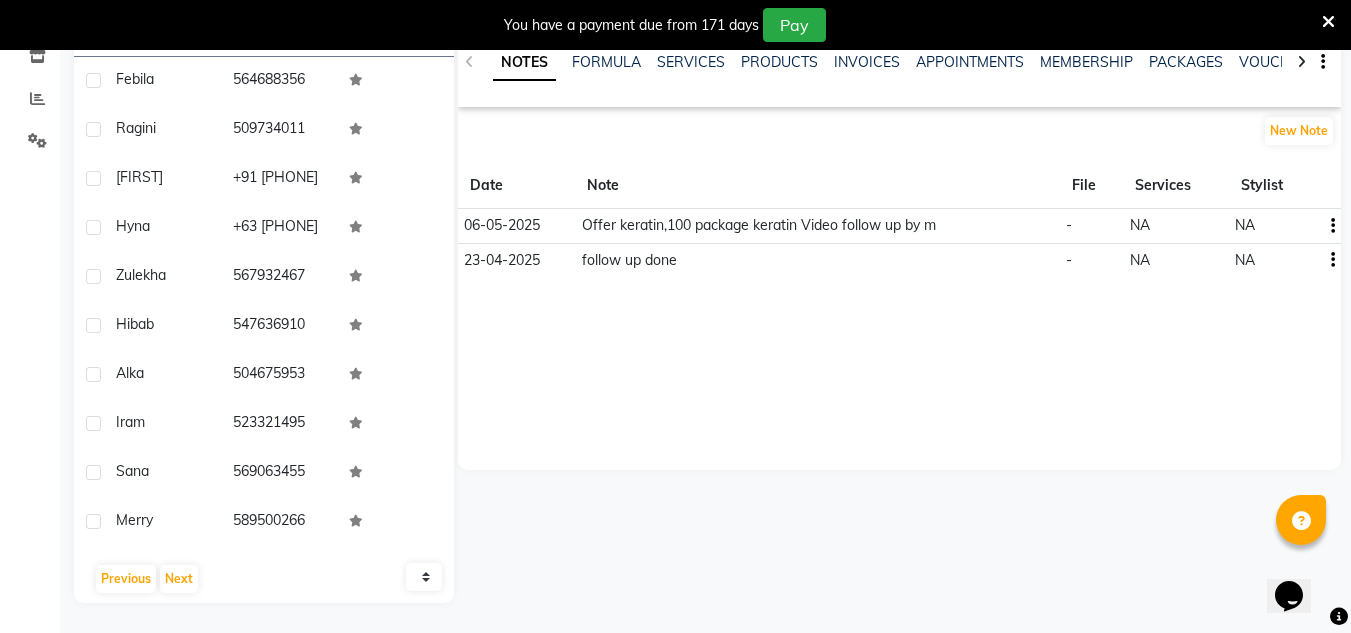 click on "User Name Mobile No. [FIRST]     [PHONE]  [FIRST]     [PHONE]  [FIRST]    +91  [PHONE]  [FIRST]    +63  [PHONE]  [FIRST]     [PHONE]  [FIRST]     [PHONE]  [FIRST]     [PHONE]  [FIRST]     [PHONE]  [FIRST]     [PHONE]  [FIRST]     [PHONE]   Previous   Next   10   50   100" 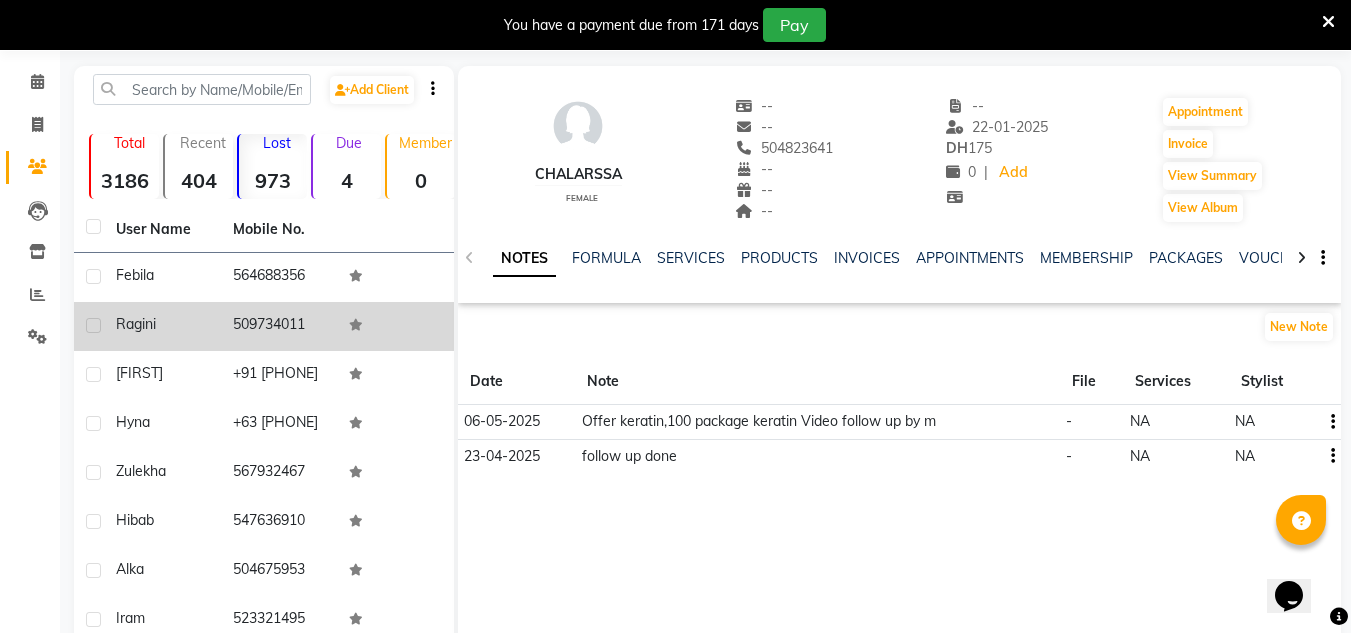 scroll, scrollTop: 67, scrollLeft: 0, axis: vertical 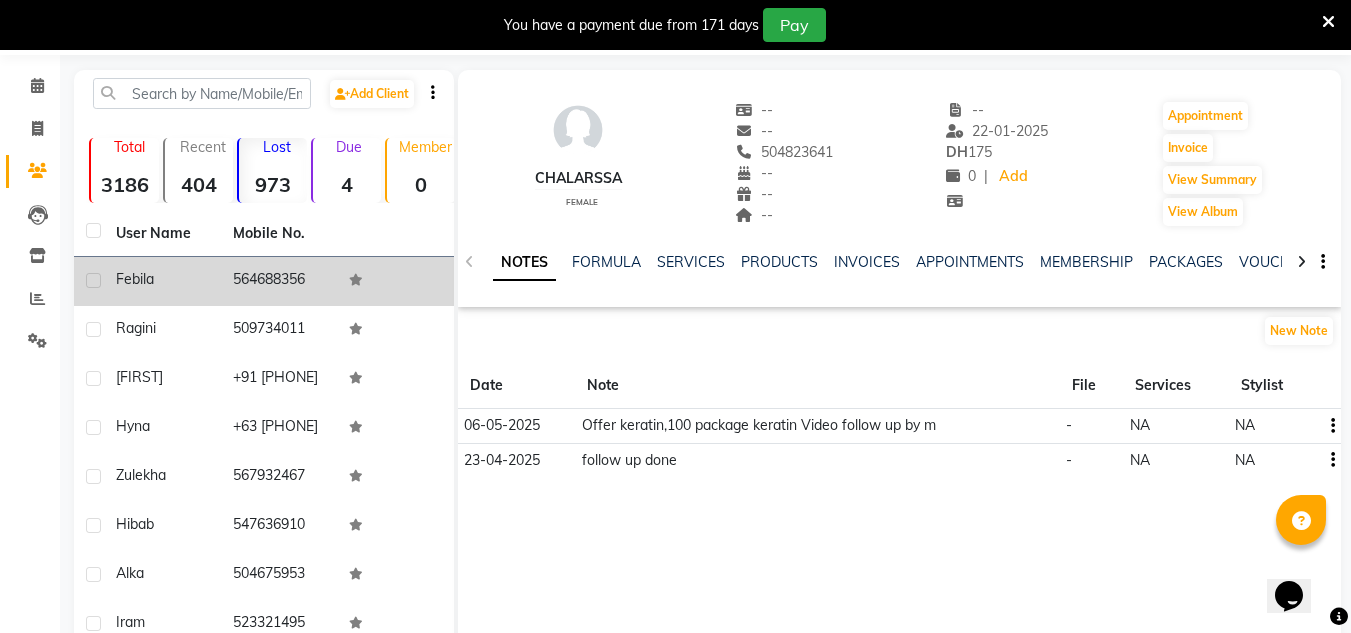 click on "564688356" 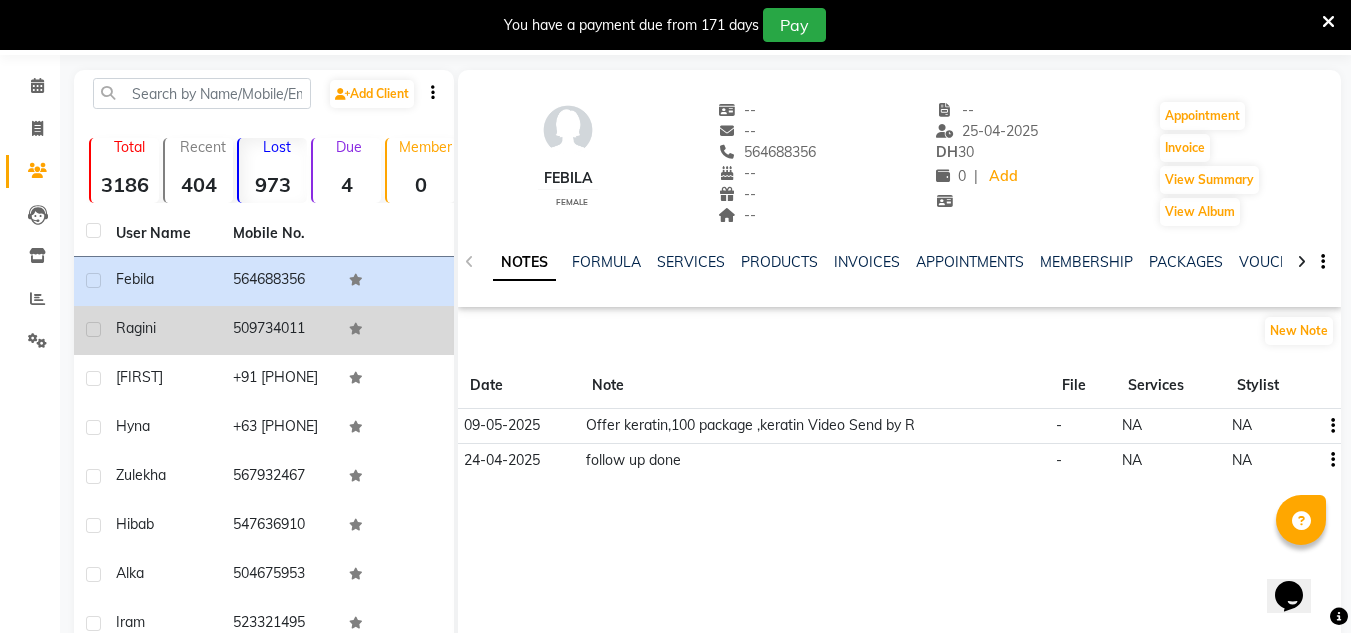 click on "509734011" 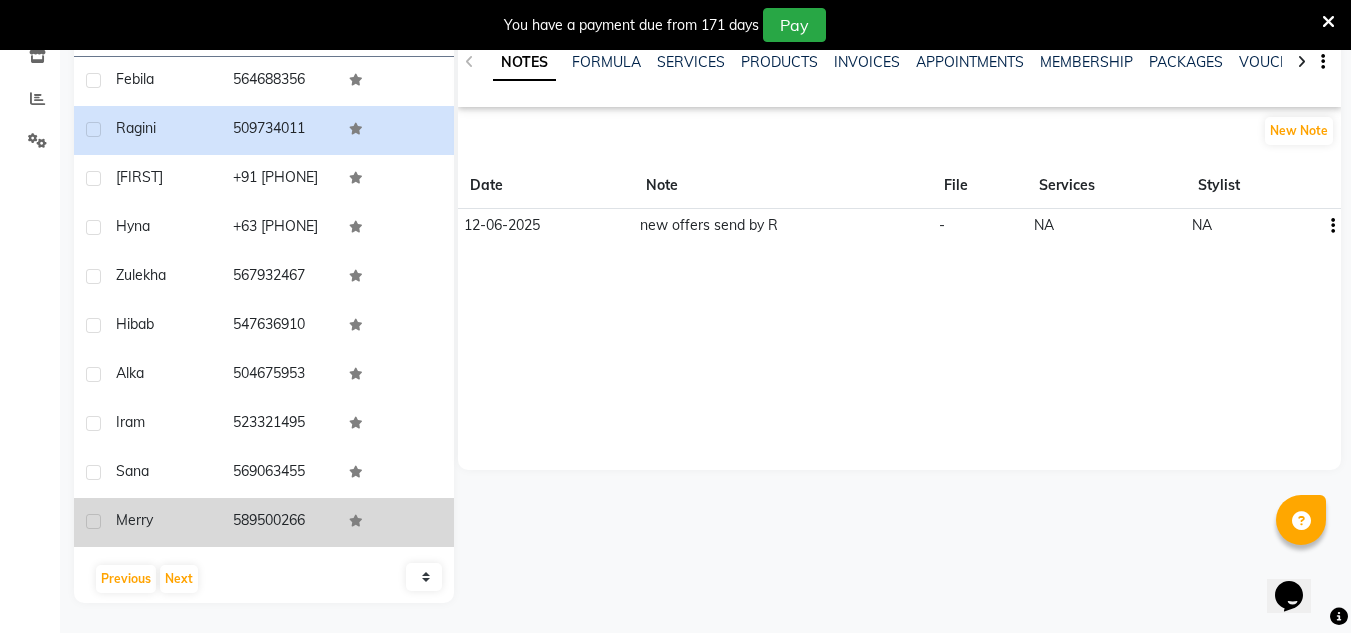 scroll, scrollTop: 301, scrollLeft: 0, axis: vertical 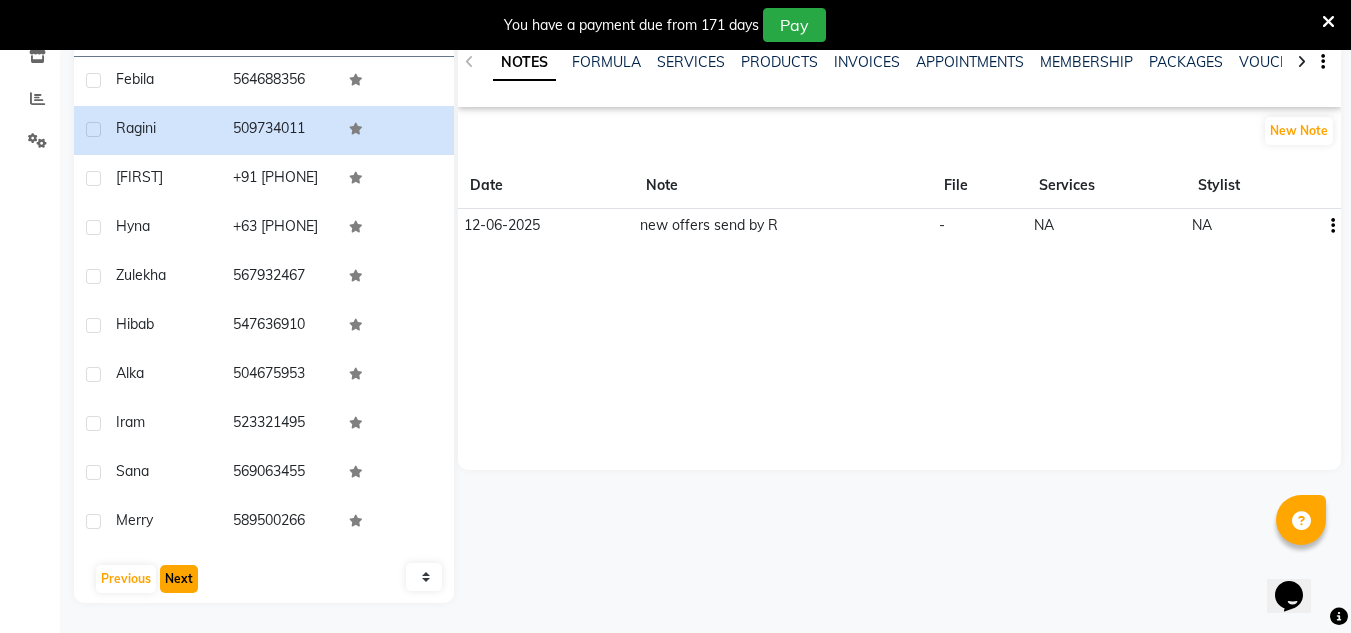 click on "Next" 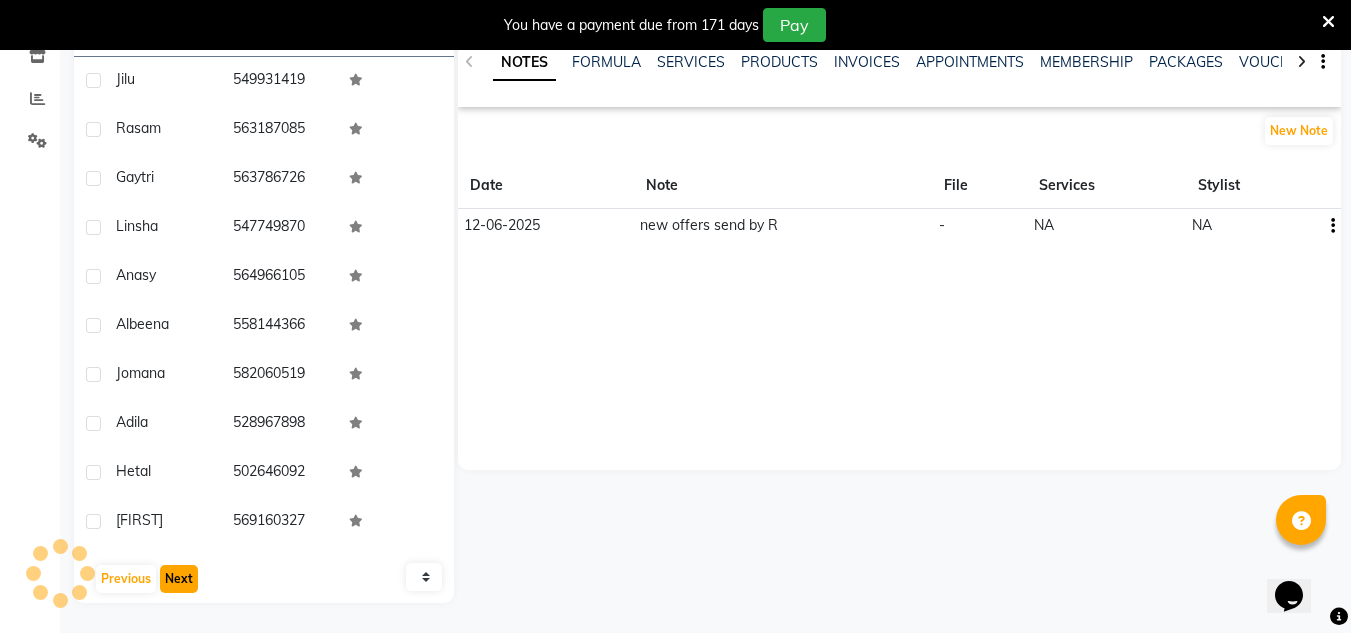 click on "Next" 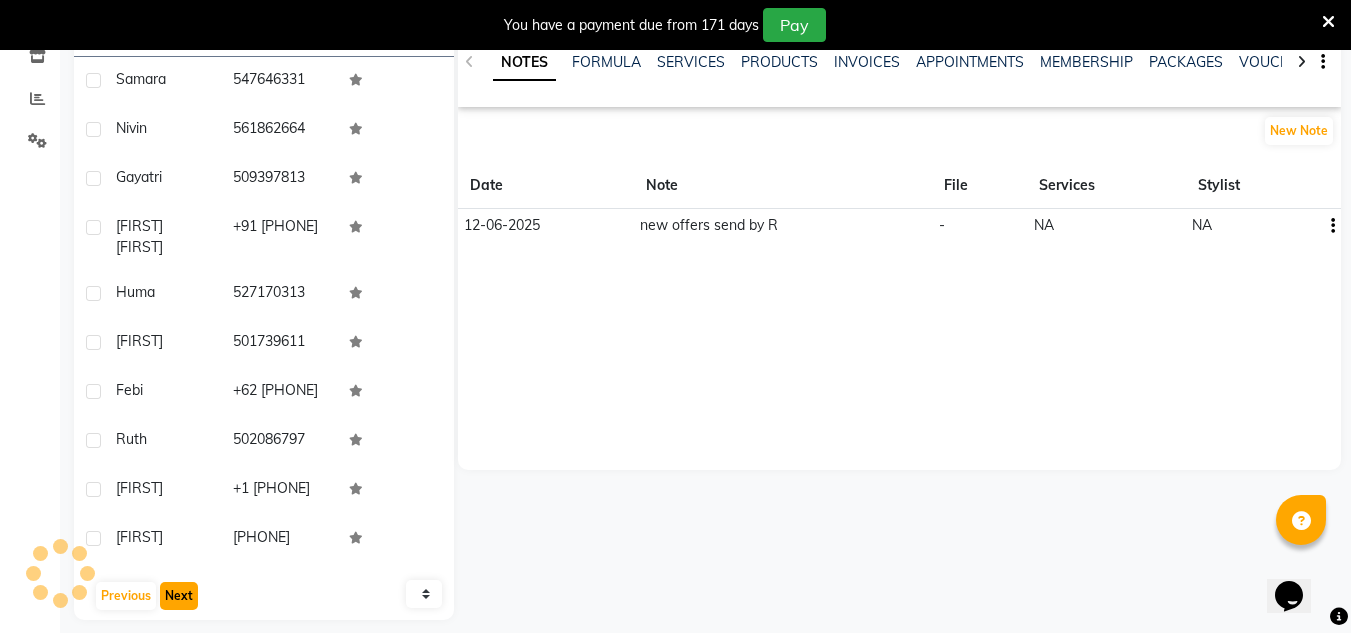 scroll, scrollTop: 301, scrollLeft: 0, axis: vertical 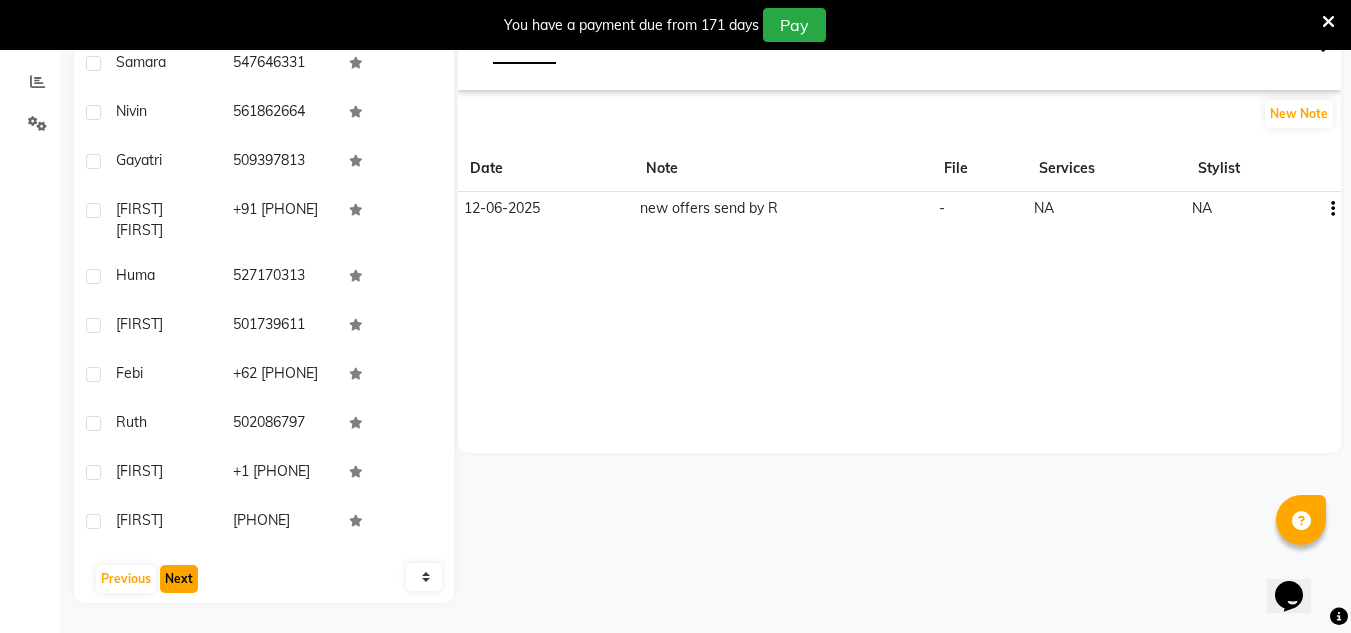 click on "User Name Mobile No. [FIRST]     [PHONE]  [FIRST]     [PHONE]  [FIRST]     [PHONE]  [FIRST]    +91  [PHONE]  [FIRST]     [PHONE]  [FIRST]     [PHONE]  [FIRST]    +62  [PHONE]  [FIRST]     [PHONE]  [FIRST]    +1  [PHONE]  [FIRST]     [PHONE]   Previous   Next   10   50   100" 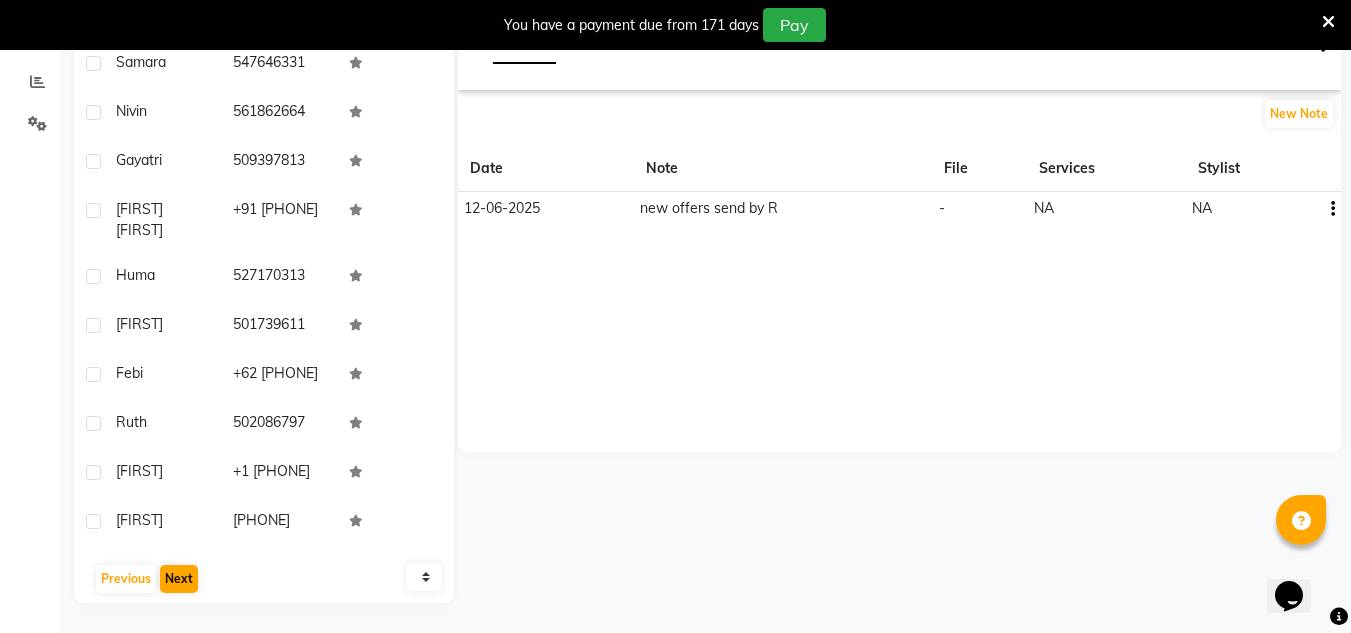 click on "User Name Mobile No. [FIRST]     [PHONE]  [FIRST]     [PHONE]  [FIRST]     [PHONE]  [FIRST]    +91  [PHONE]  [FIRST]     [PHONE]  [FIRST]     [PHONE]  [FIRST]    +62  [PHONE]  [FIRST]     [PHONE]  [FIRST]    +1  [PHONE]  [FIRST]     [PHONE]   Previous   Next   10   50   100" 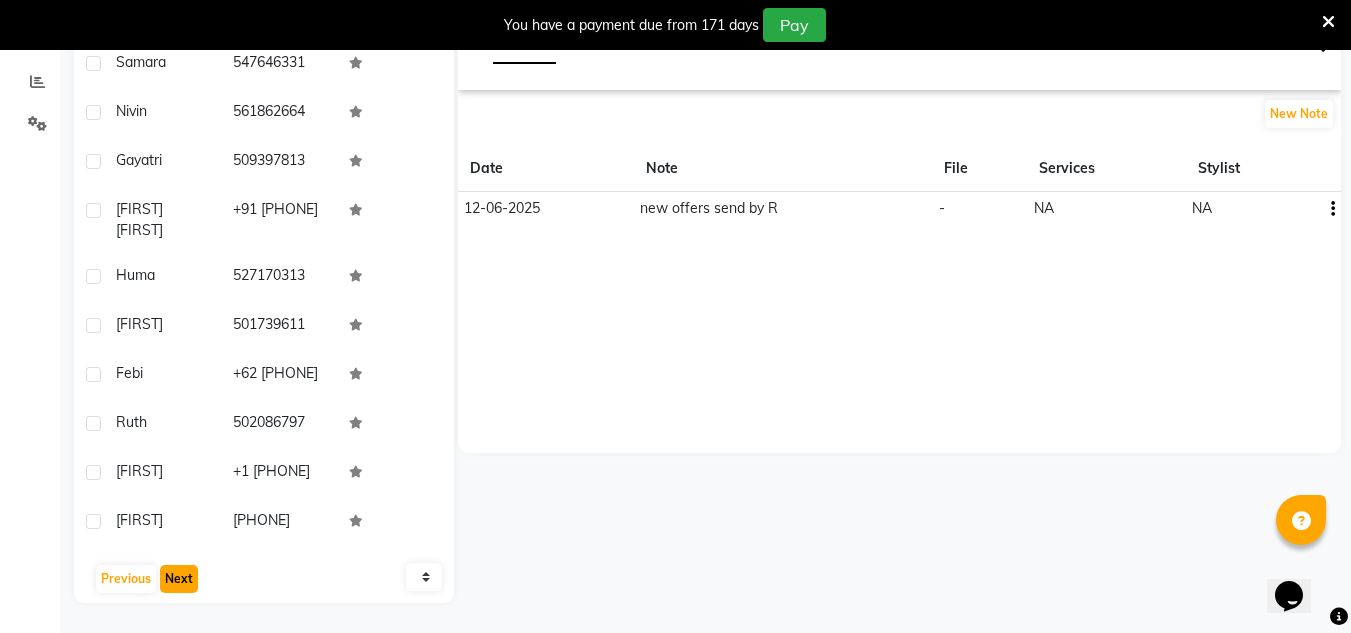 click on "Next" 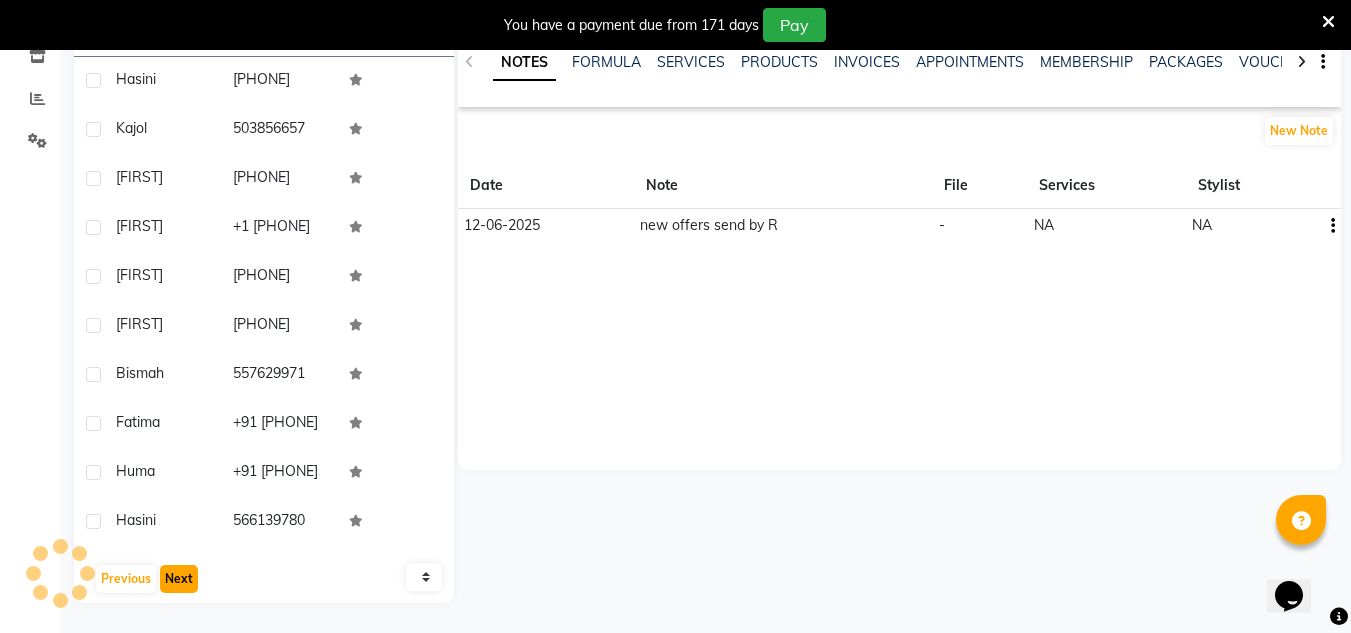 click on "Next" 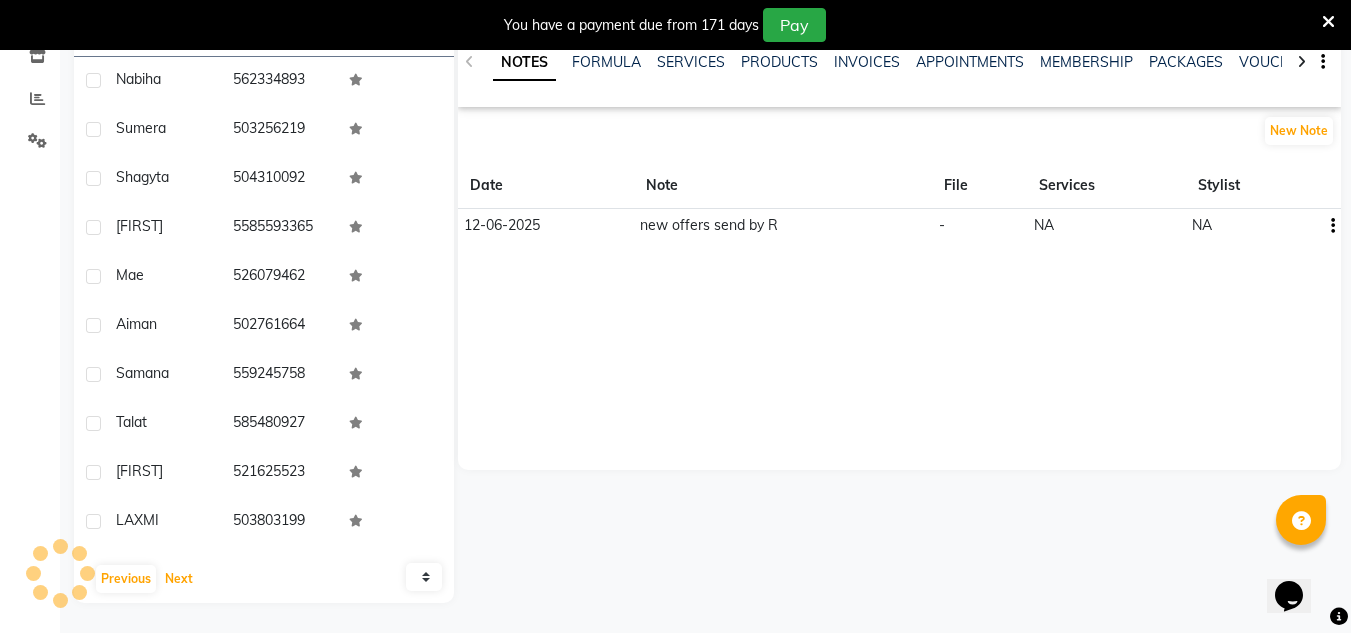 click on "User Name Mobile No. [FIRST]     [PHONE]  [FIRST]     [PHONE]  [FIRST]     [PHONE]  [FIRST]     [PHONE]  [FIRST]     [PHONE]  [FIRST]     [PHONE]  [FIRST]     [PHONE]  [FIRST]     [PHONE]  [FIRST]     [PHONE]  [FIRST]     [PHONE]   Previous   Next   10   50   100" 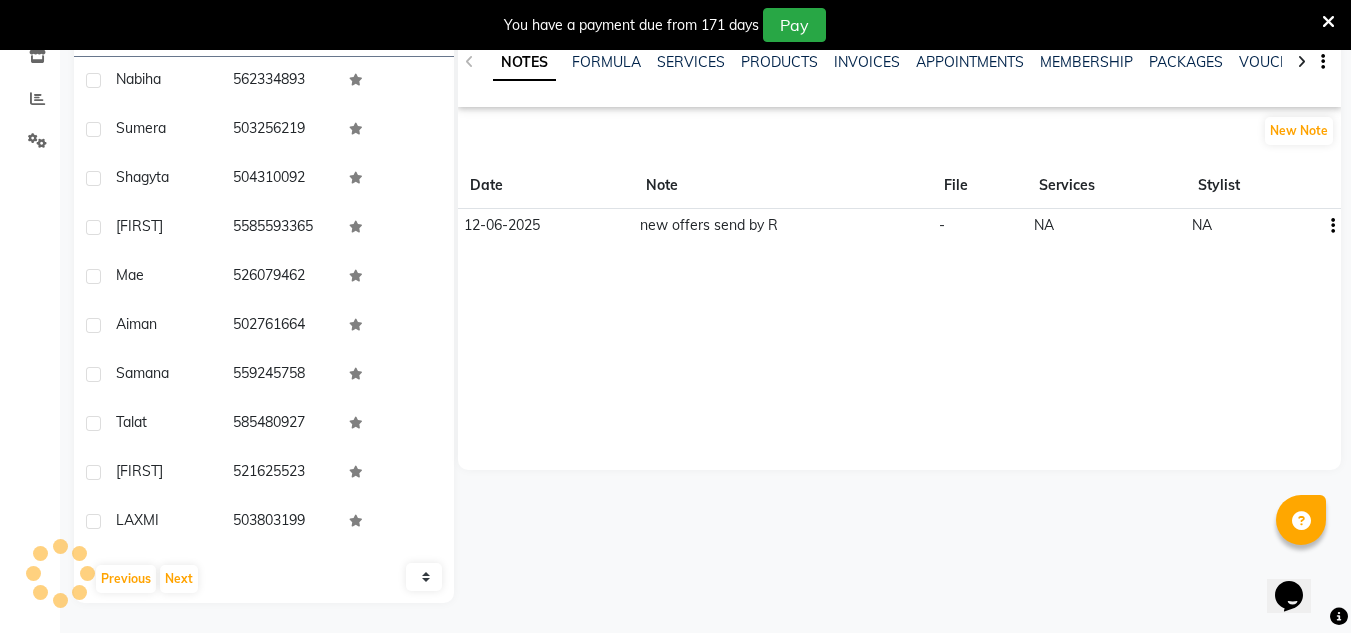 click on "User Name Mobile No. [FIRST]     [PHONE]  [FIRST]     [PHONE]  [FIRST]     [PHONE]  [FIRST]     [PHONE]  [FIRST]     [PHONE]  [FIRST]     [PHONE]  [FIRST]     [PHONE]  [FIRST]     [PHONE]  [FIRST]     [PHONE]  [FIRST]     [PHONE]   Previous   Next   10   50   100" 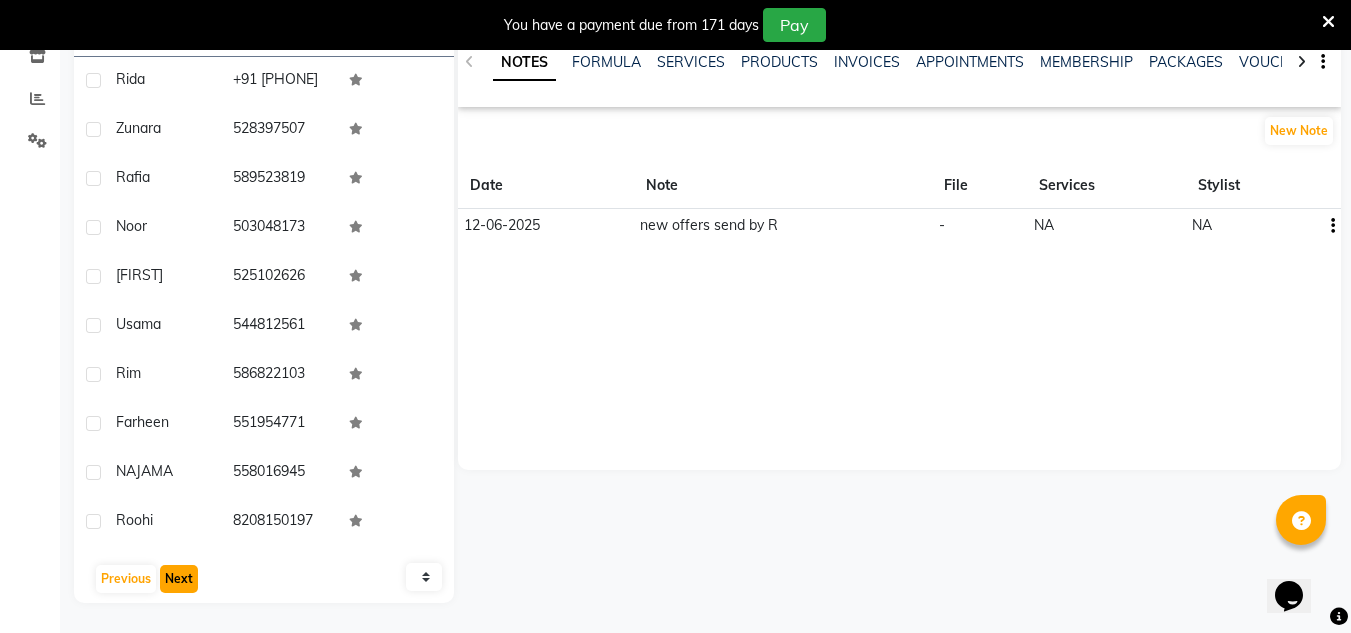 click on "Next" 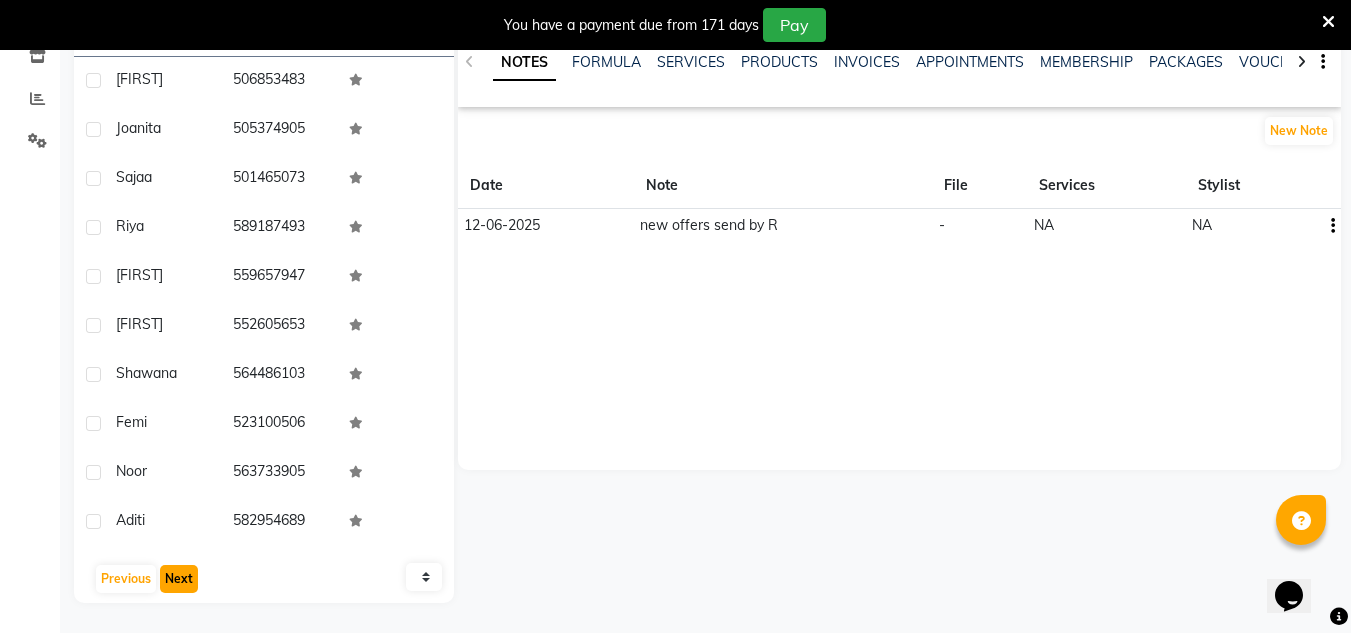 scroll, scrollTop: 284, scrollLeft: 0, axis: vertical 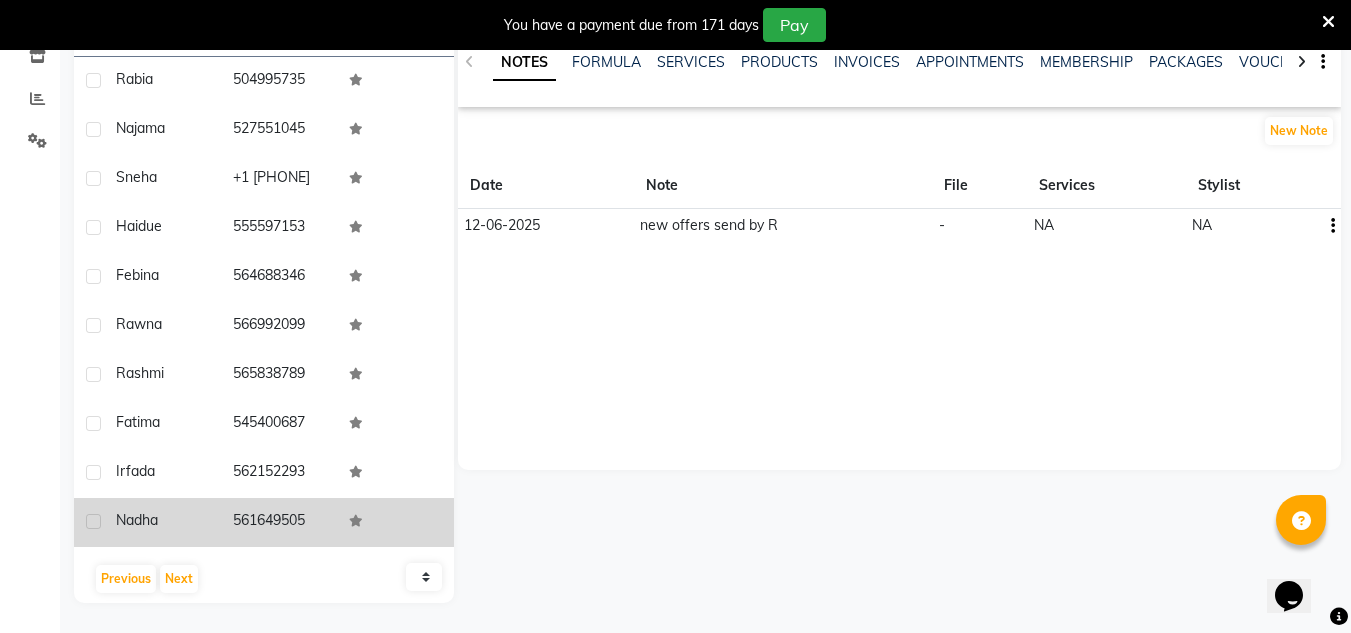 click on "561649505" 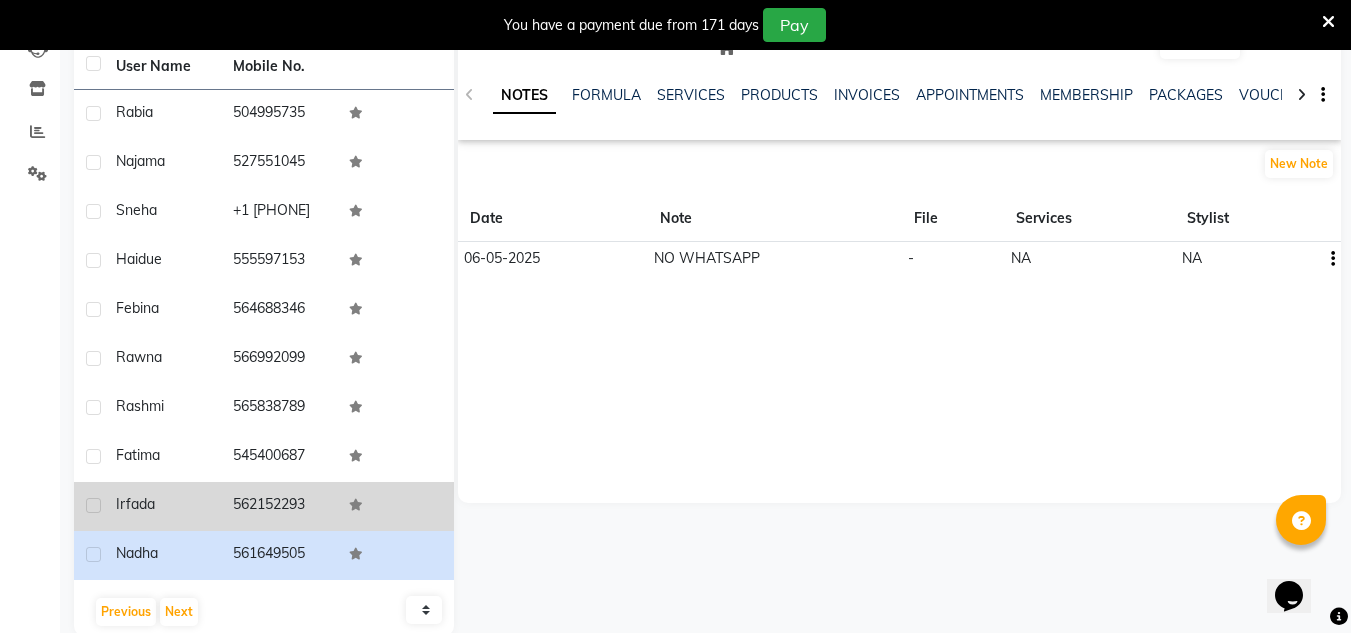 scroll, scrollTop: 284, scrollLeft: 0, axis: vertical 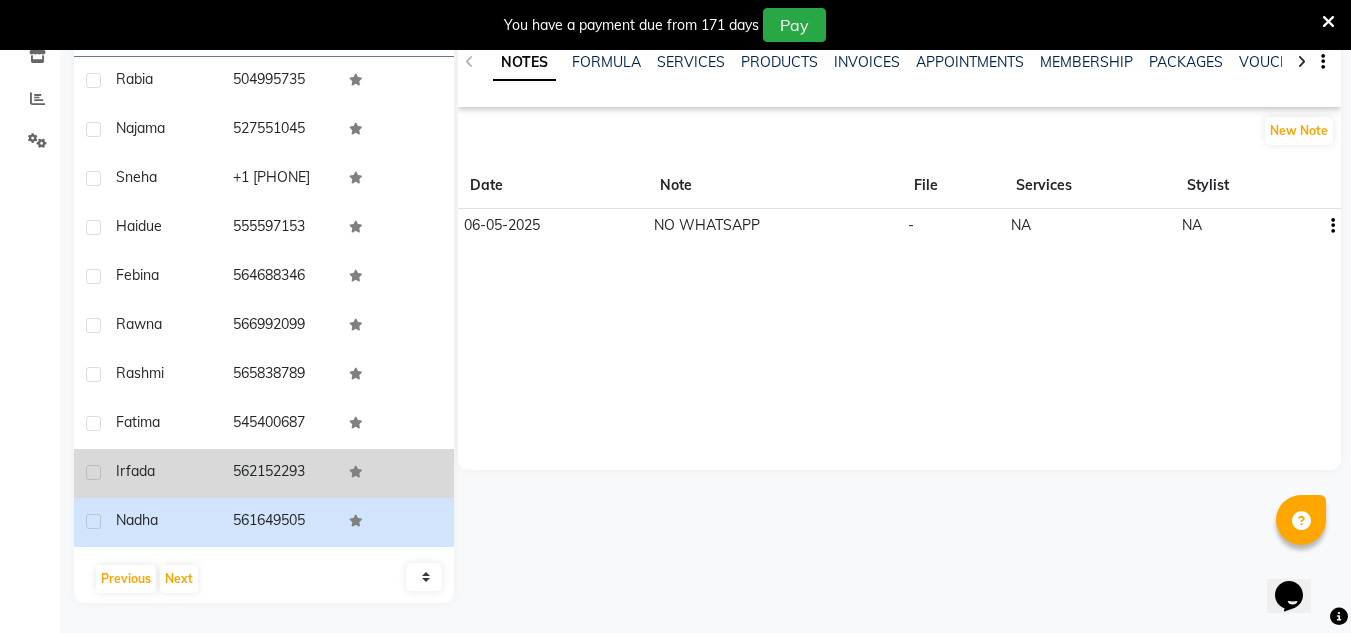click on "562152293" 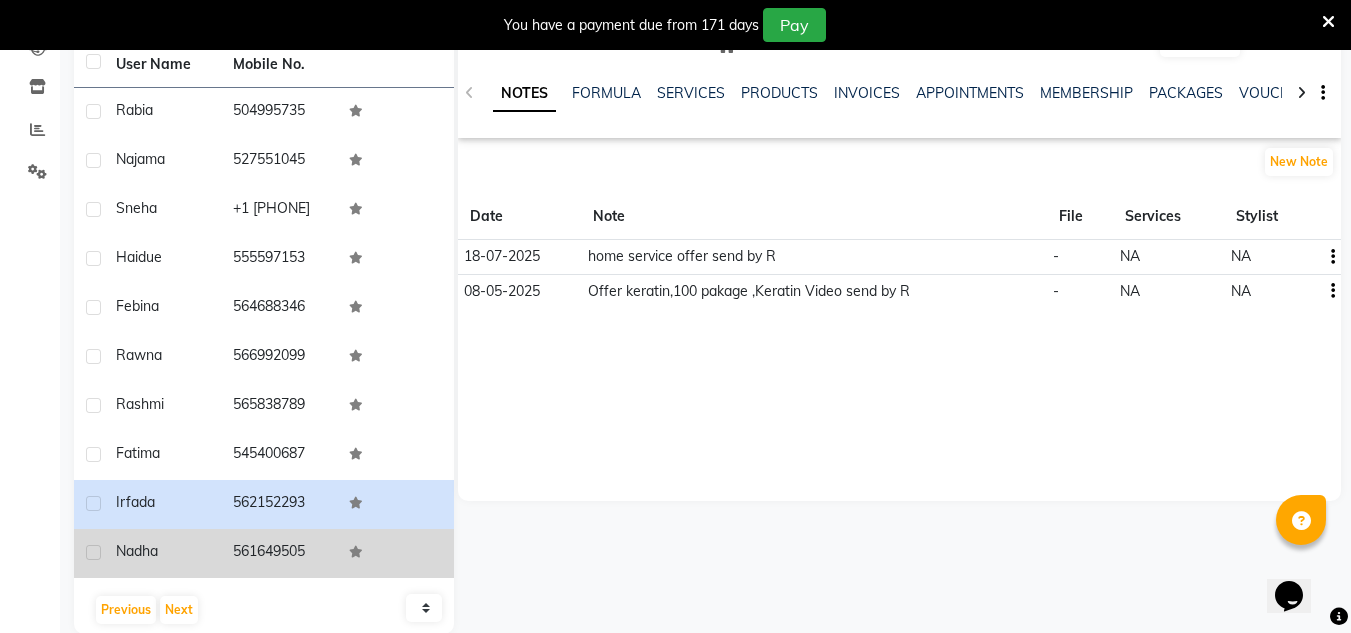 scroll, scrollTop: 284, scrollLeft: 0, axis: vertical 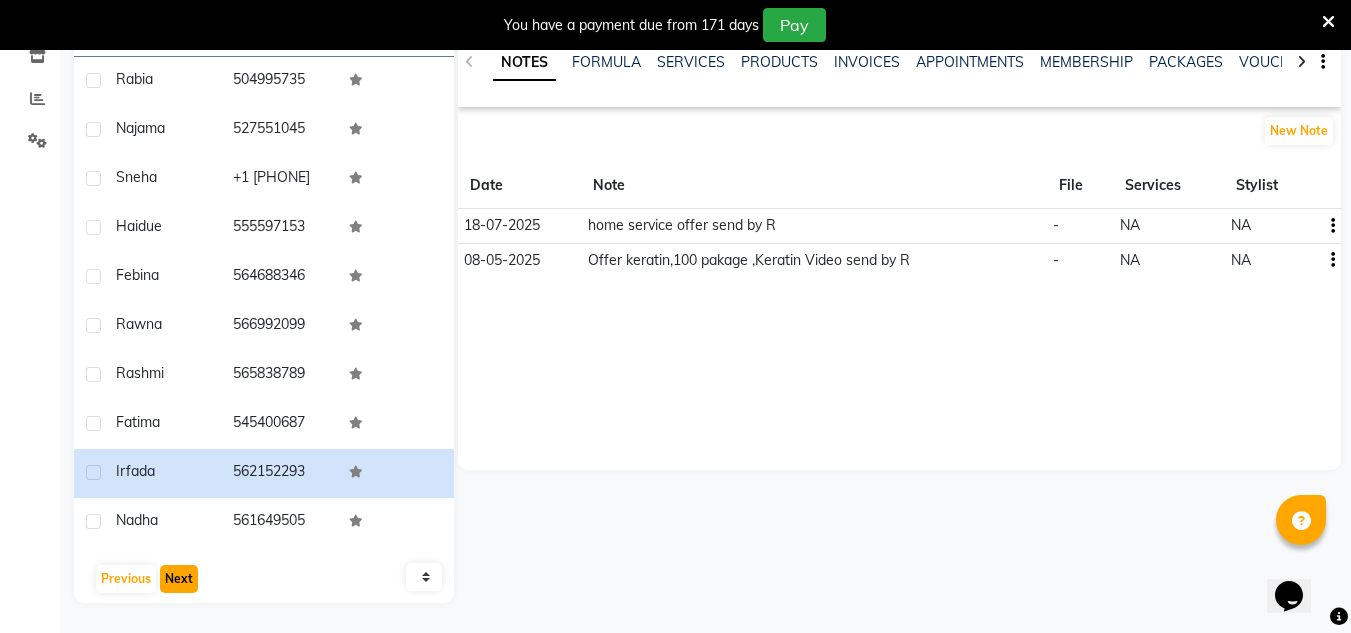 click on "Next" 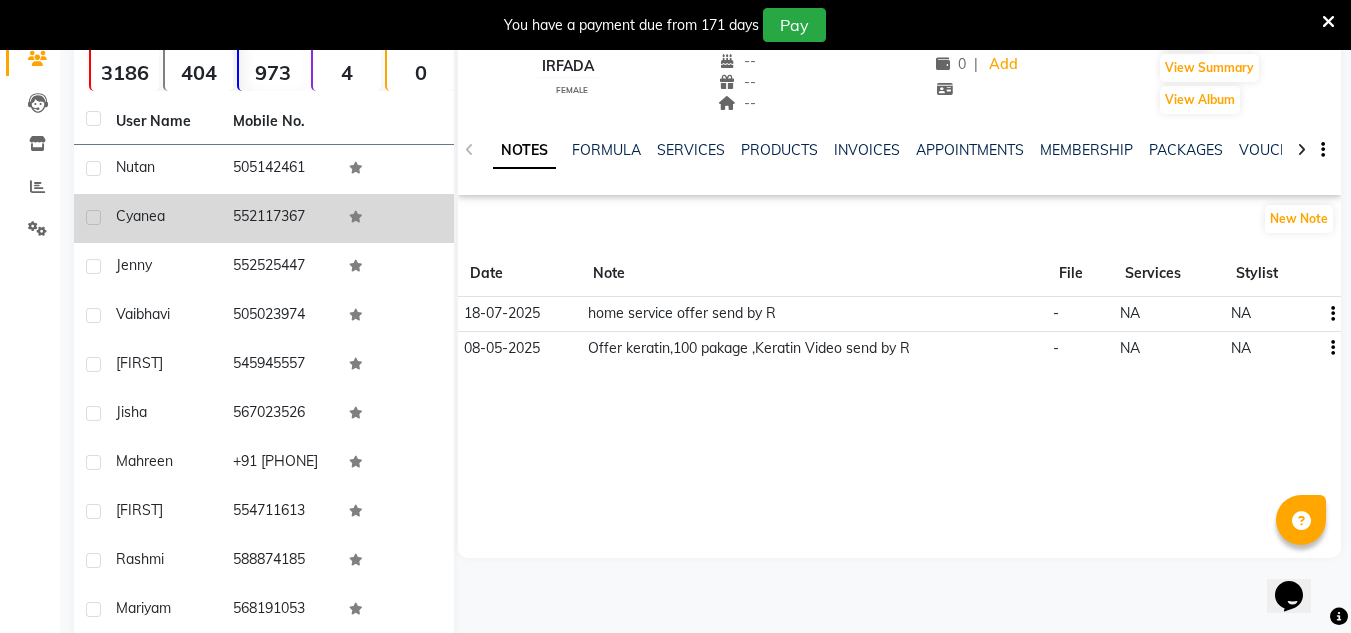 scroll, scrollTop: 84, scrollLeft: 0, axis: vertical 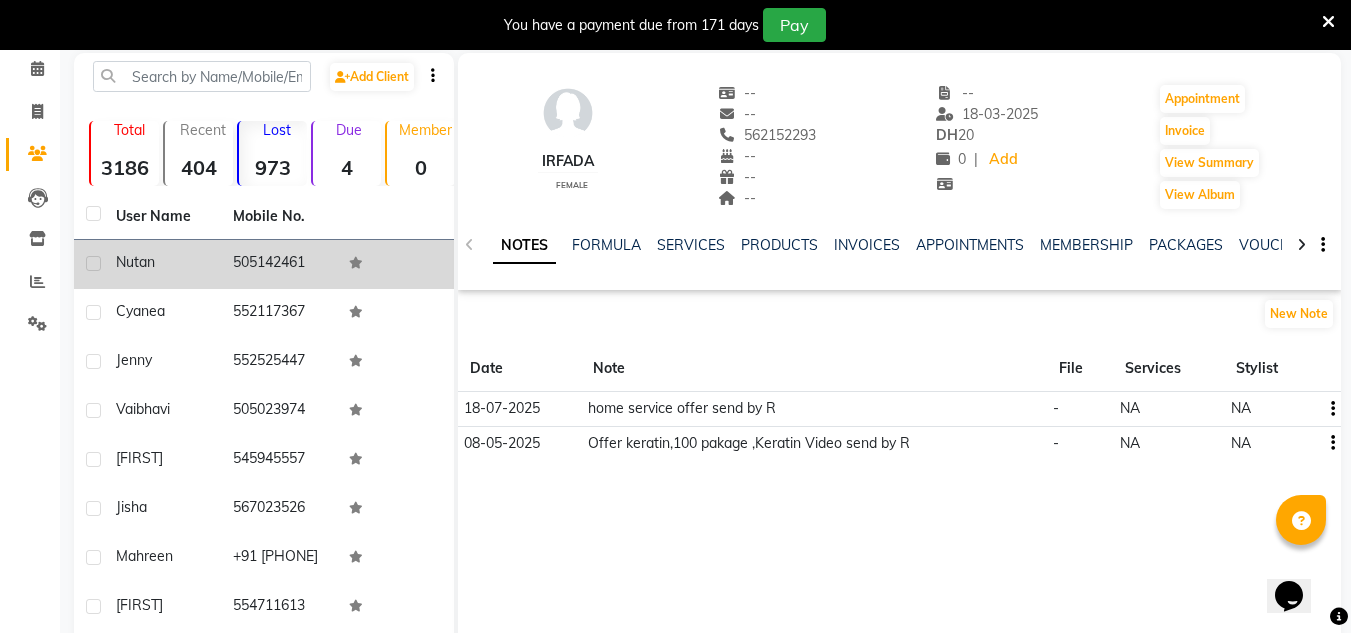 click on "Nutan" 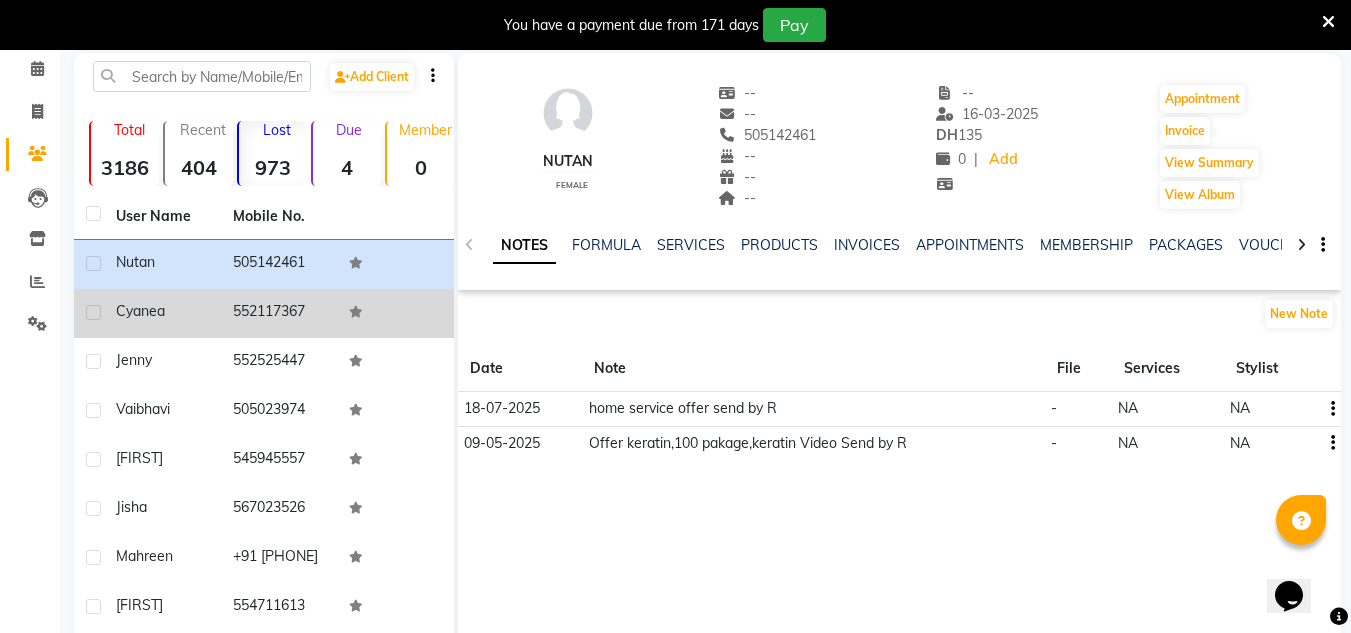 click on "552117367" 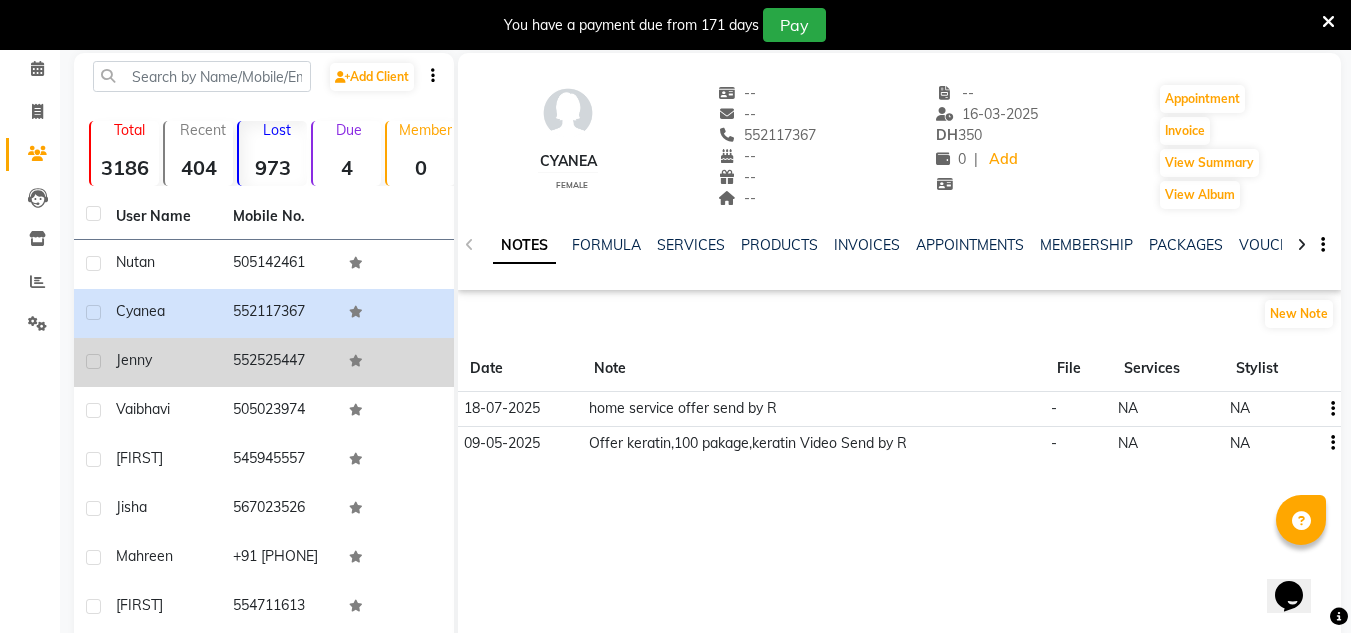 click on "Jenny" 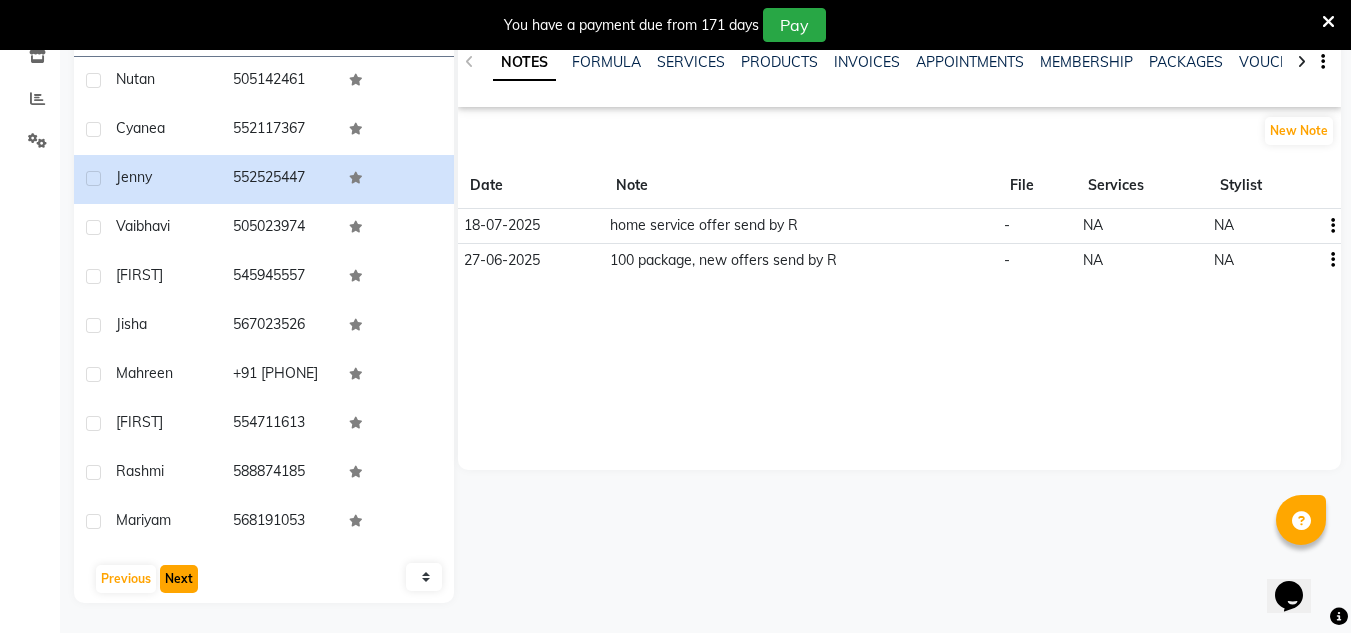 click on "Next" 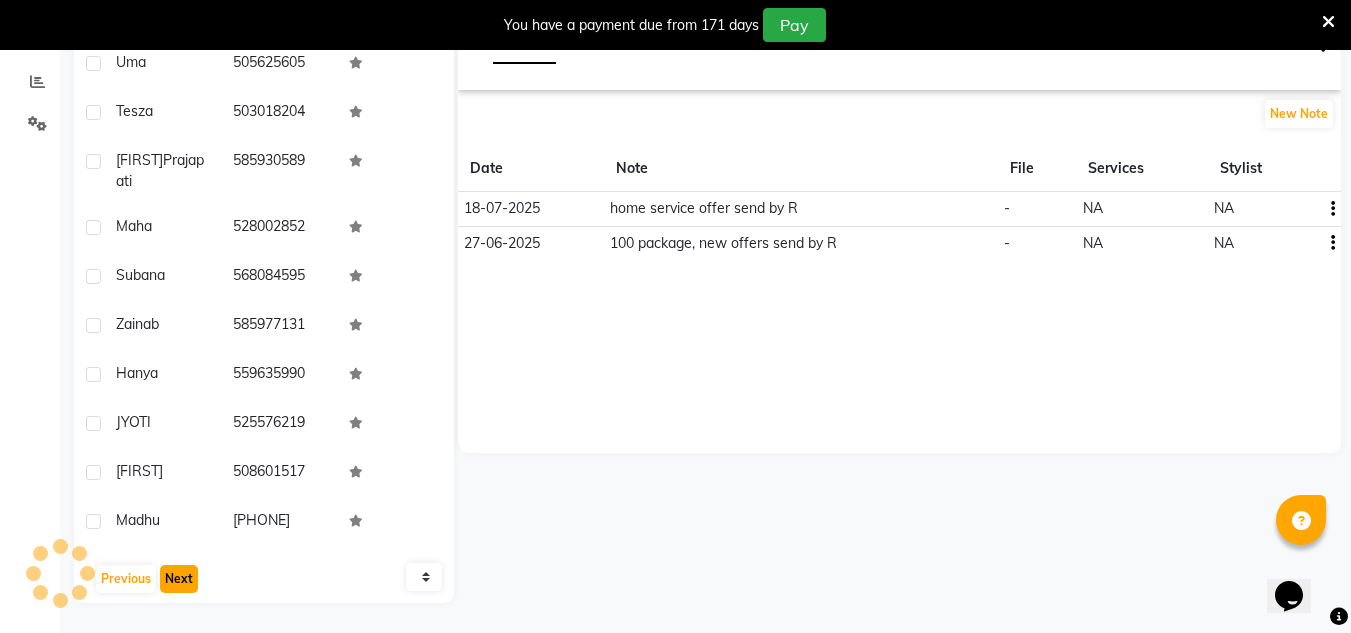 scroll, scrollTop: 267, scrollLeft: 0, axis: vertical 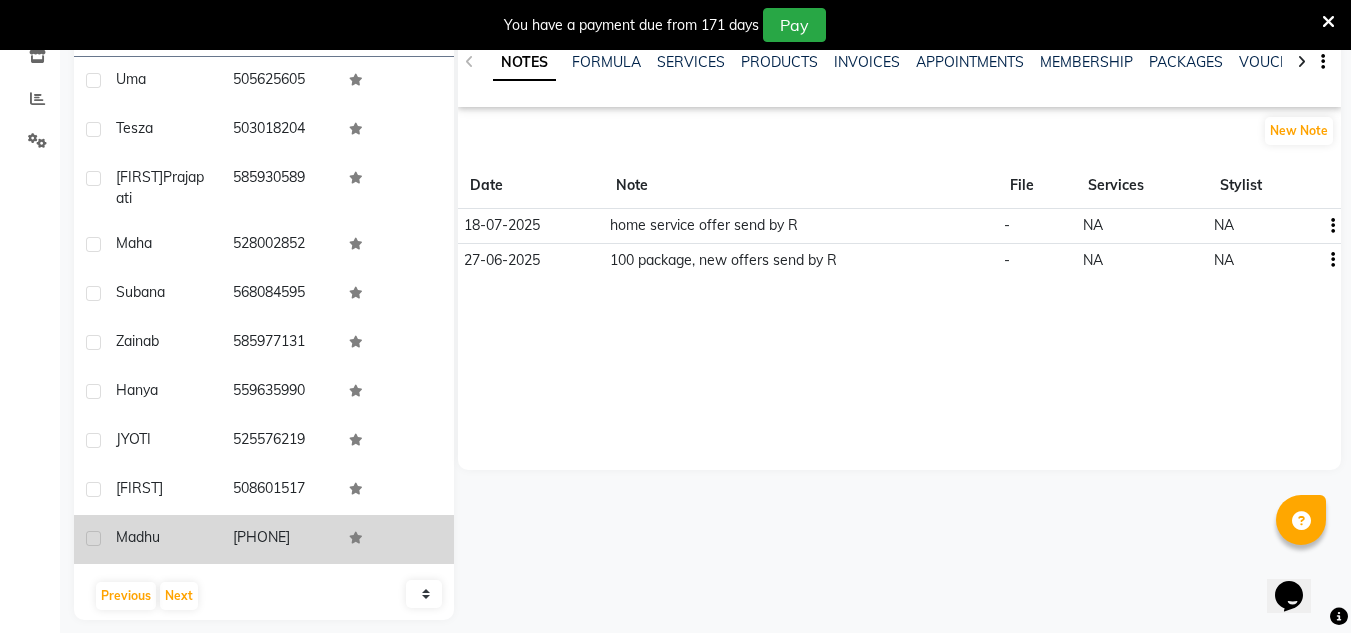 click on "madhu" 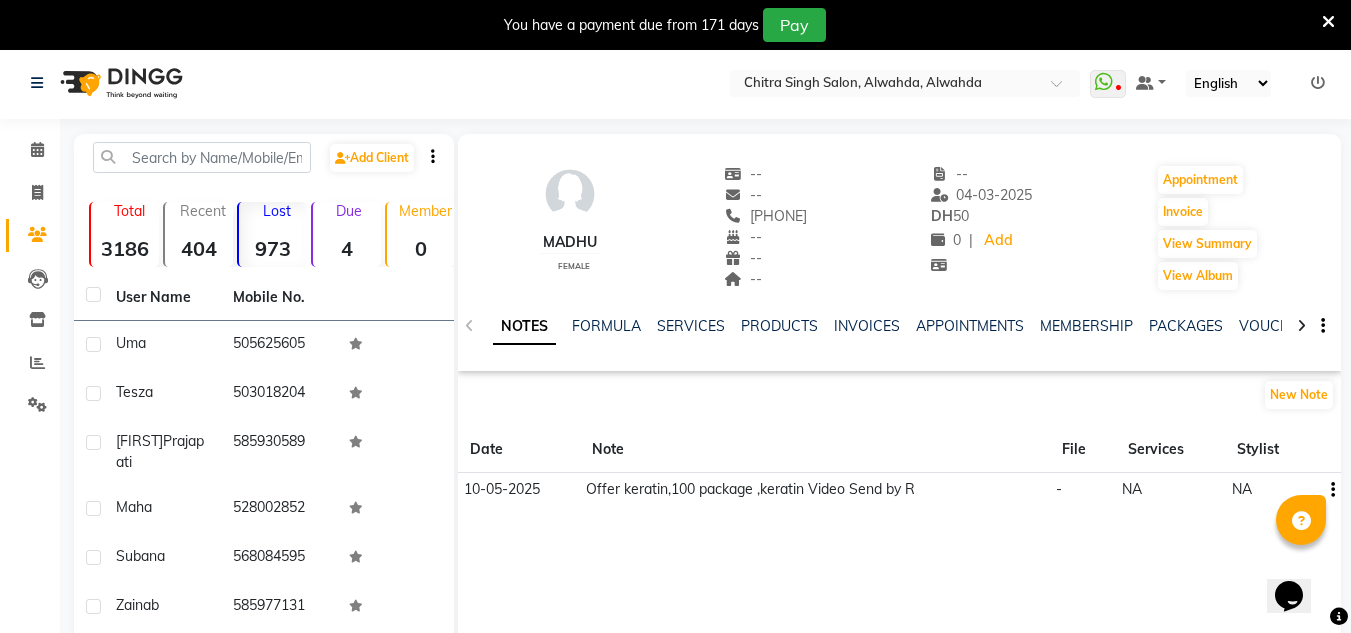 scroll, scrollTop: 0, scrollLeft: 0, axis: both 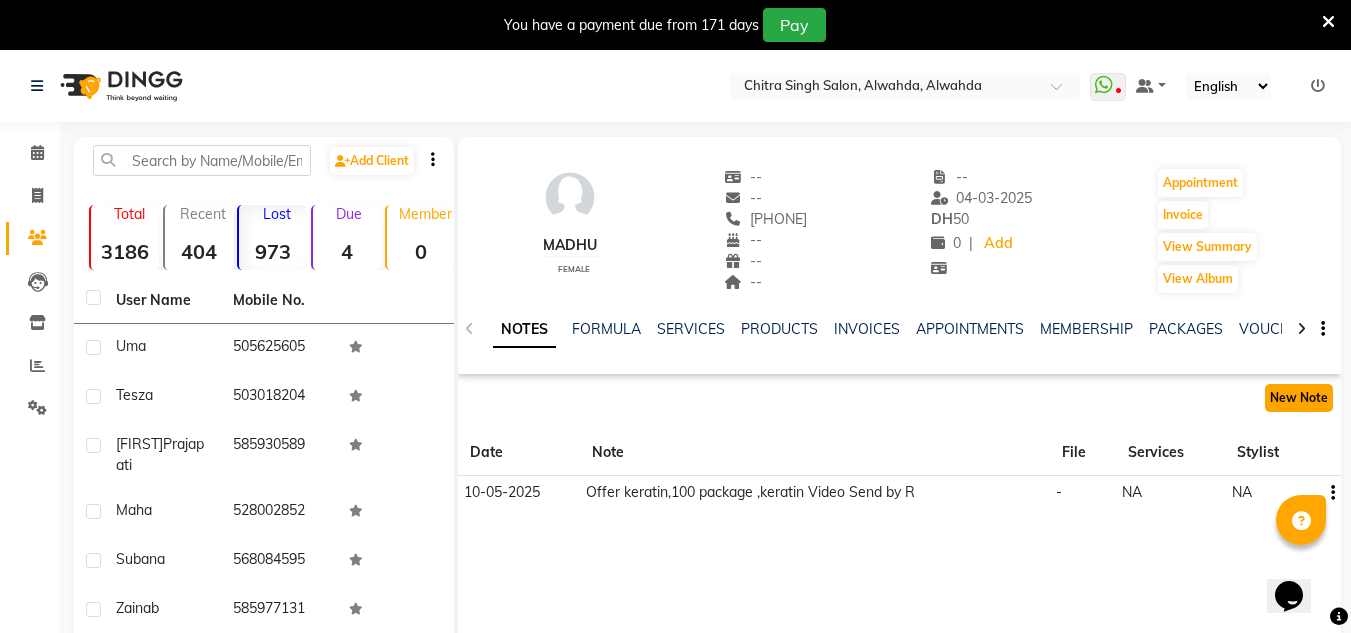 click on "New Note" 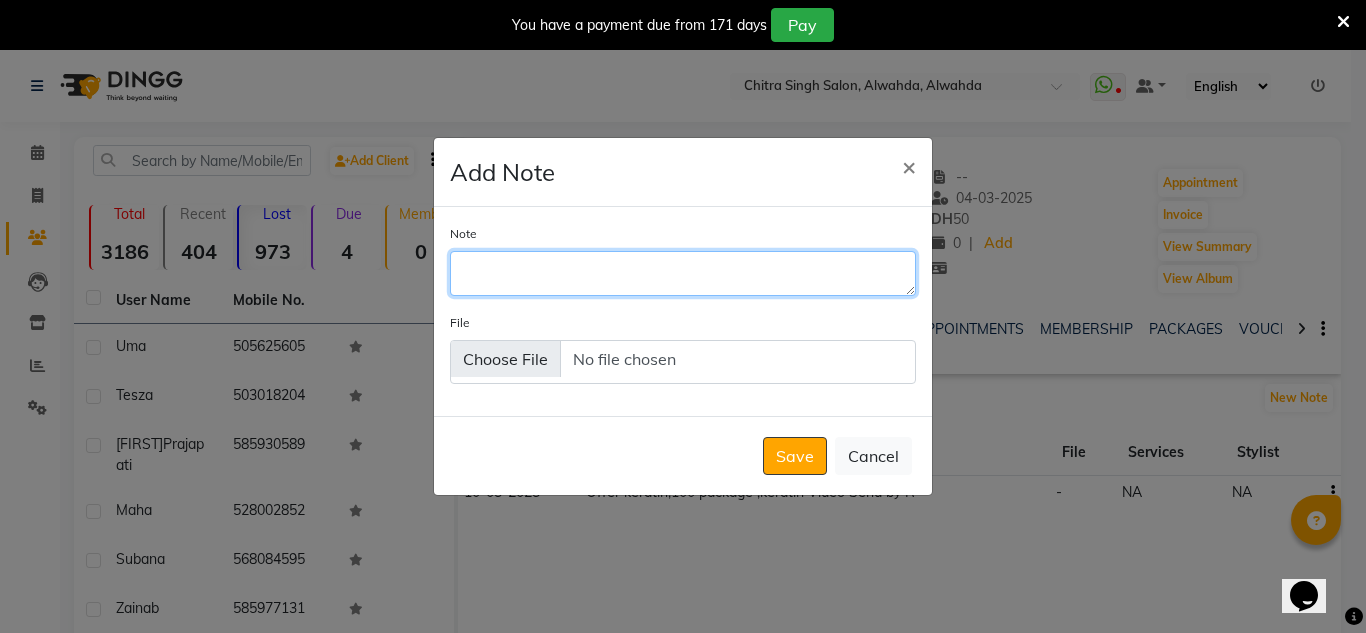 click on "Note" at bounding box center [683, 273] 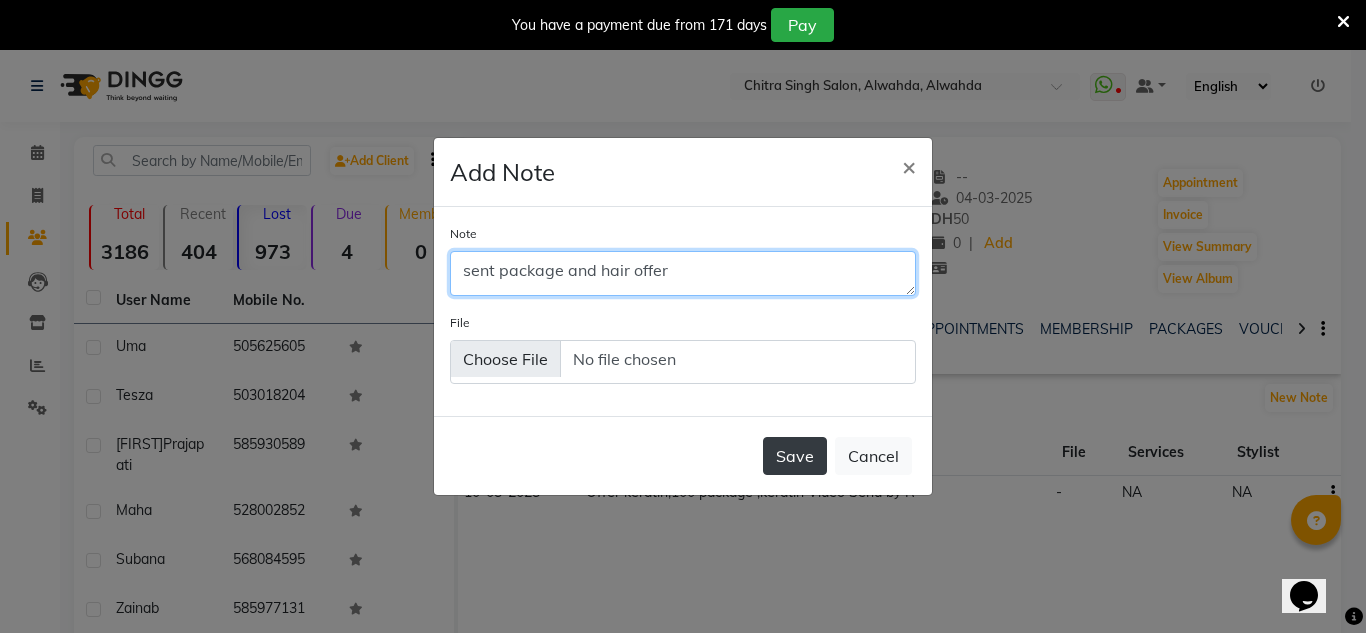 type on "sent package and hair offer" 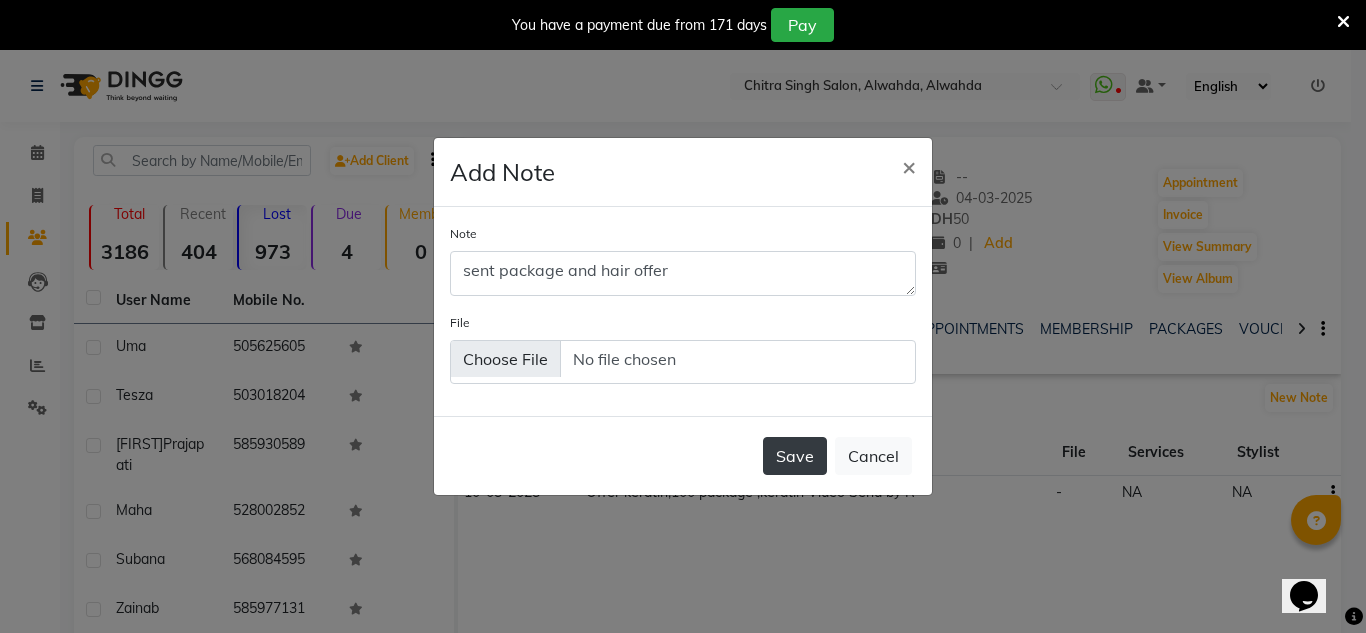 click on "Save" 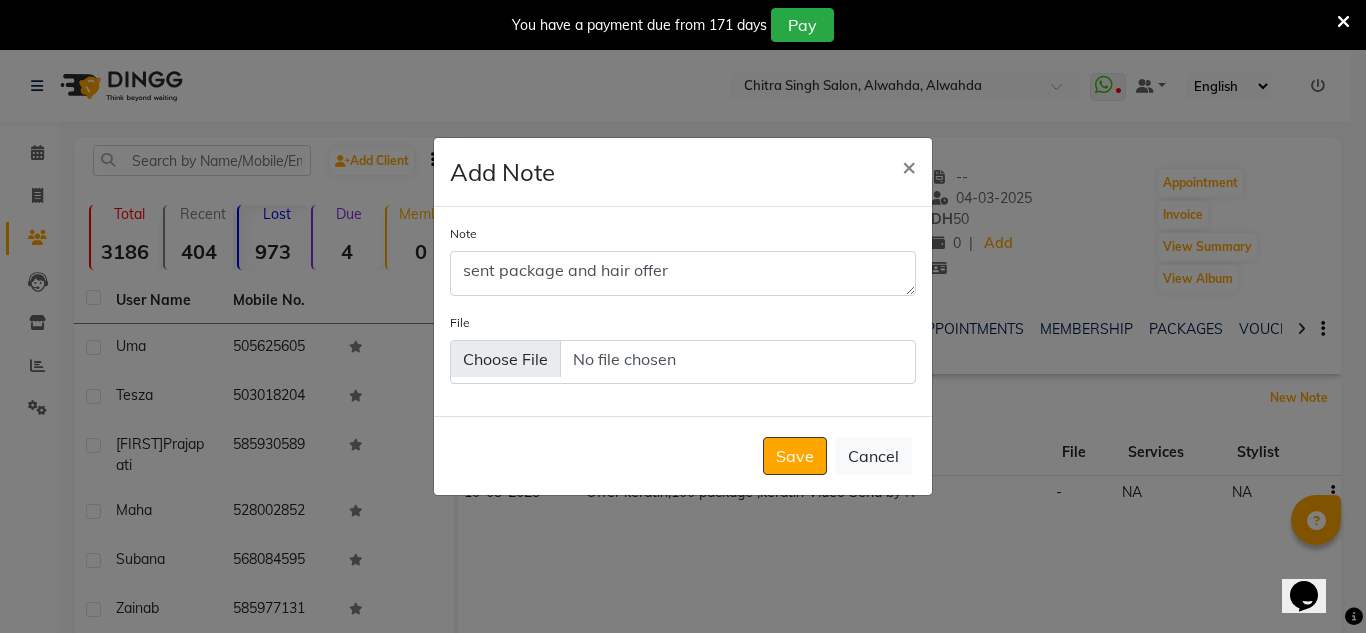 type 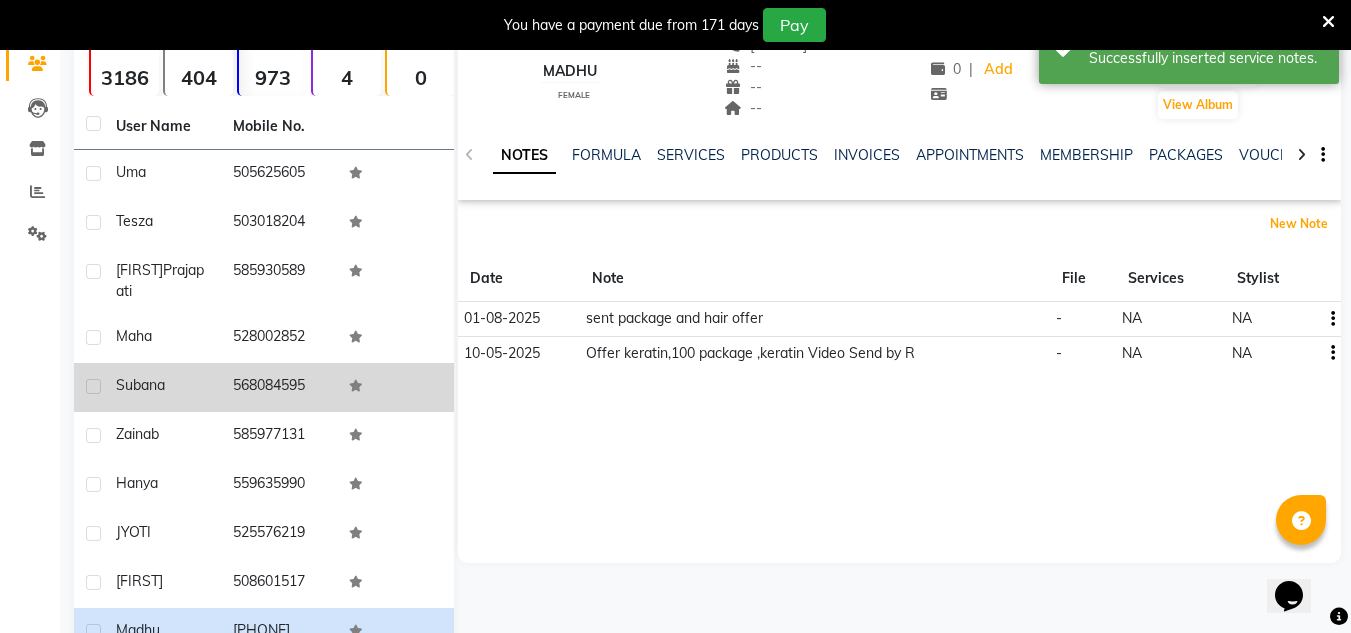 scroll, scrollTop: 267, scrollLeft: 0, axis: vertical 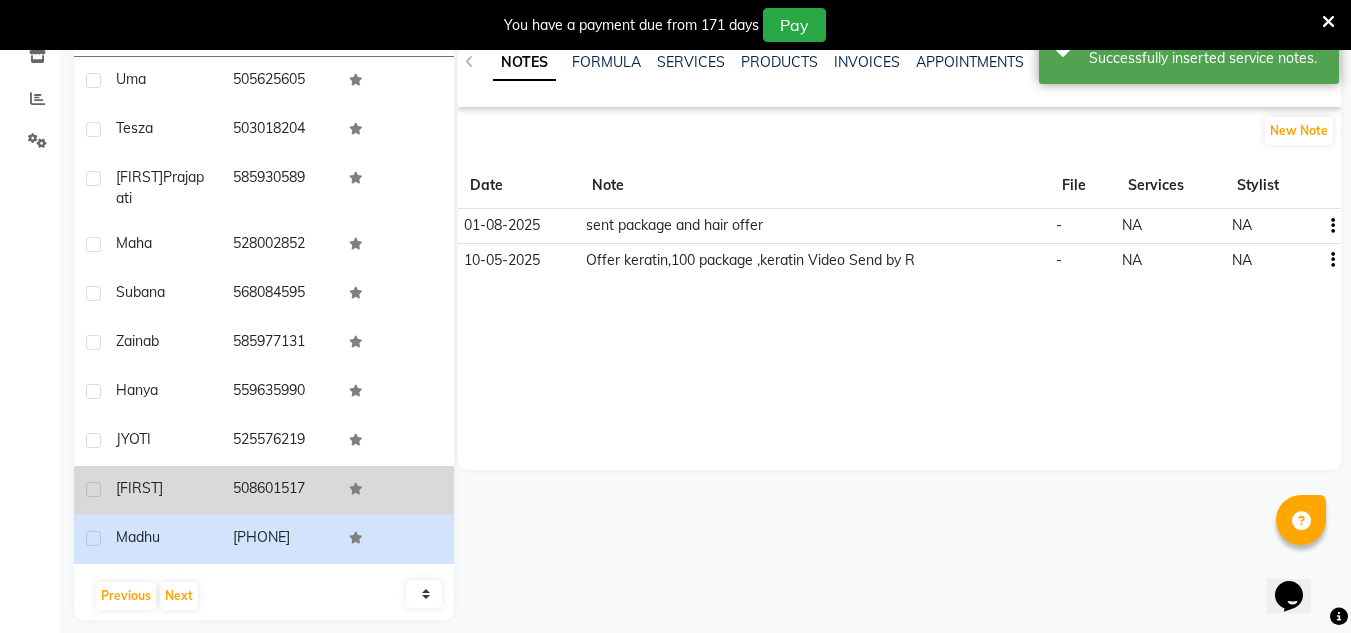 drag, startPoint x: 183, startPoint y: 487, endPoint x: 196, endPoint y: 482, distance: 13.928389 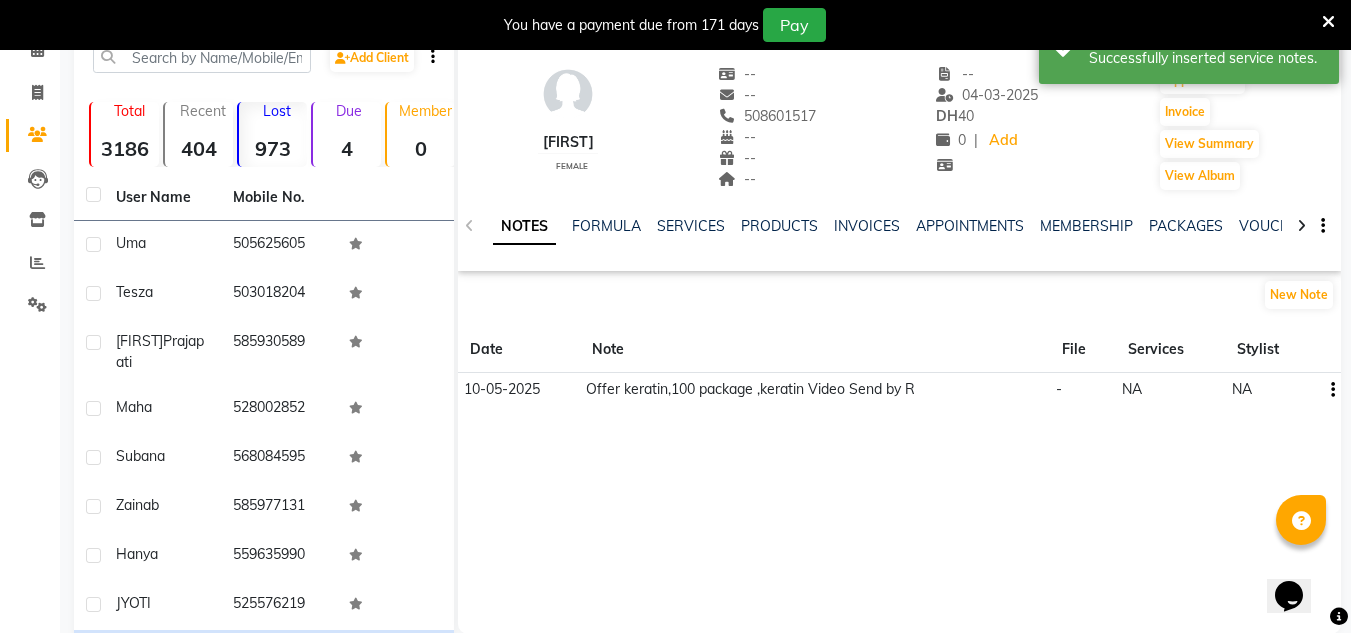 scroll, scrollTop: 67, scrollLeft: 0, axis: vertical 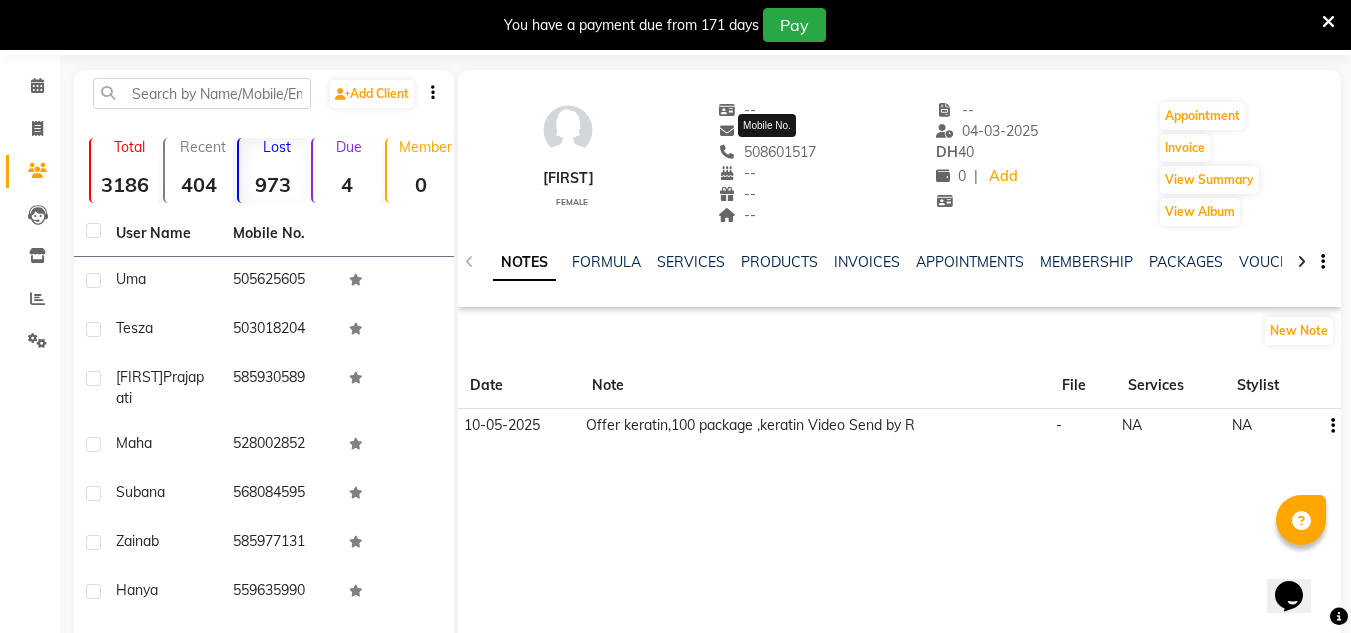 drag, startPoint x: 817, startPoint y: 148, endPoint x: 746, endPoint y: 160, distance: 72.00694 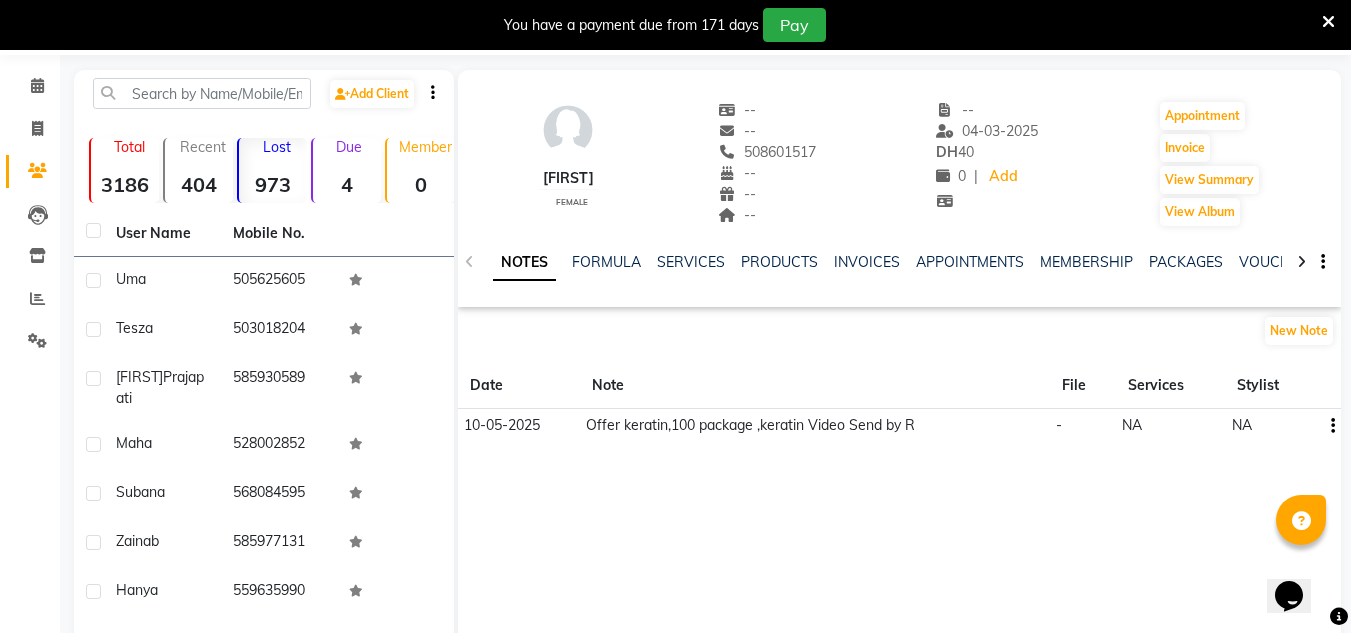 copy on "508601517" 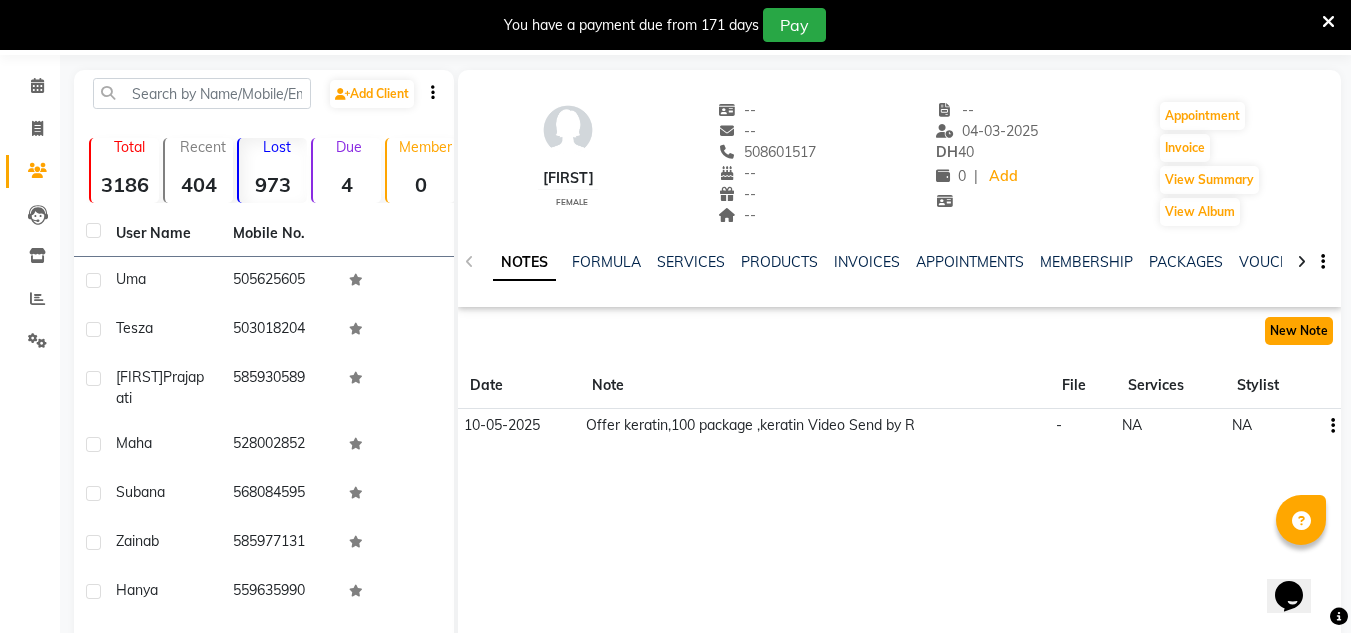 click on "New Note" 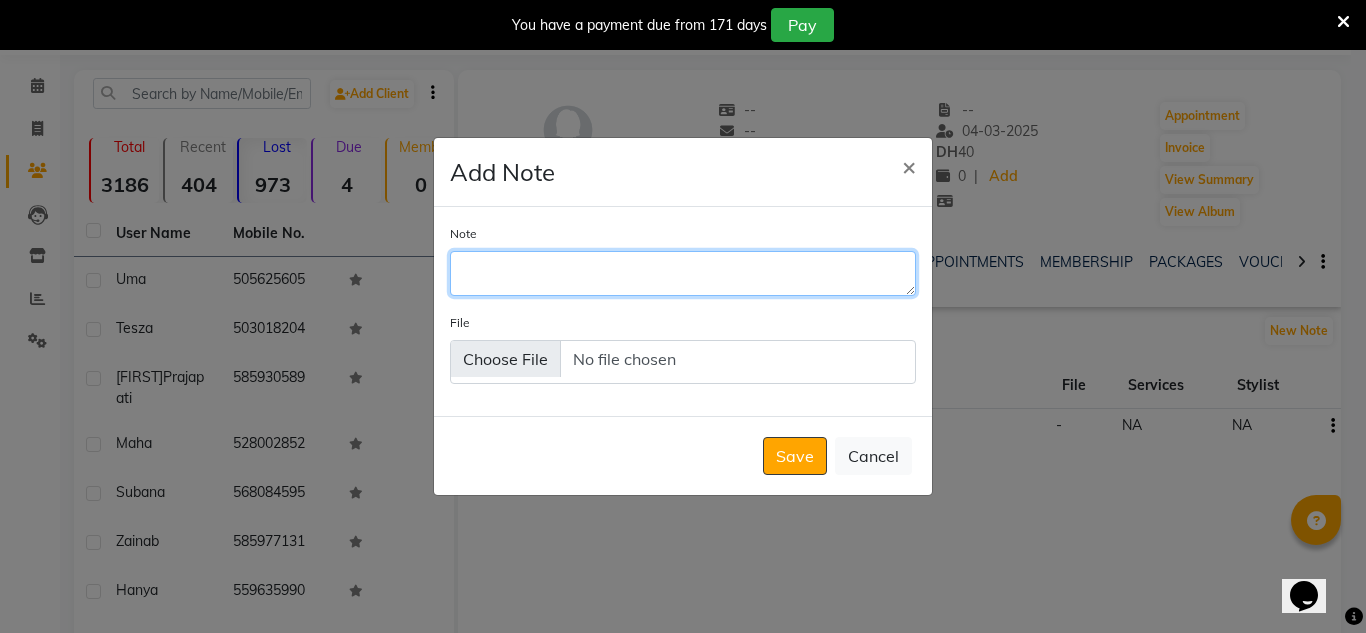 click on "Note" at bounding box center [683, 273] 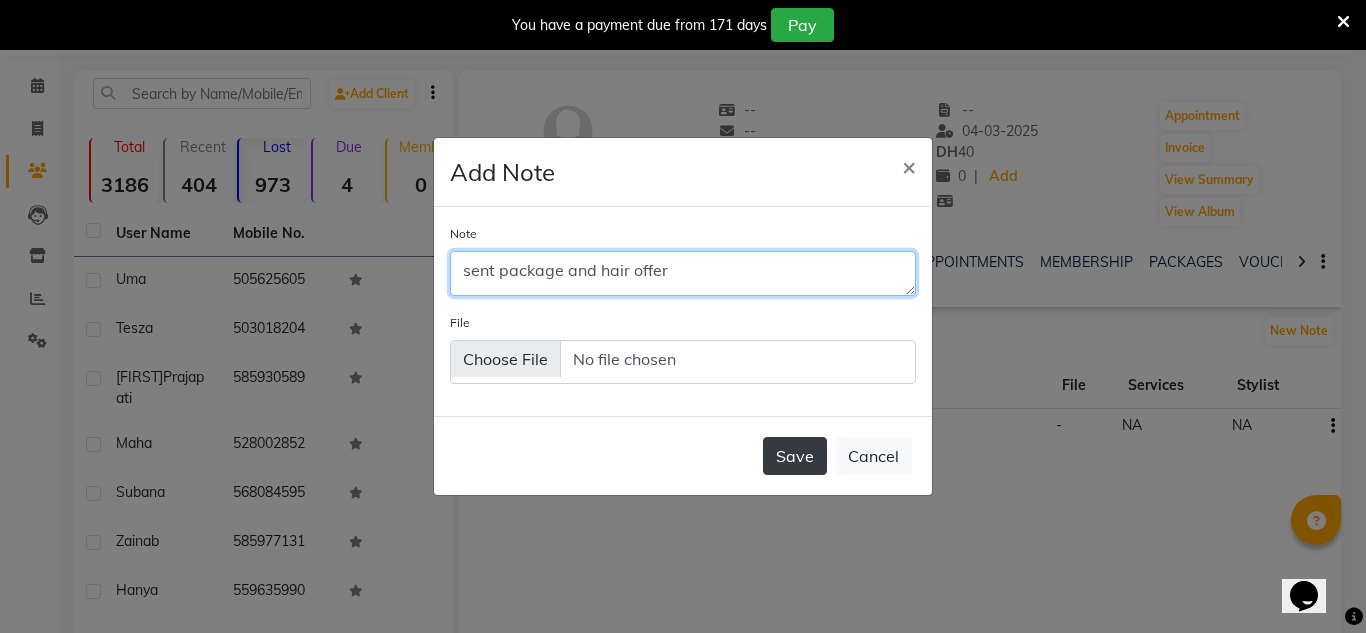 type on "sent package and hair offer" 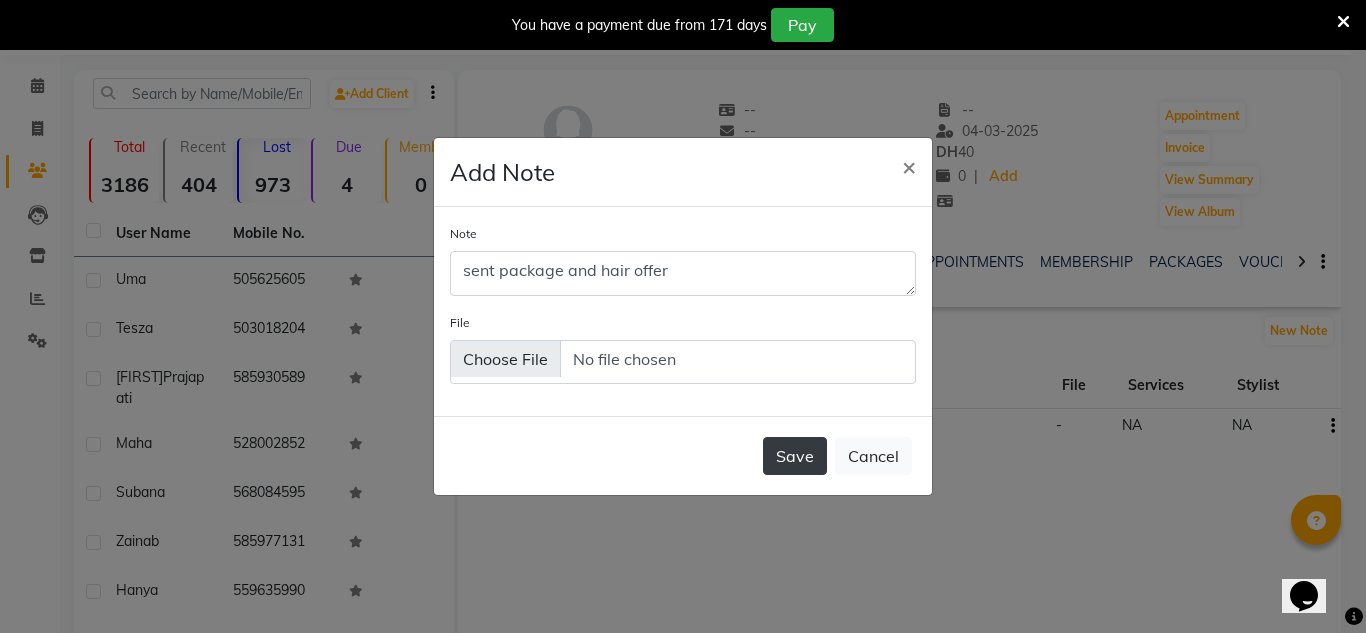 click on "Save" 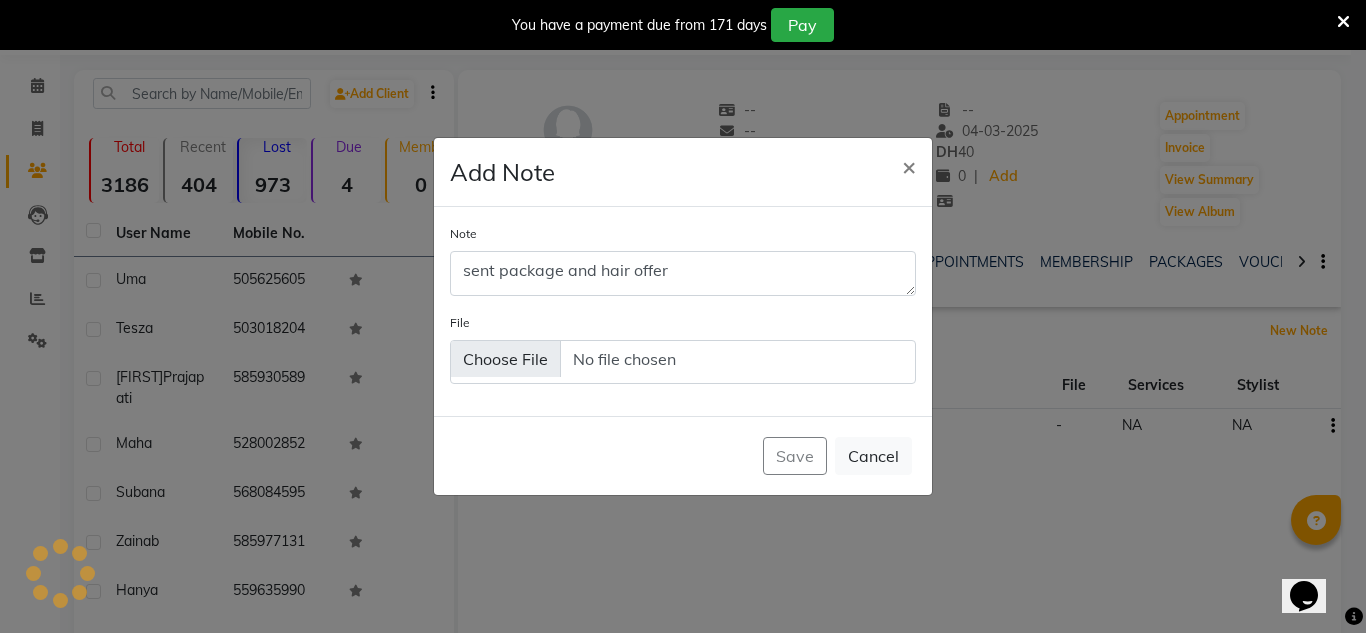 type 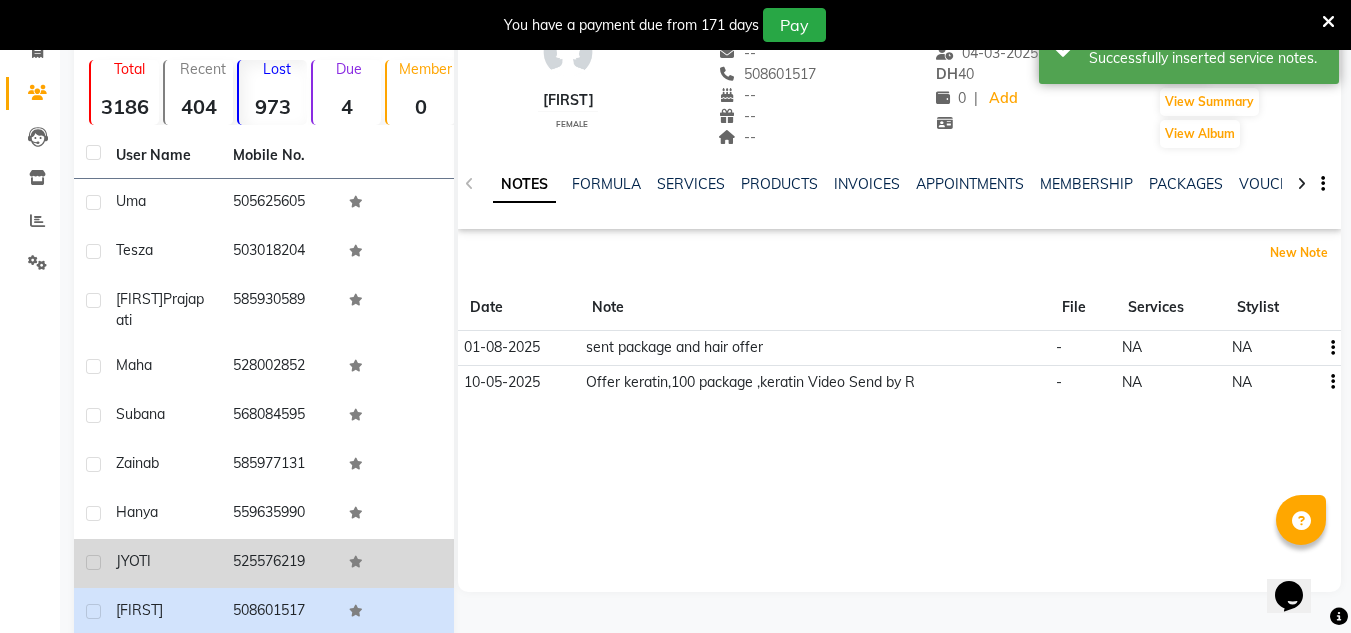 scroll, scrollTop: 267, scrollLeft: 0, axis: vertical 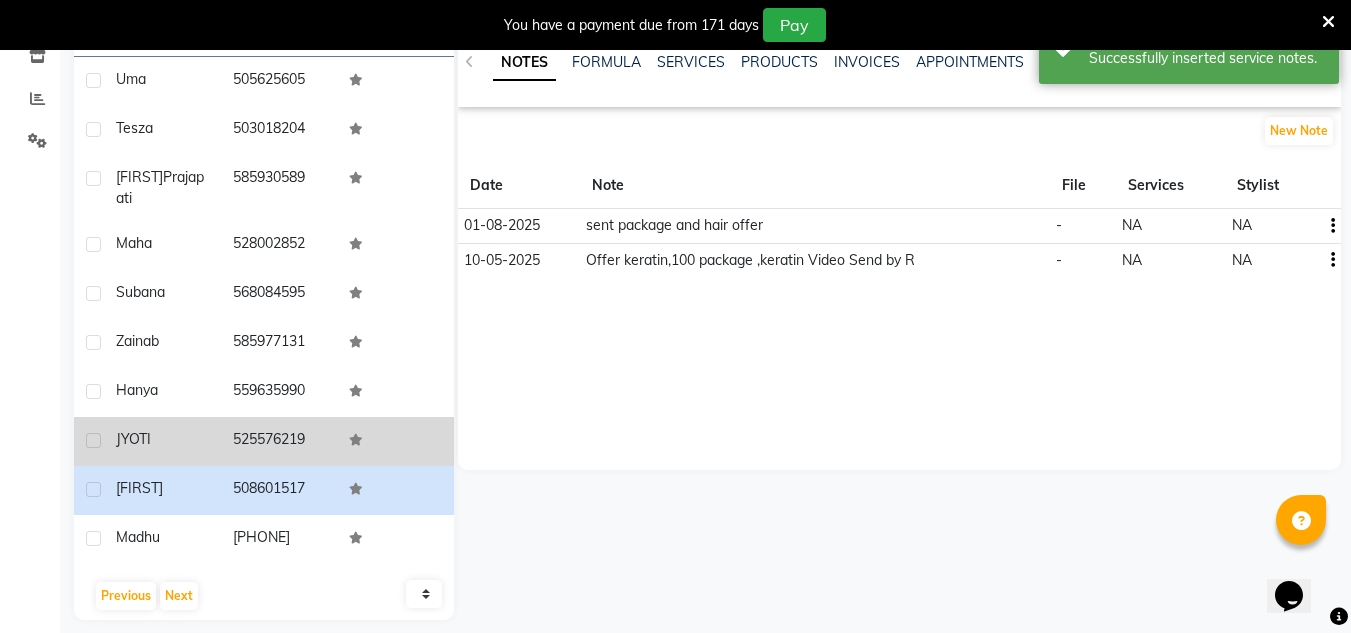 click on "525576219" 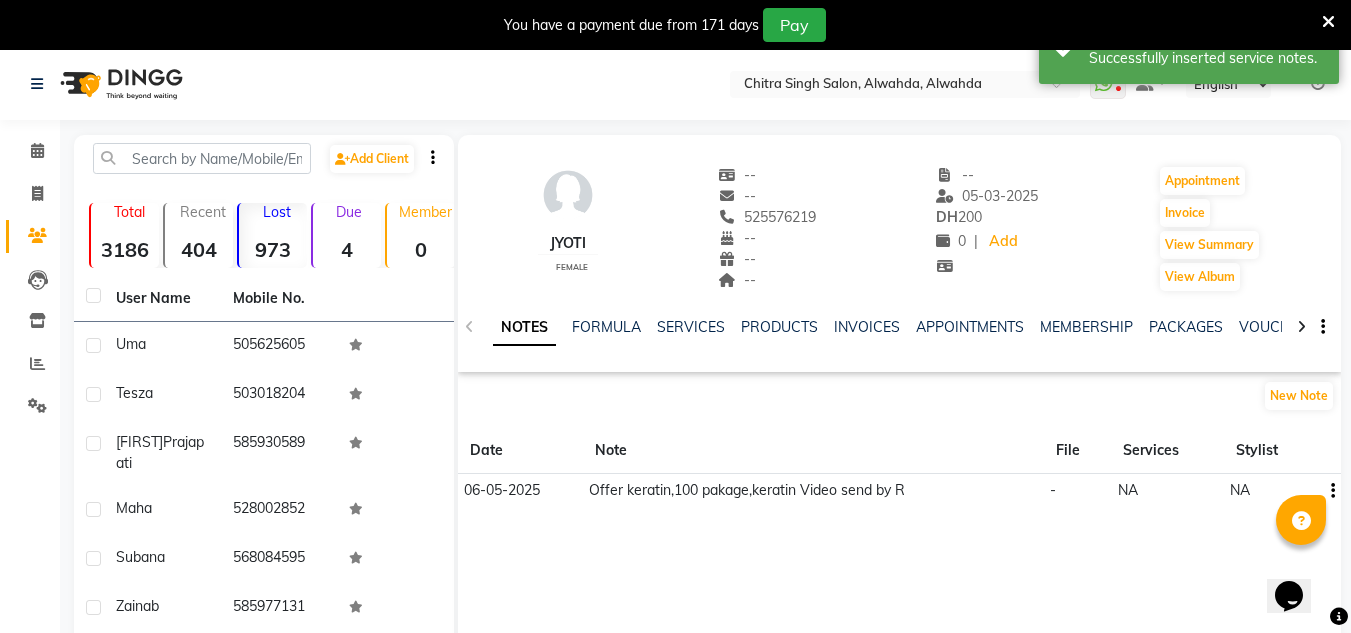 scroll, scrollTop: 0, scrollLeft: 0, axis: both 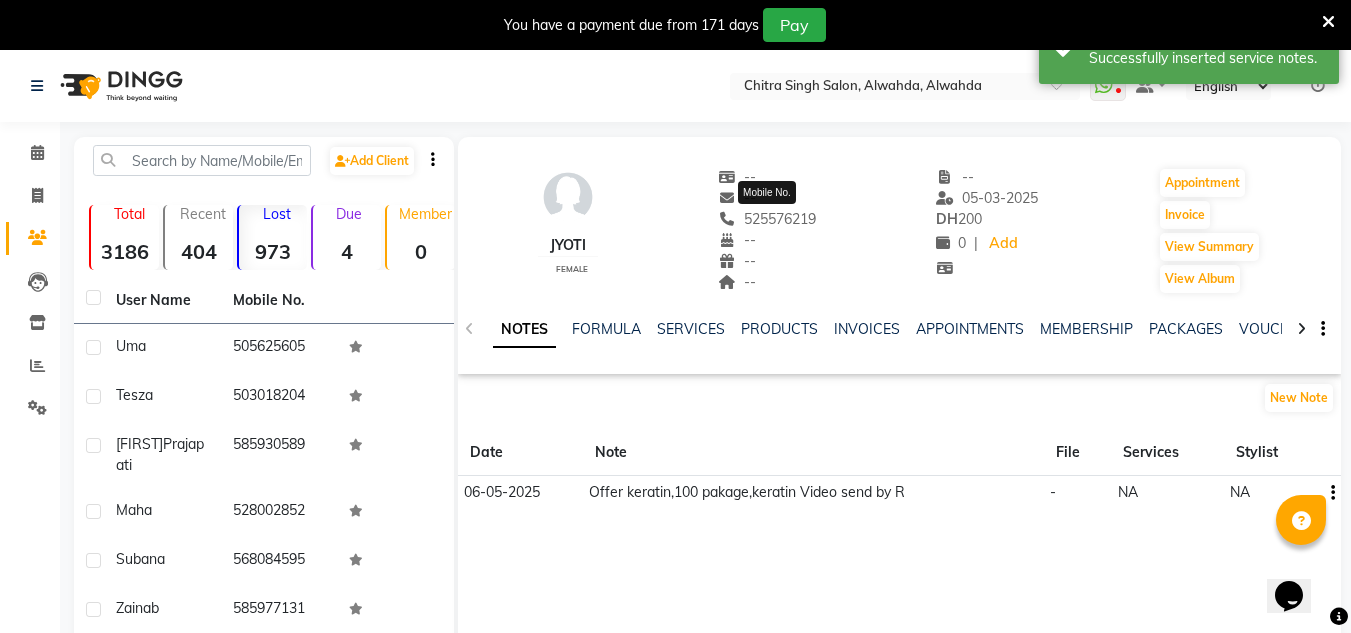 drag, startPoint x: 815, startPoint y: 216, endPoint x: 735, endPoint y: 225, distance: 80.50466 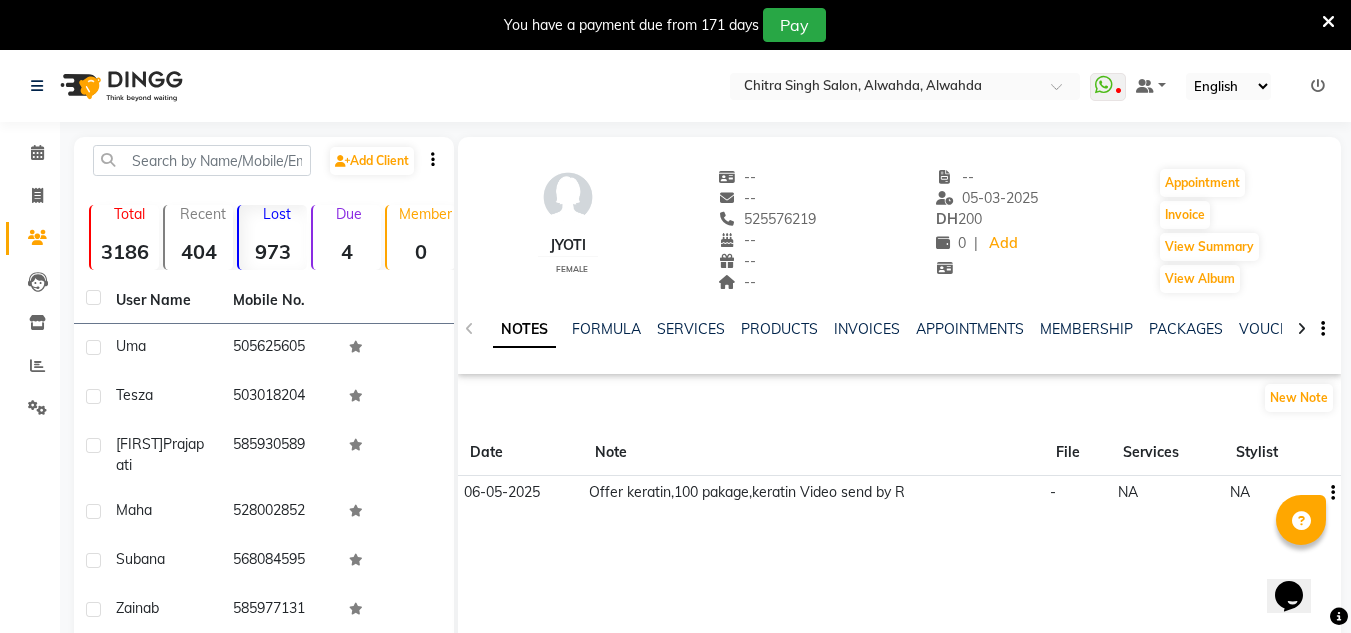 copy on "[PHONE]" 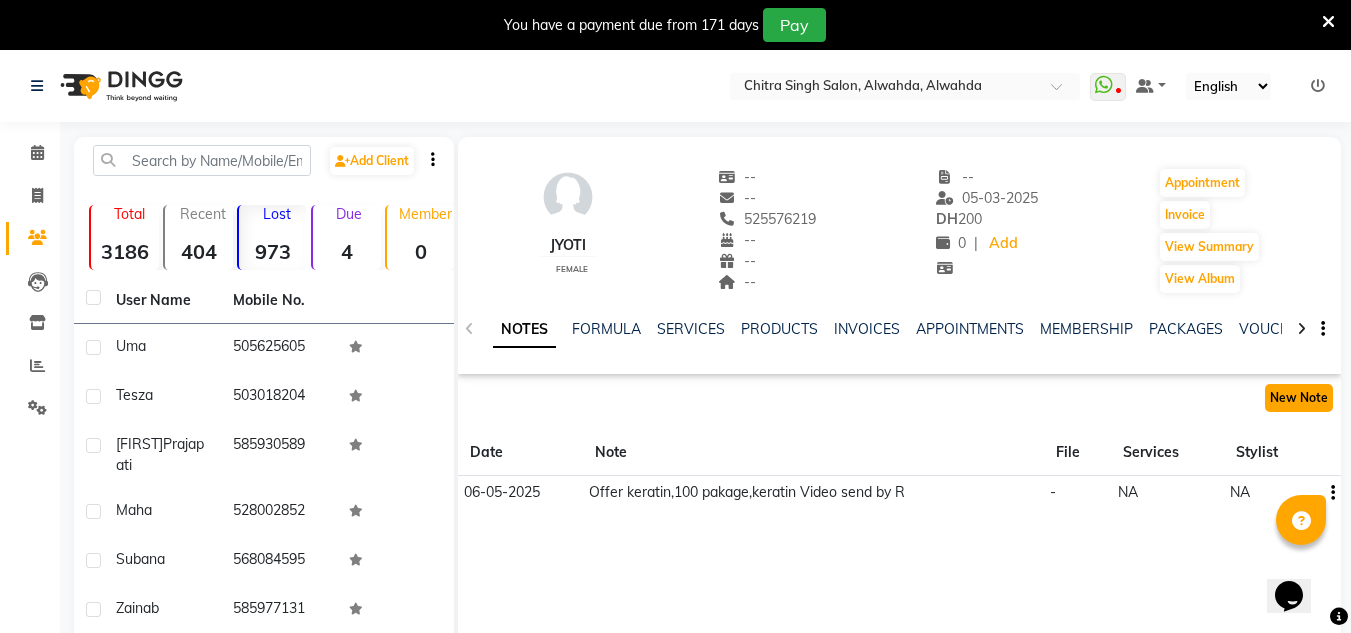 click on "New Note" 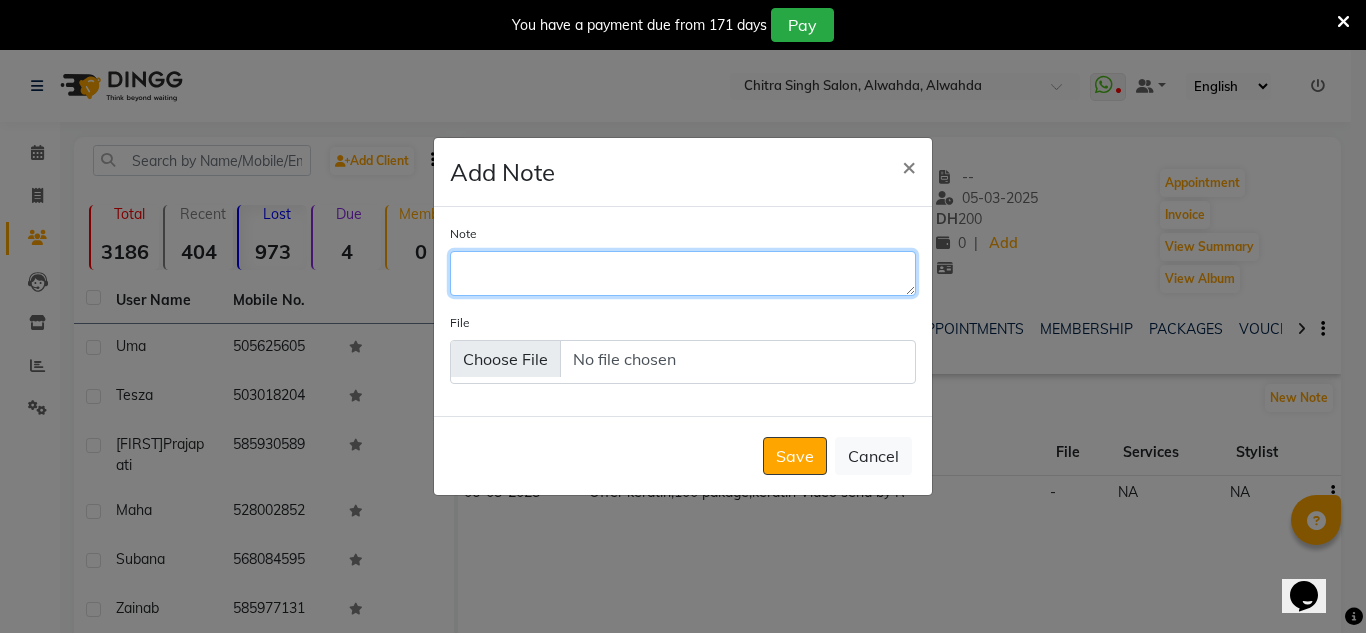 click on "Note" at bounding box center (683, 273) 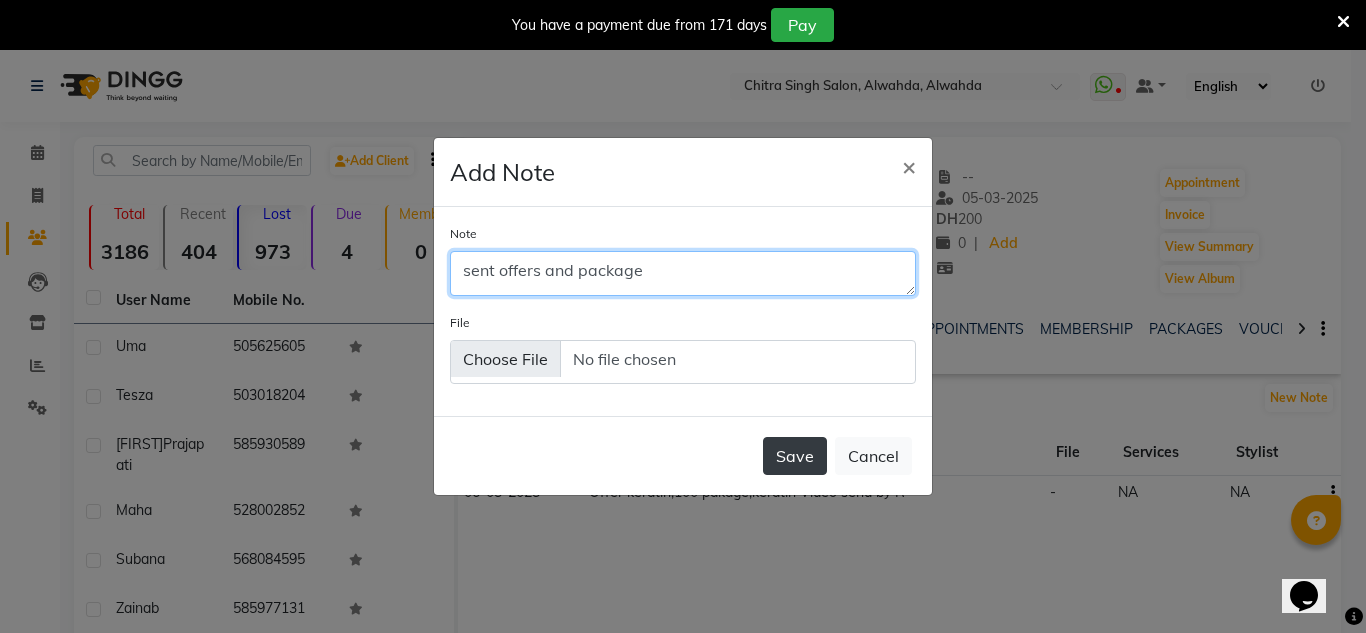 type on "sent offers and package" 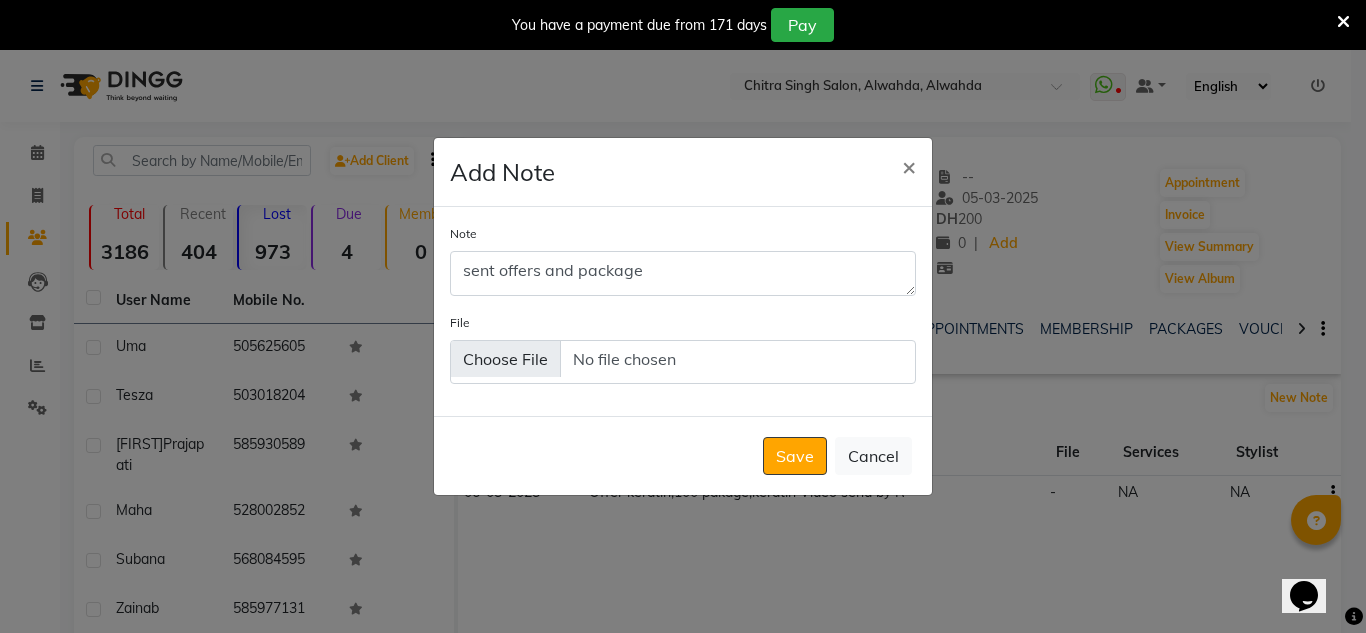 click on "Save" 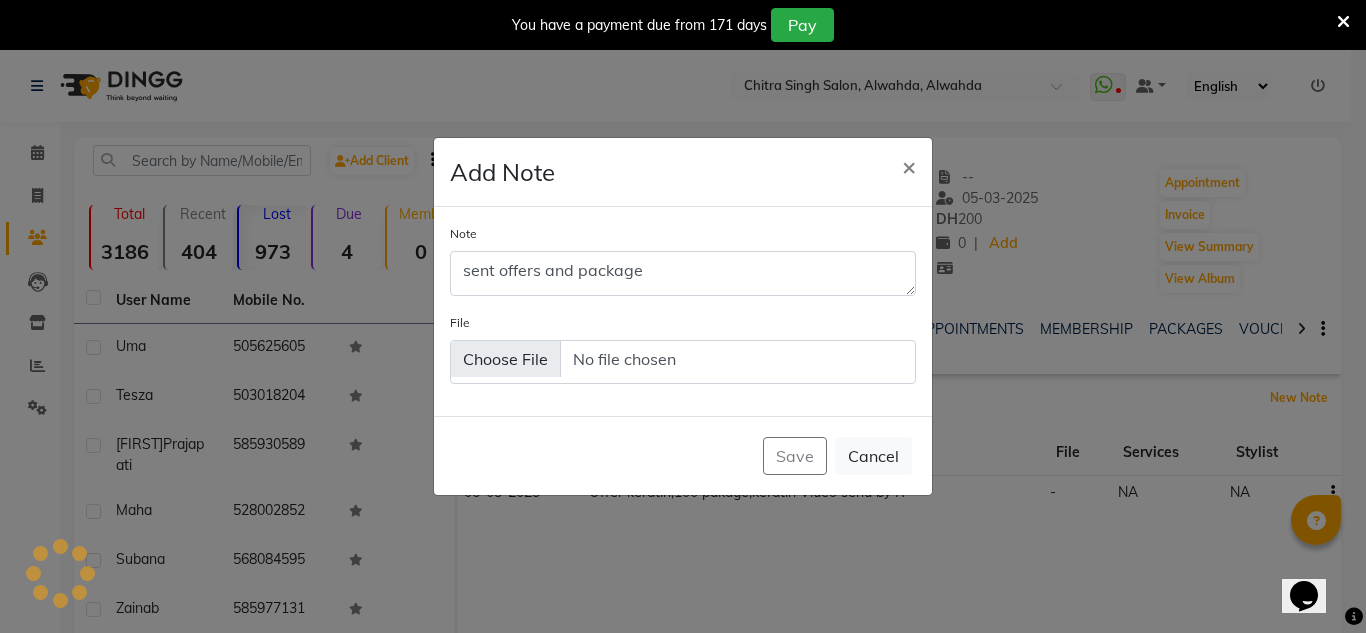 type 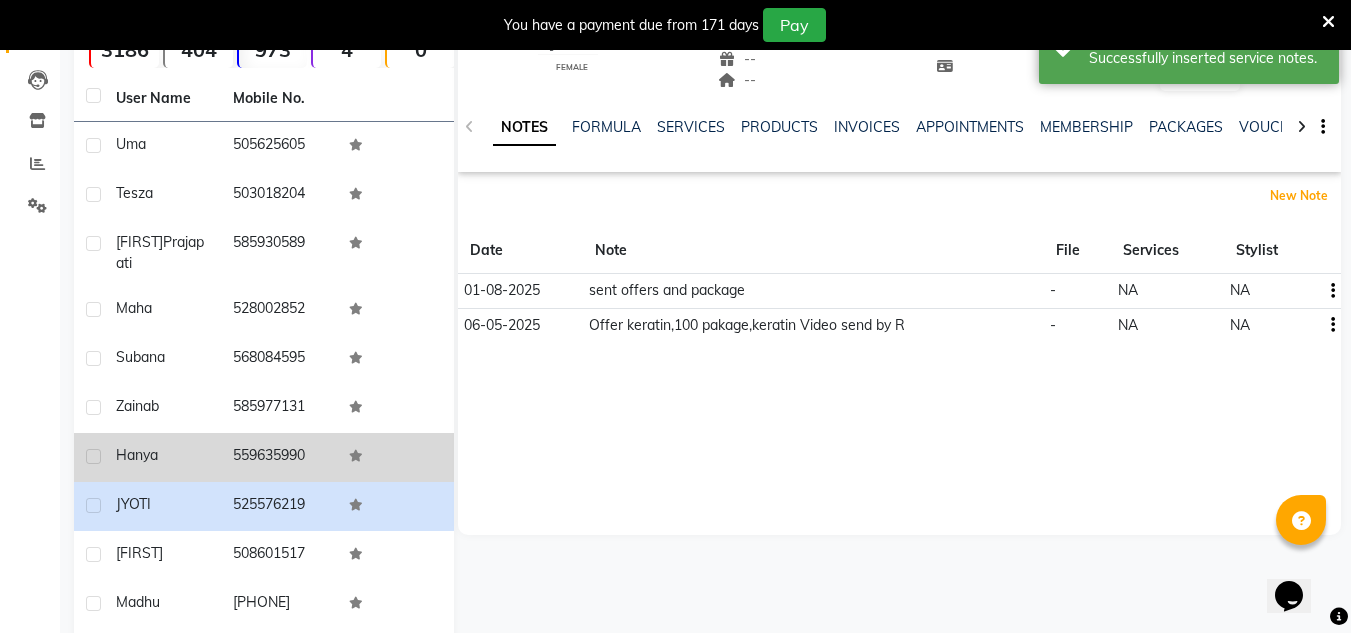 scroll, scrollTop: 167, scrollLeft: 0, axis: vertical 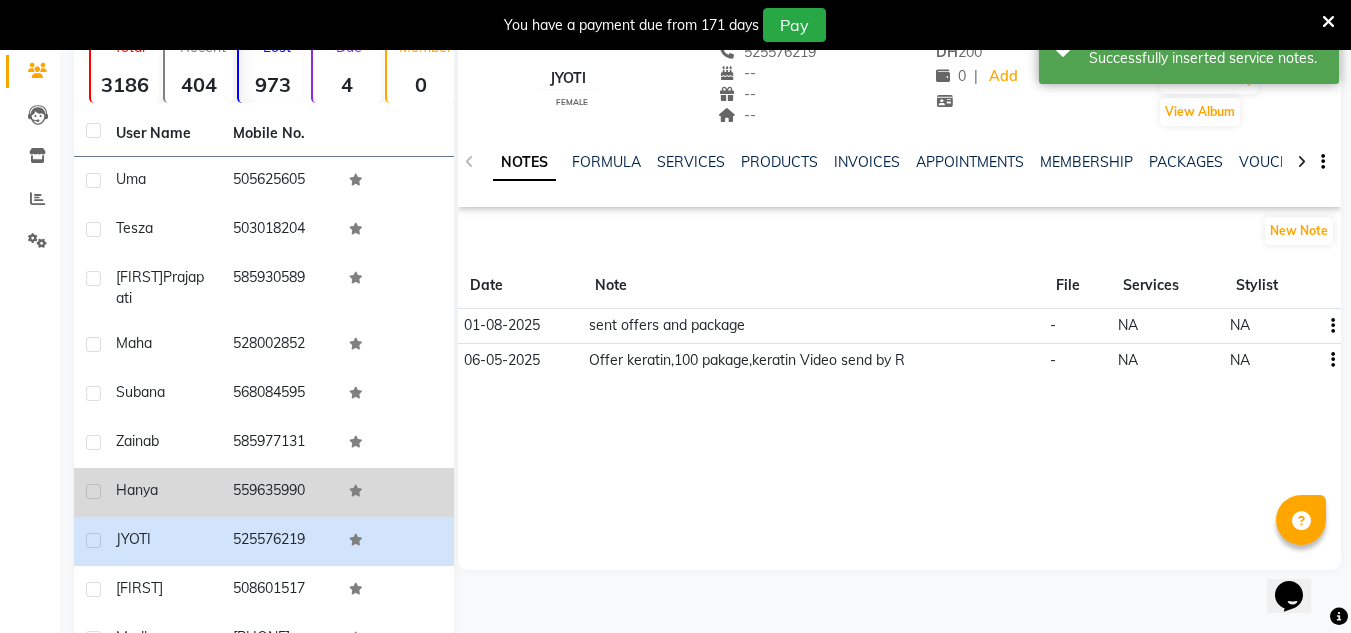 click on "Hanya" 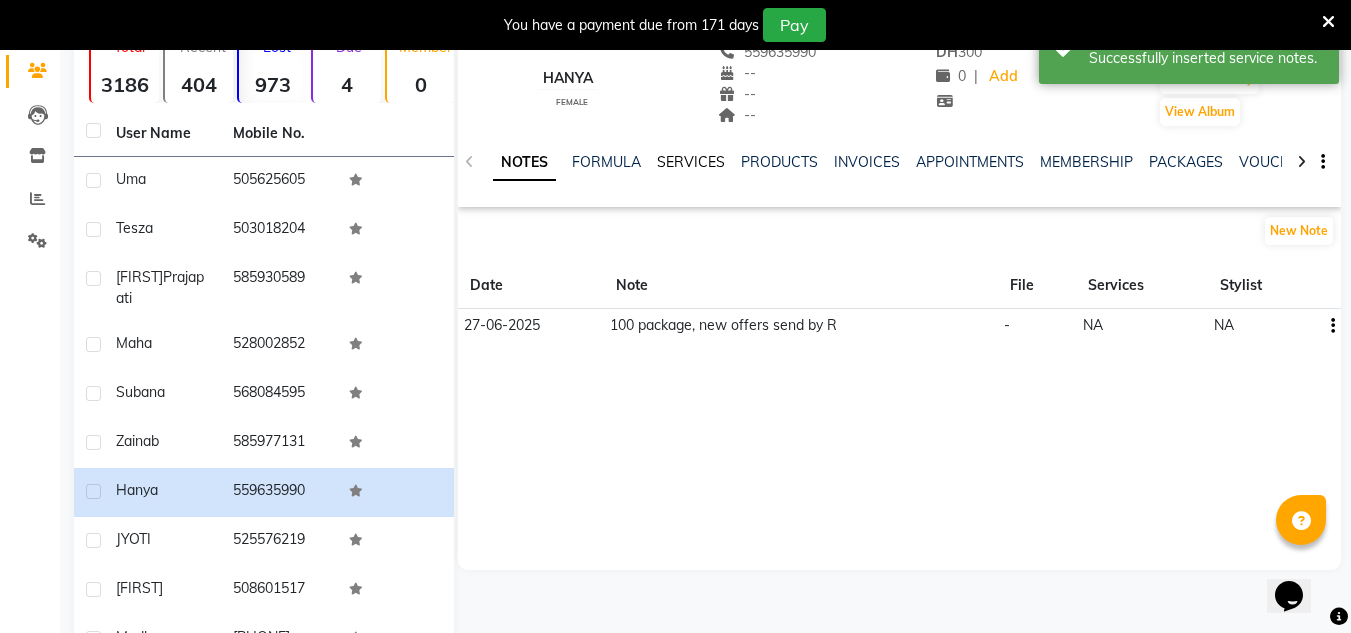 click on "SERVICES" 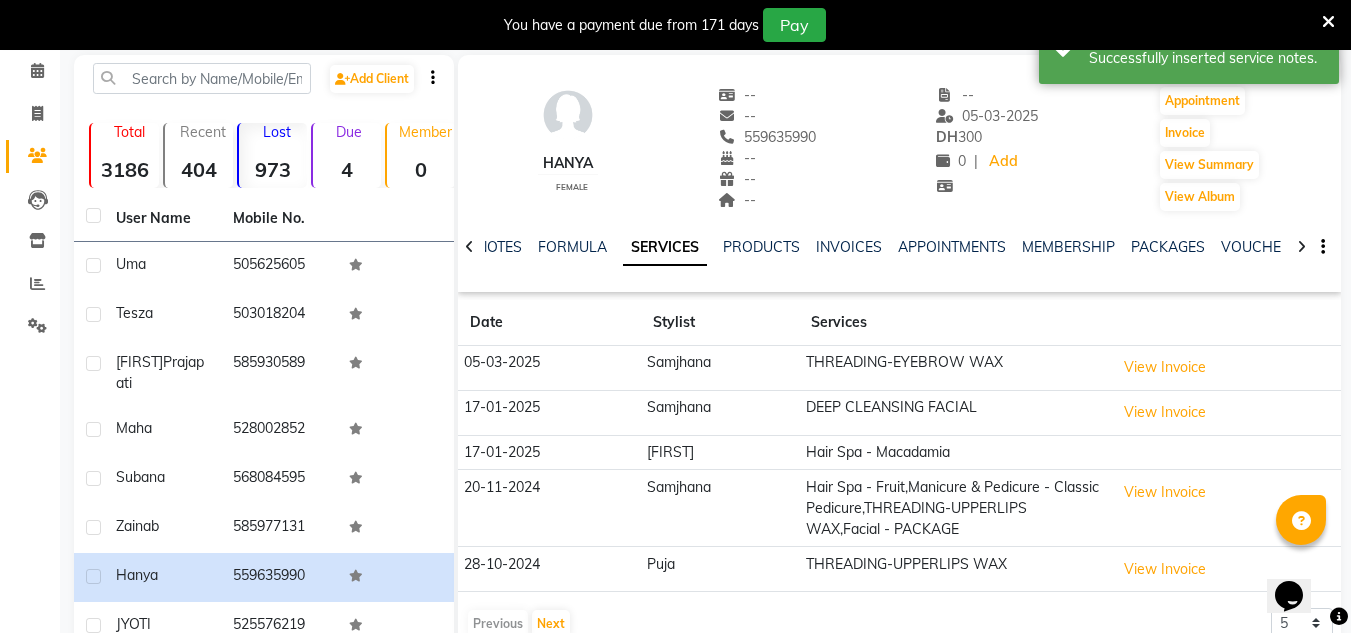 scroll, scrollTop: 0, scrollLeft: 0, axis: both 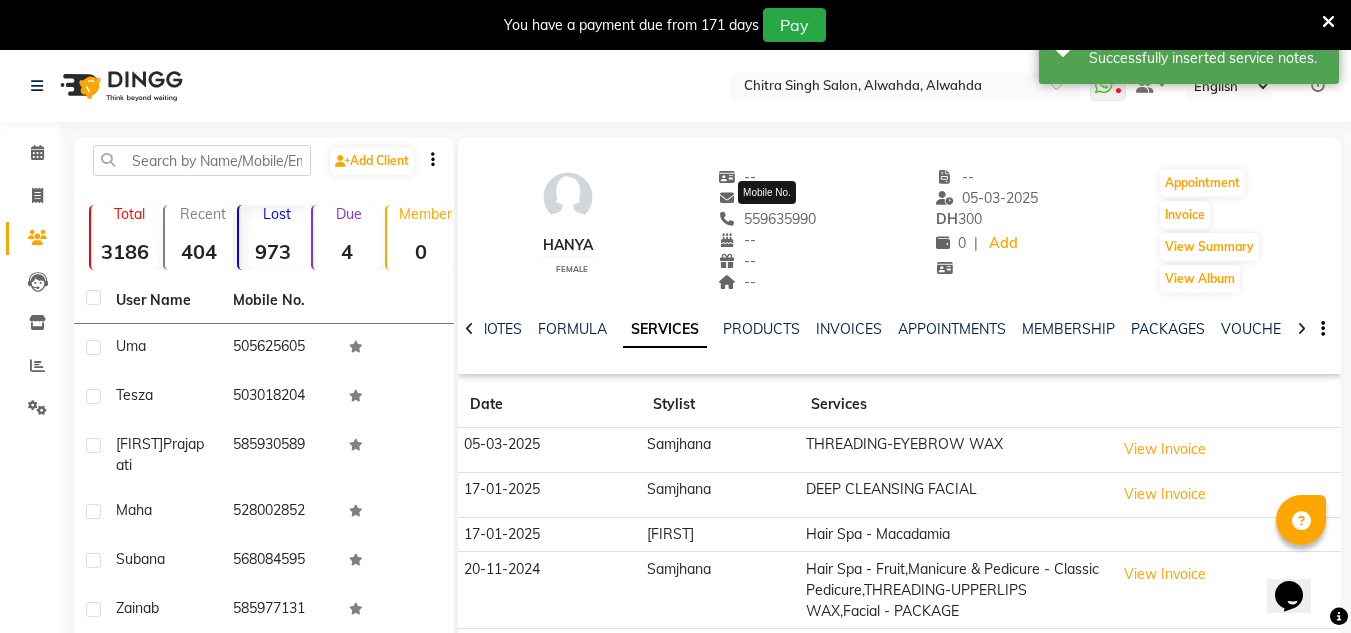 drag, startPoint x: 820, startPoint y: 216, endPoint x: 740, endPoint y: 226, distance: 80.622574 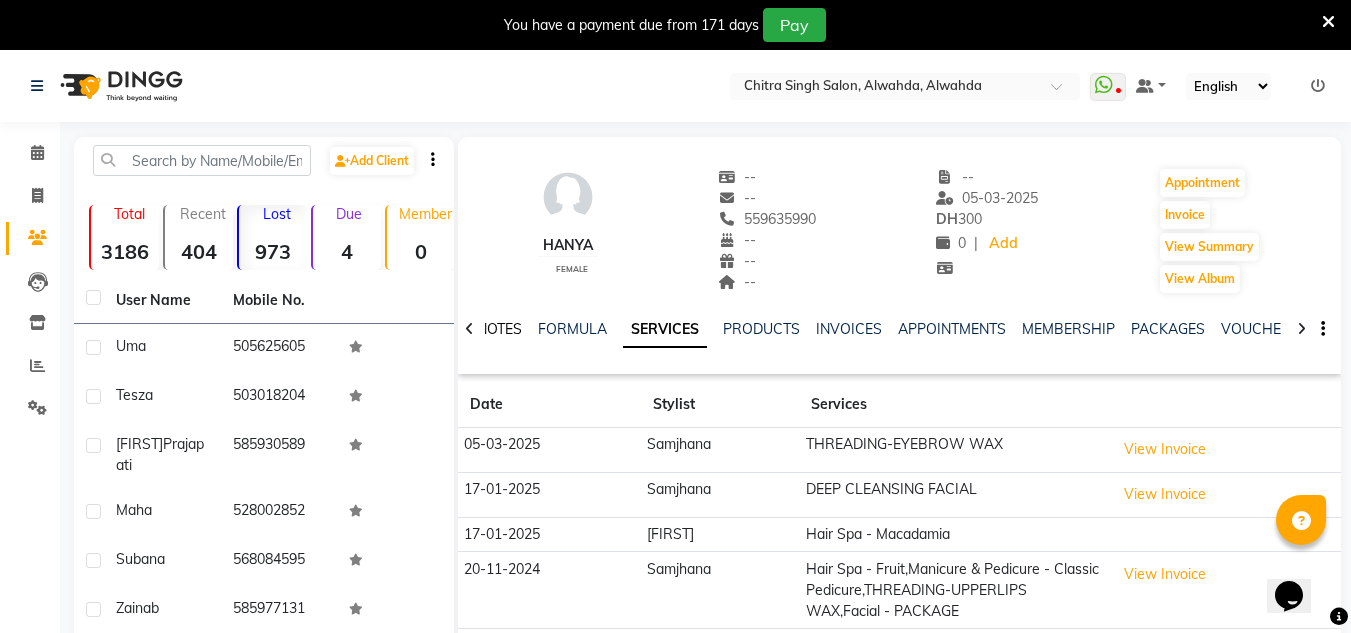 click on "NOTES FORMULA SERVICES PRODUCTS INVOICES APPOINTMENTS MEMBERSHIP PACKAGES VOUCHERS GIFTCARDS POINTS FORMS FAMILY CARDS WALLET" 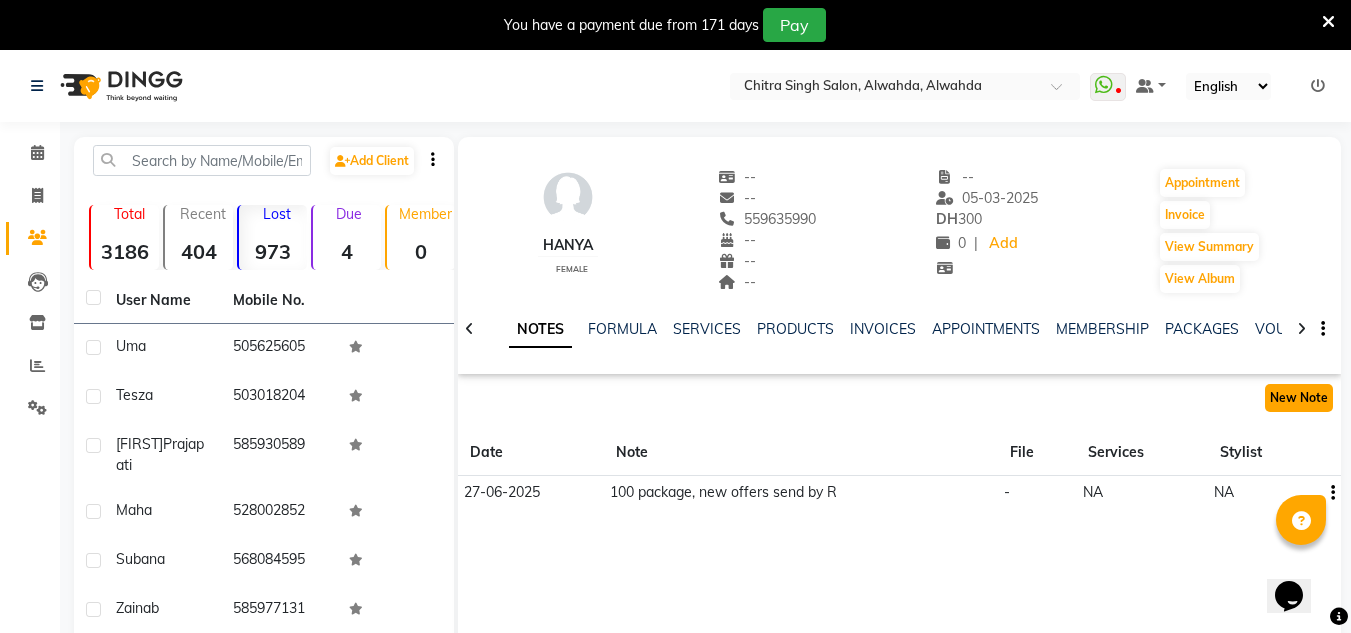 click on "New Note" 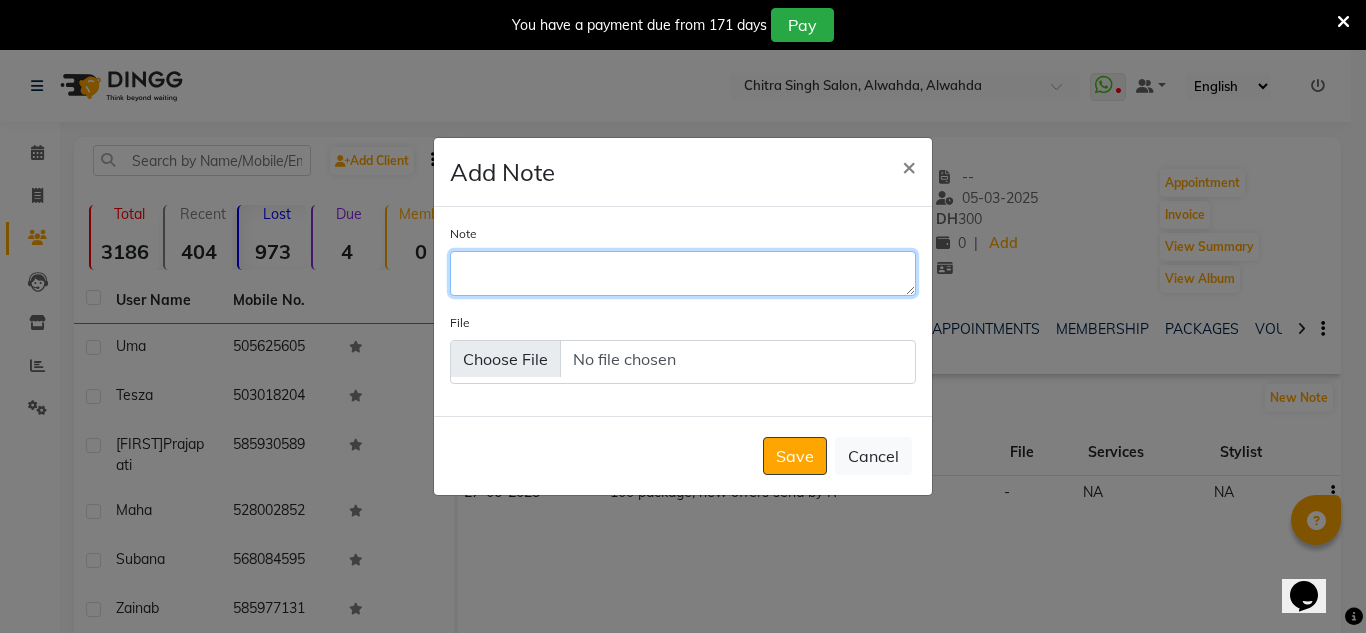 click on "Note" at bounding box center [683, 273] 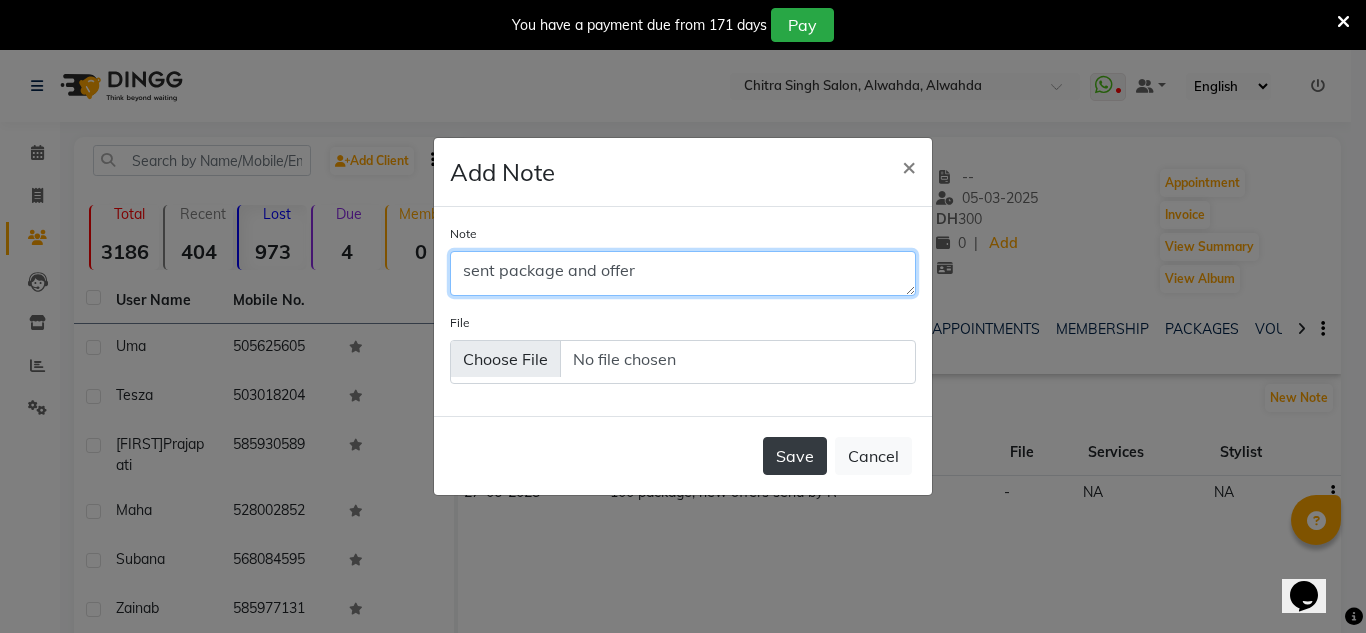 type on "sent package and offer" 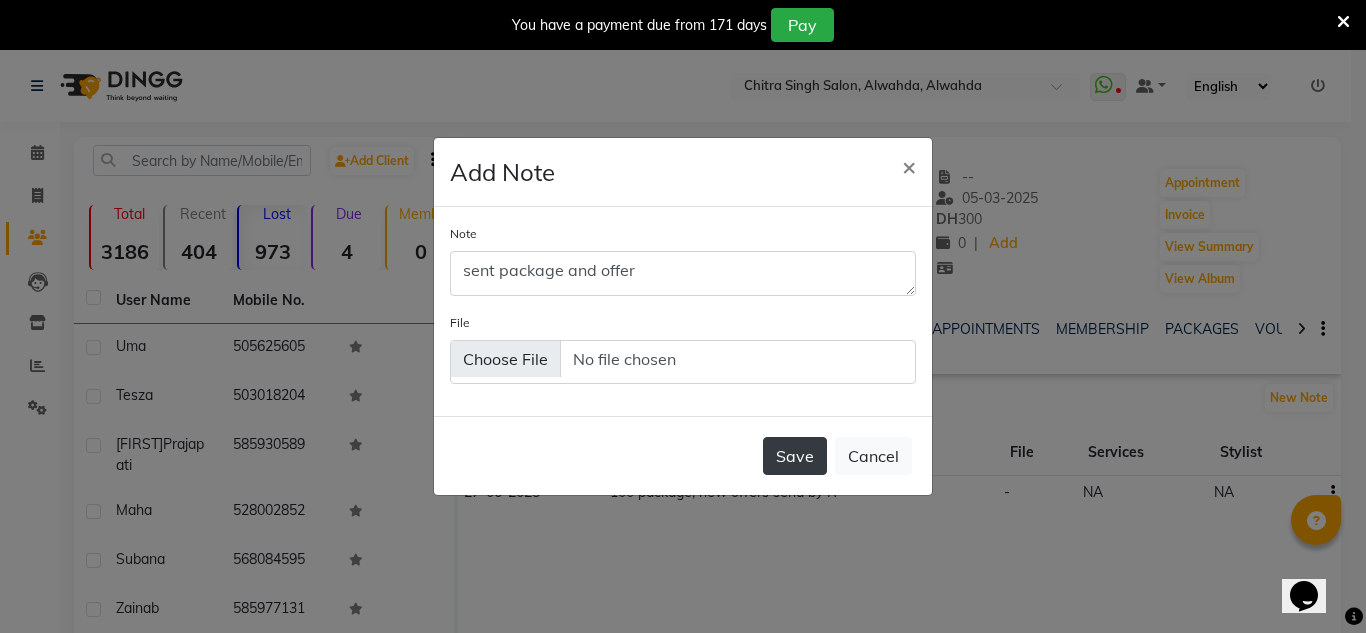 click on "Save" 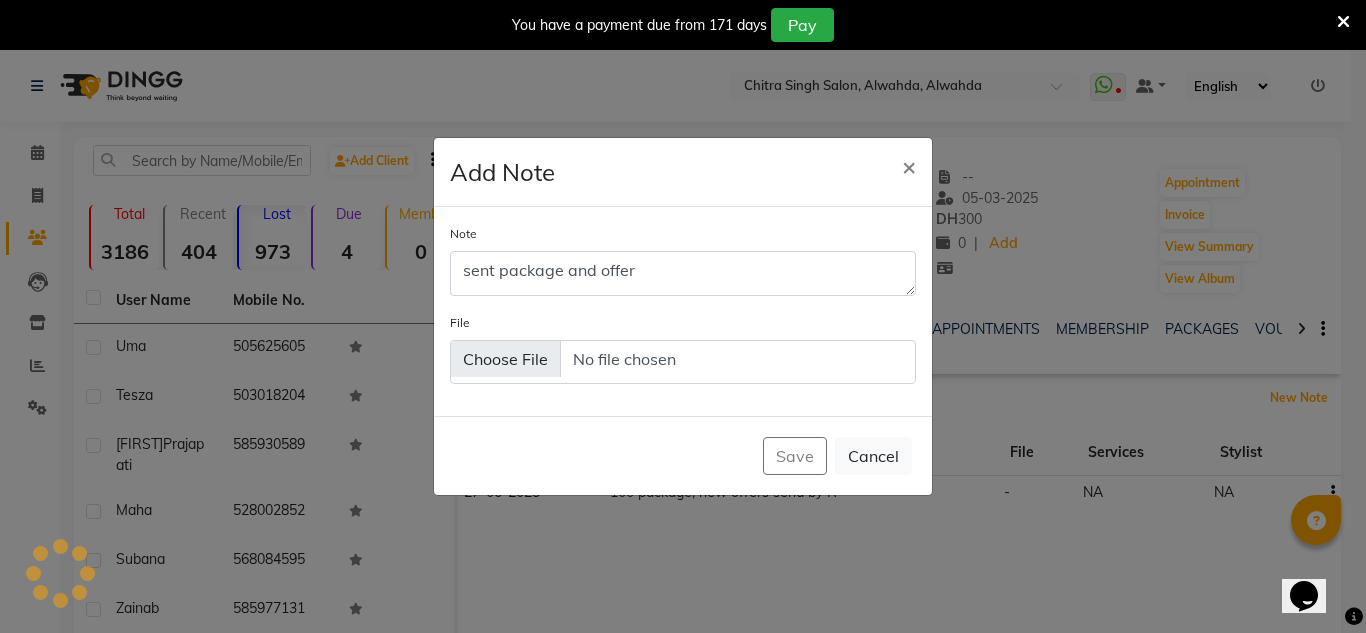 type 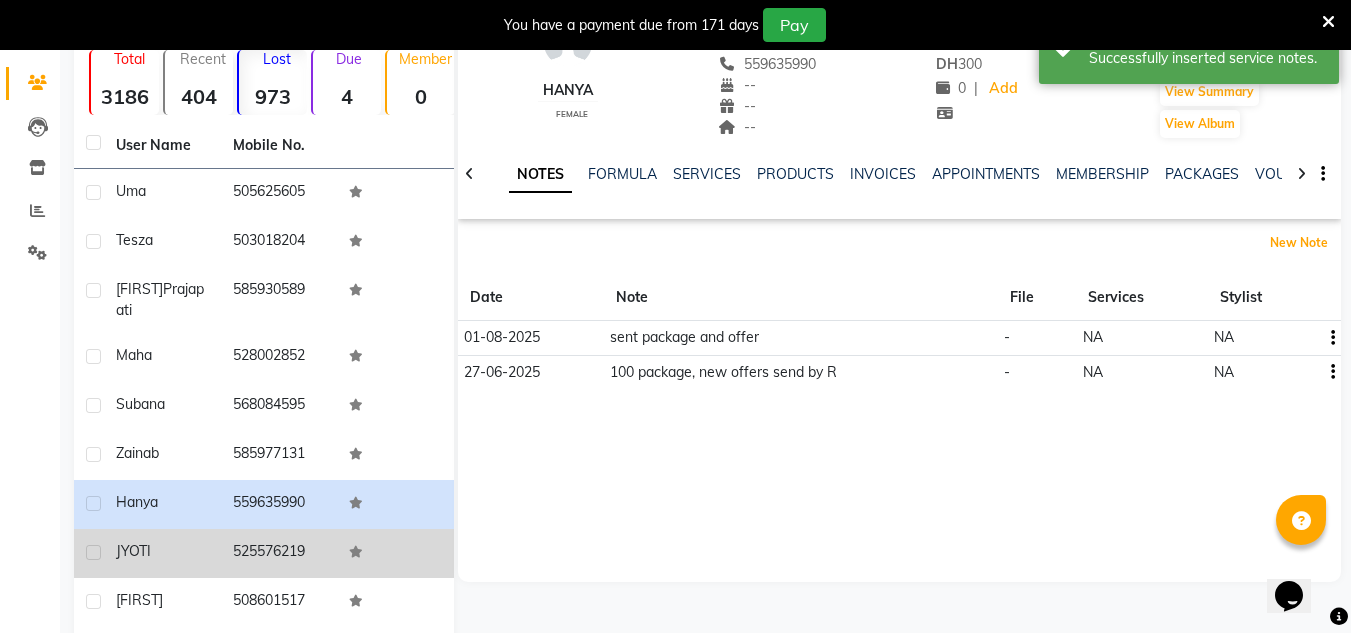 scroll, scrollTop: 200, scrollLeft: 0, axis: vertical 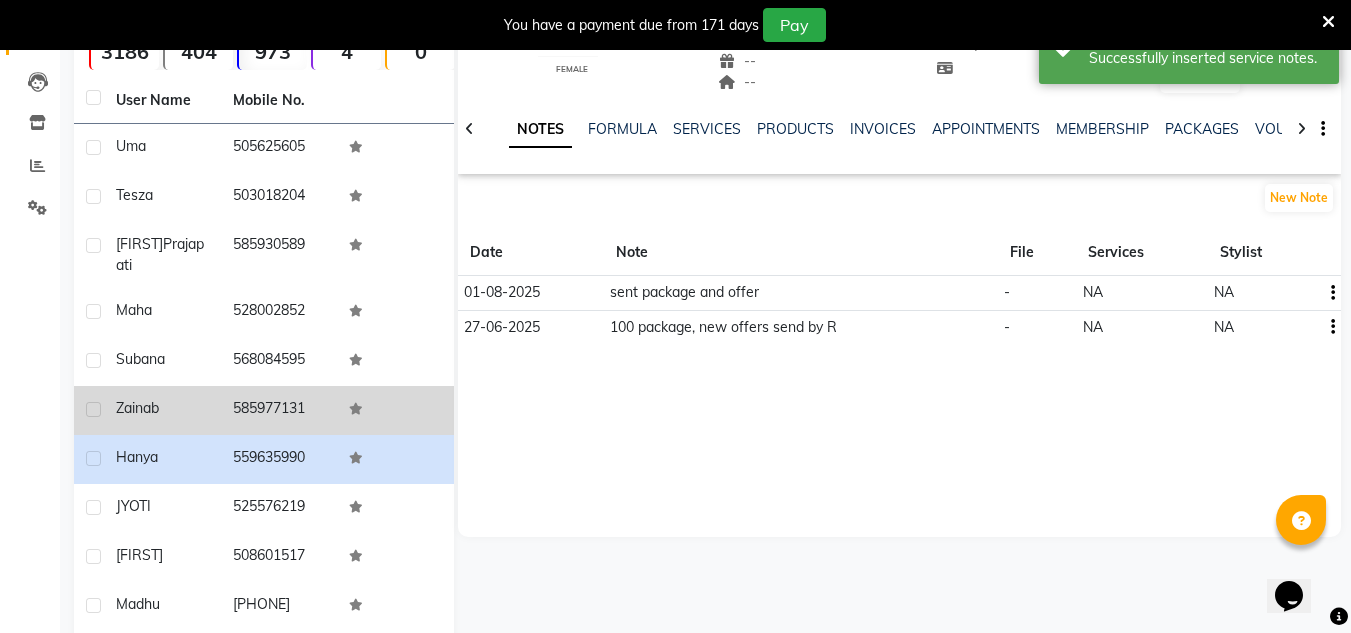 click on "Zainab" 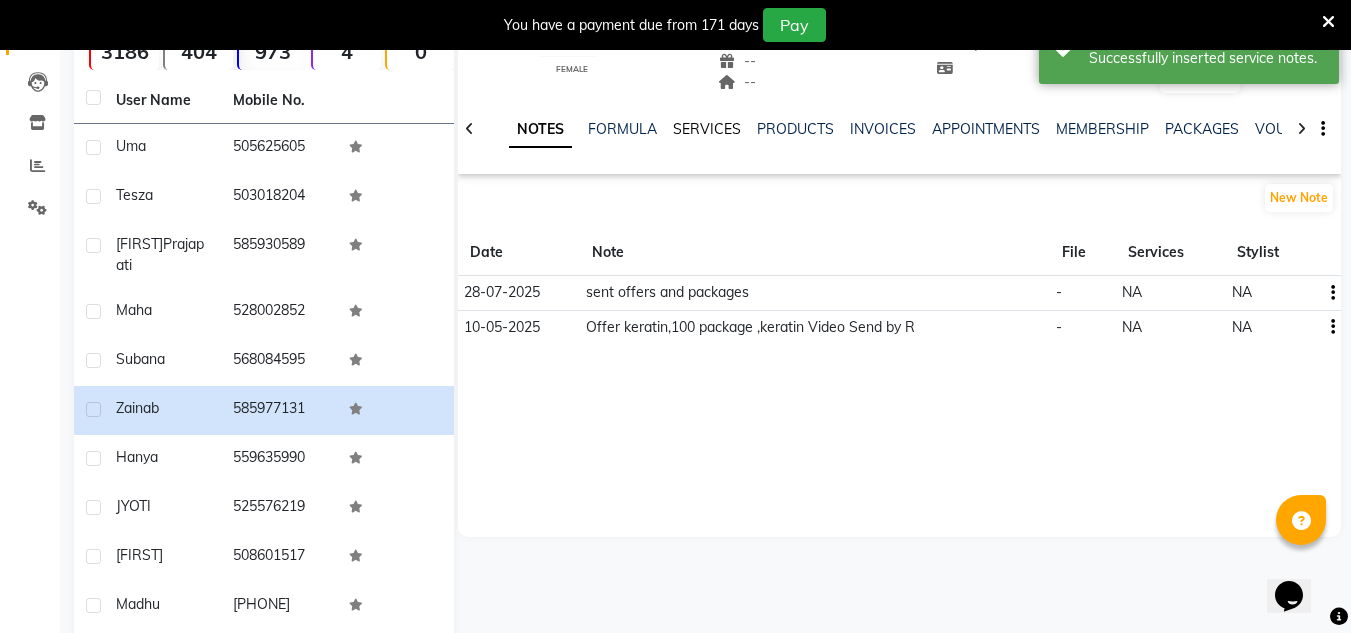 click on "SERVICES" 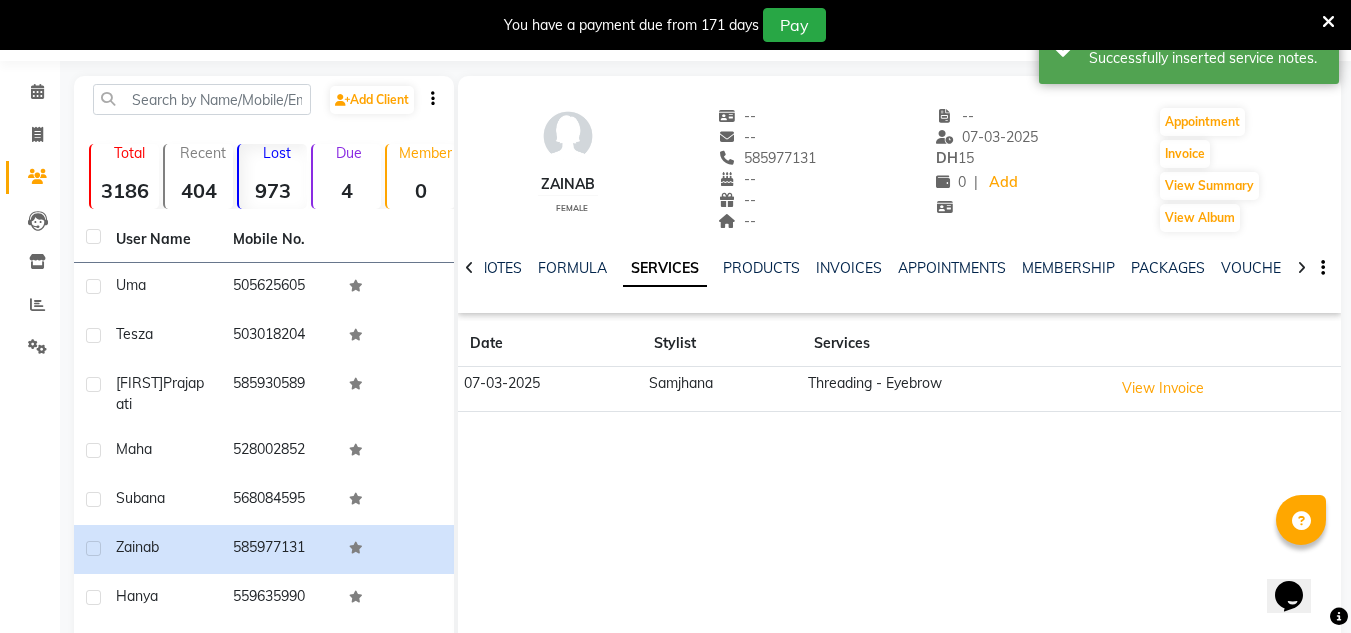 scroll, scrollTop: 0, scrollLeft: 0, axis: both 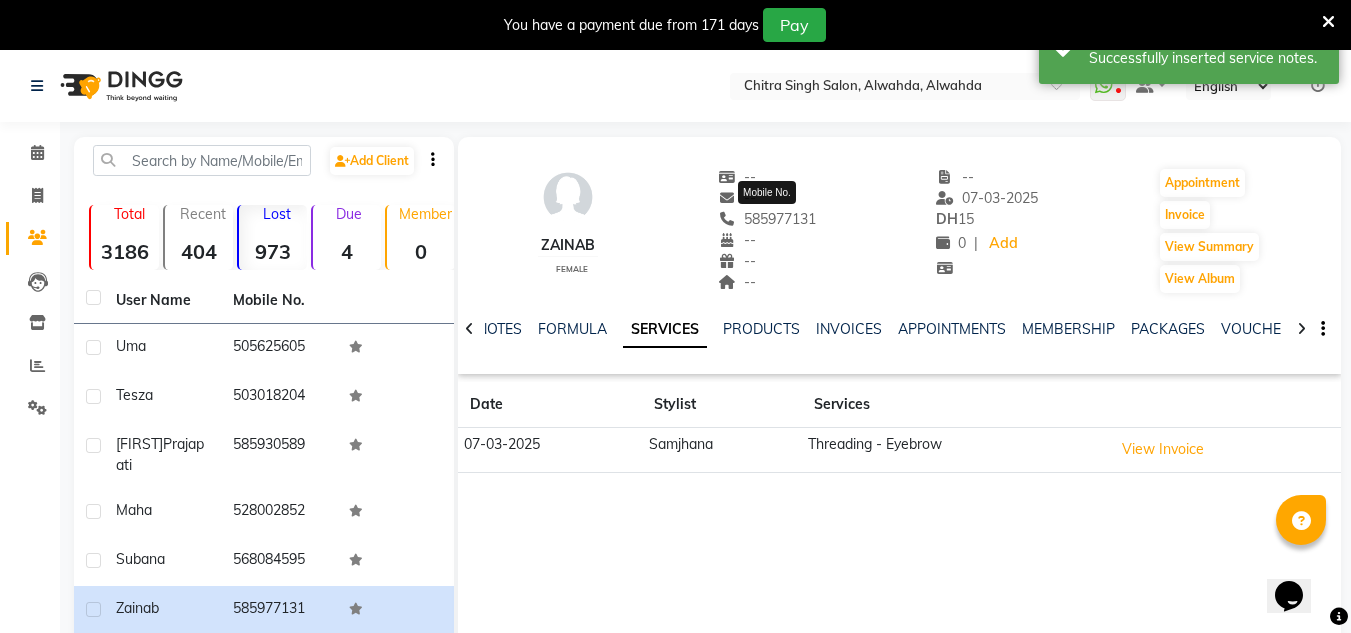 drag, startPoint x: 818, startPoint y: 216, endPoint x: 737, endPoint y: 219, distance: 81.055534 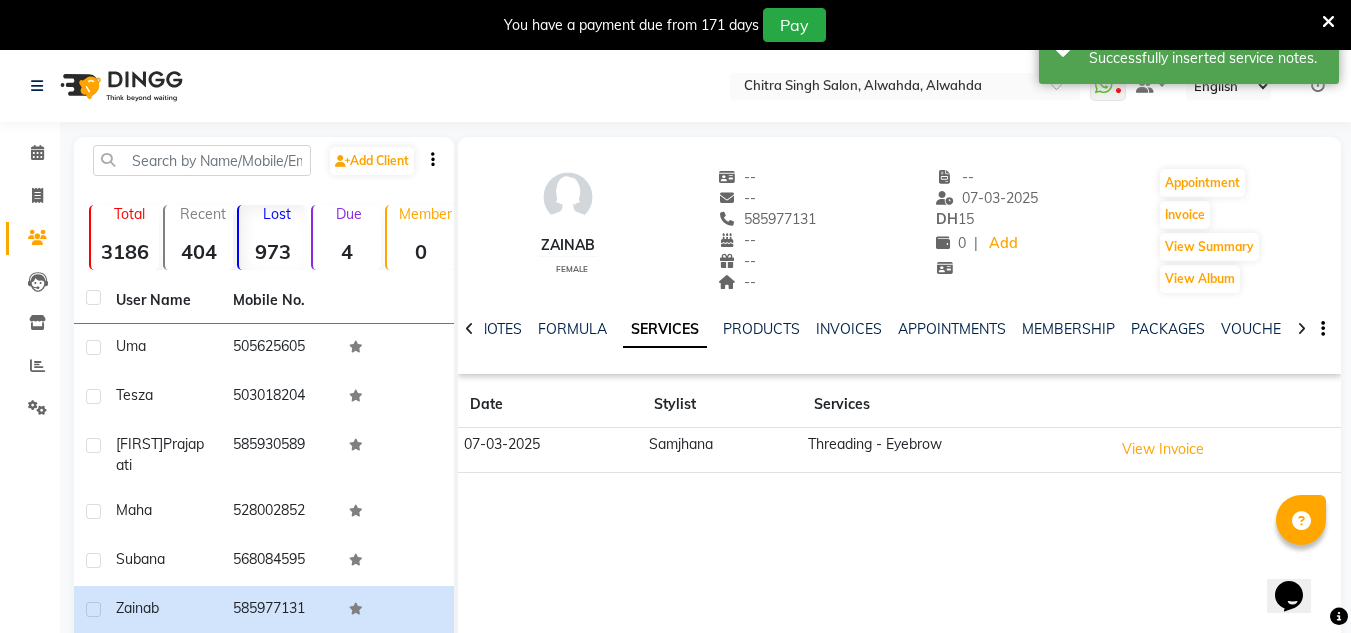 copy on "585977131" 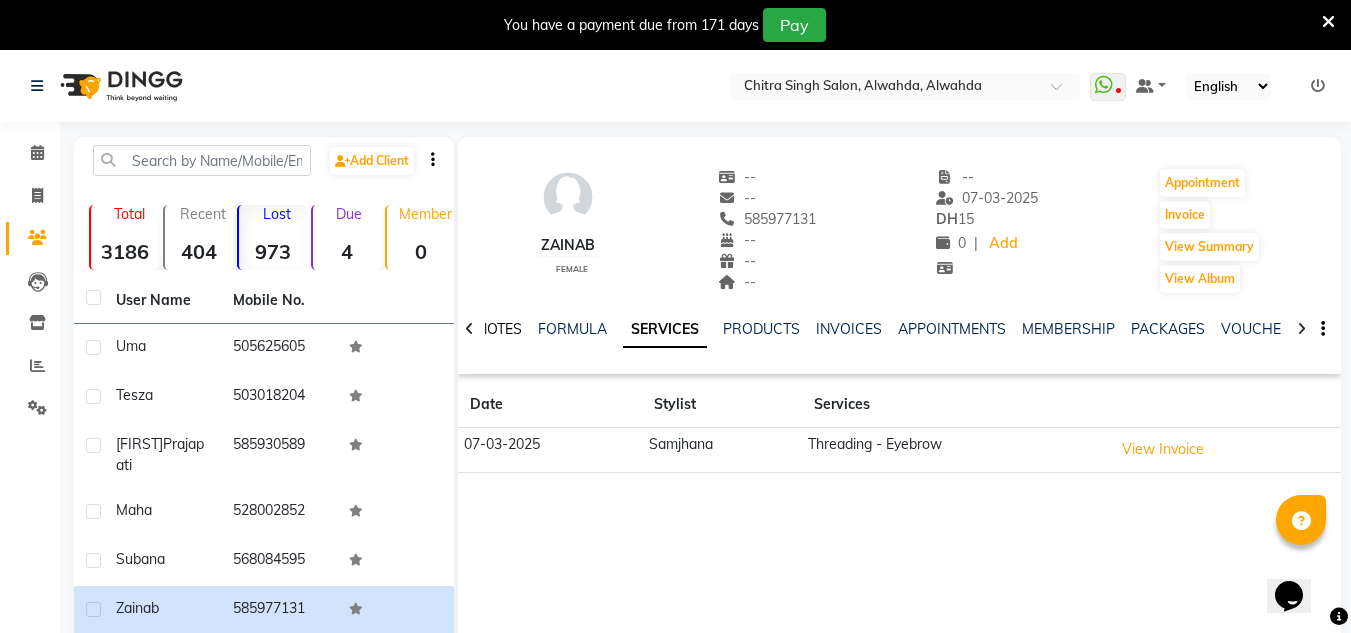 click on "NOTES" 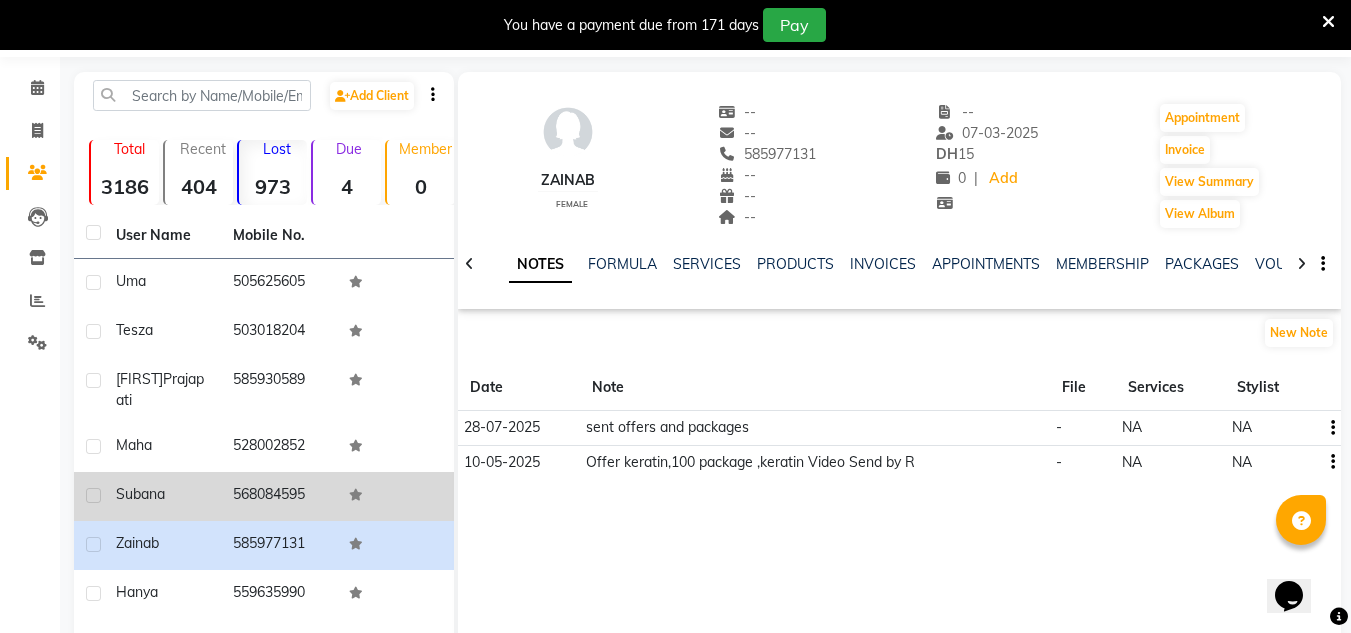 scroll, scrollTop: 100, scrollLeft: 0, axis: vertical 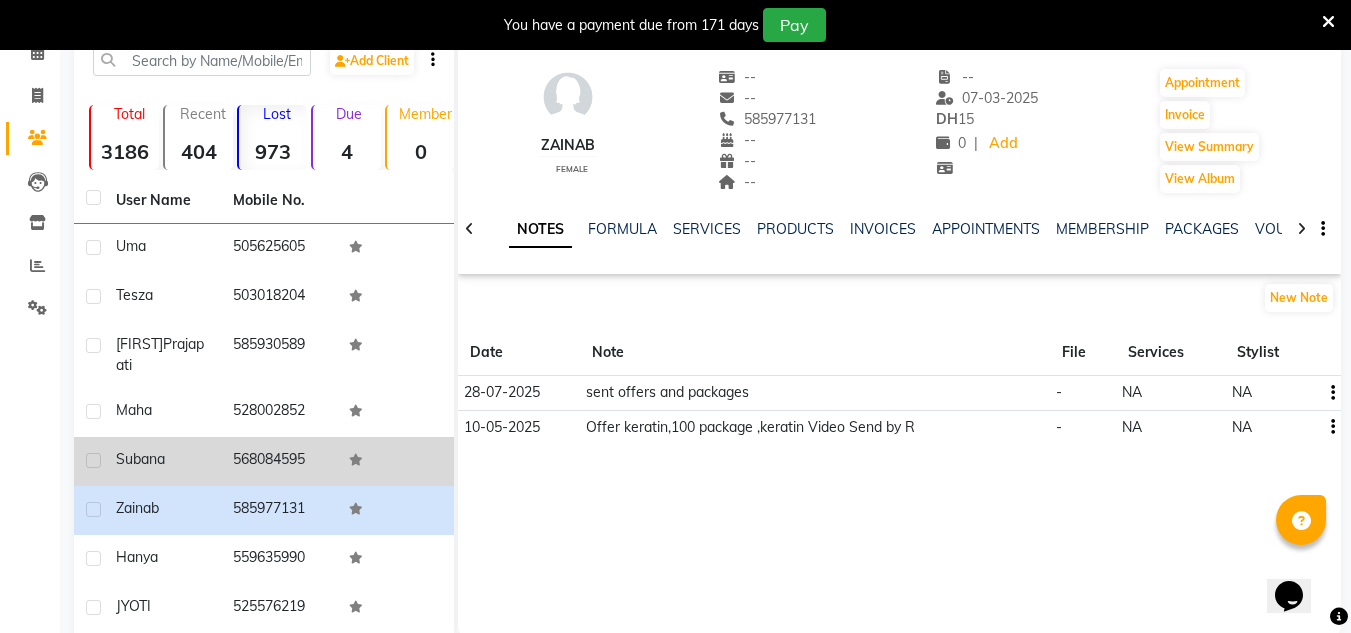 click on "568084595" 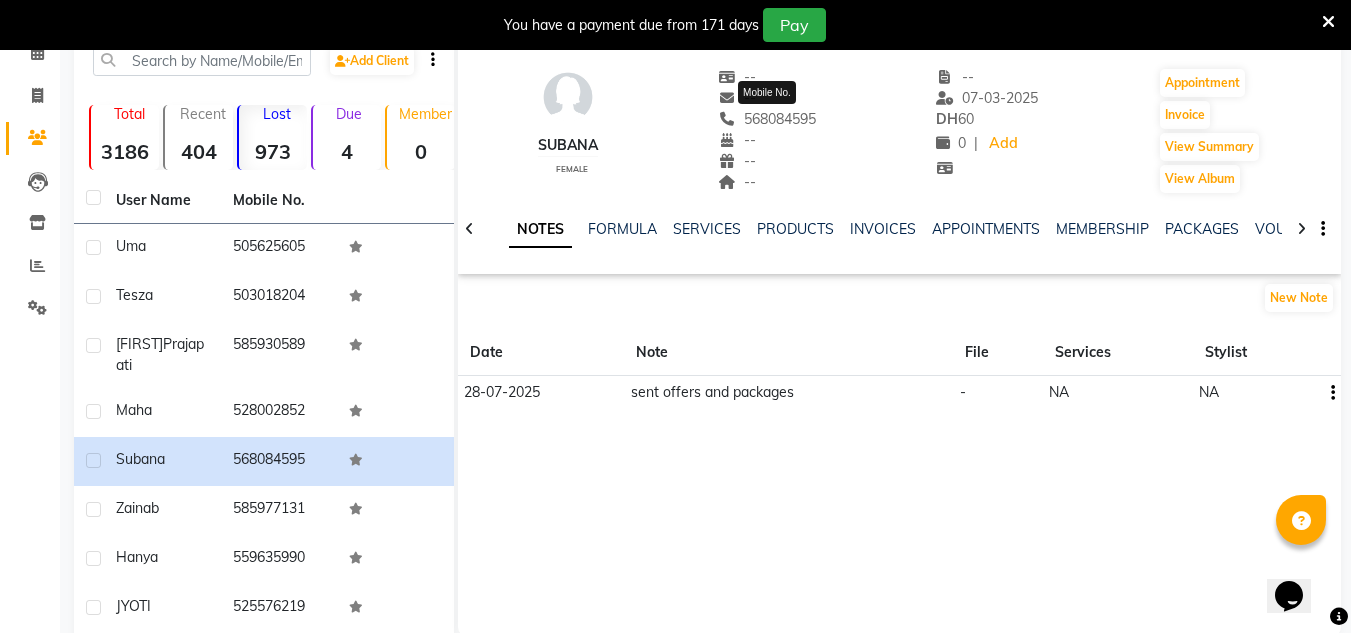 drag, startPoint x: 815, startPoint y: 117, endPoint x: 802, endPoint y: 116, distance: 13.038404 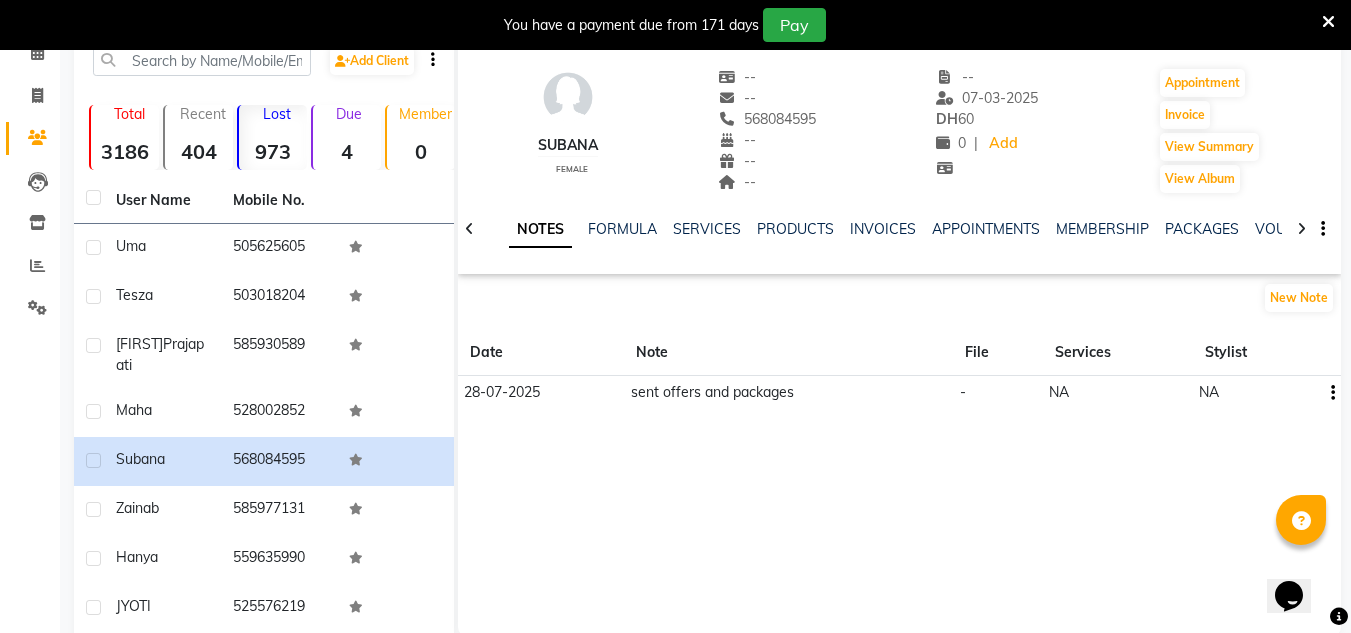 click on "568084595" 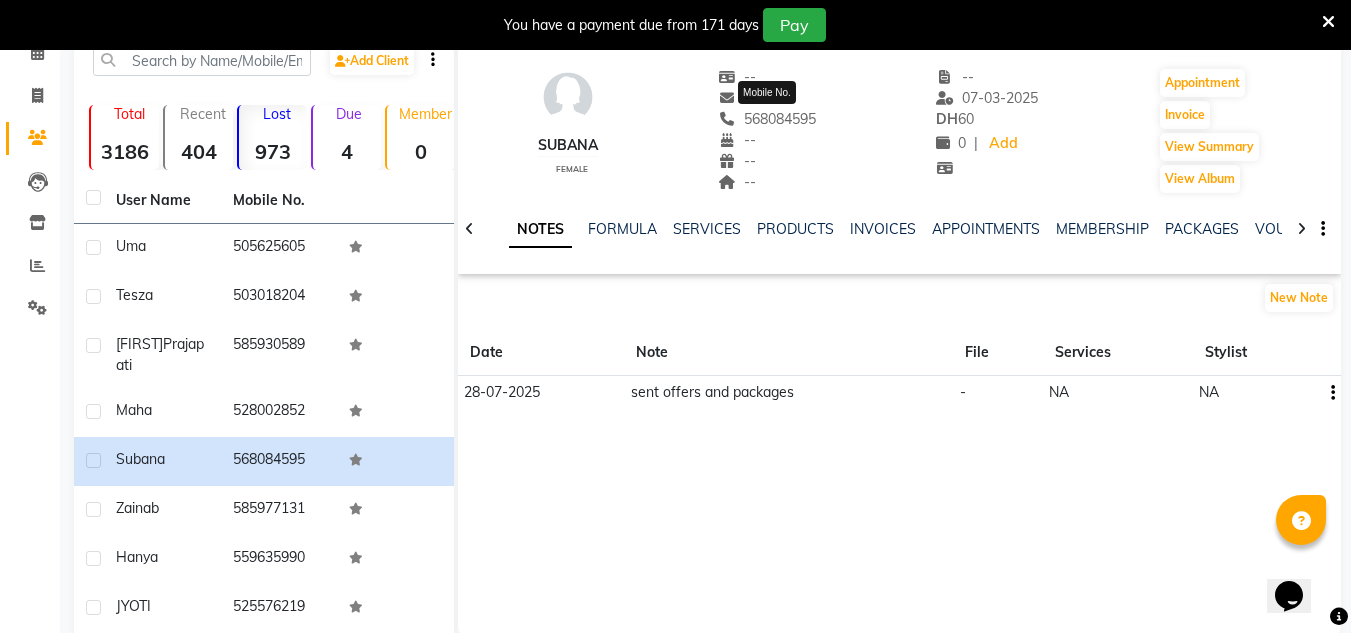 drag, startPoint x: 817, startPoint y: 112, endPoint x: 743, endPoint y: 115, distance: 74.06078 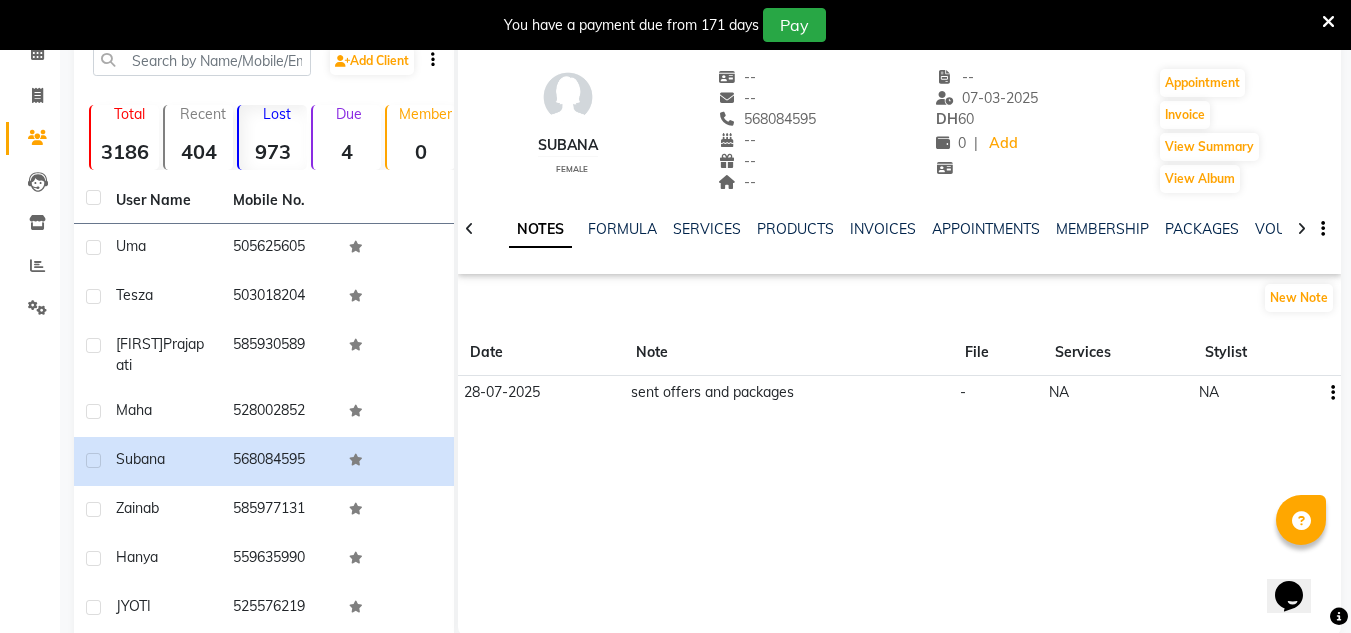 copy on "568084595" 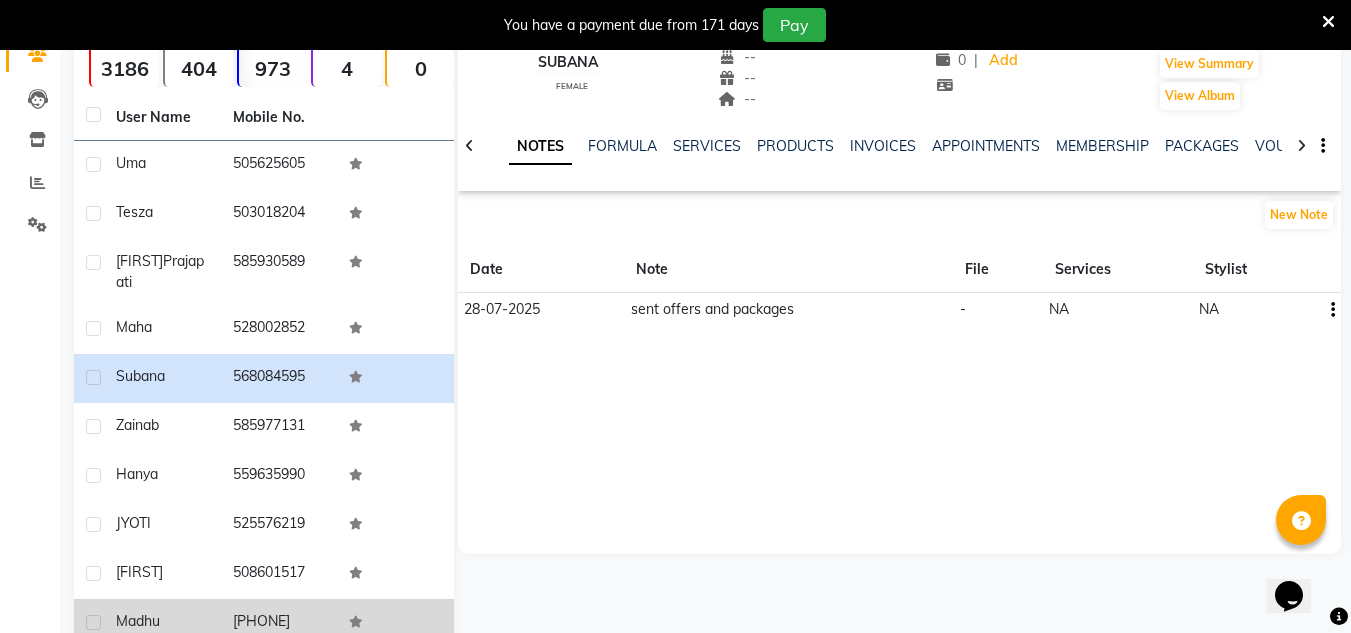 scroll, scrollTop: 267, scrollLeft: 0, axis: vertical 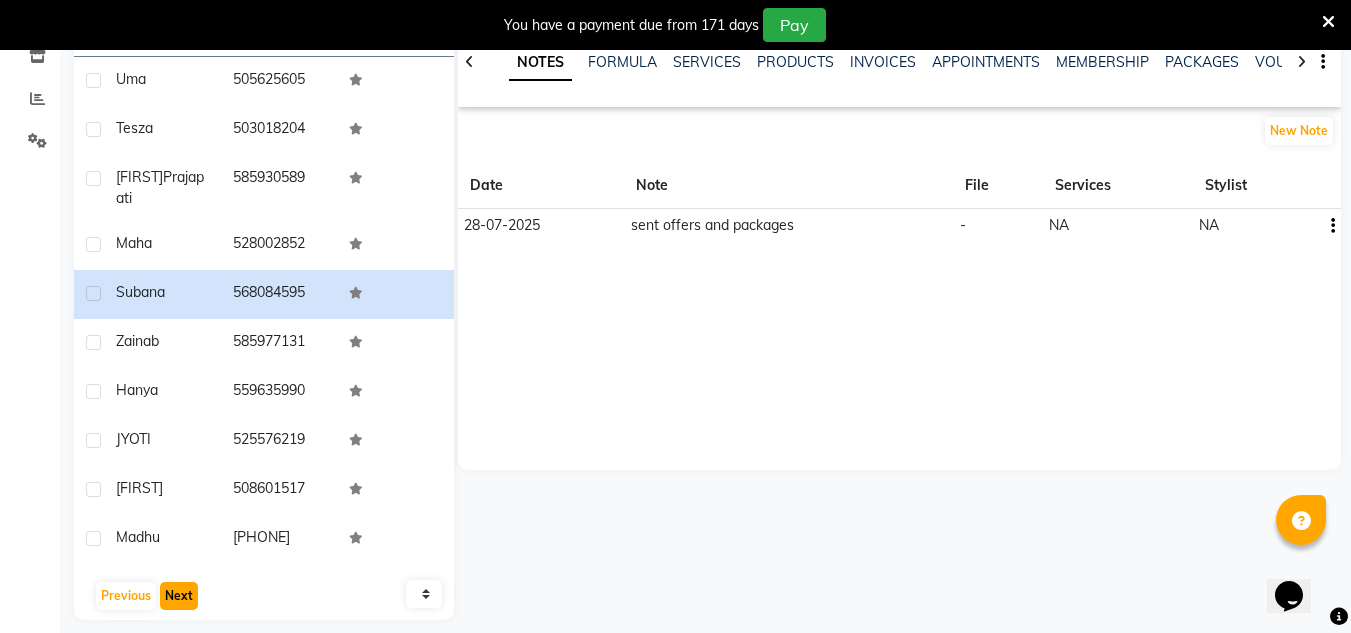 click on "Next" 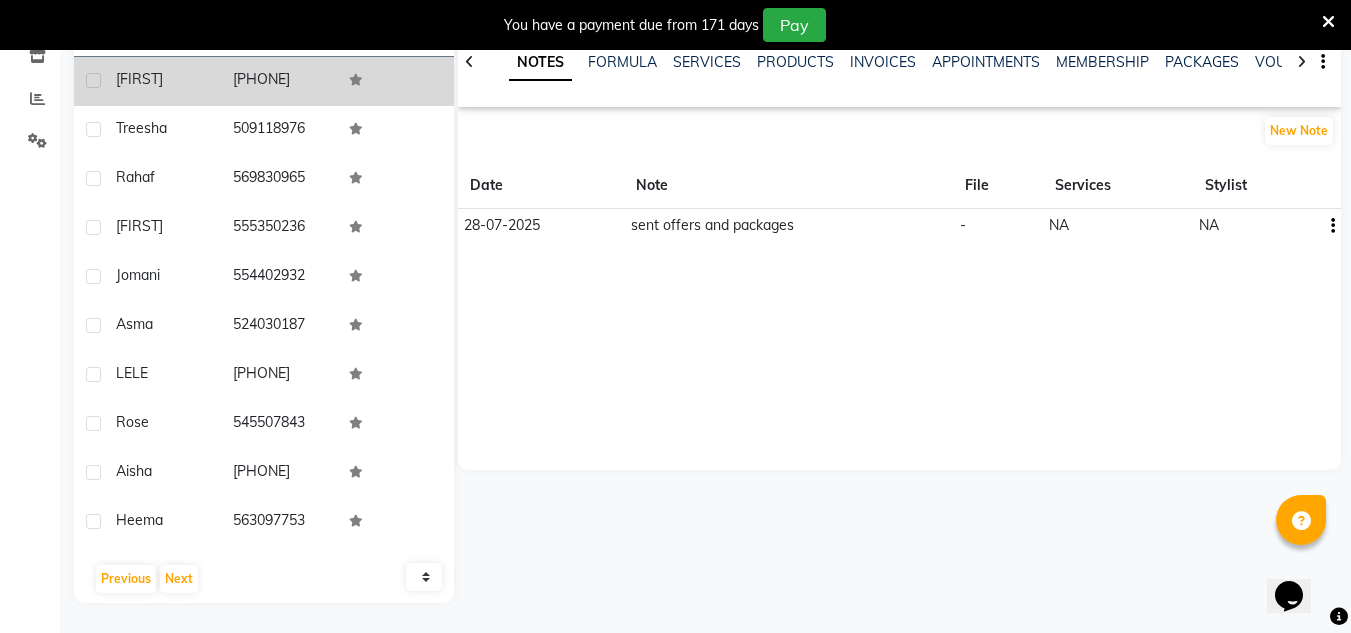 click on "[FIRST]" 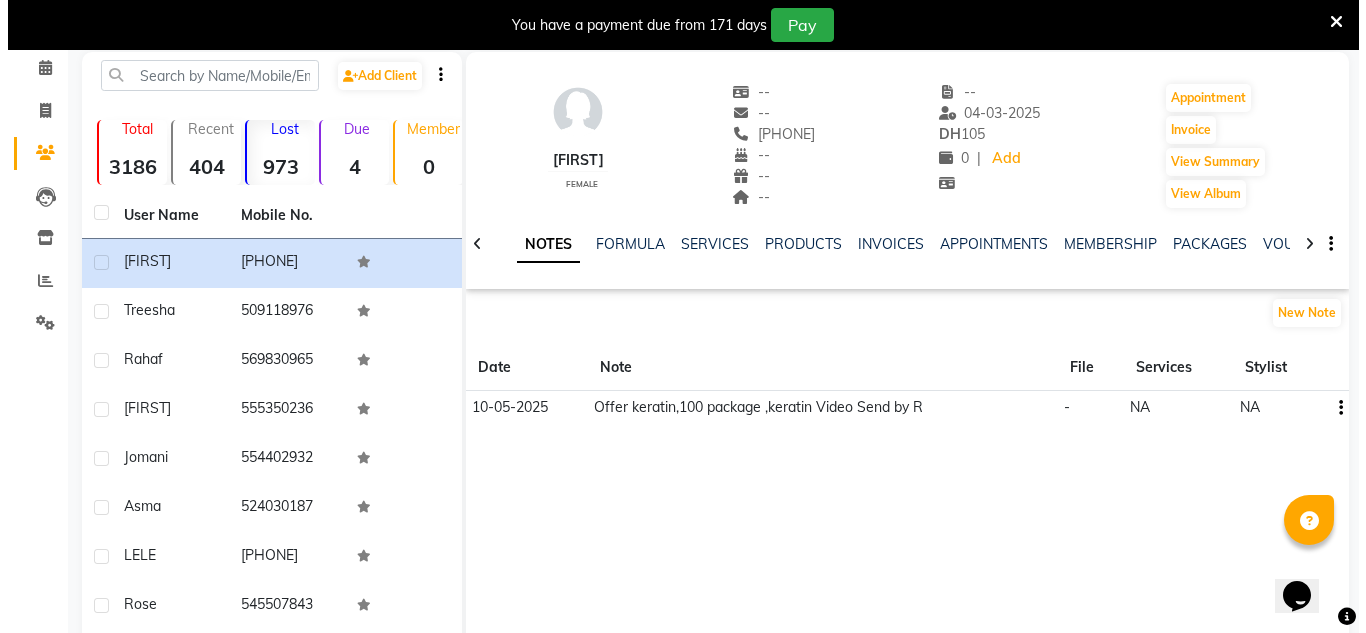 scroll, scrollTop: 67, scrollLeft: 0, axis: vertical 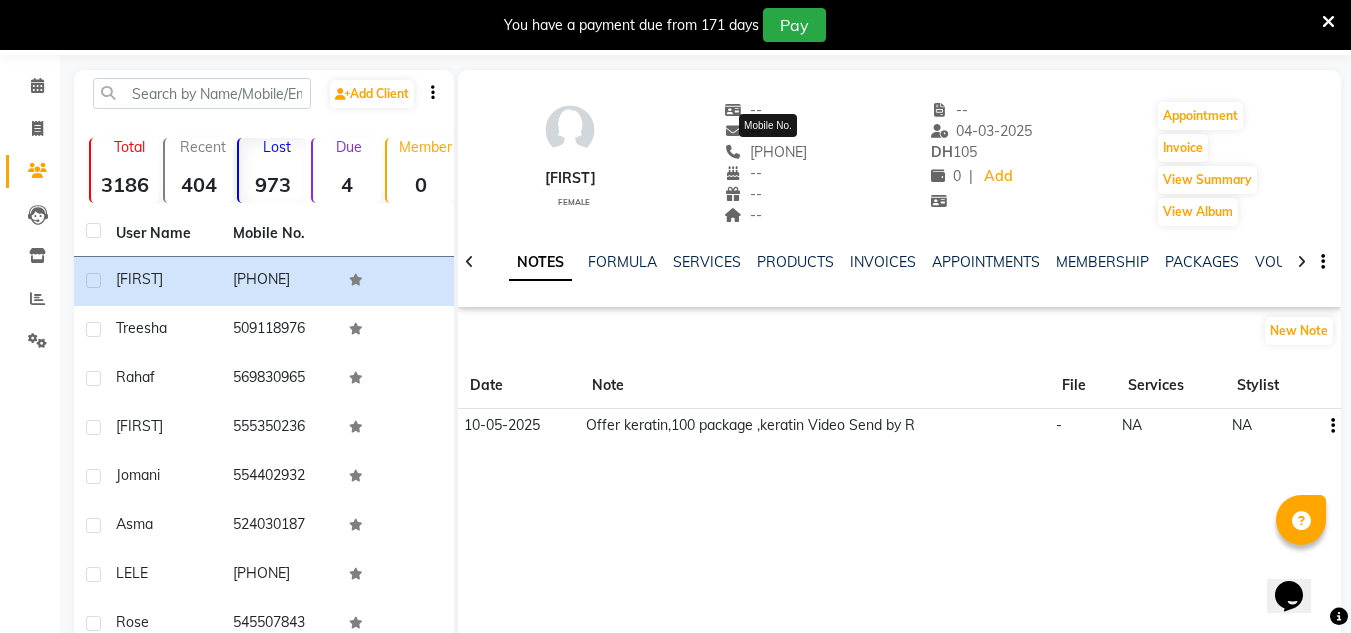 click on "[PHONE]" 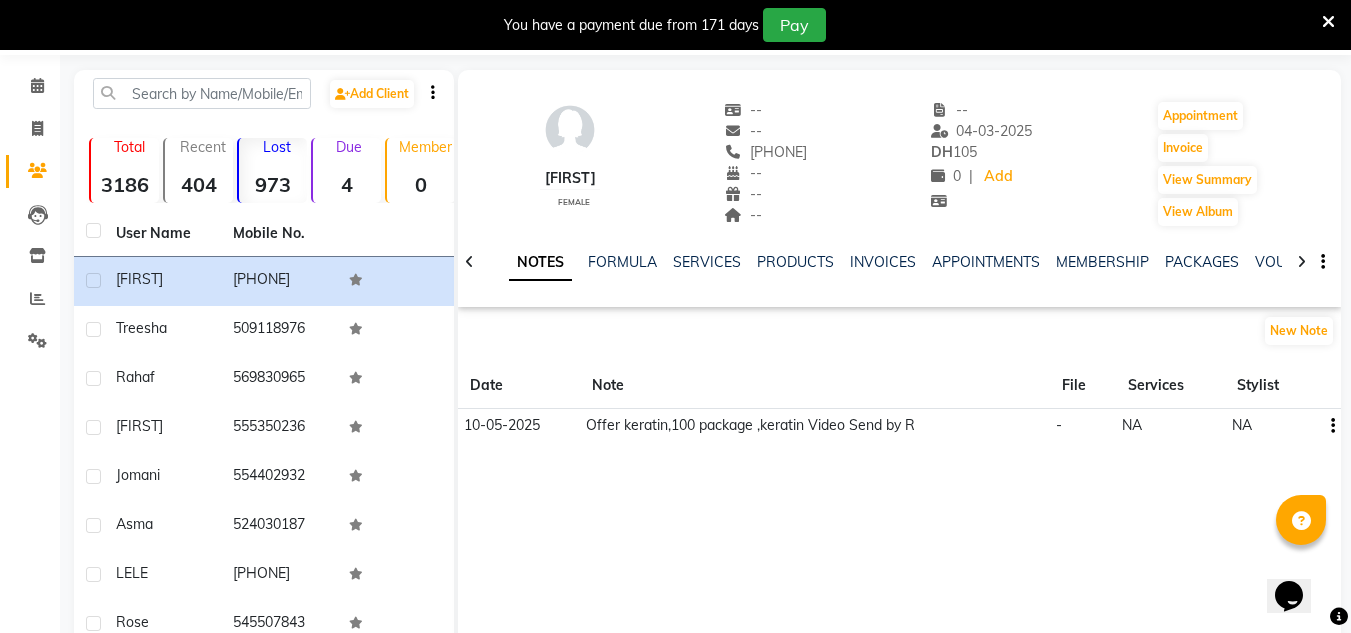 click on "[FIRST]    female  --   --   [PHONE]  --  --  --  -- [DATE] DH    105 0 |  Add   Appointment   Invoice  View Summary  View Album" 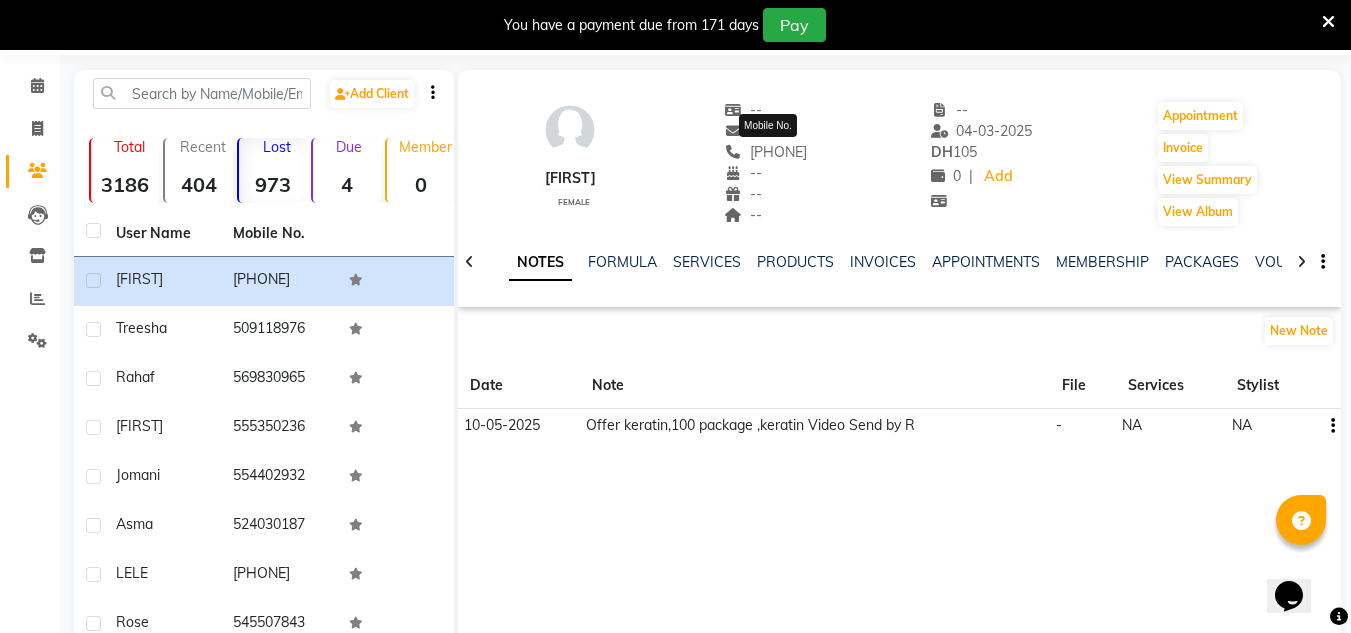 drag, startPoint x: 819, startPoint y: 151, endPoint x: 725, endPoint y: 152, distance: 94.00532 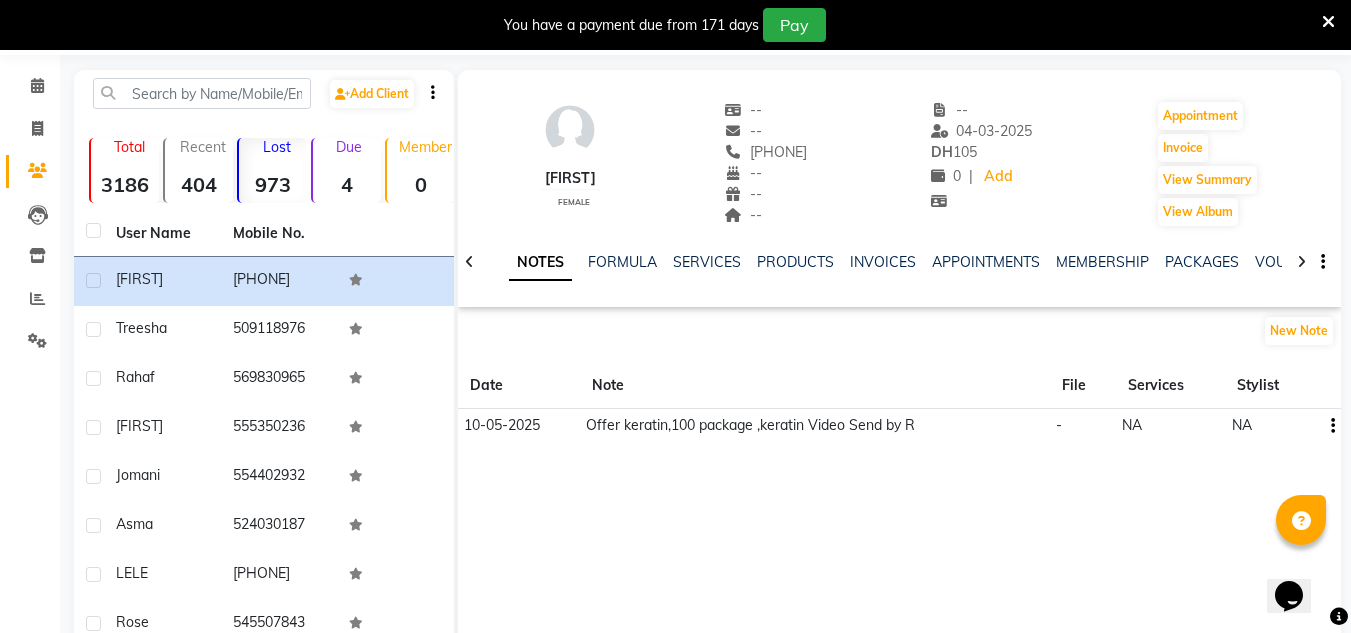 copy on "[PHONE]" 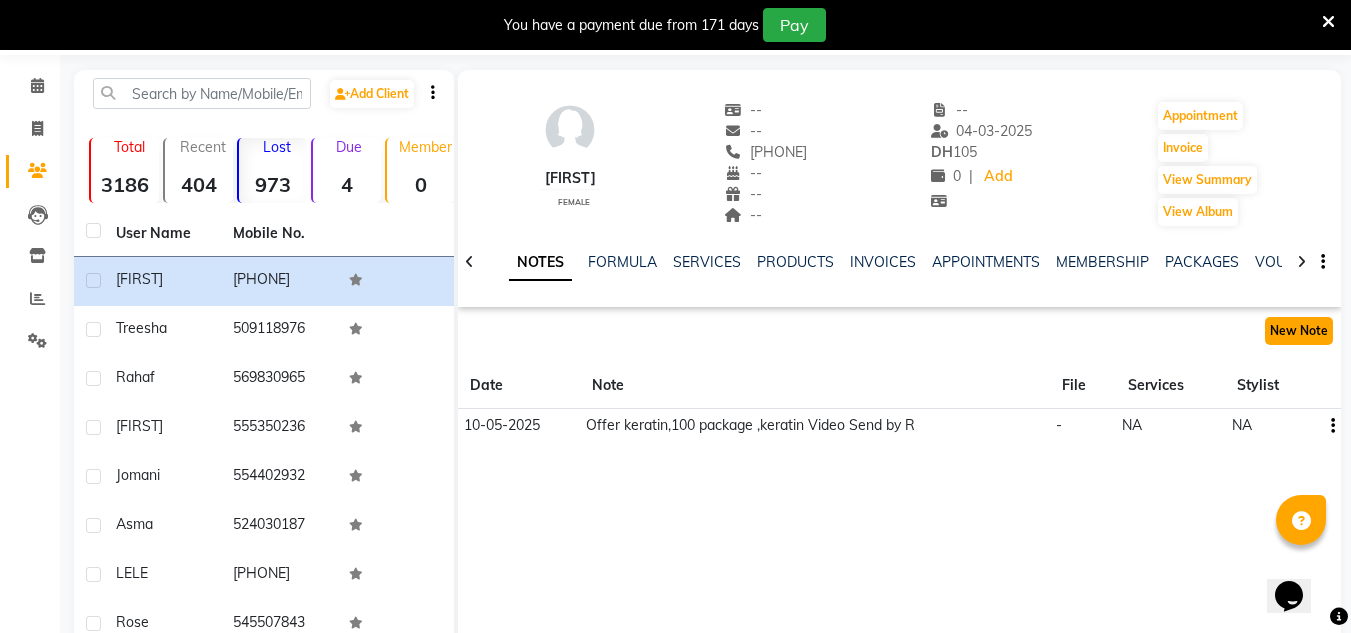 click on "New Note" 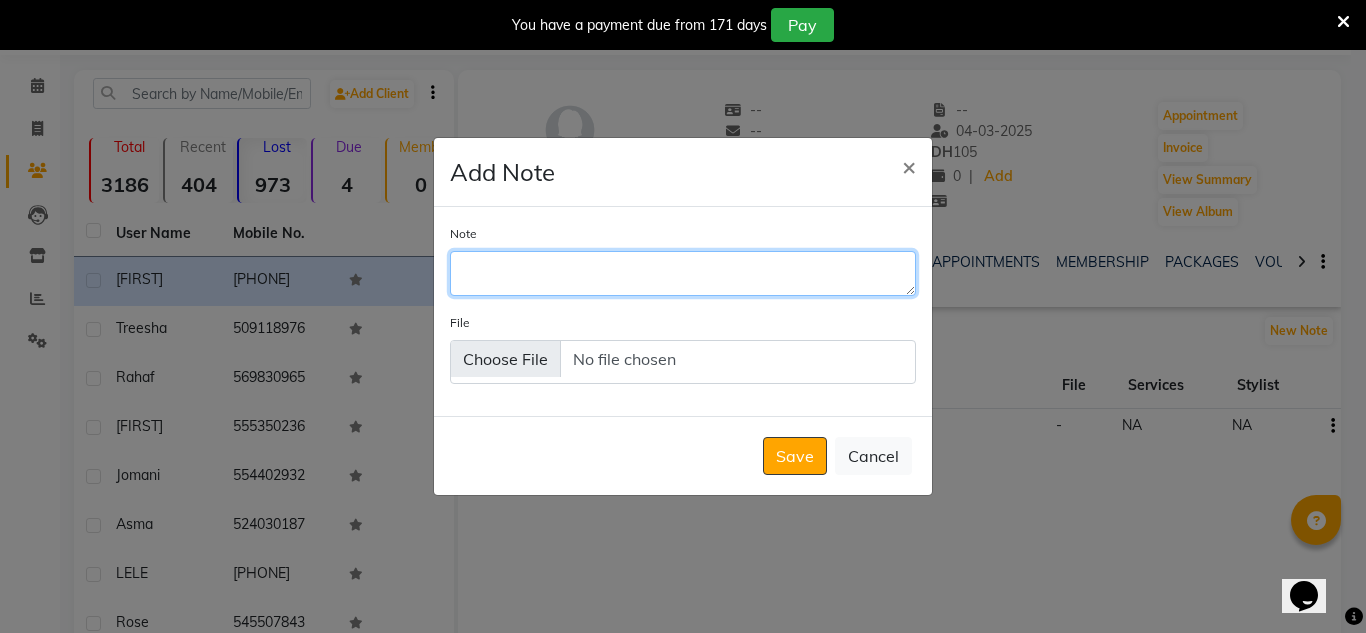 click on "Note" at bounding box center (683, 273) 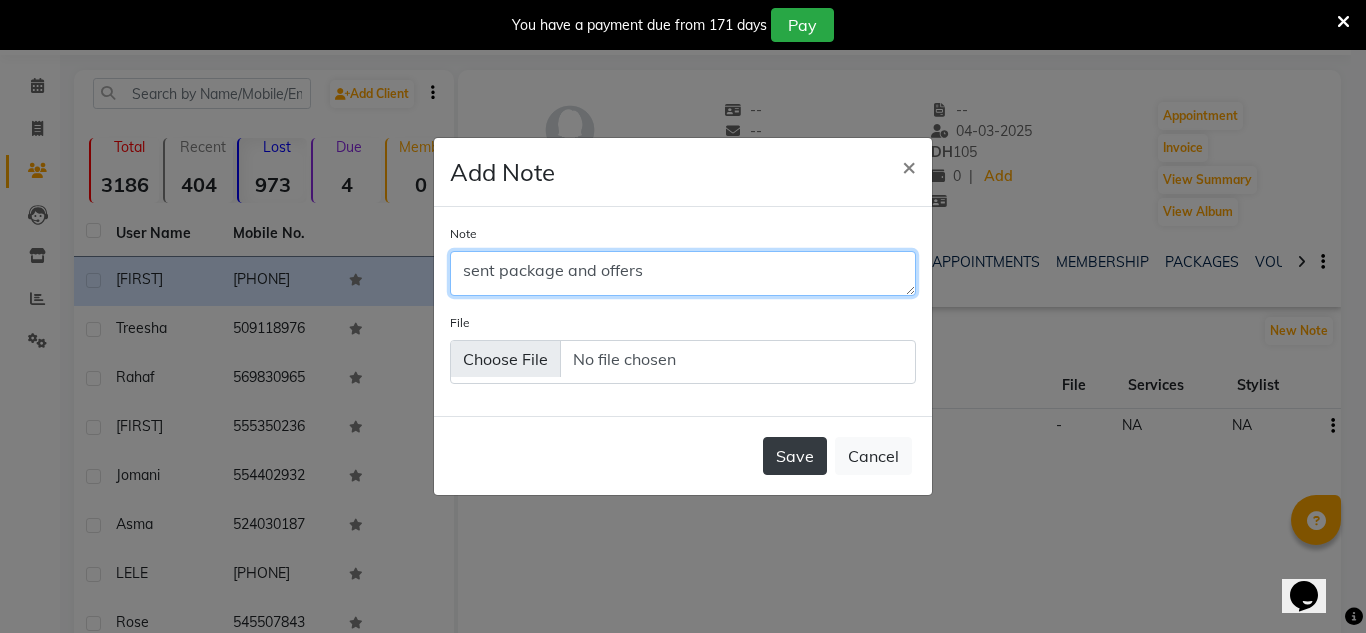 type on "sent package and offers" 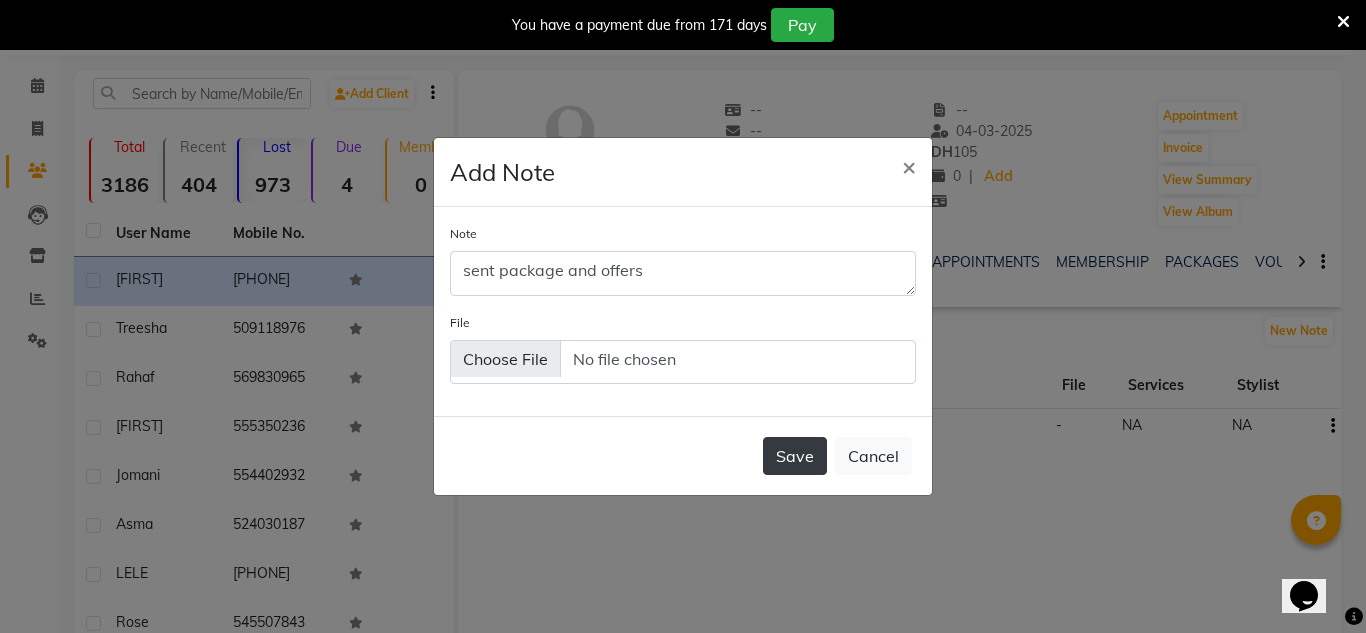 click on "Save" 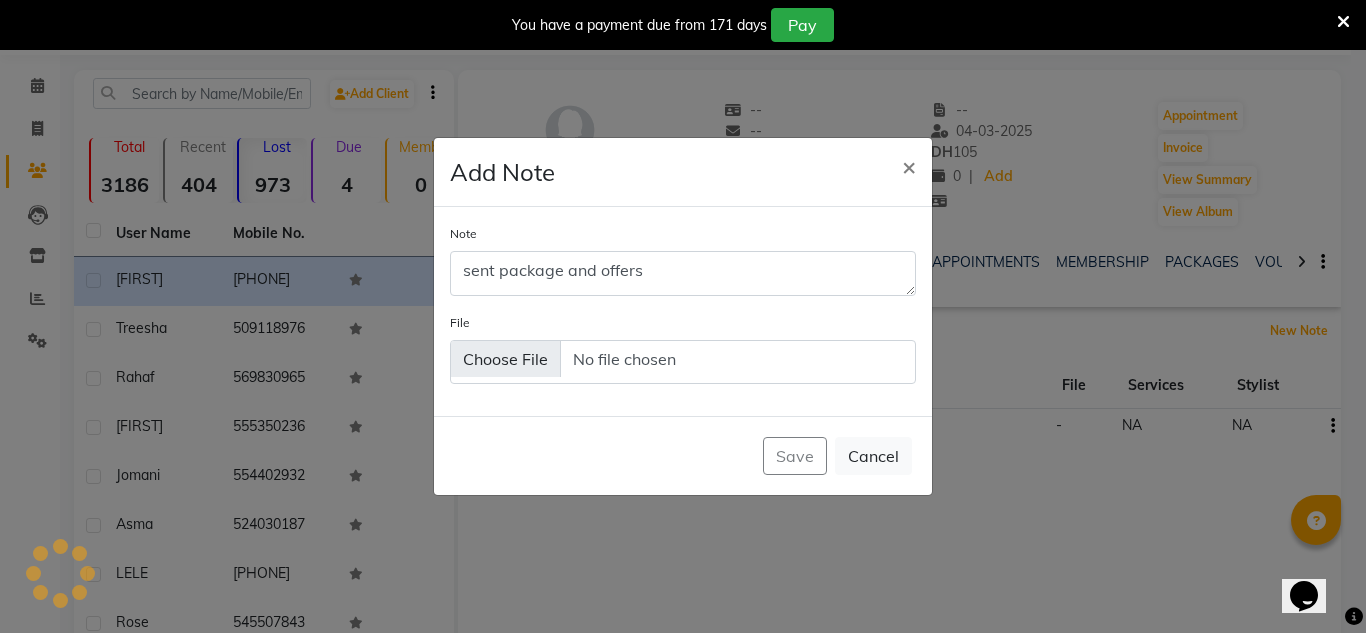 type 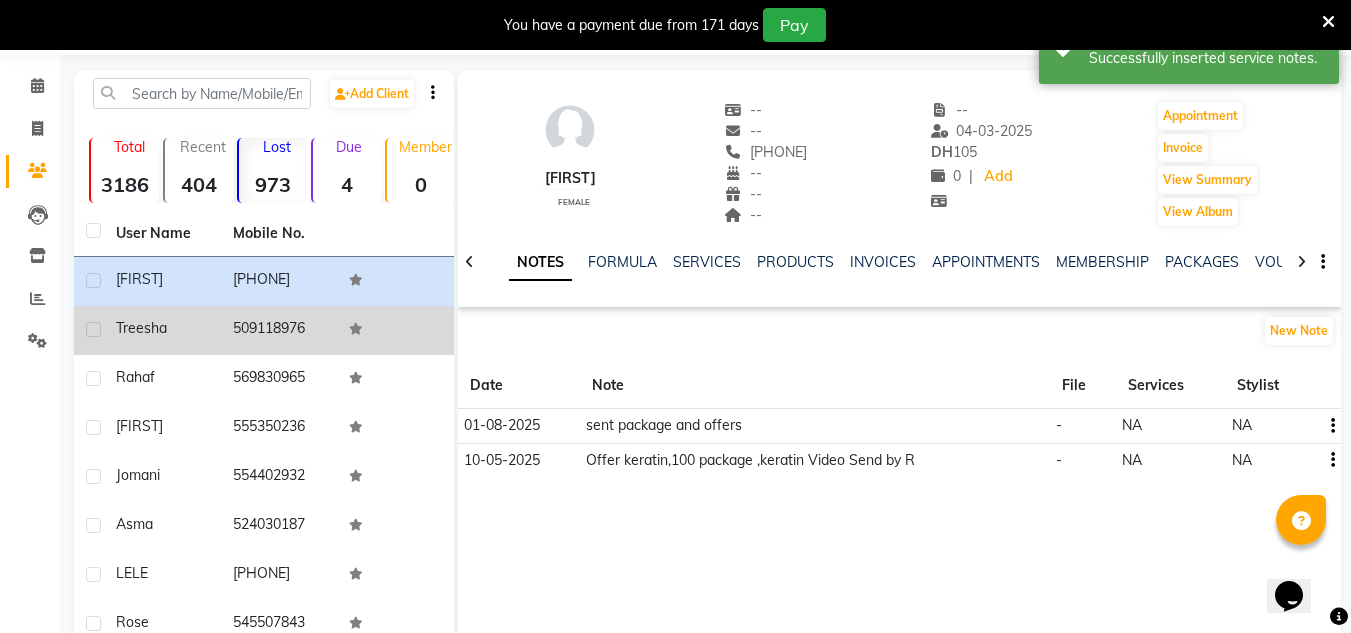 click on "Treesha" 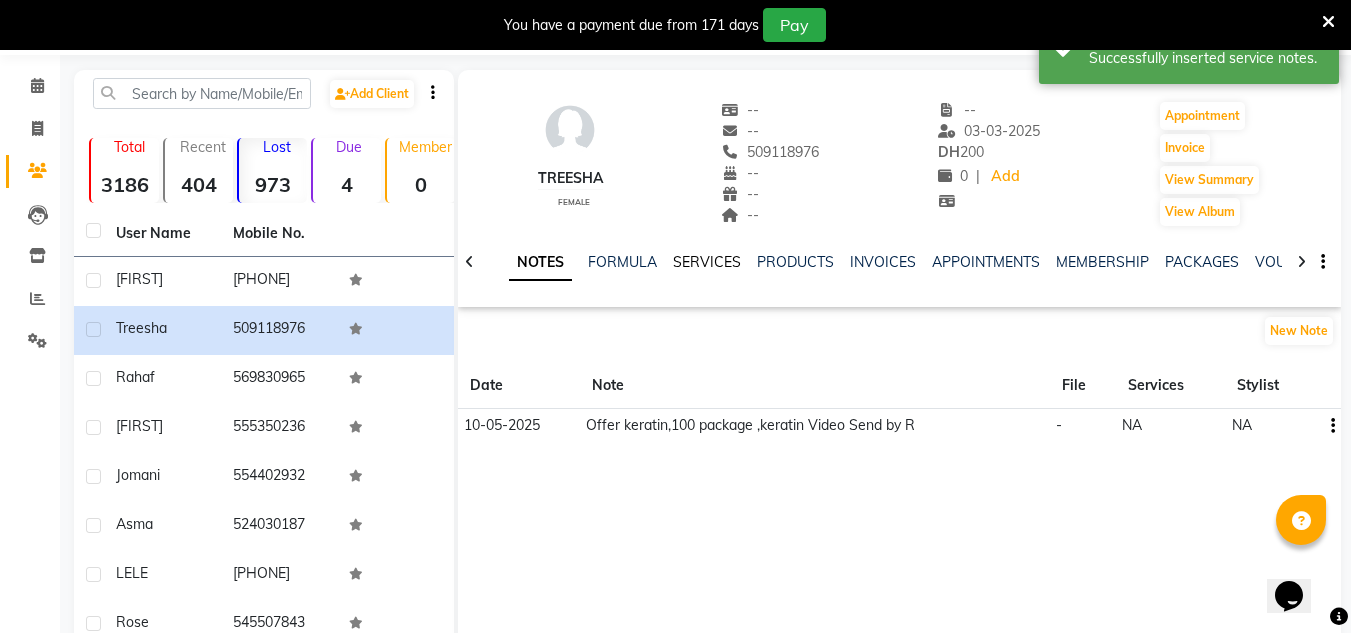 click on "SERVICES" 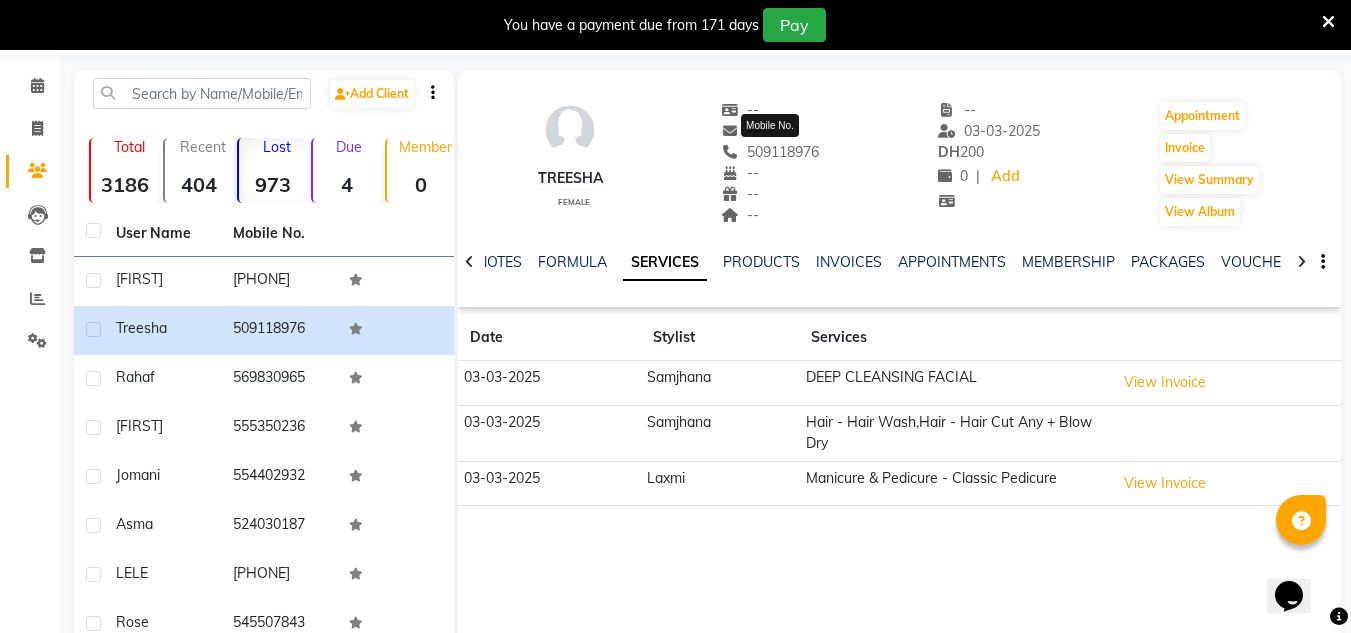 drag, startPoint x: 821, startPoint y: 146, endPoint x: 742, endPoint y: 151, distance: 79.15807 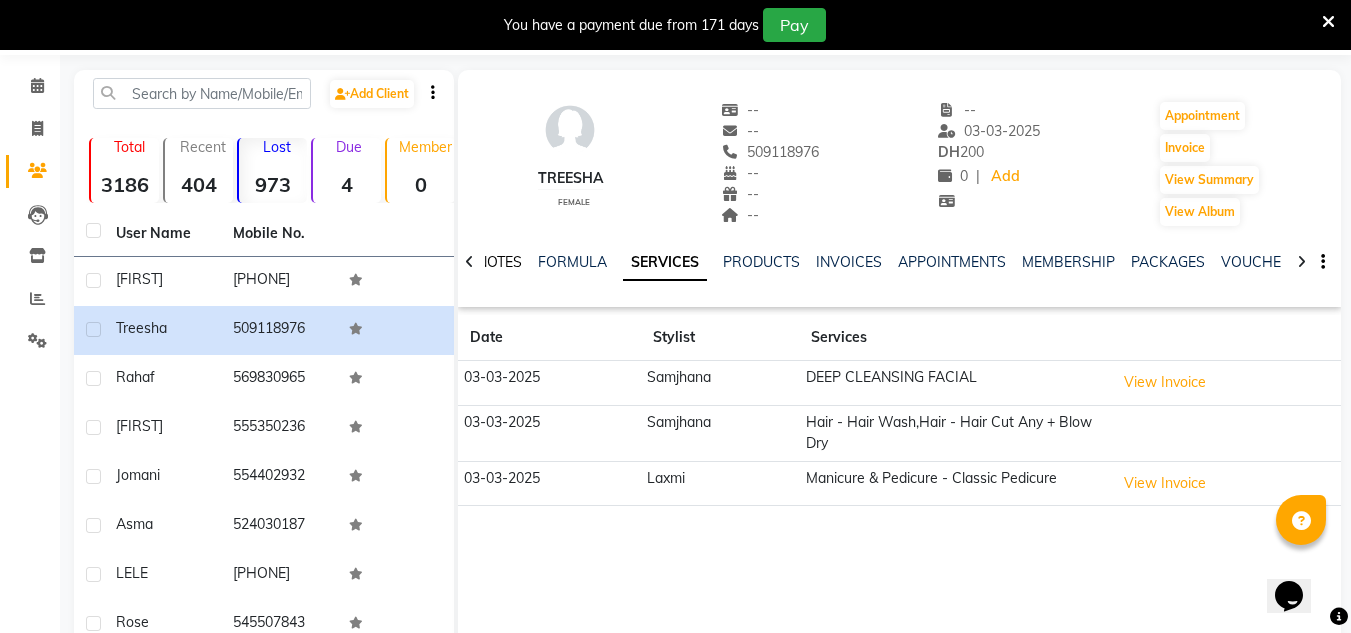 click on "NOTES" 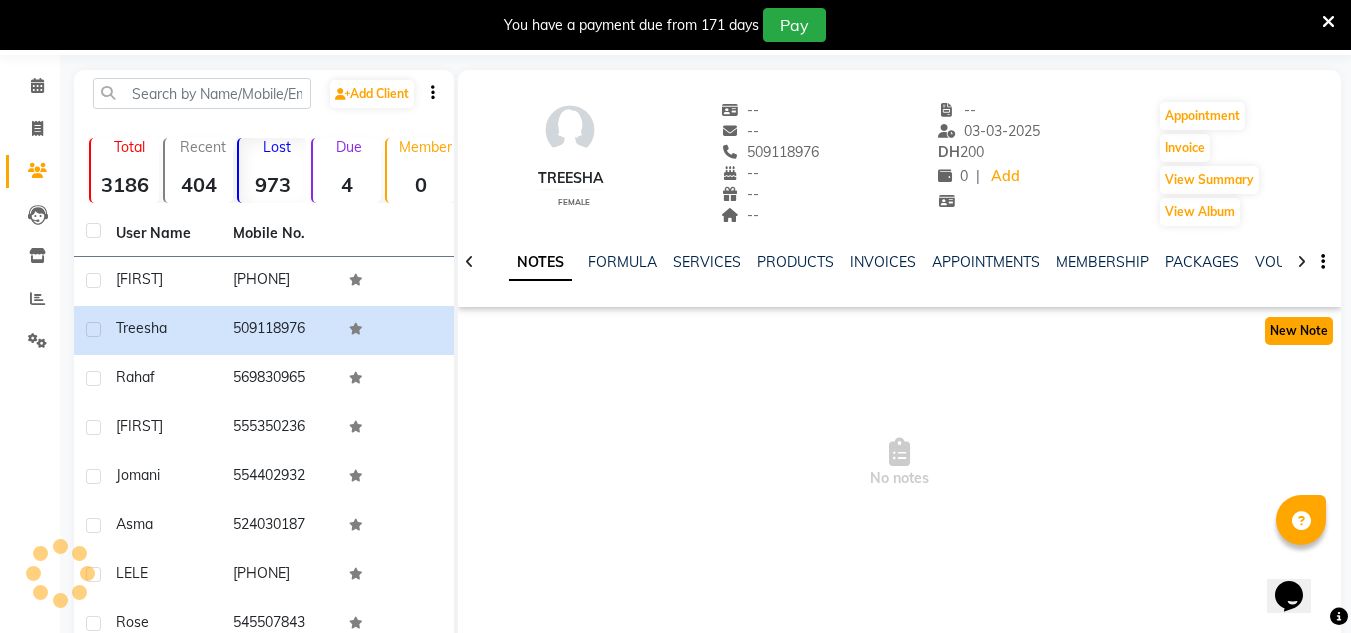 click on "New Note" 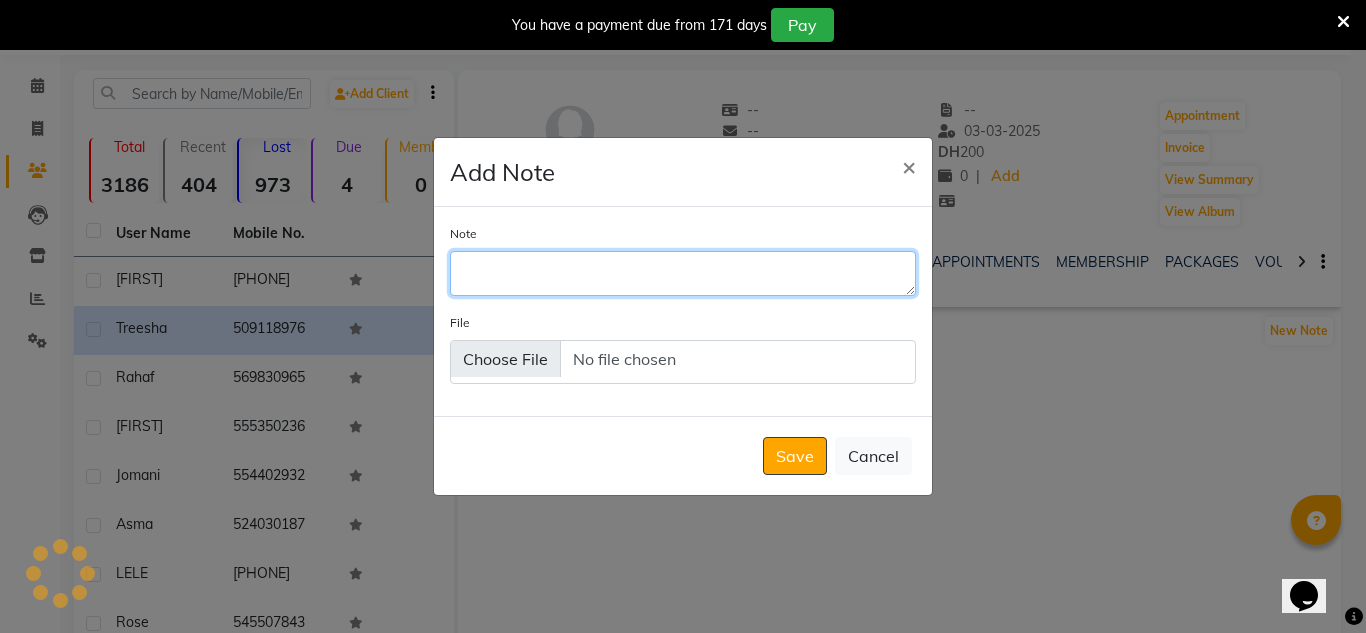 click on "Note" at bounding box center [683, 273] 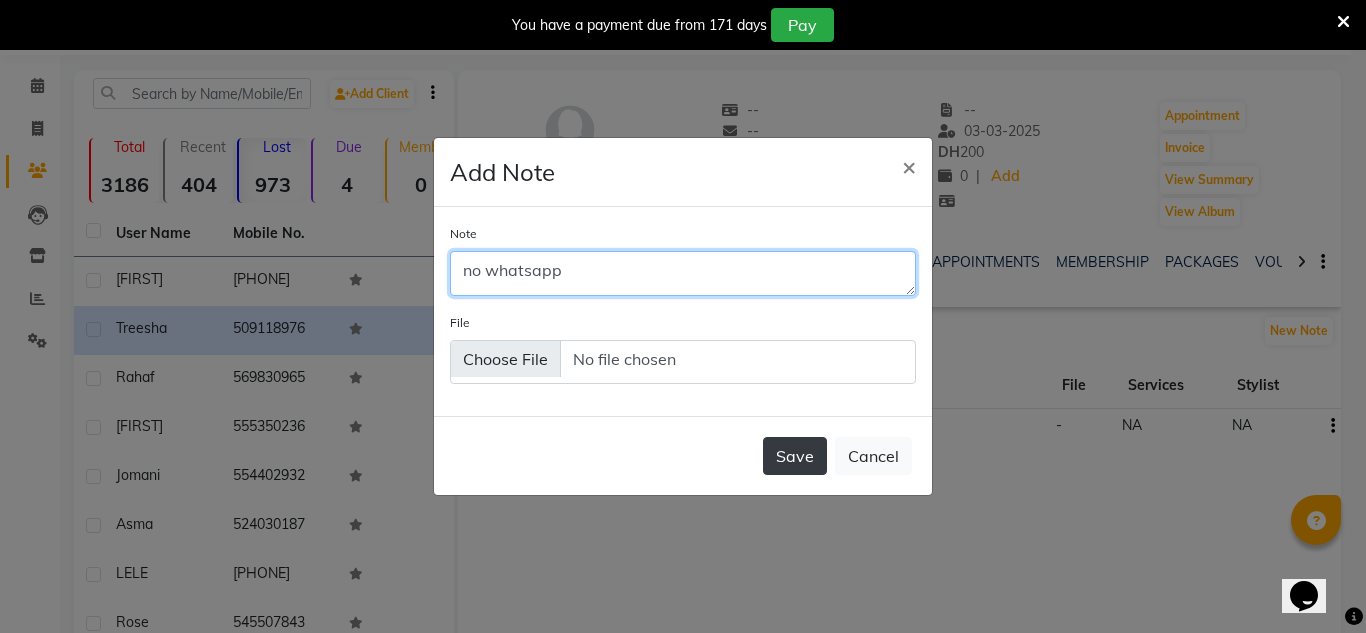 type on "no whatsapp" 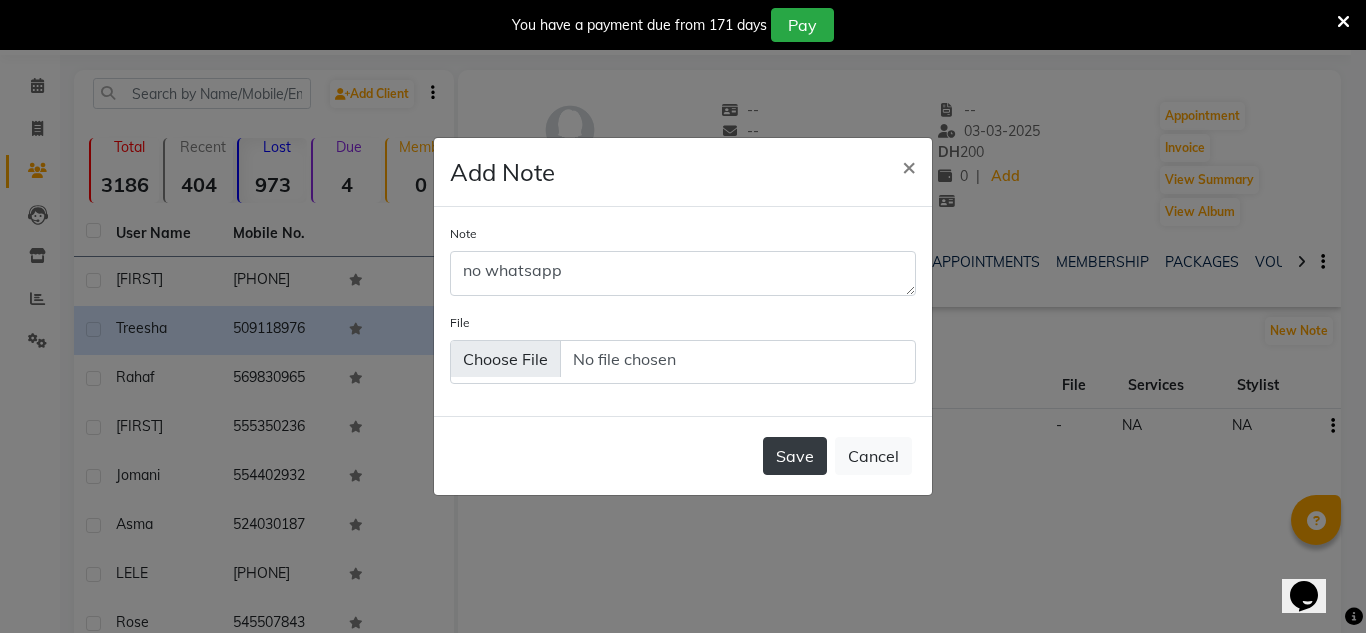 click on "Save" 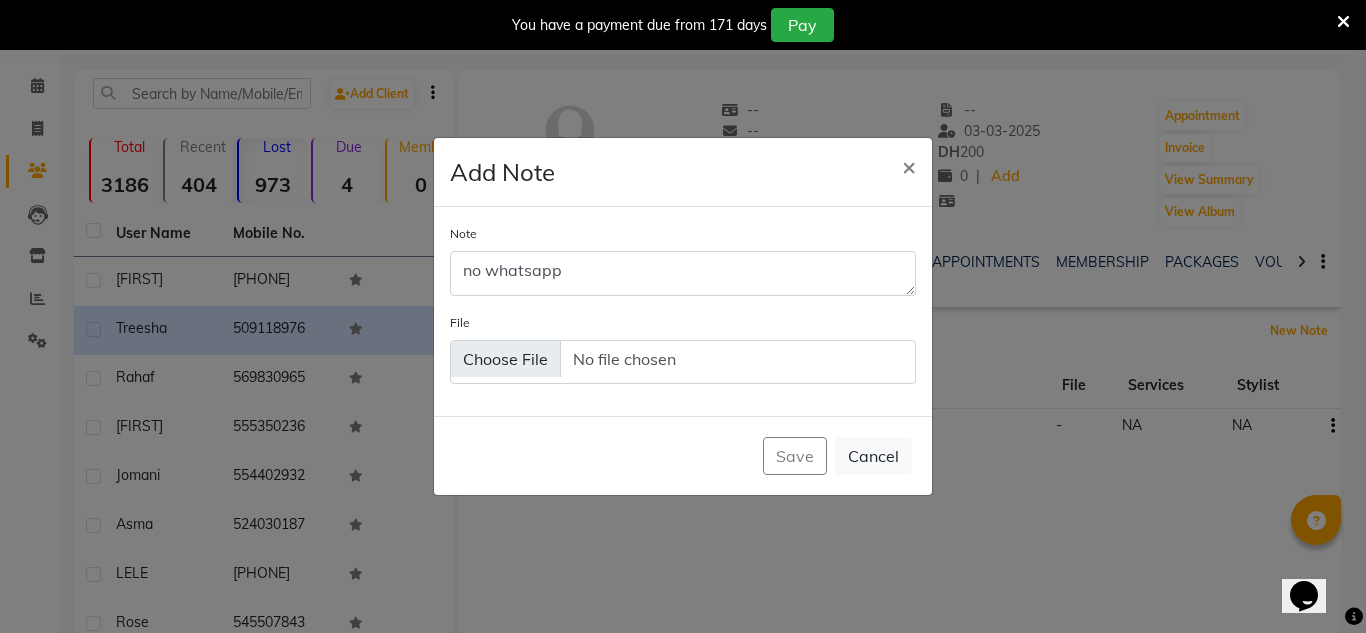 type 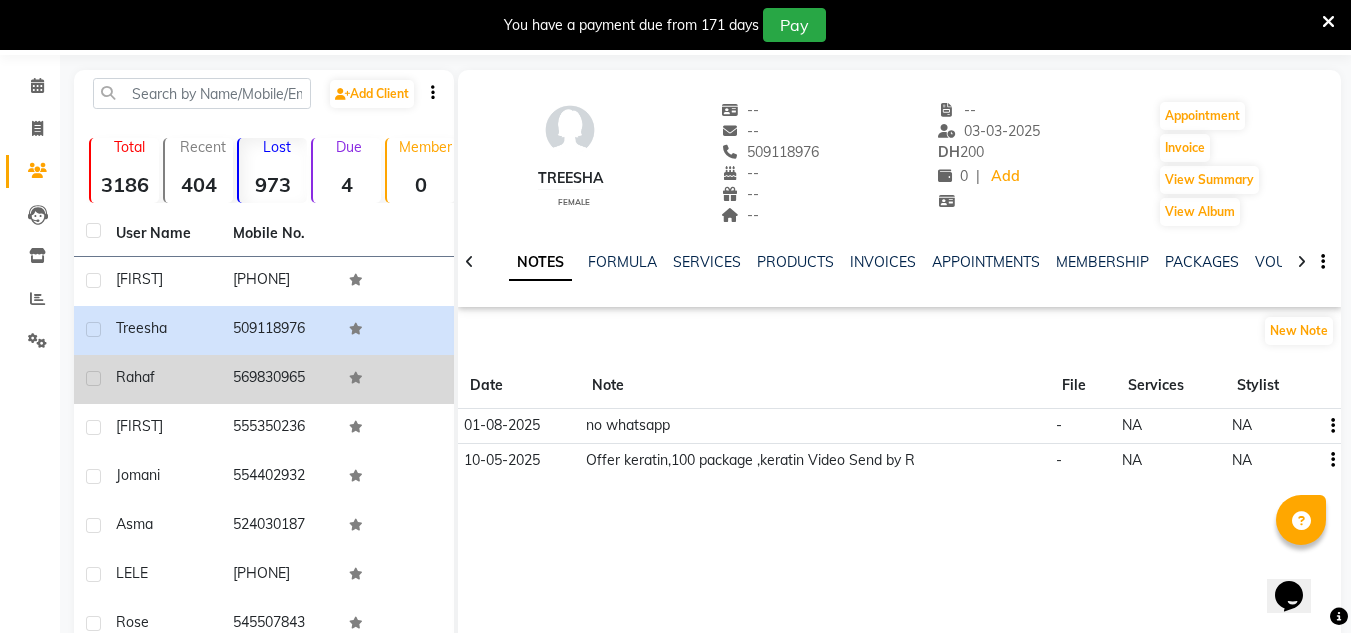 click on "rahaf" 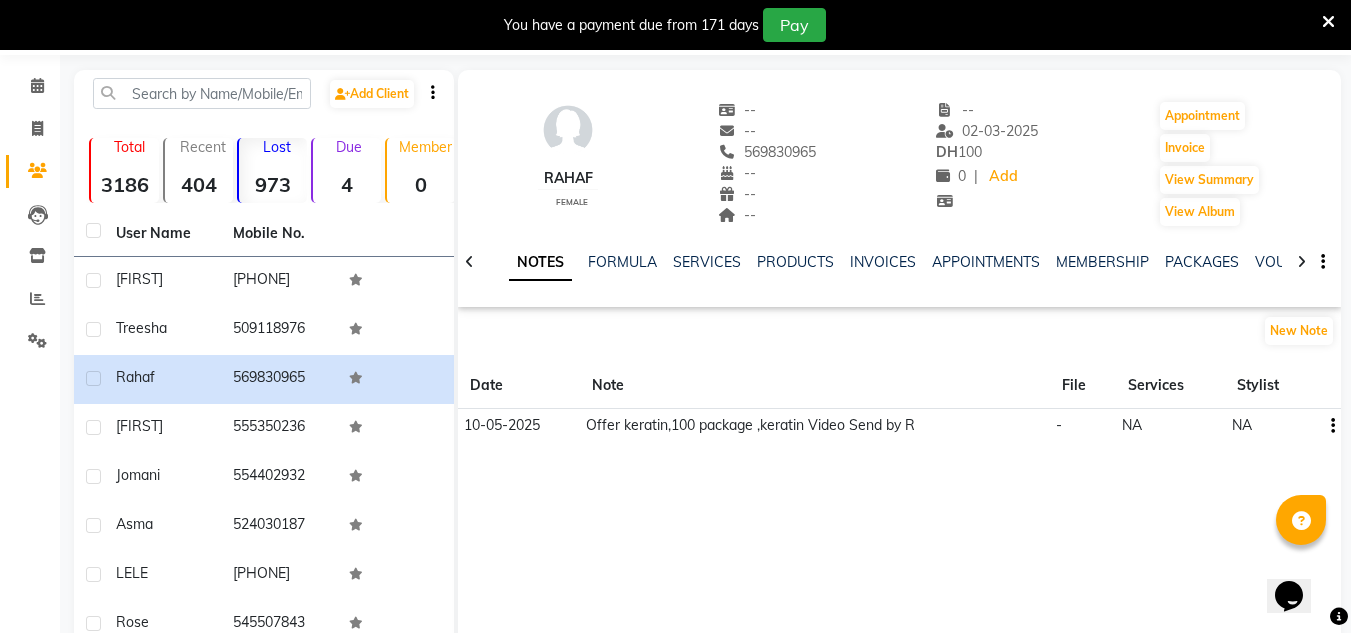 drag, startPoint x: 819, startPoint y: 153, endPoint x: 743, endPoint y: 155, distance: 76.02631 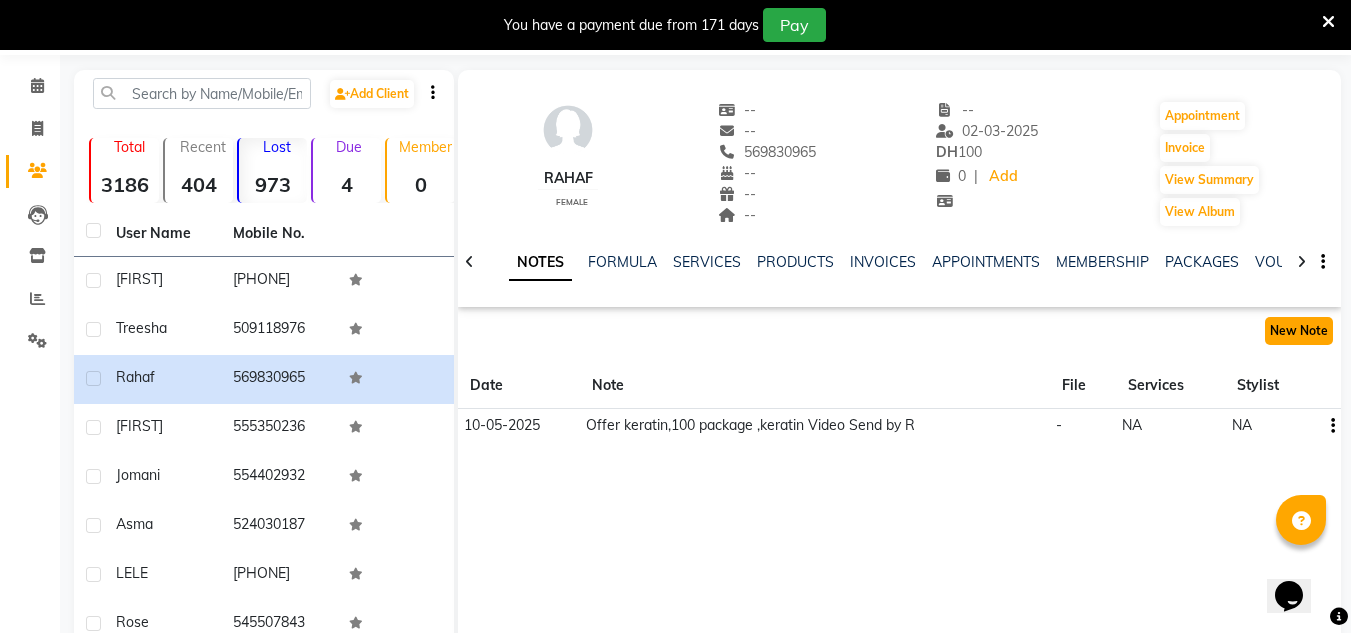 click on "New Note" 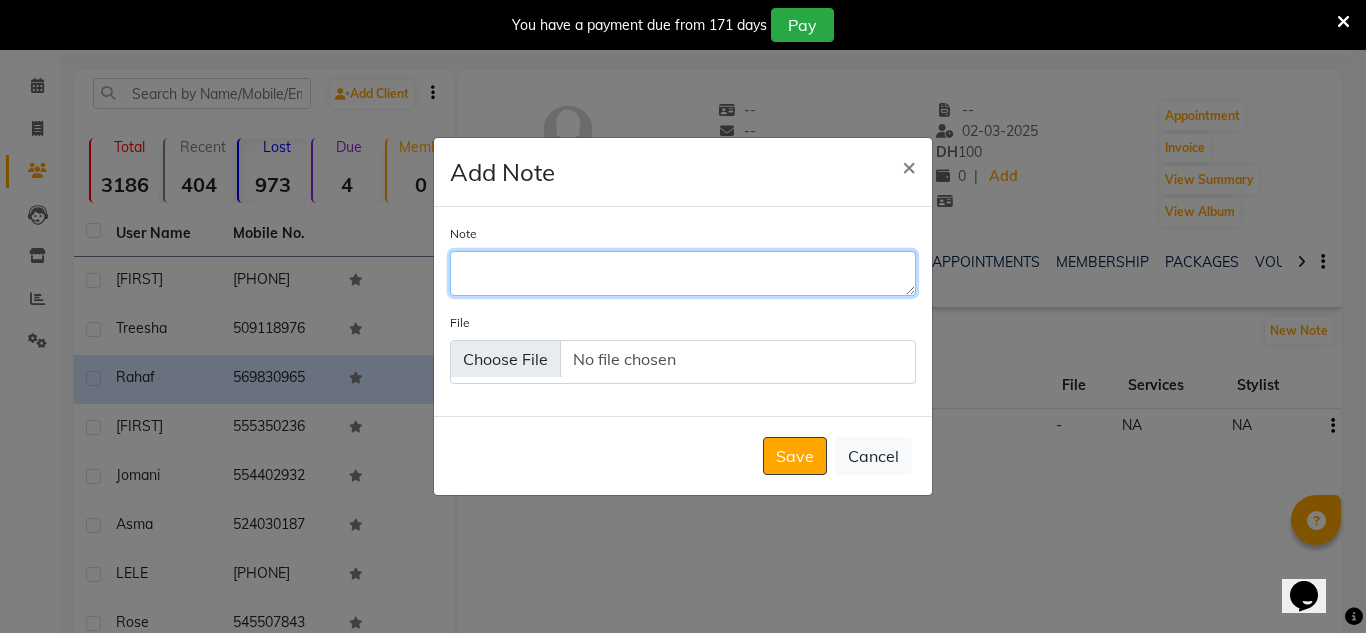 click on "Note" at bounding box center (683, 273) 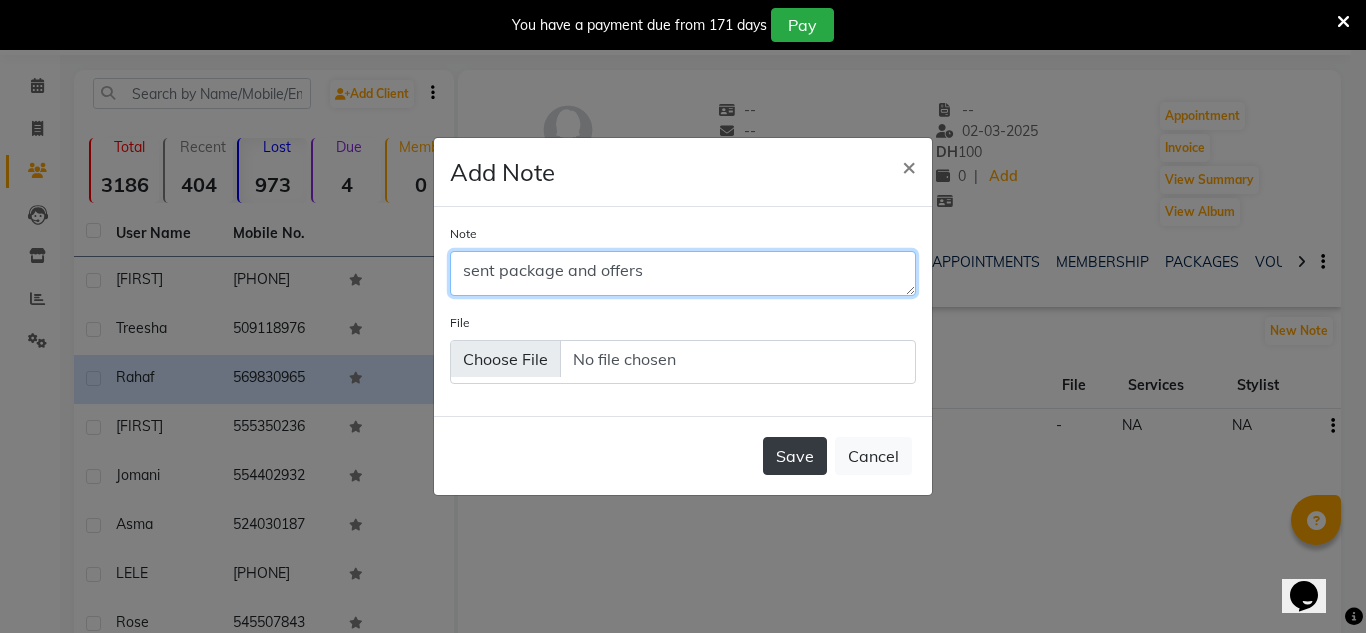 type on "sent package and offers" 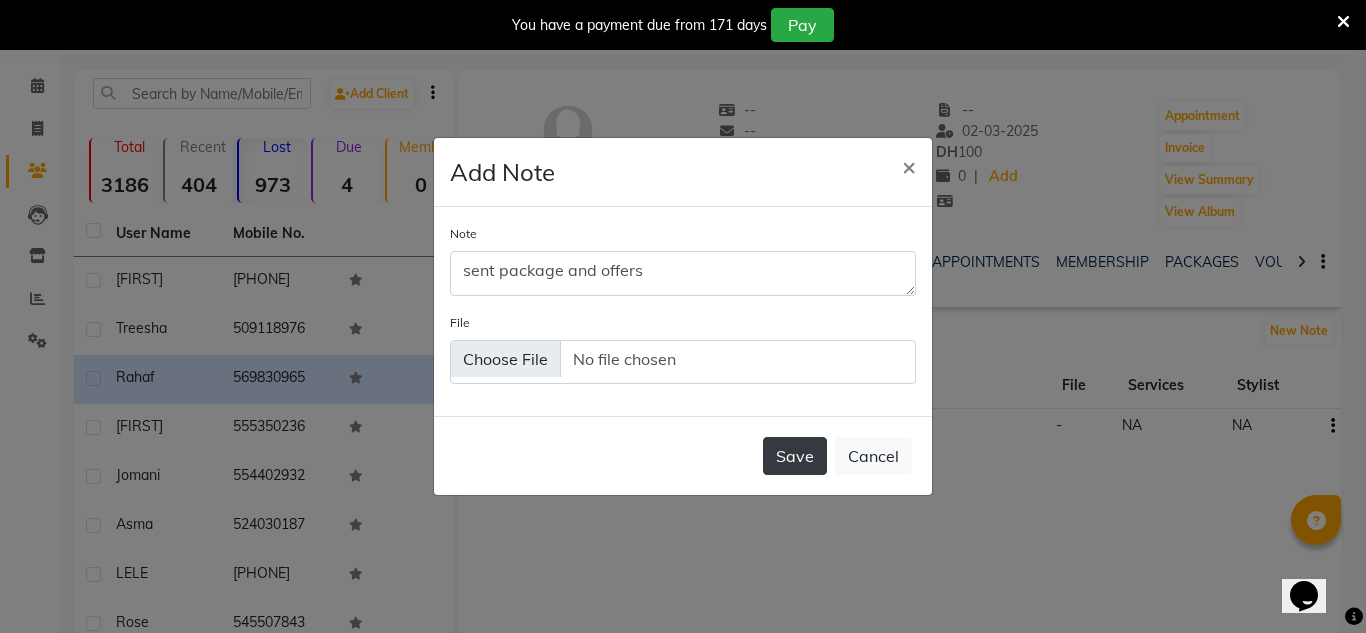 click on "Save" 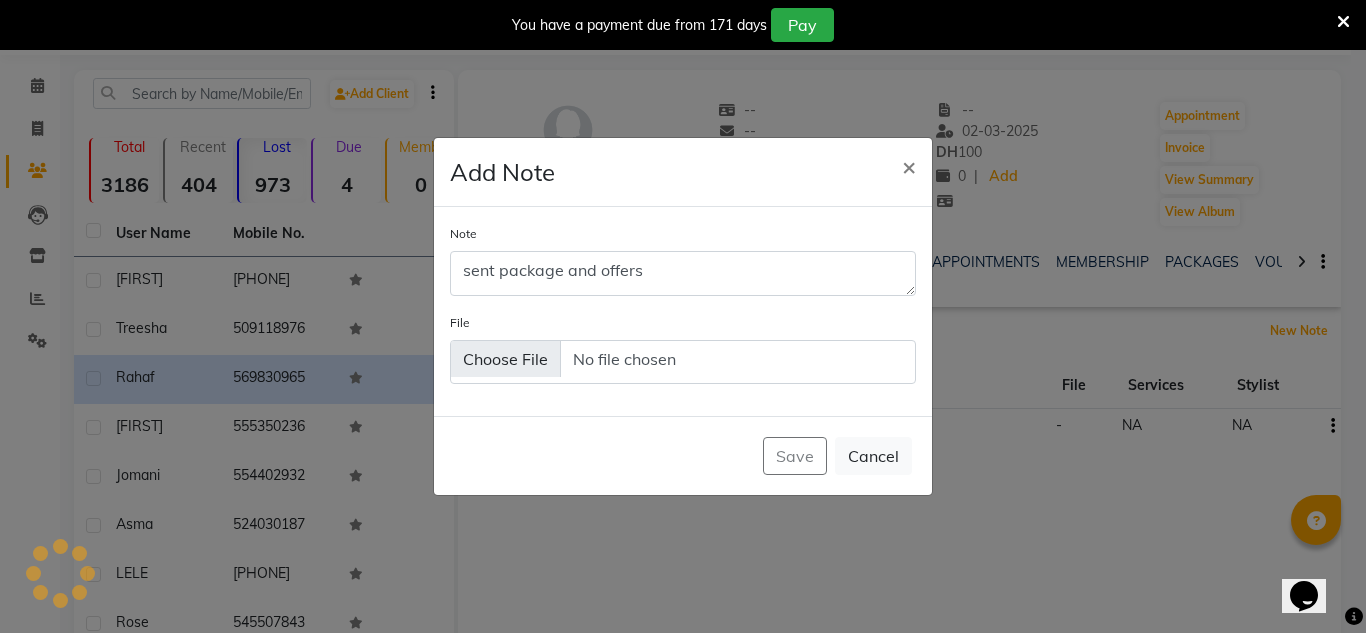 type 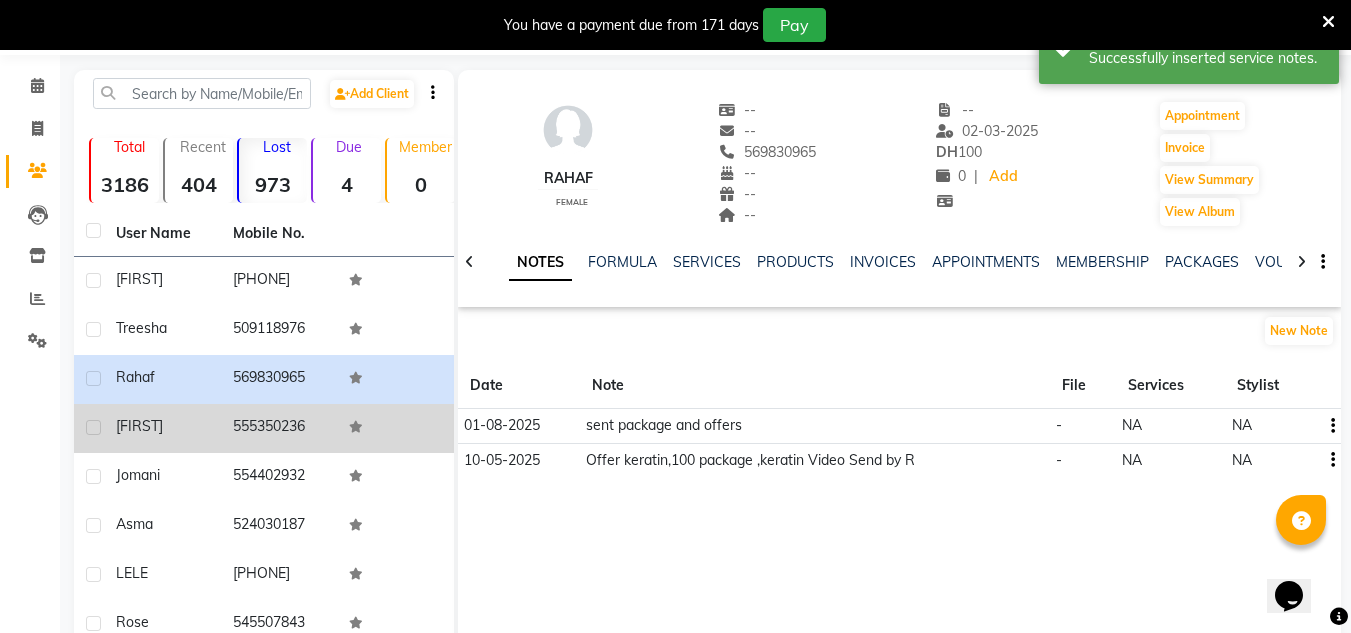 click on "555350236" 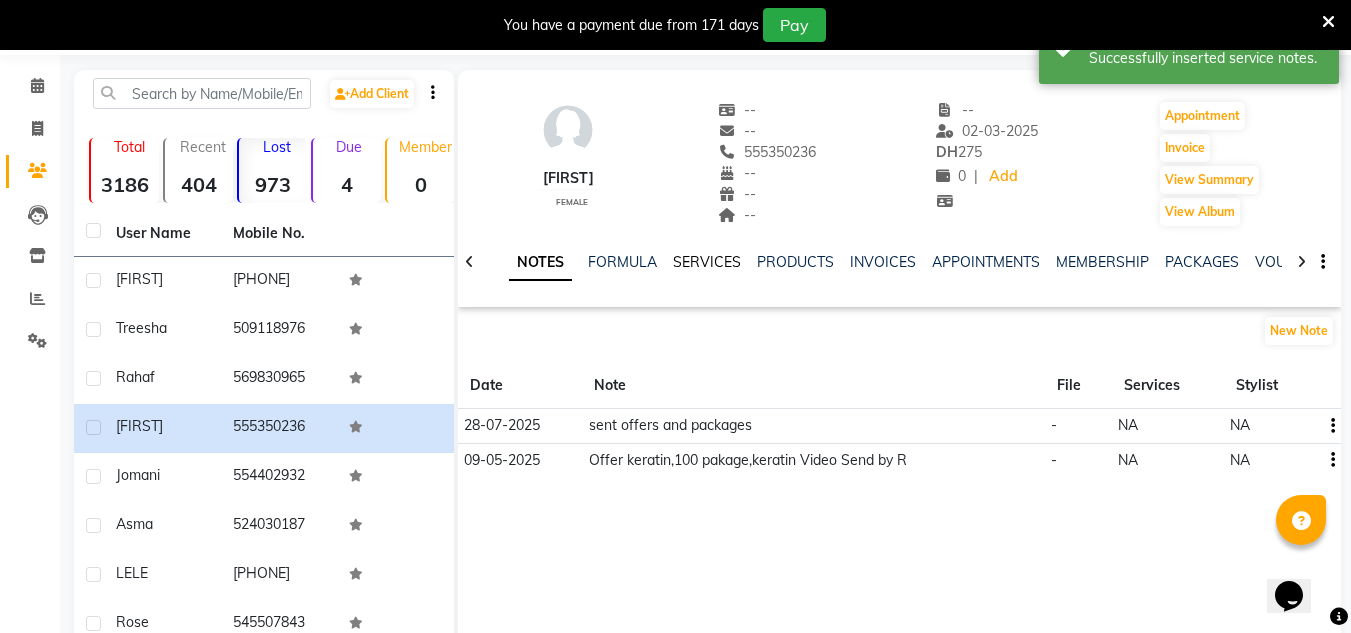 click on "SERVICES" 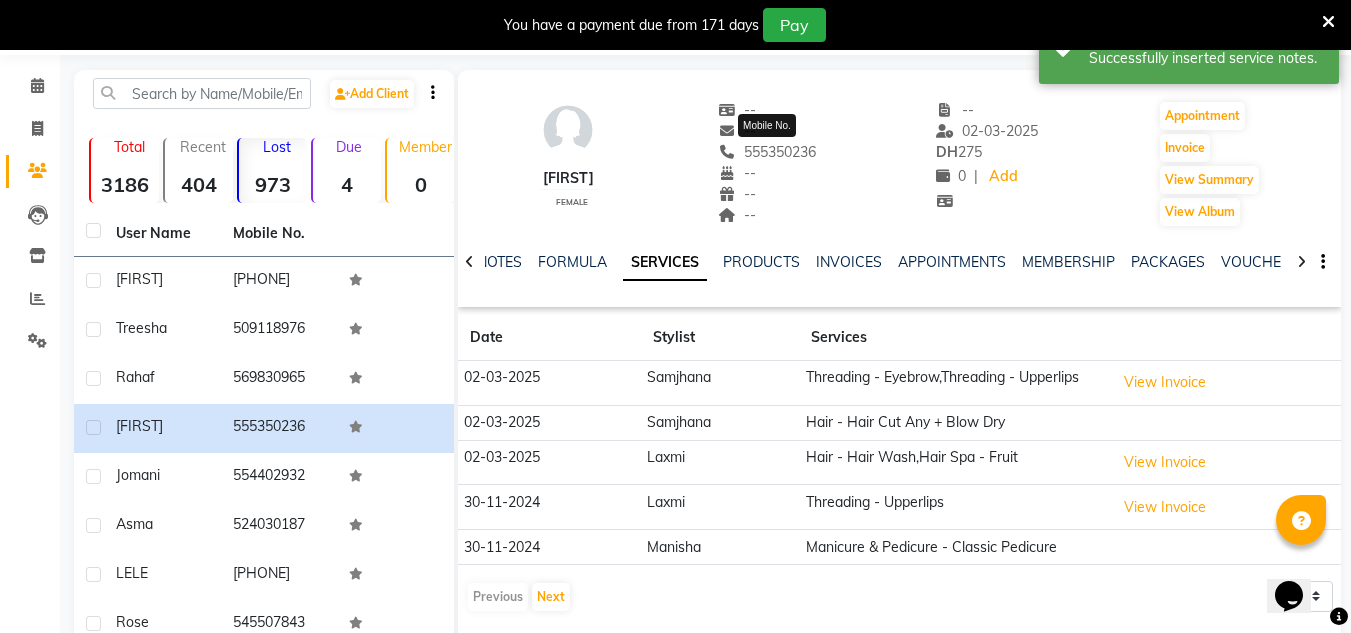 drag, startPoint x: 819, startPoint y: 144, endPoint x: 739, endPoint y: 156, distance: 80.895 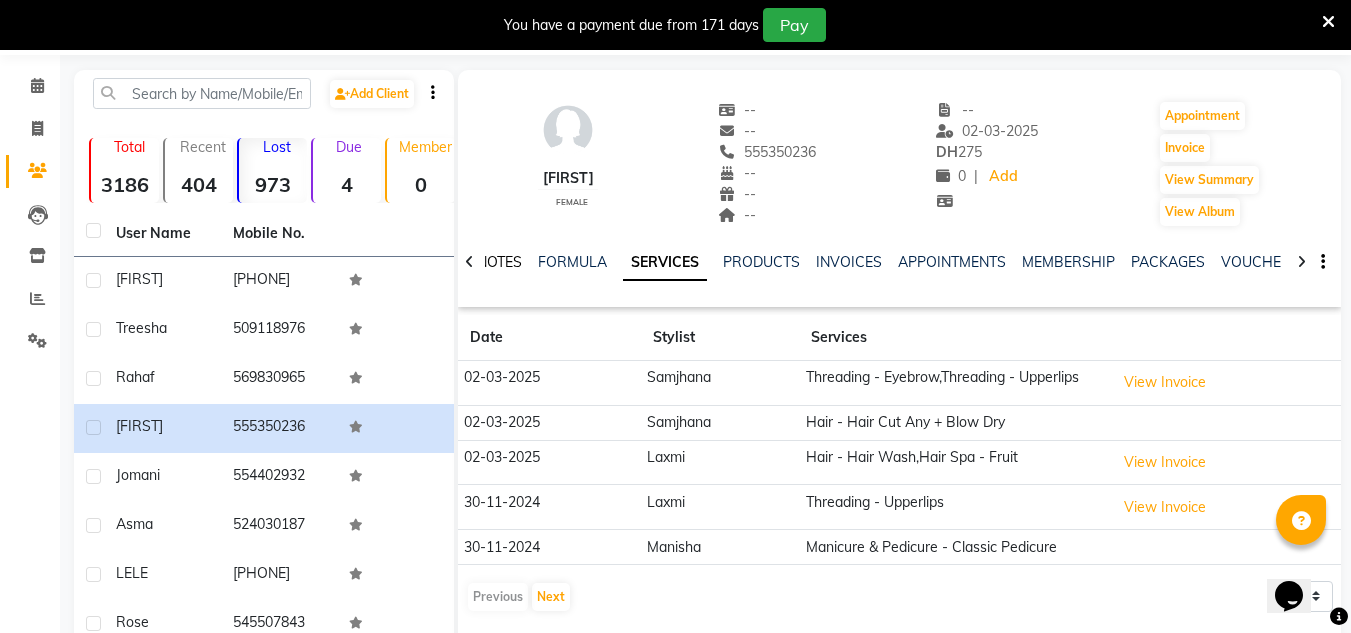 click on "NOTES" 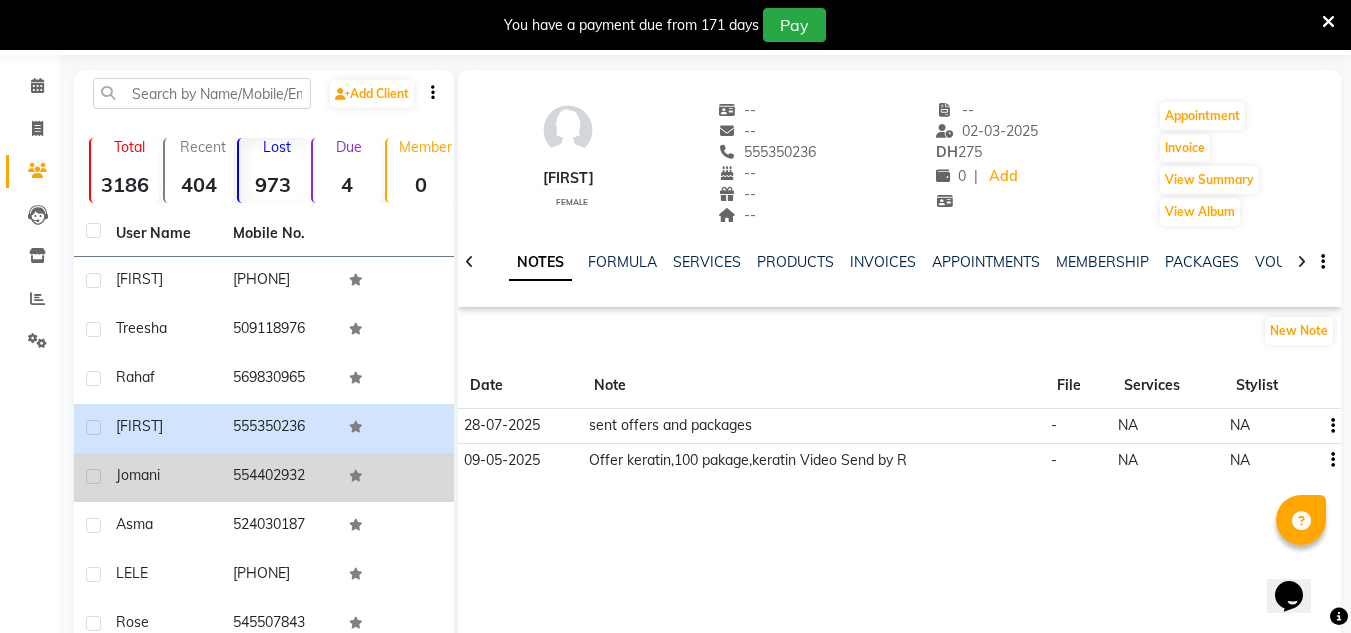 click on "Jomani" 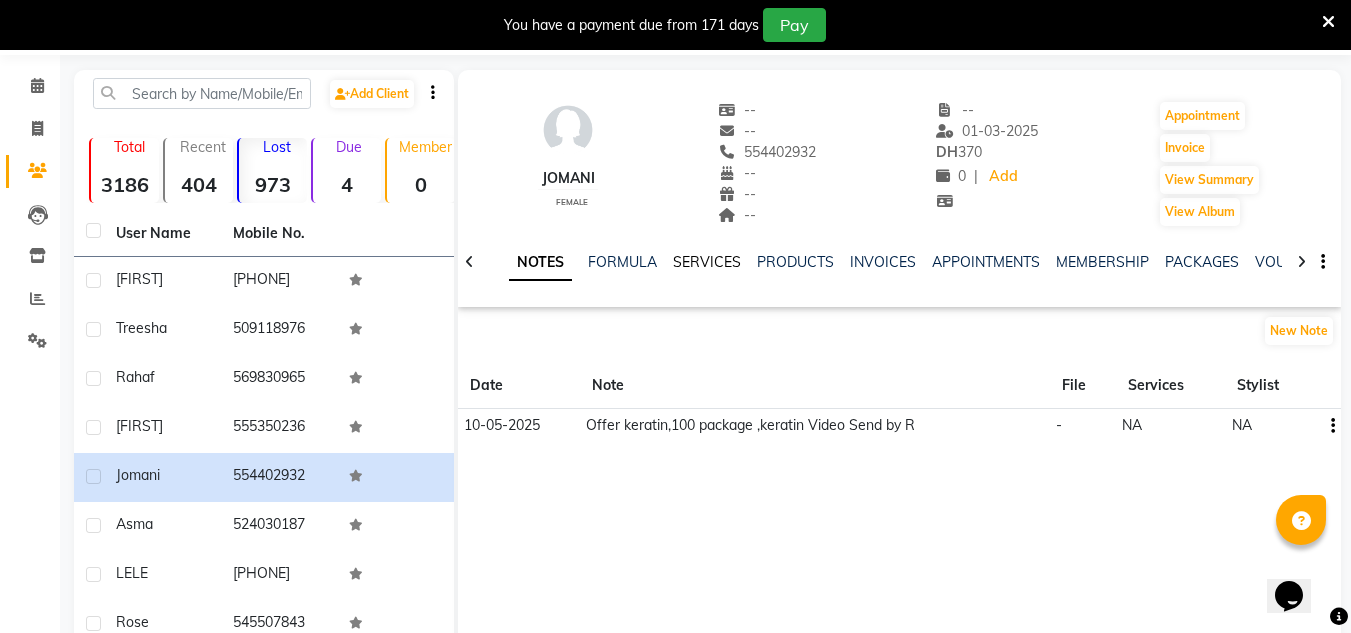 click on "SERVICES" 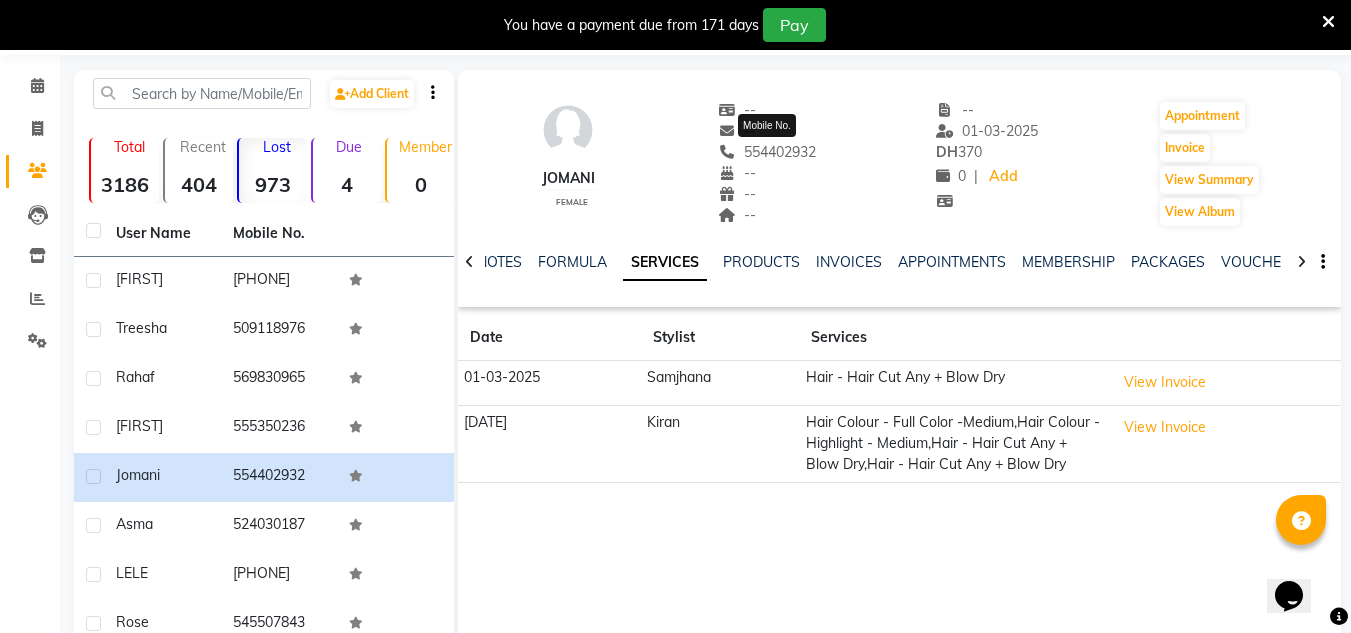 drag, startPoint x: 817, startPoint y: 149, endPoint x: 726, endPoint y: 149, distance: 91 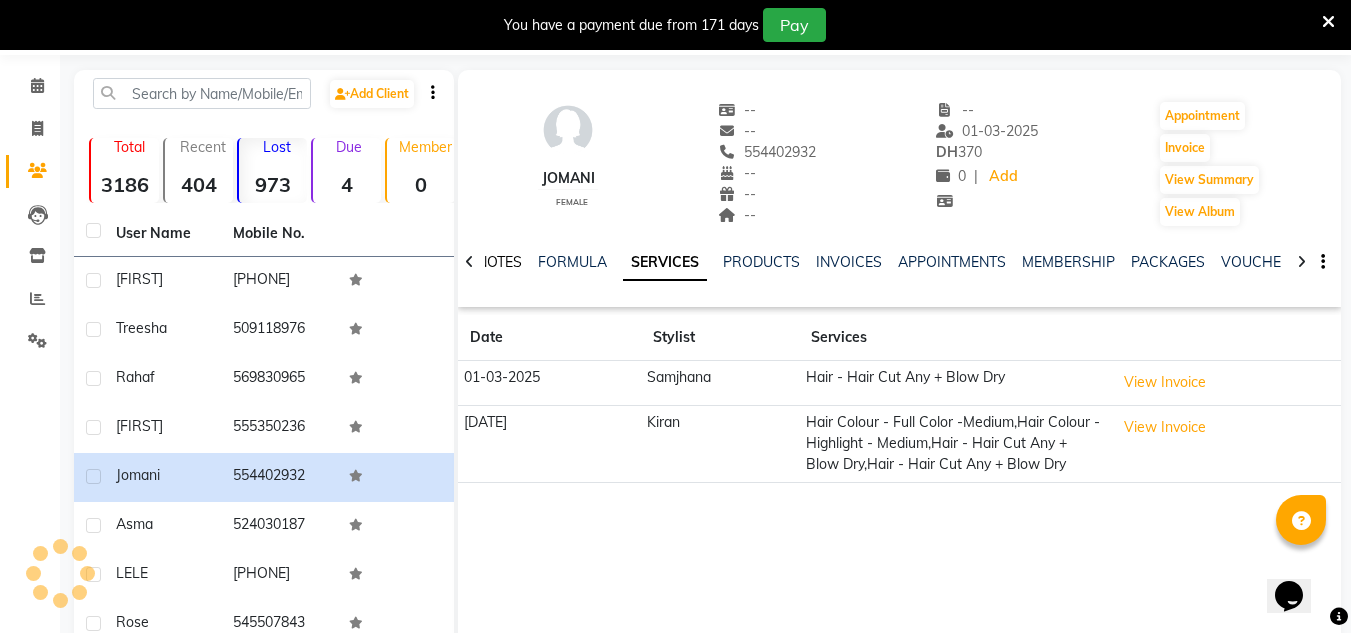 click on "NOTES" 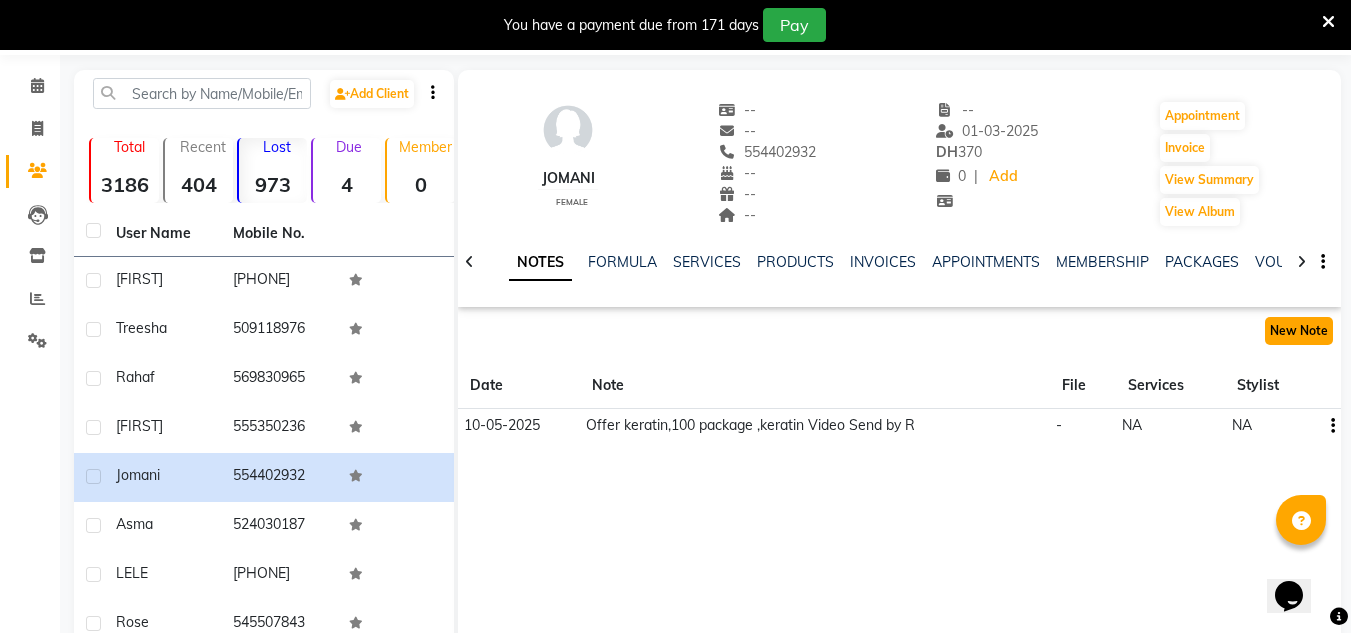 click on "New Note" 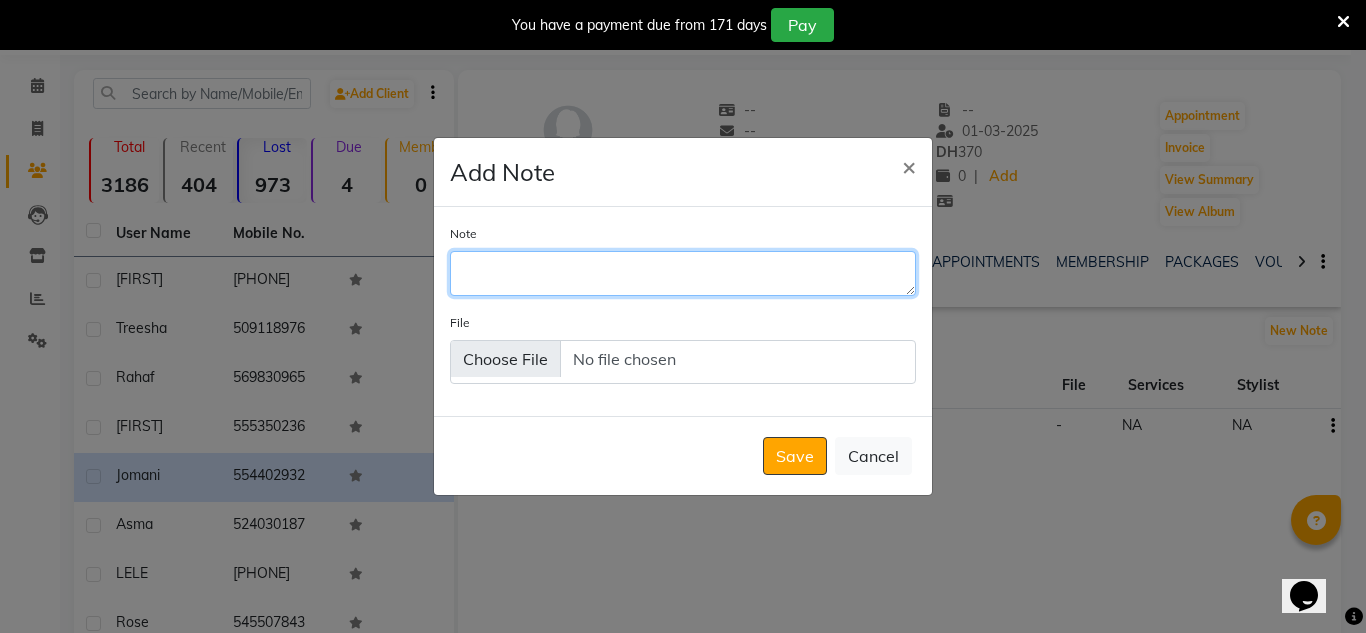 click on "Note" at bounding box center [683, 273] 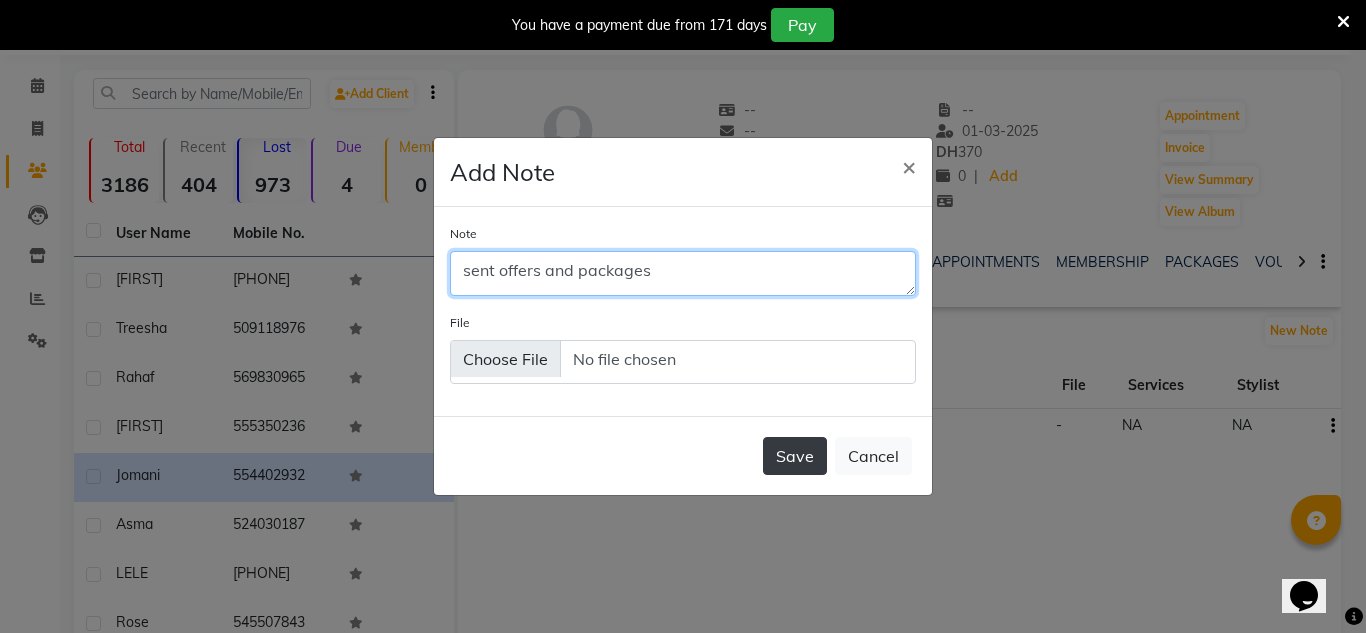 type on "sent offers and packages" 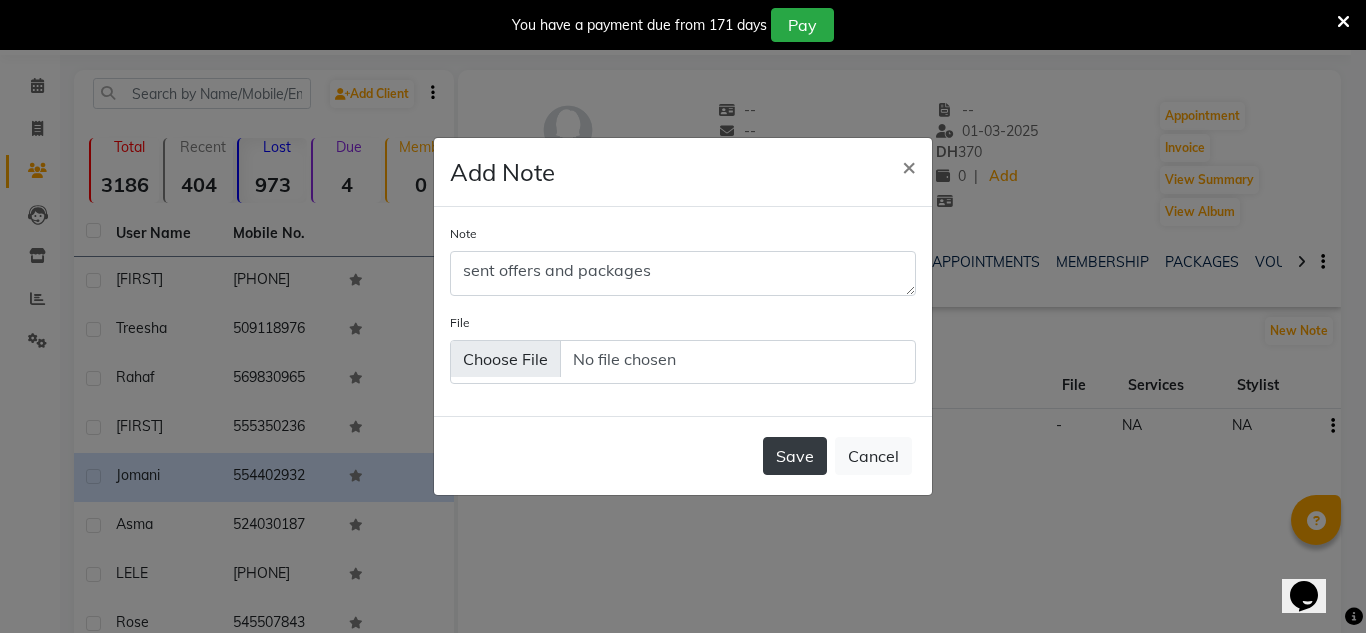 click on "Save" 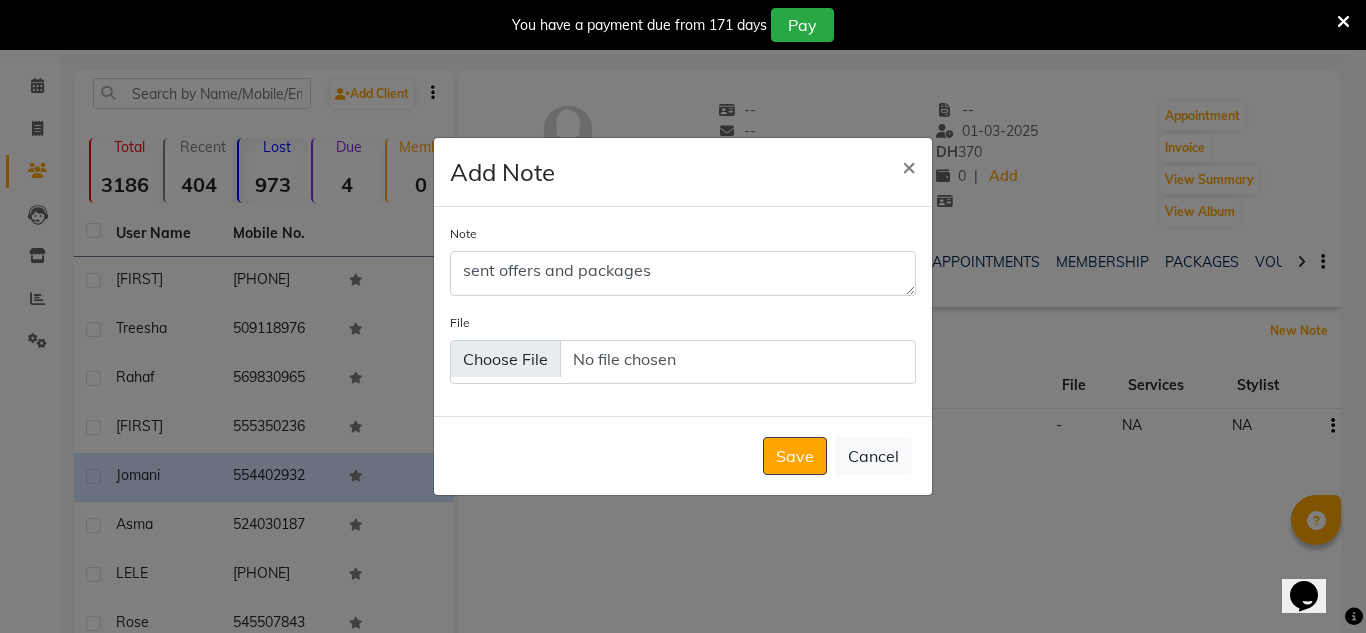 type 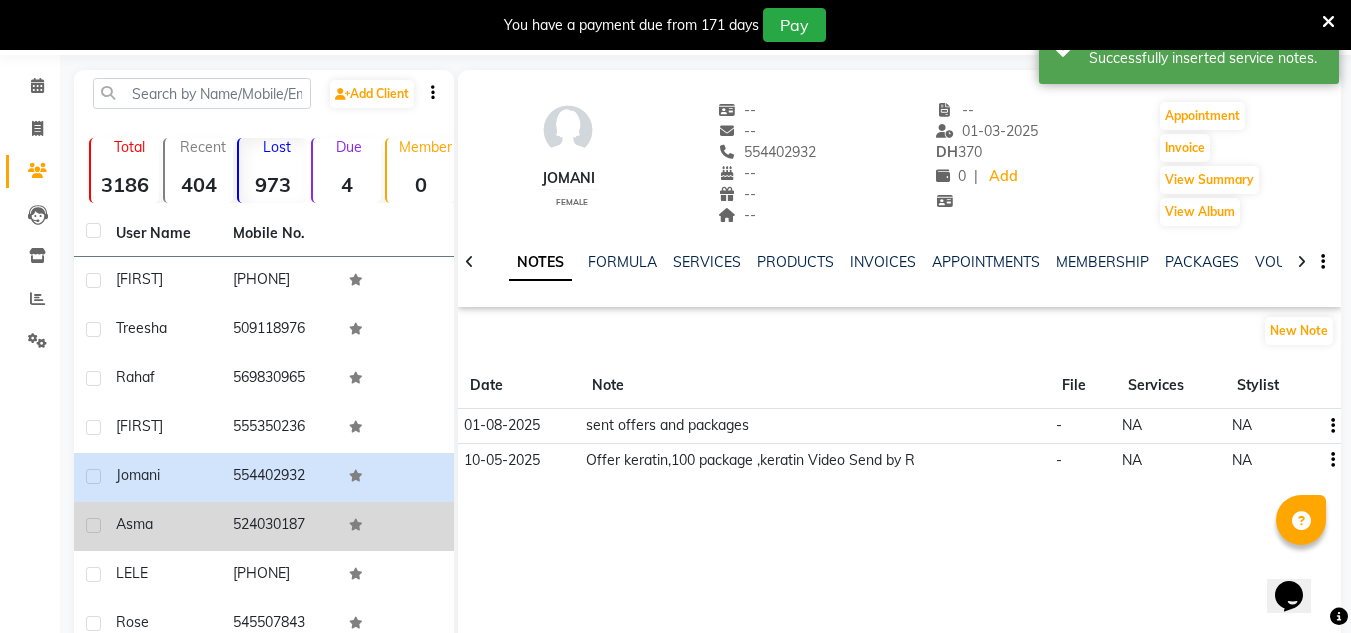 click on "Asma" 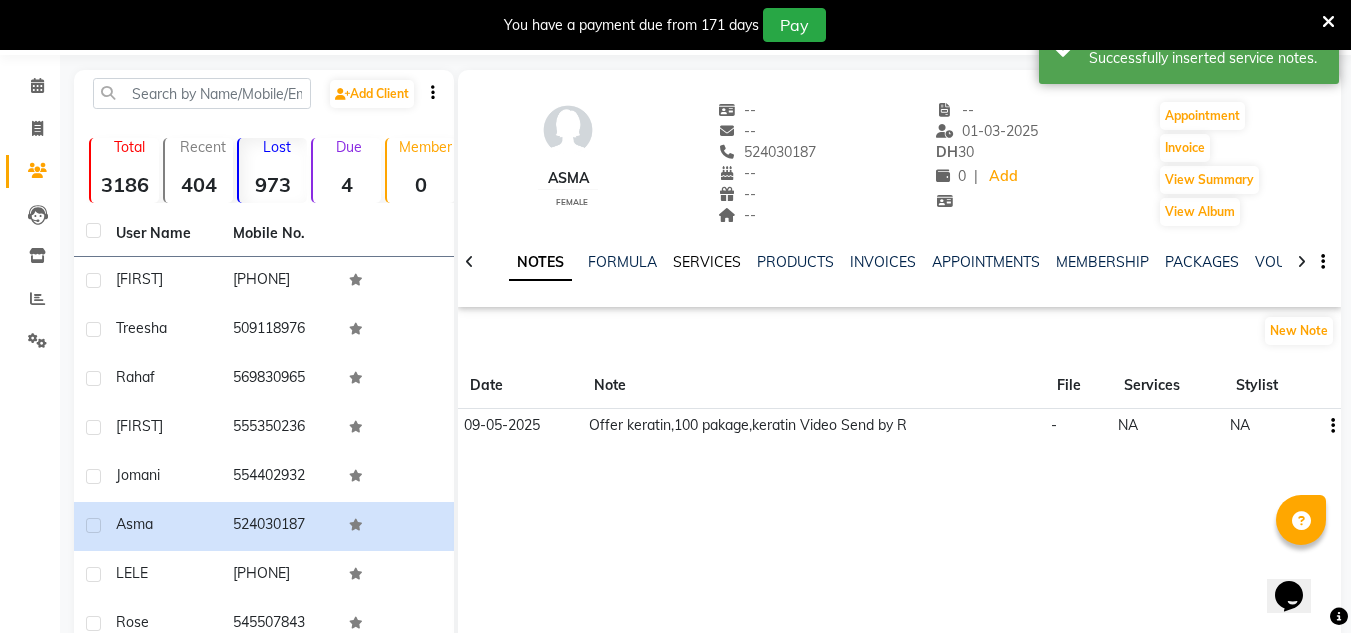 click on "SERVICES" 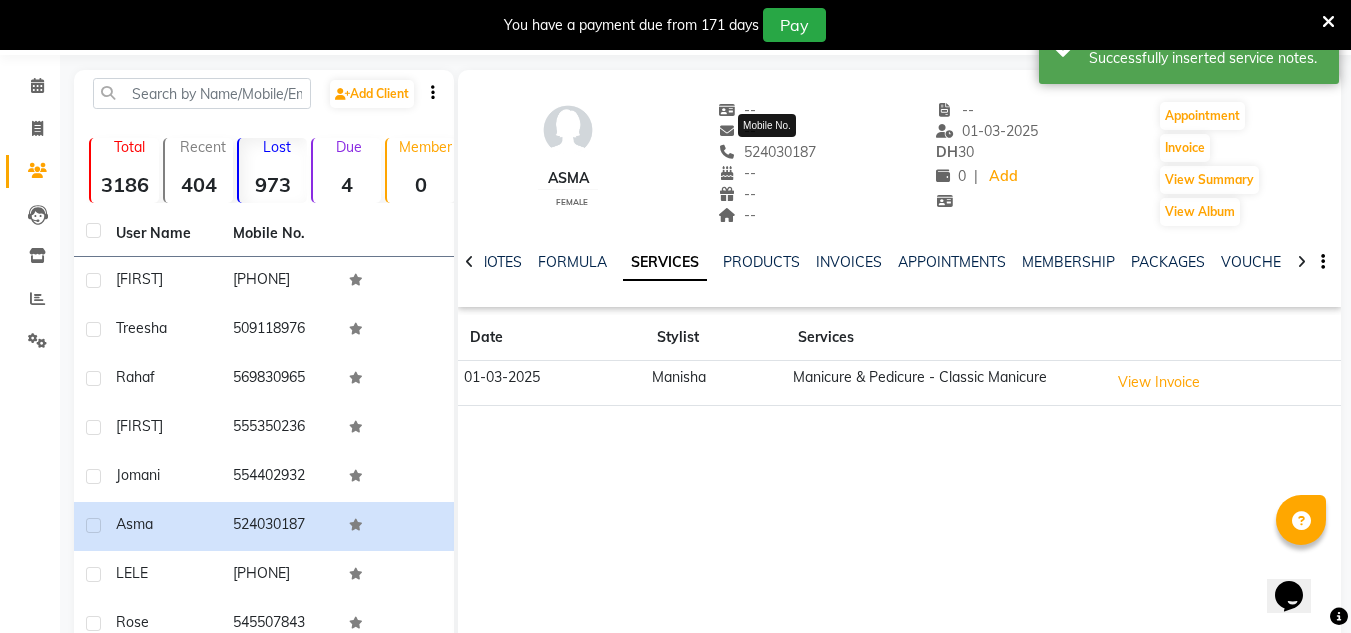 drag, startPoint x: 818, startPoint y: 146, endPoint x: 744, endPoint y: 157, distance: 74.8131 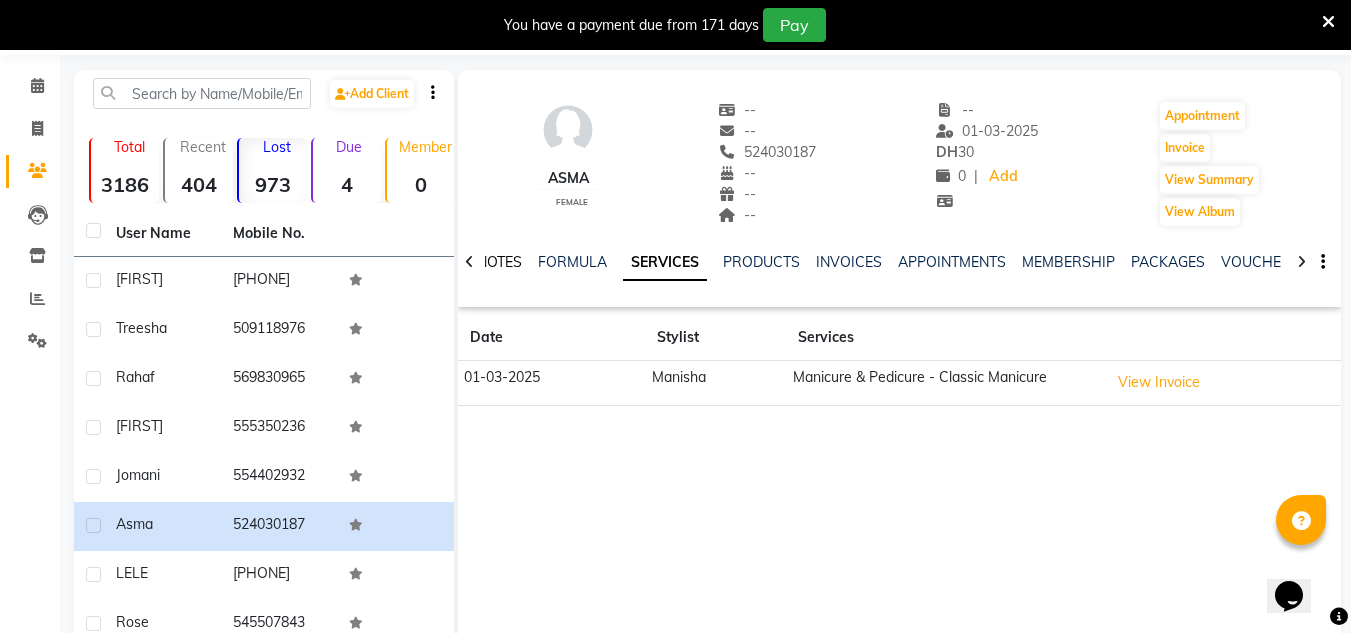 click on "NOTES" 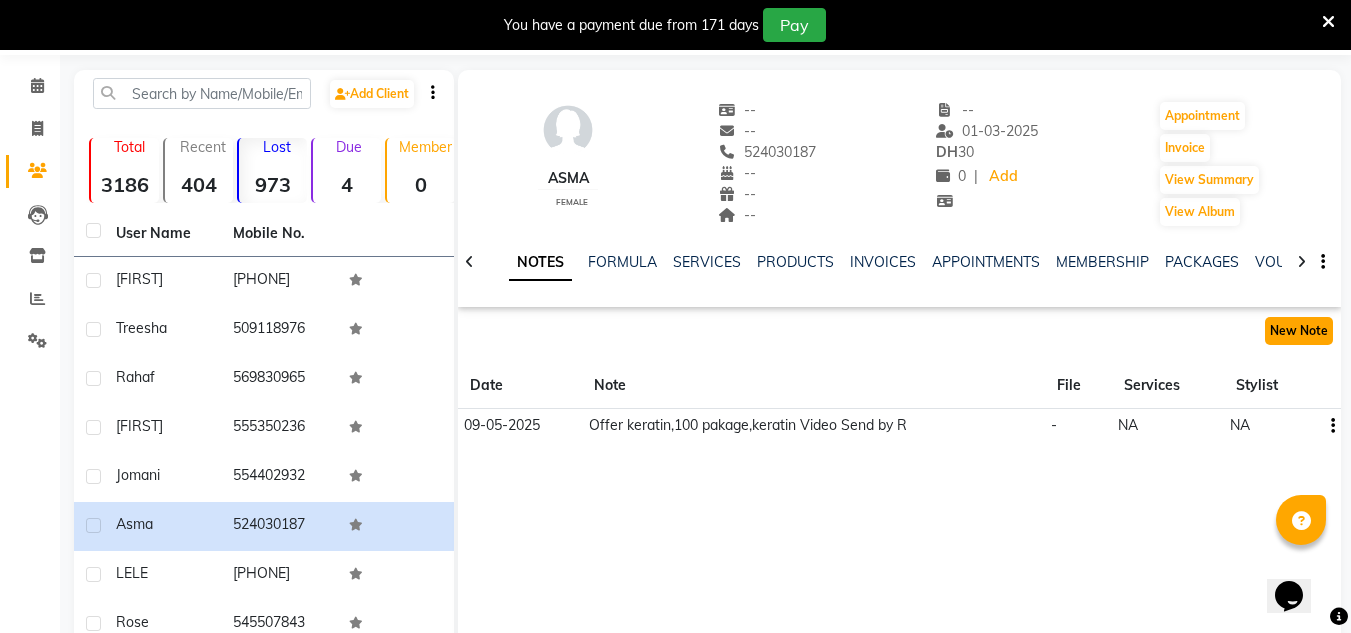 click on "New Note" 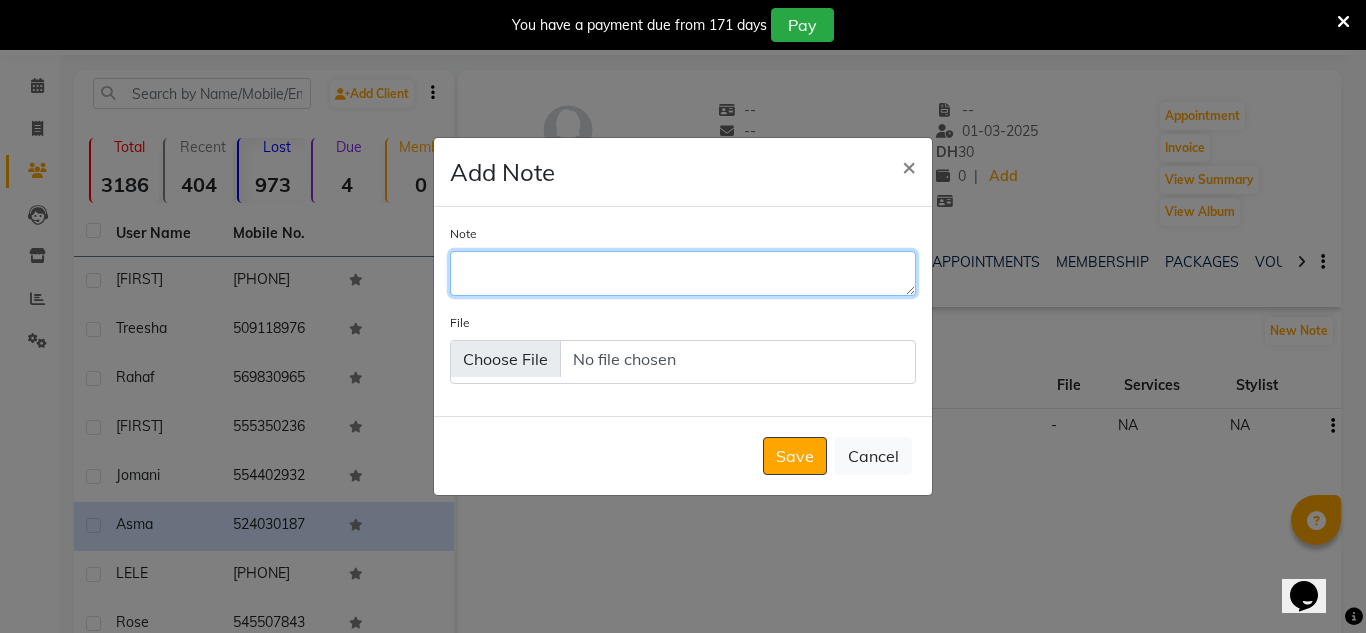 click on "Note" at bounding box center [683, 273] 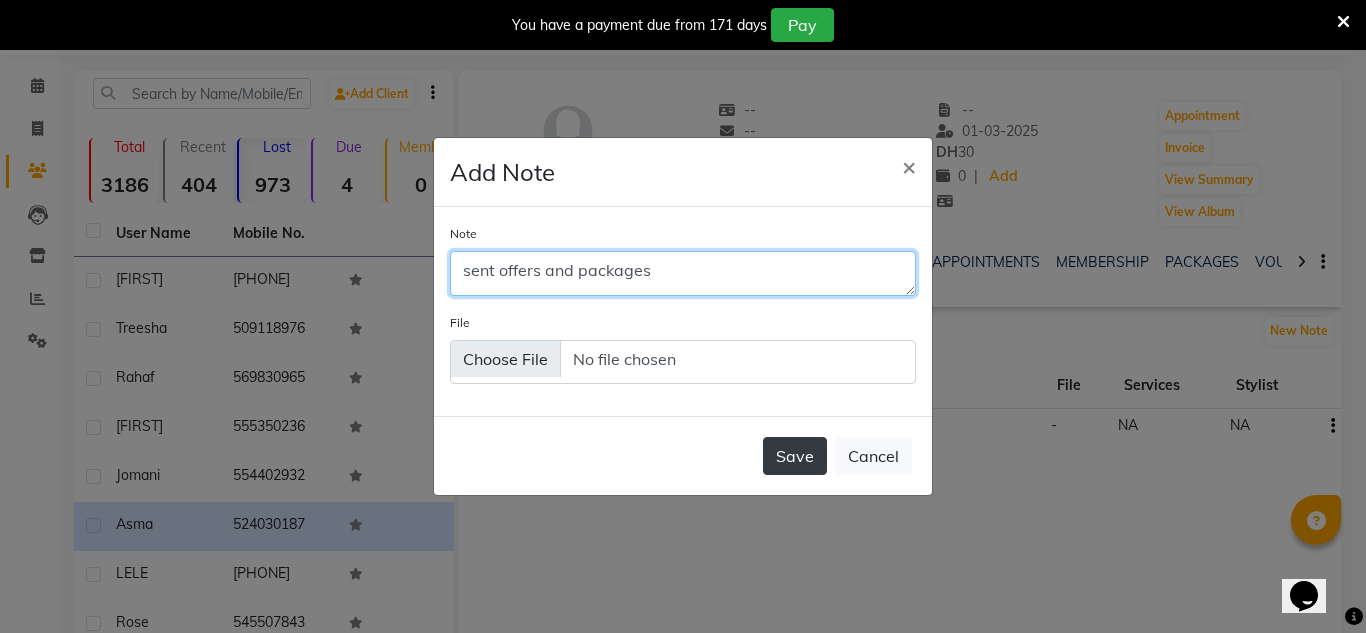 type on "sent offers and packages" 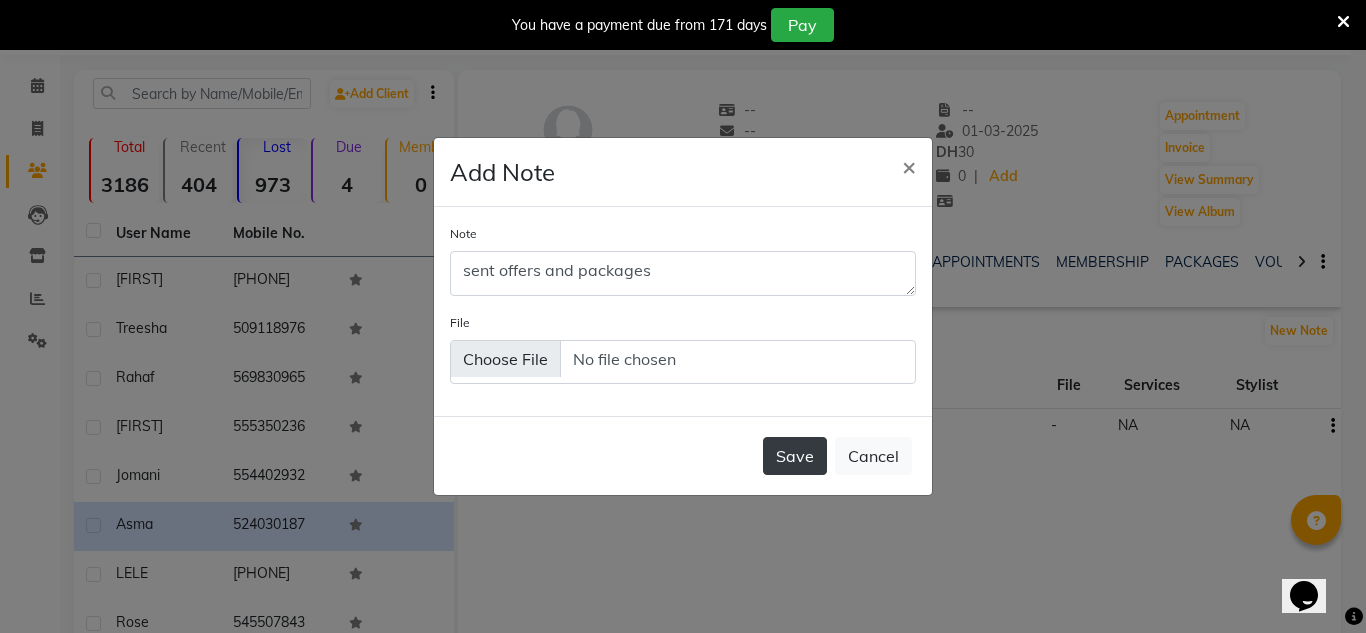 click on "Save" 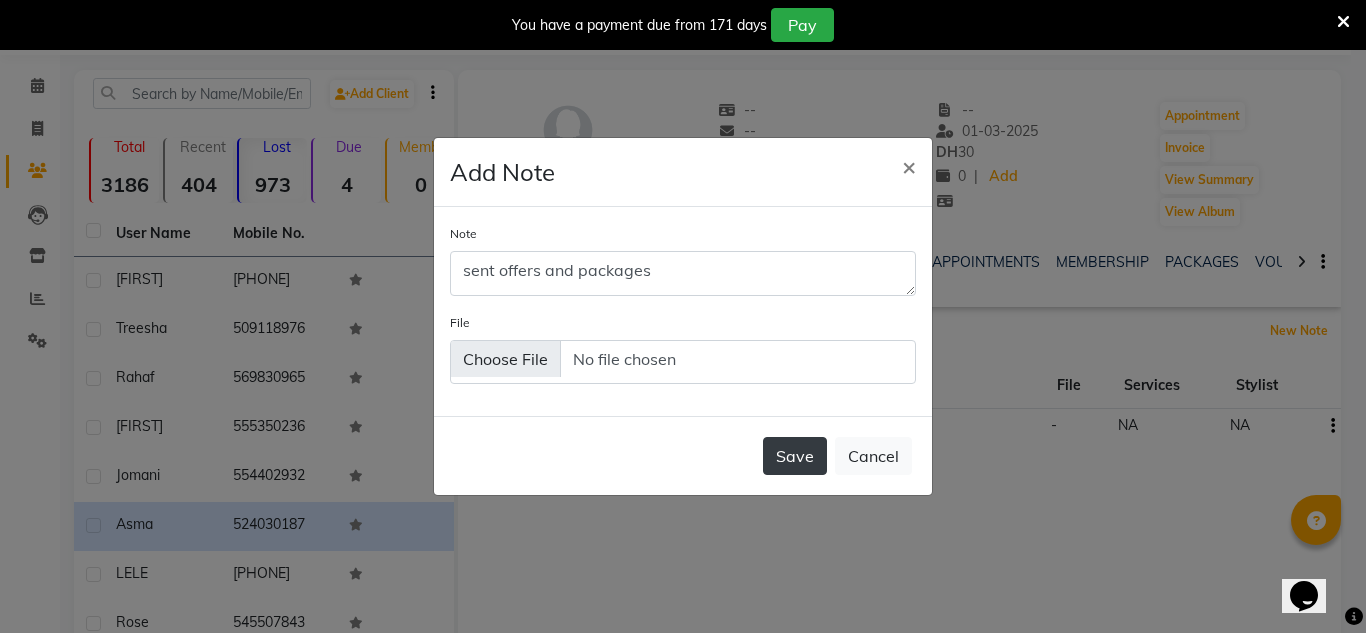 type 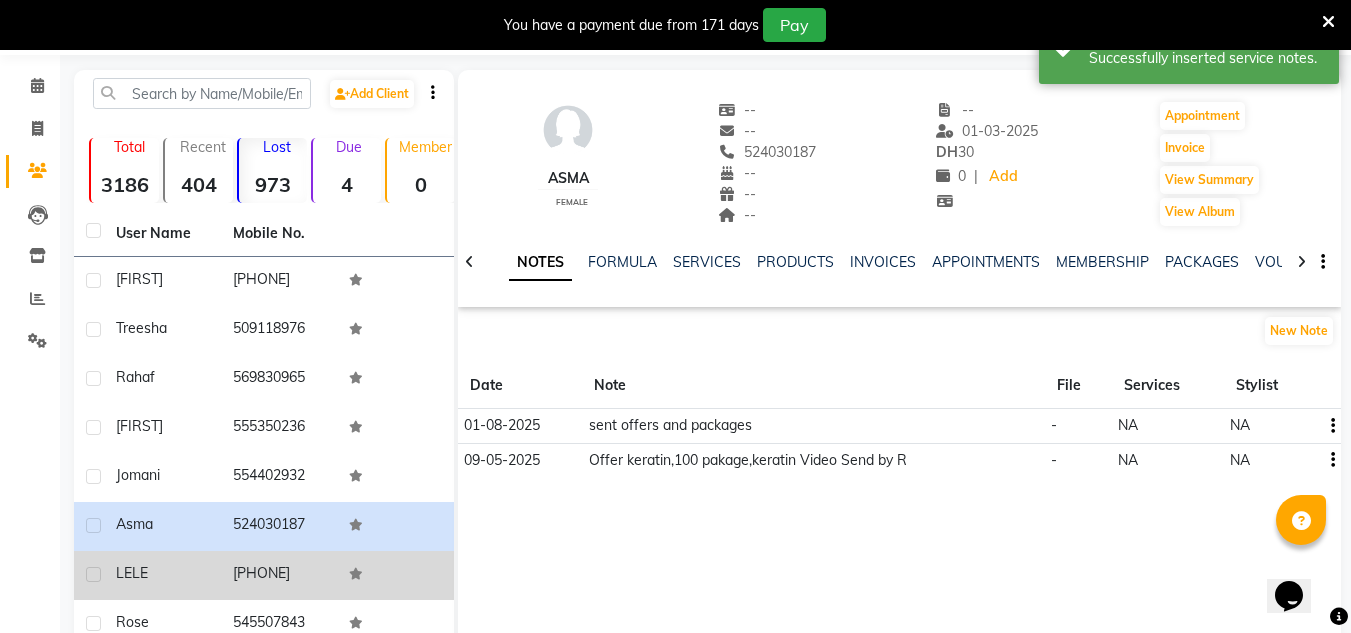click on "[PHONE]" 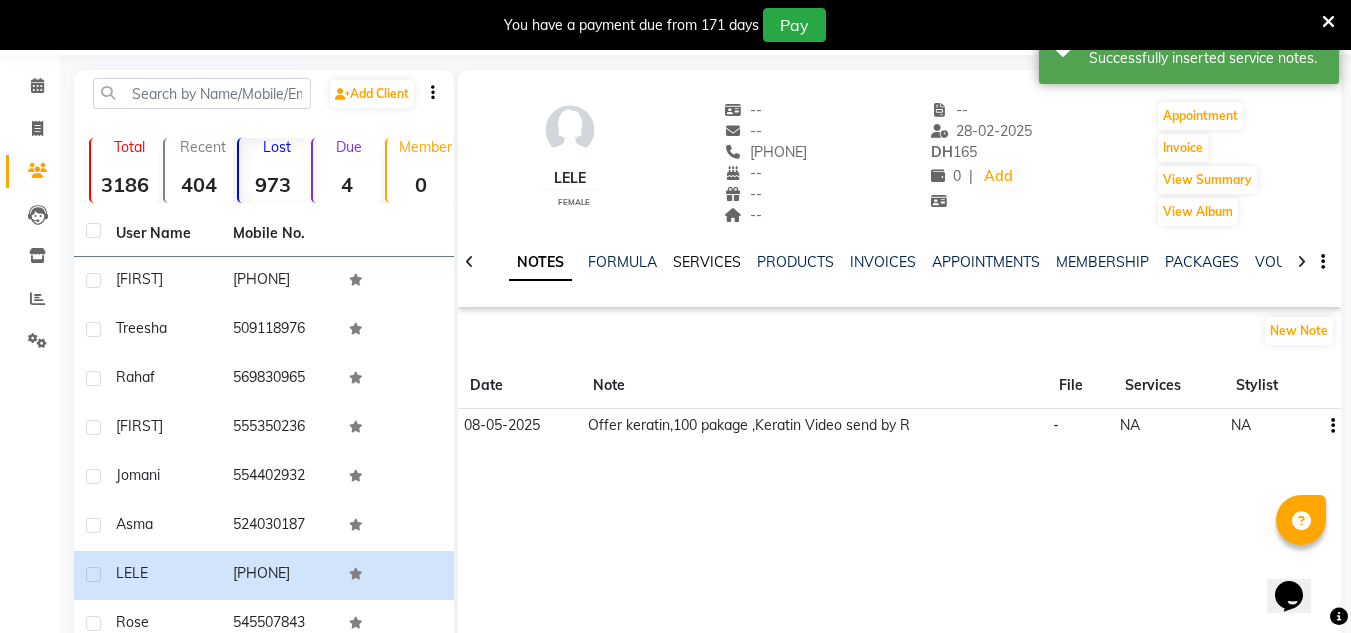 click on "SERVICES" 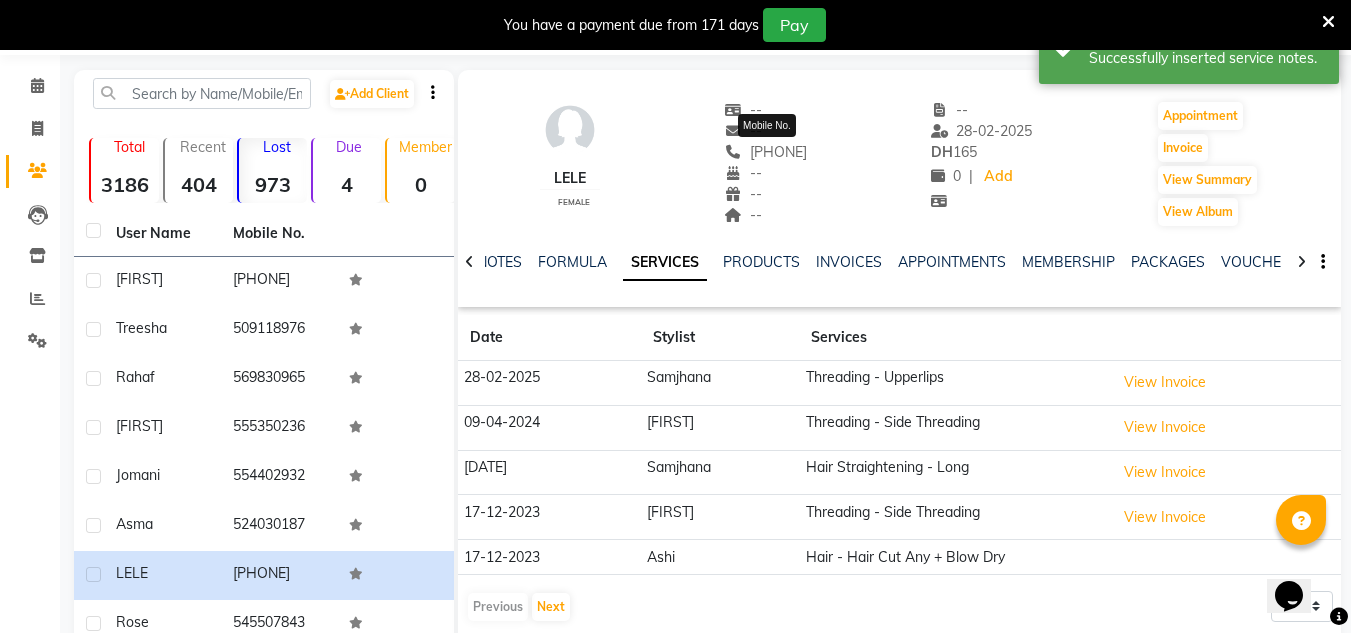 drag, startPoint x: 818, startPoint y: 146, endPoint x: 735, endPoint y: 169, distance: 86.127815 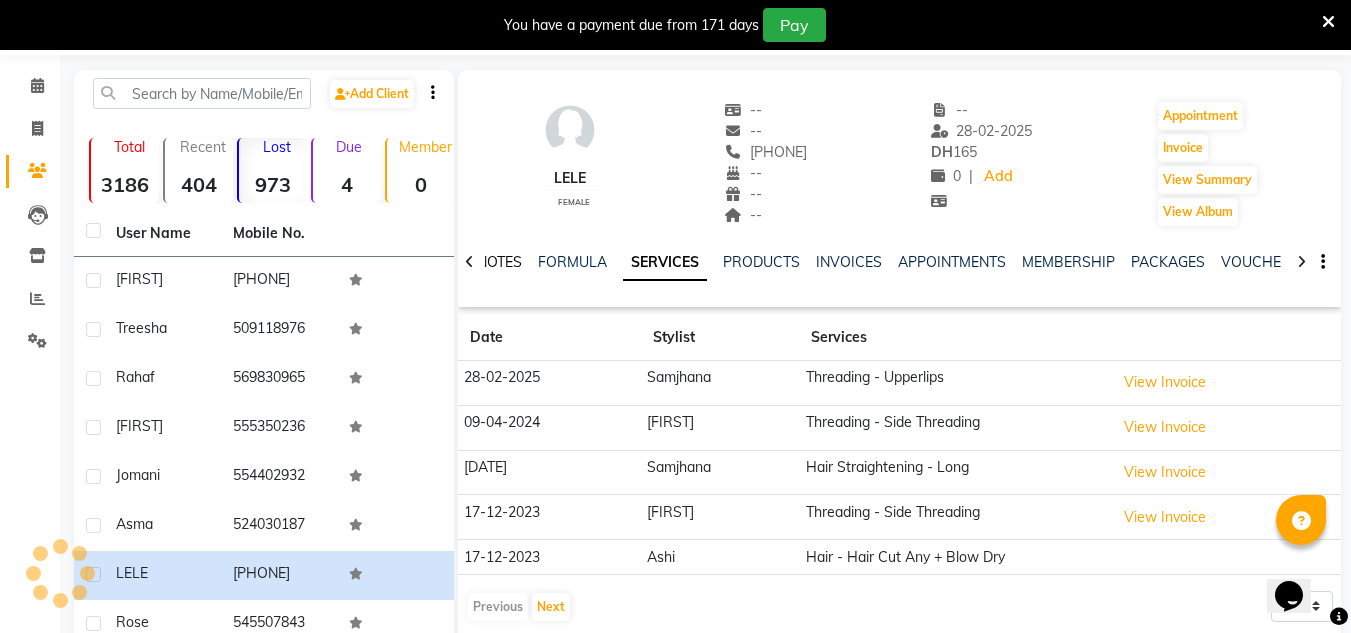click on "NOTES" 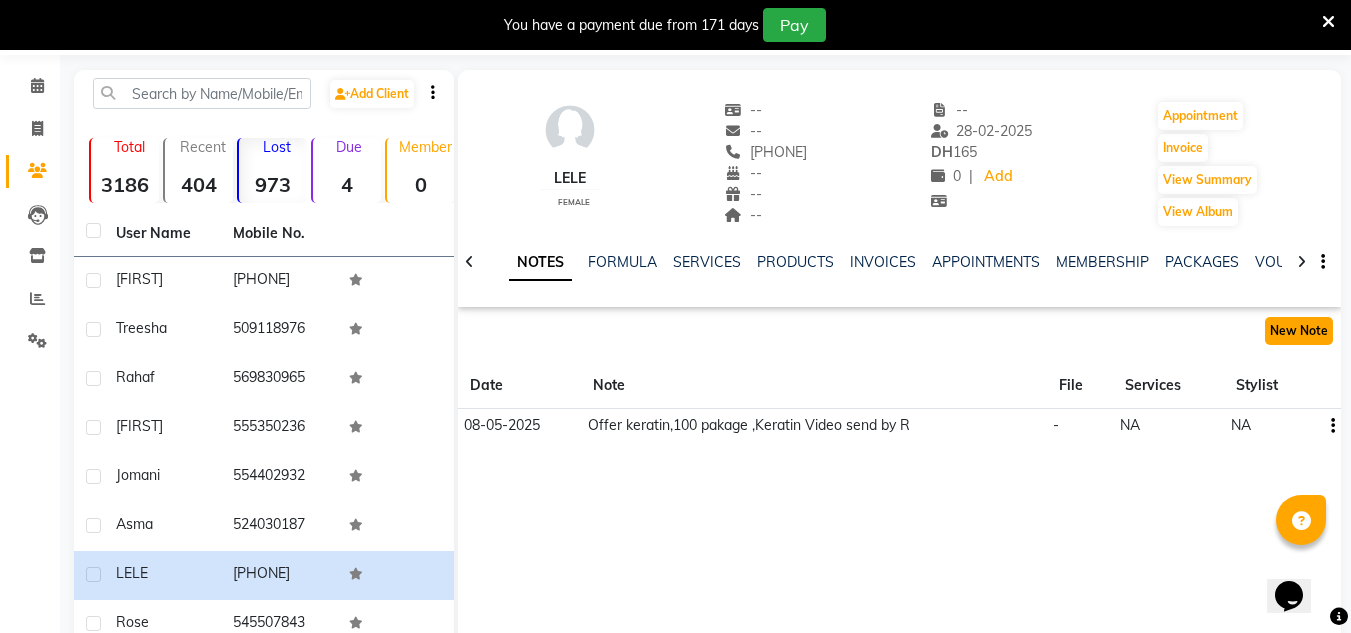 click on "New Note" 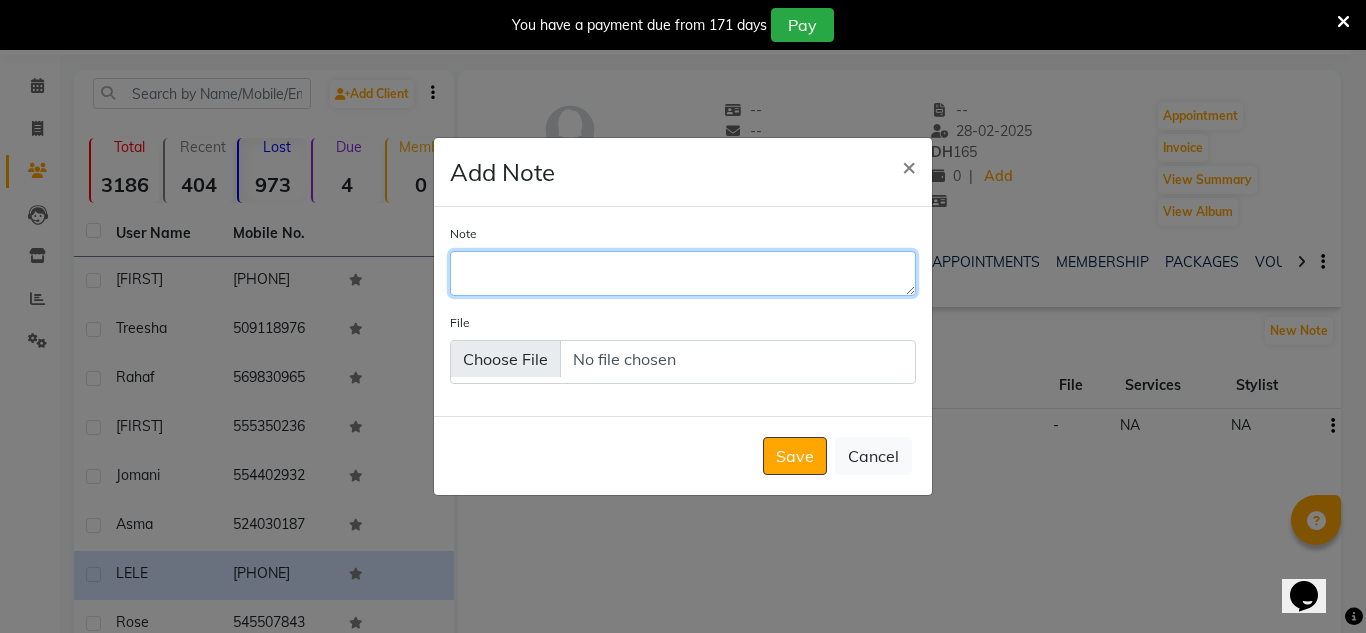 click on "Note" at bounding box center (683, 273) 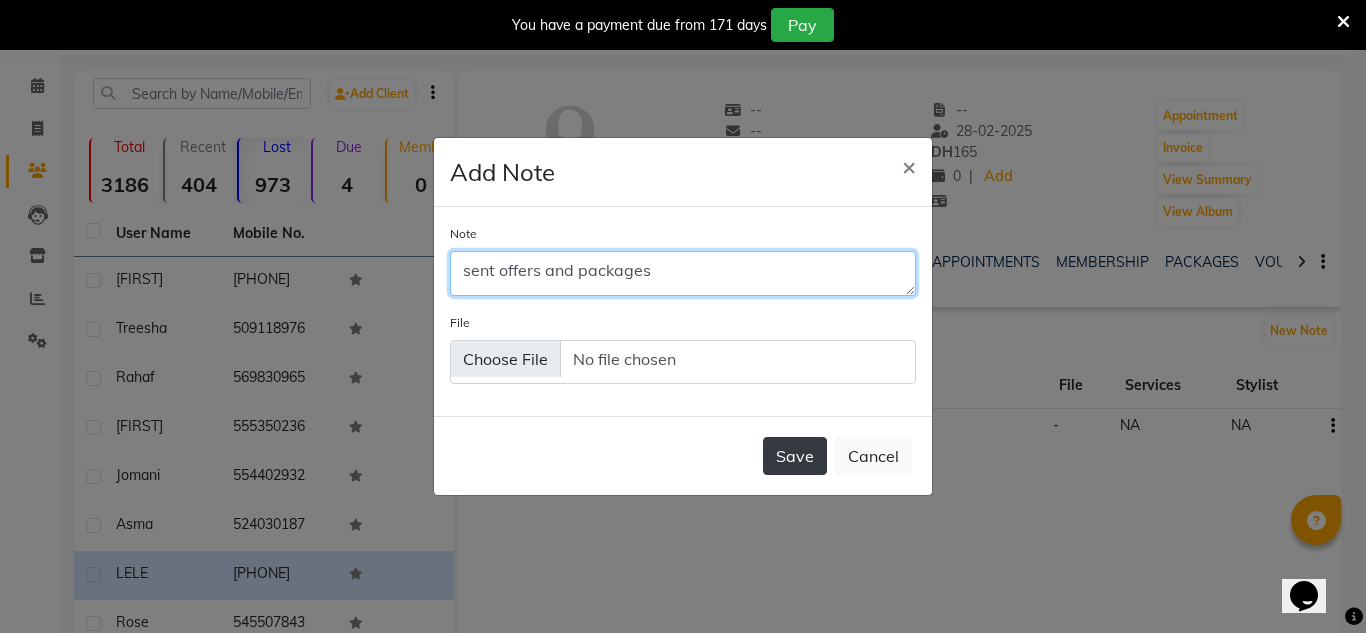 type on "sent offers and packages" 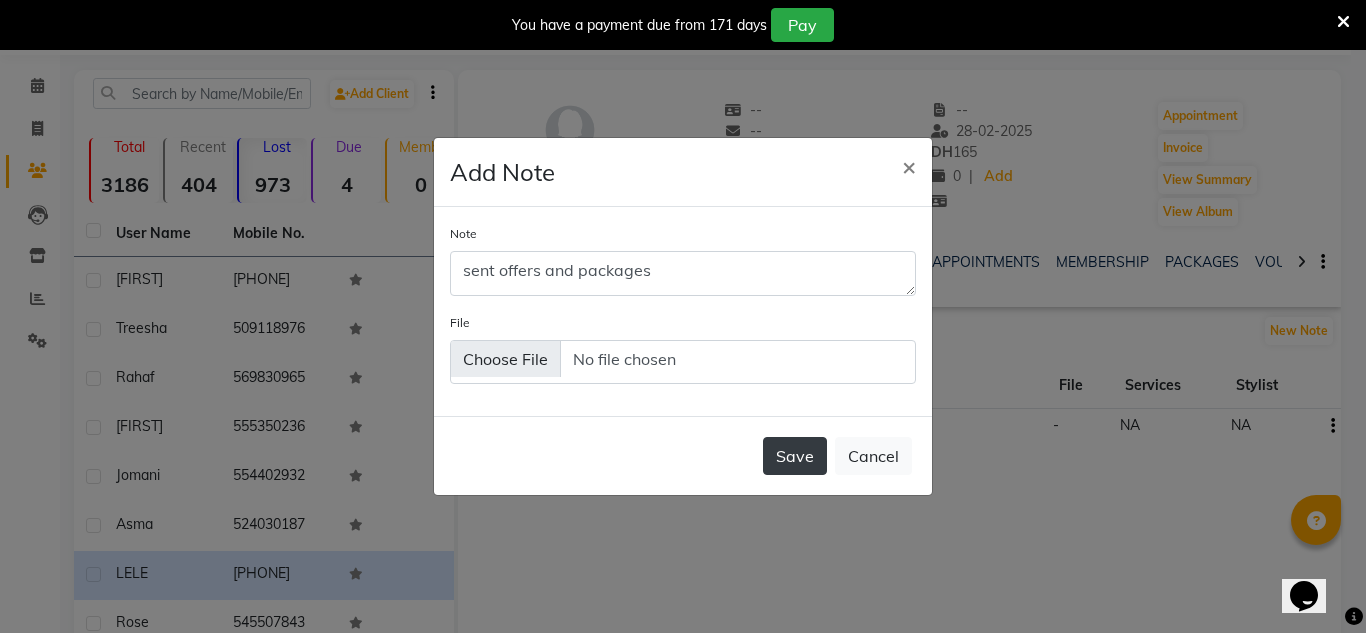 click on "Save" 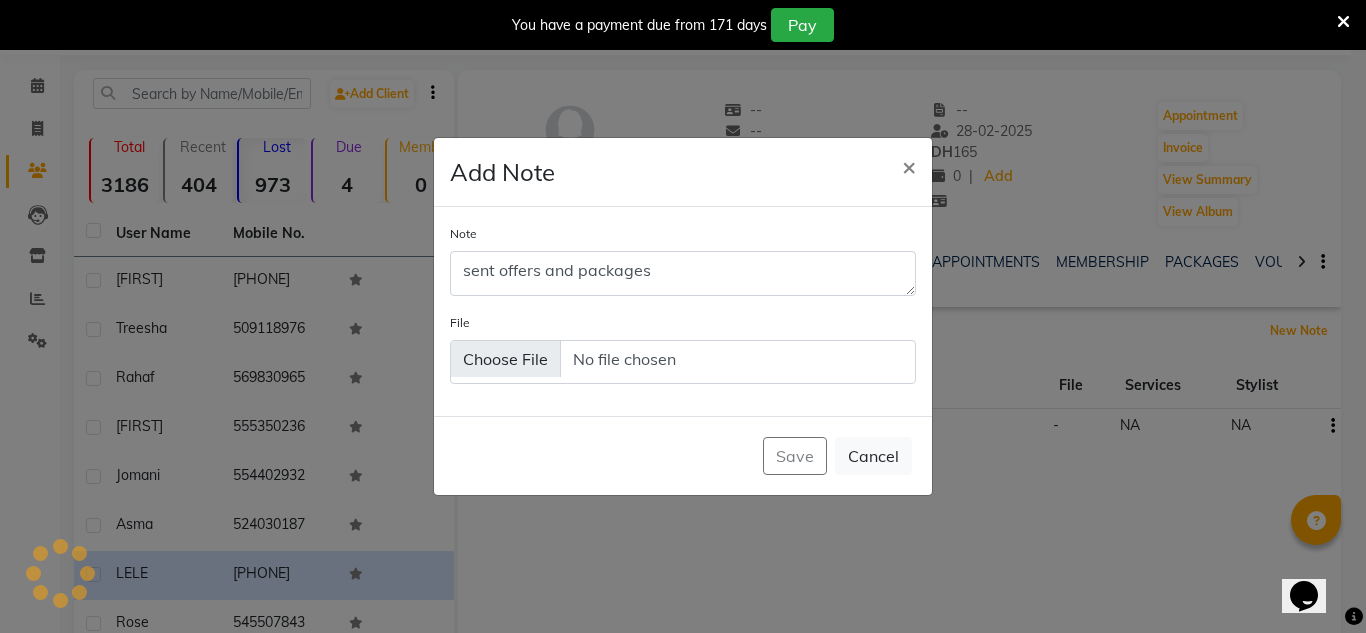 type 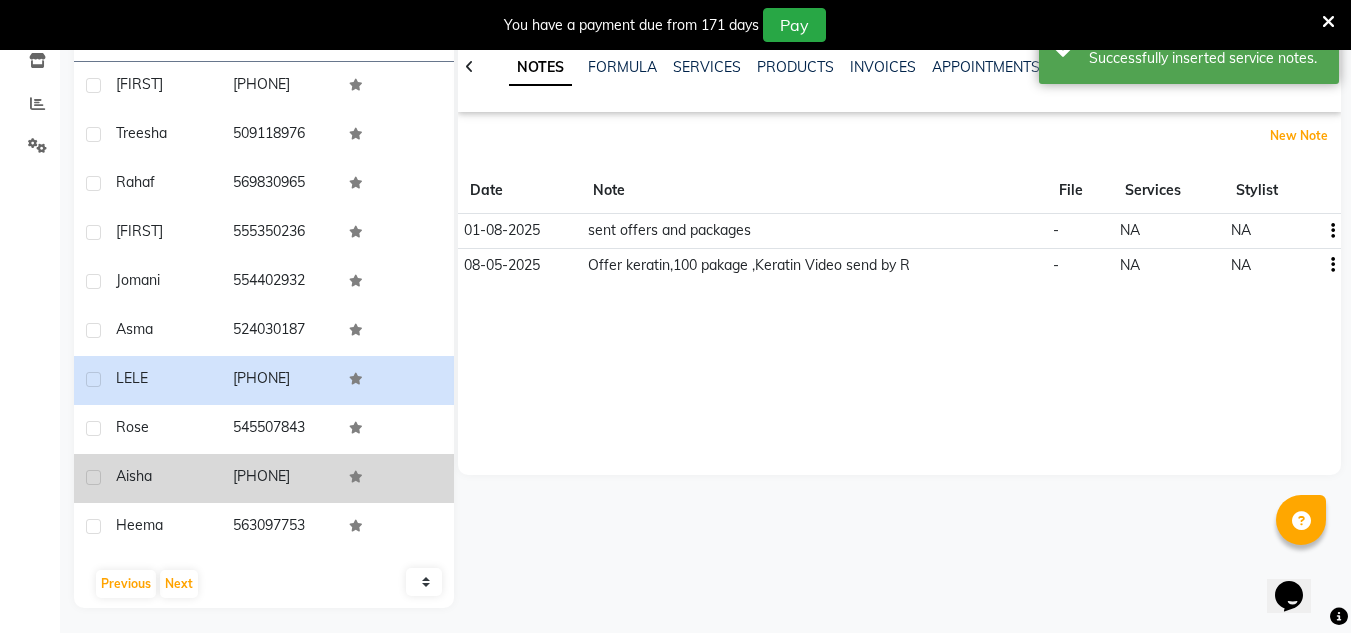 scroll, scrollTop: 267, scrollLeft: 0, axis: vertical 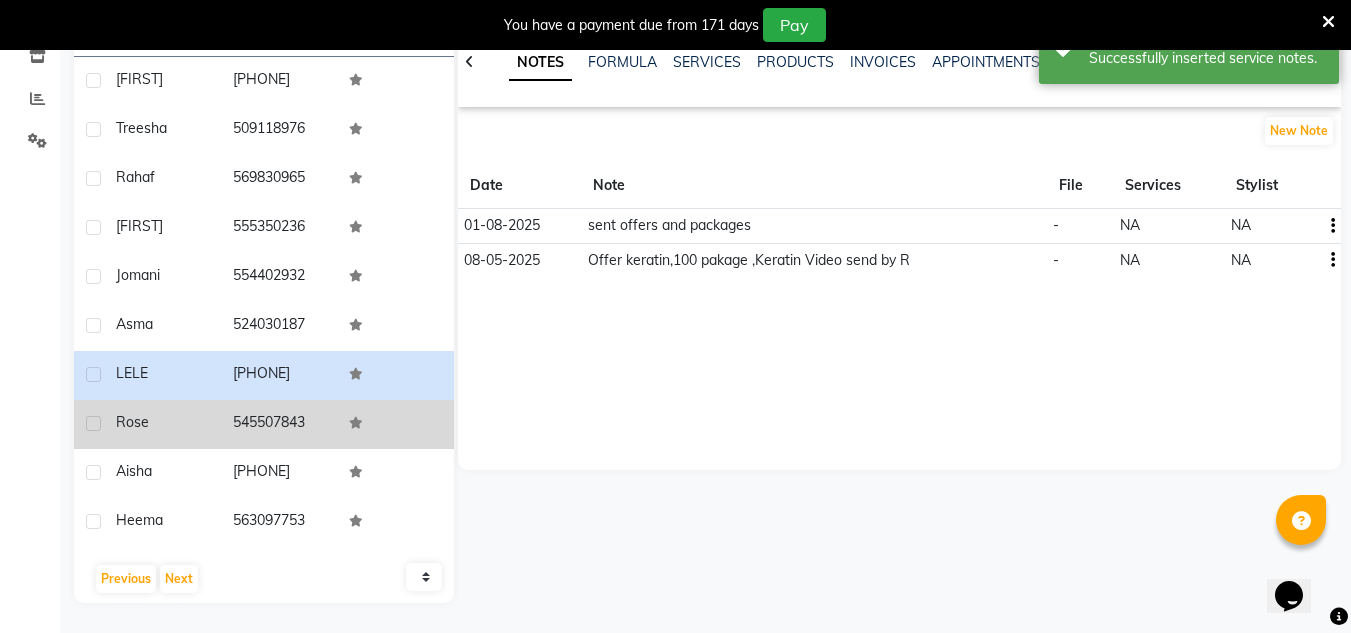 click on "545507843" 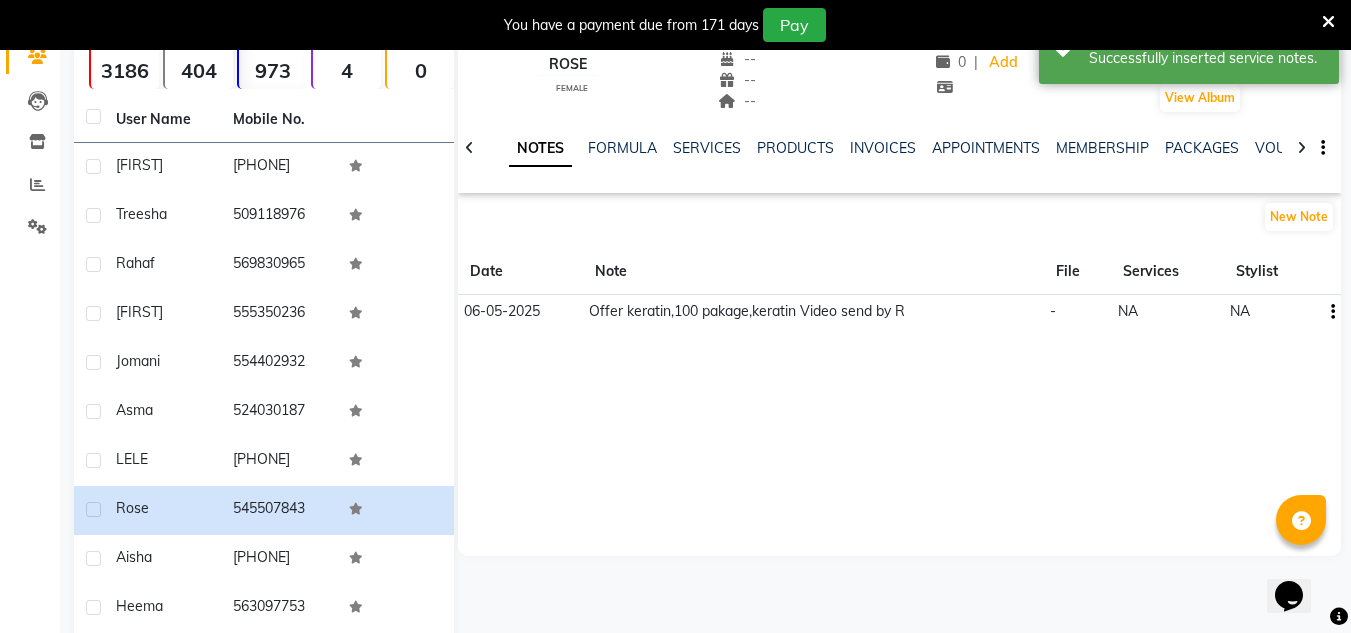 scroll, scrollTop: 67, scrollLeft: 0, axis: vertical 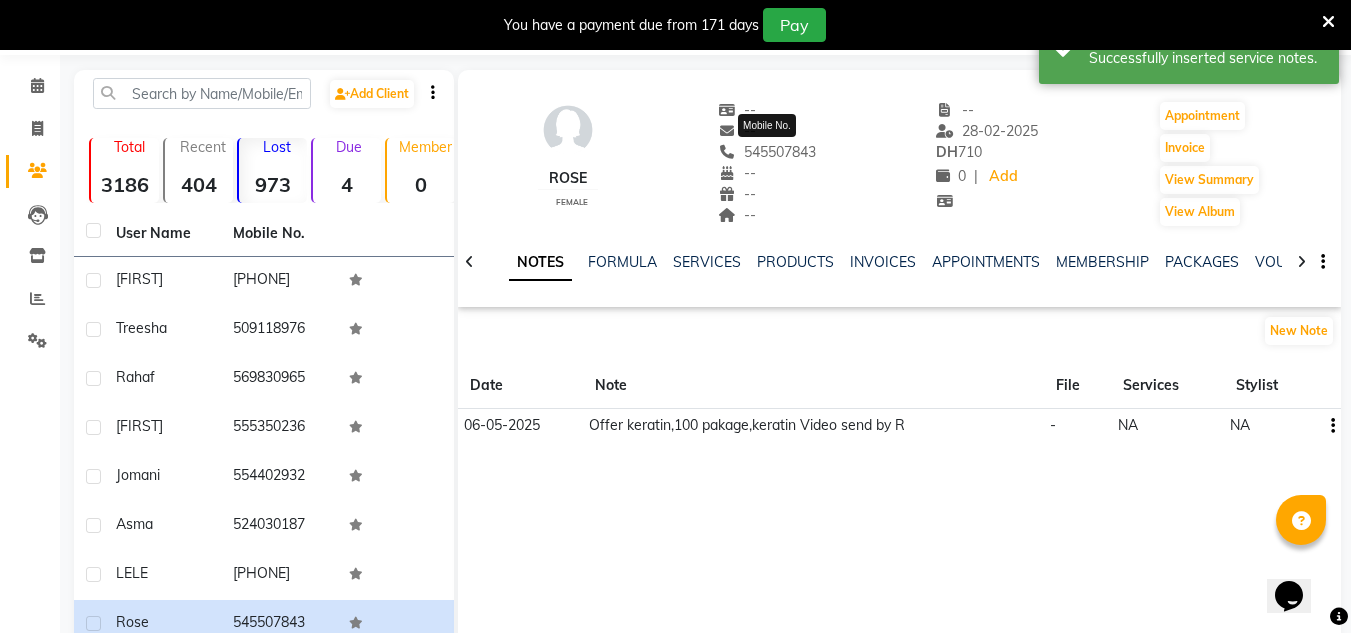 drag, startPoint x: 819, startPoint y: 149, endPoint x: 748, endPoint y: 154, distance: 71.17584 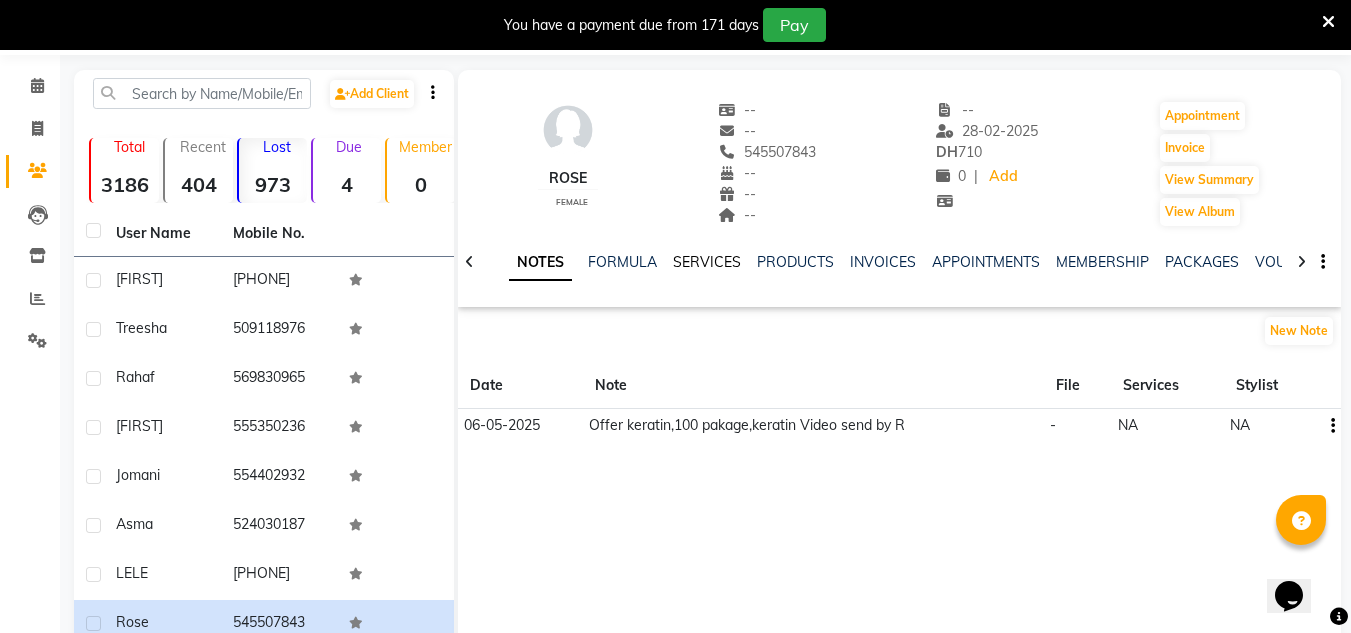 click on "SERVICES" 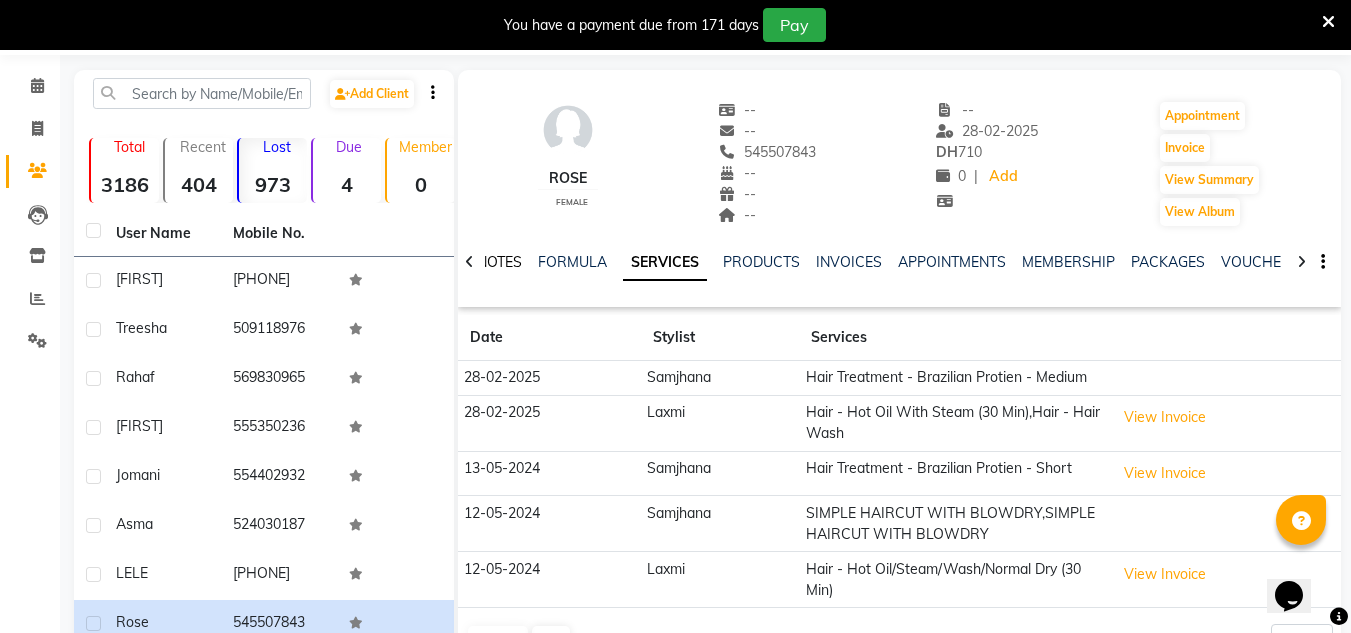 click on "NOTES" 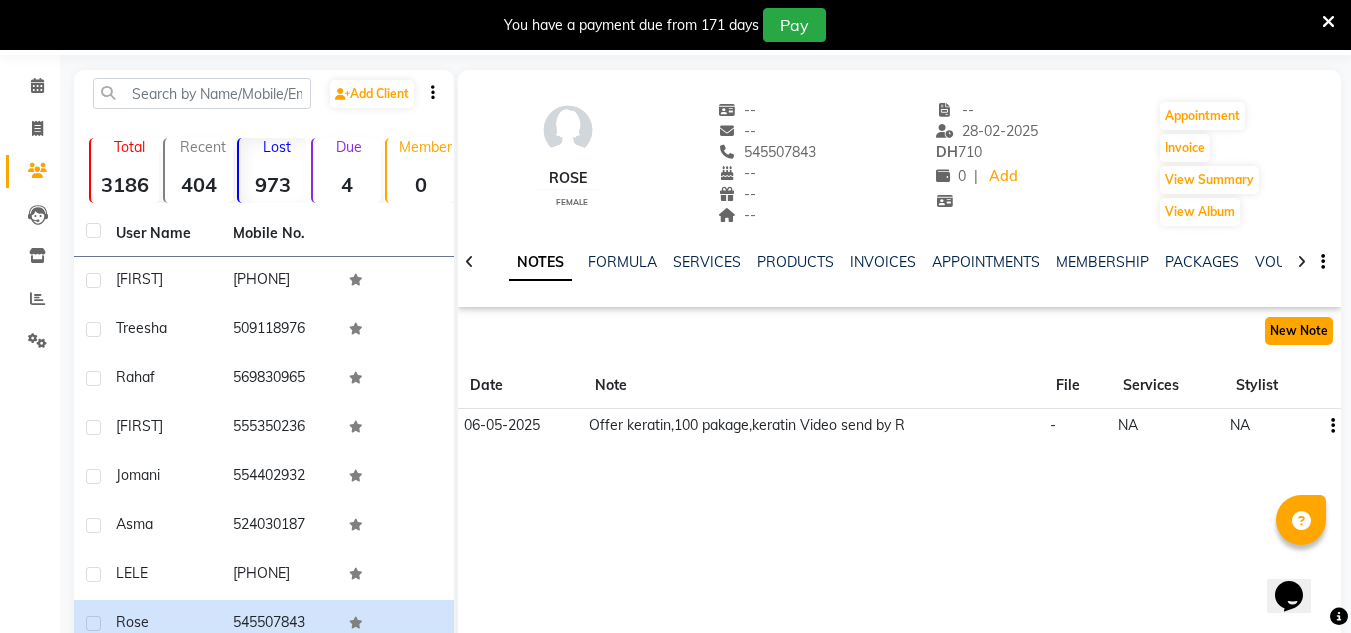 click on "New Note" 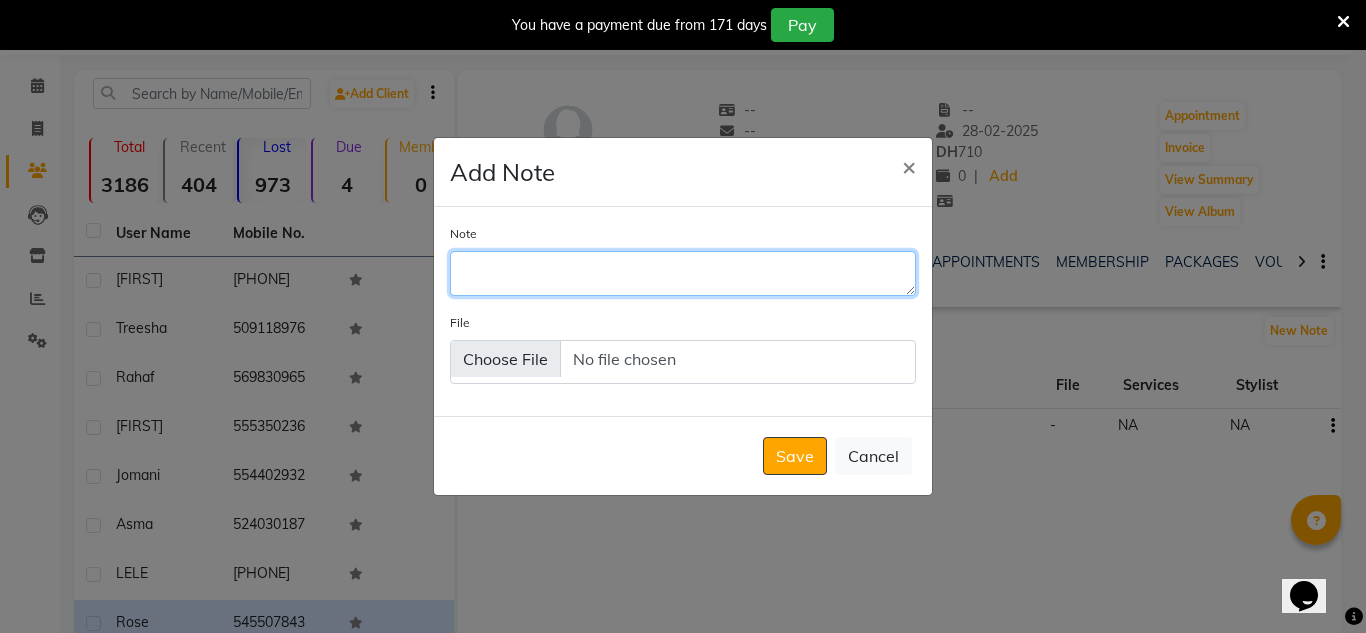 click on "Note" at bounding box center (683, 273) 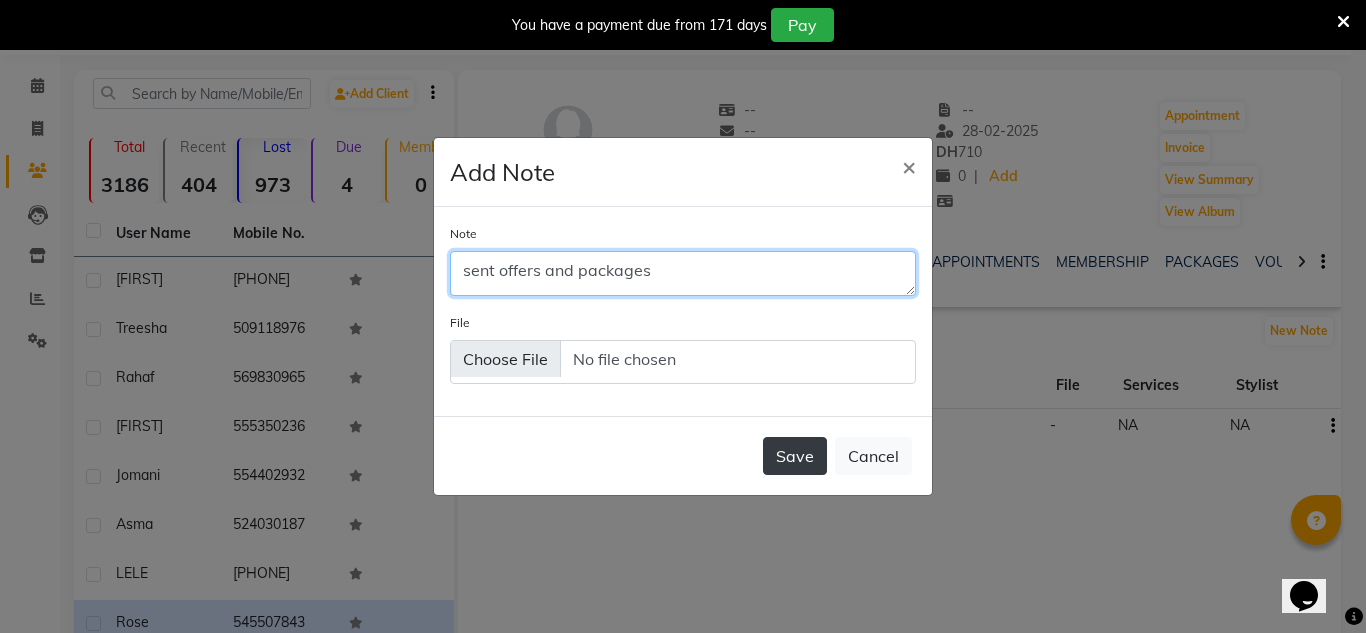 type on "sent offers and packages" 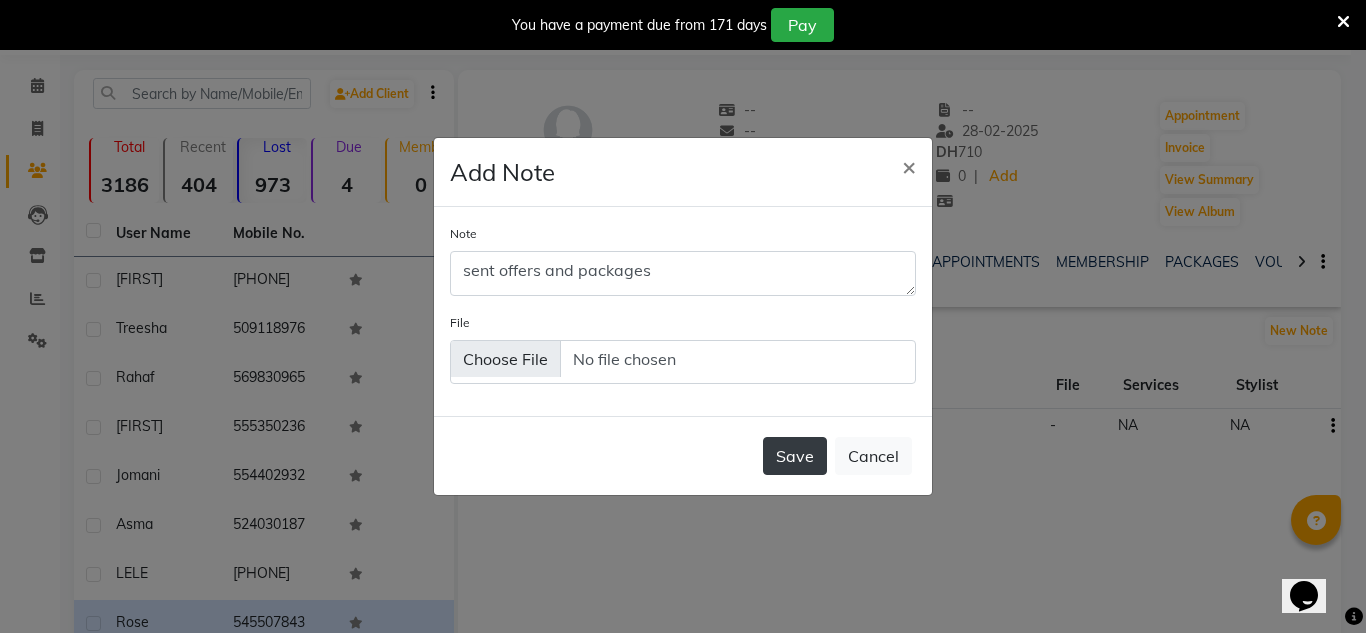 click on "Save" 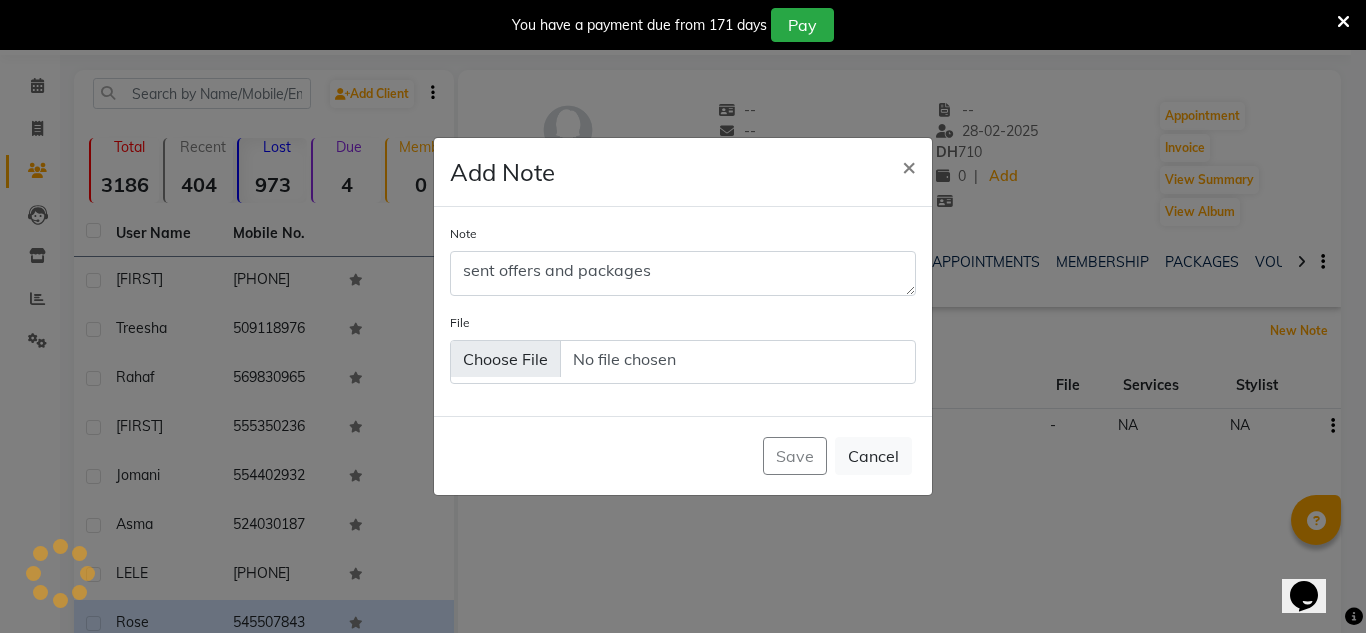 type 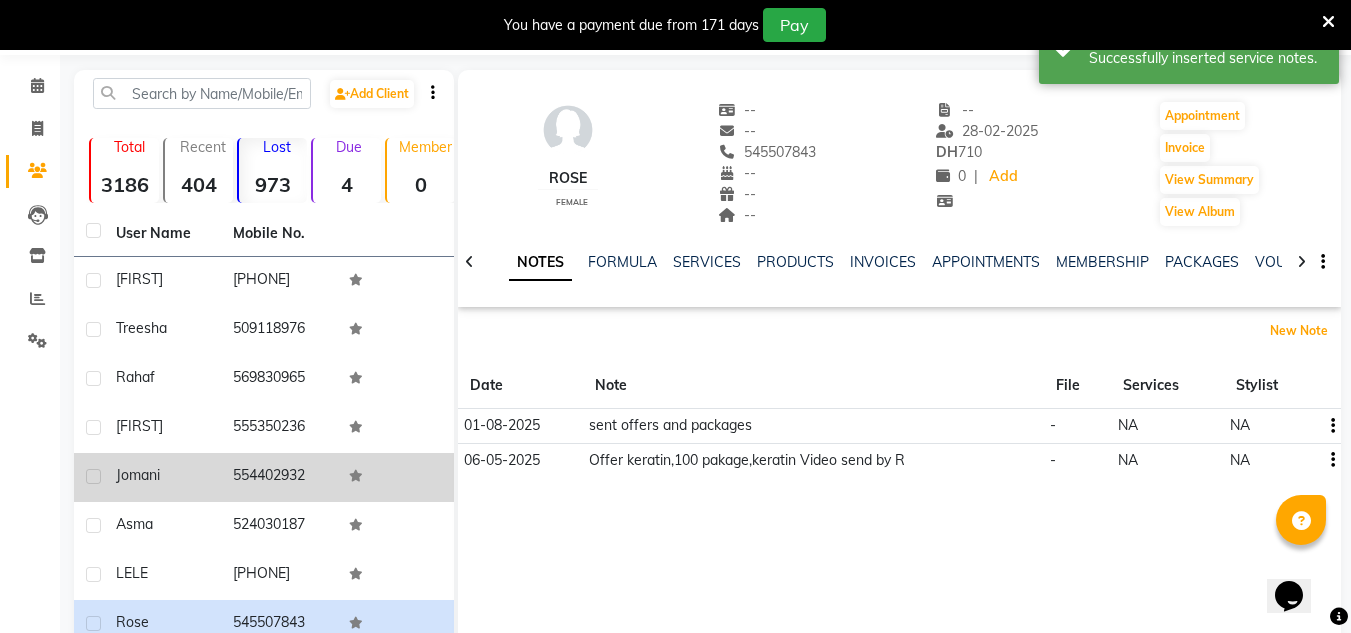 scroll, scrollTop: 167, scrollLeft: 0, axis: vertical 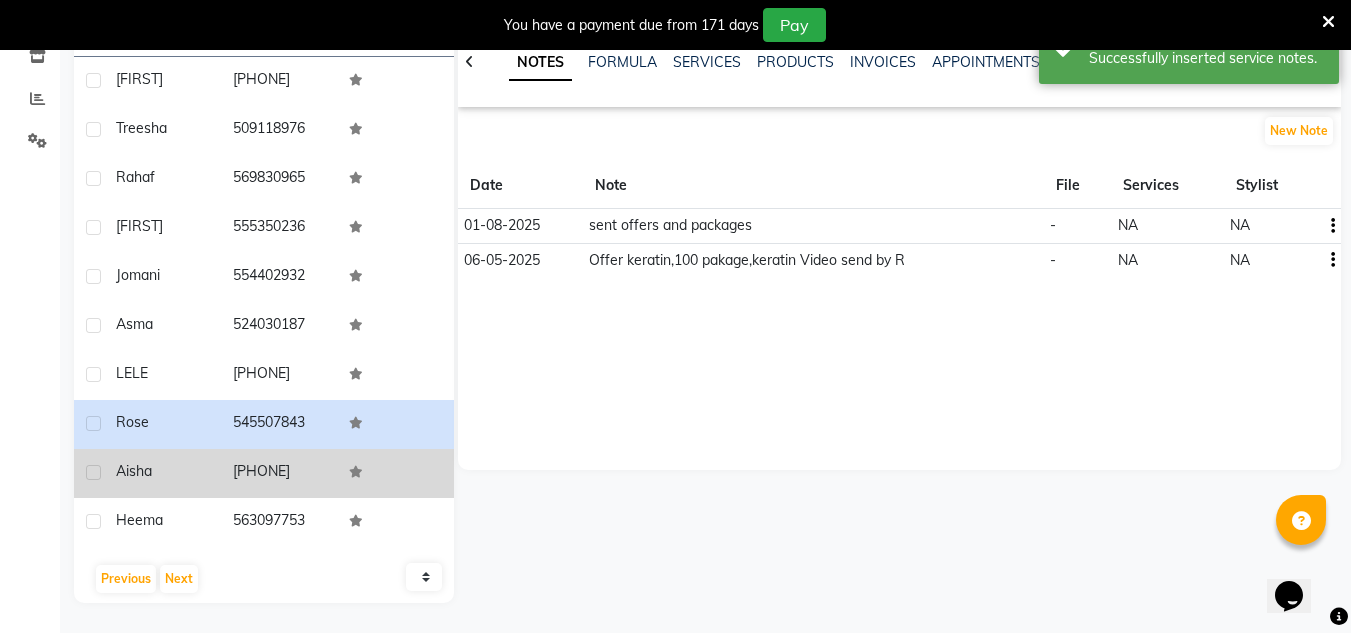 click on "[PHONE]" 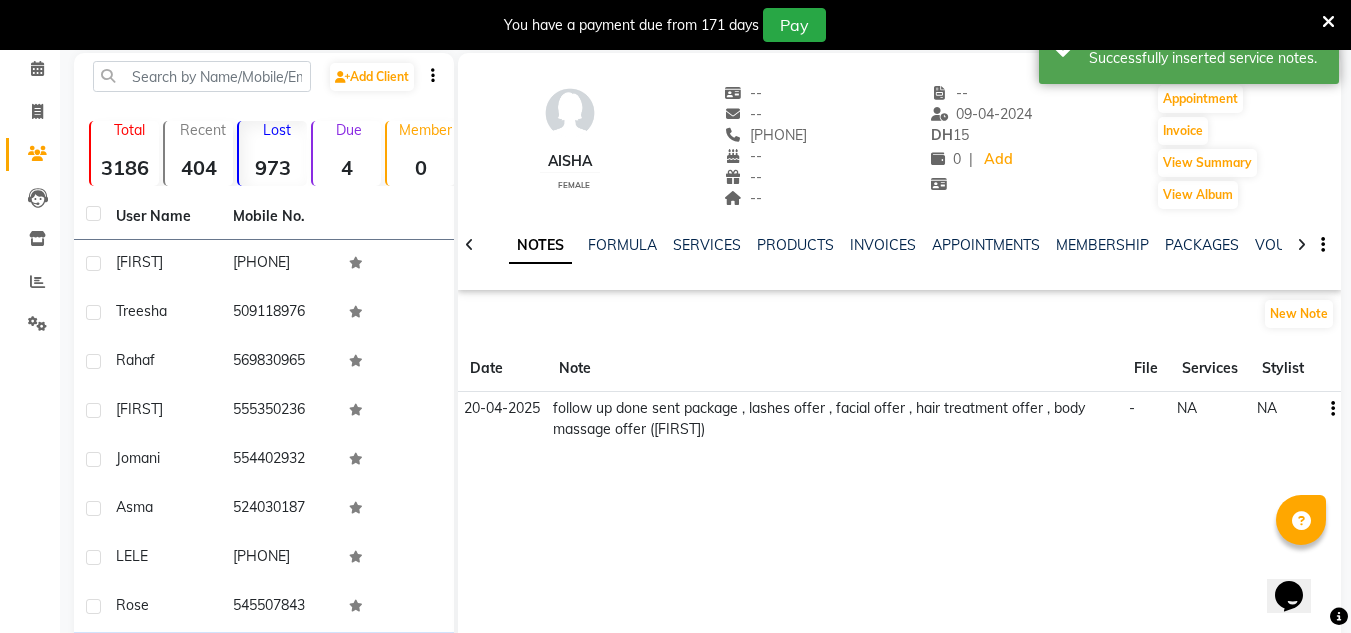 scroll, scrollTop: 67, scrollLeft: 0, axis: vertical 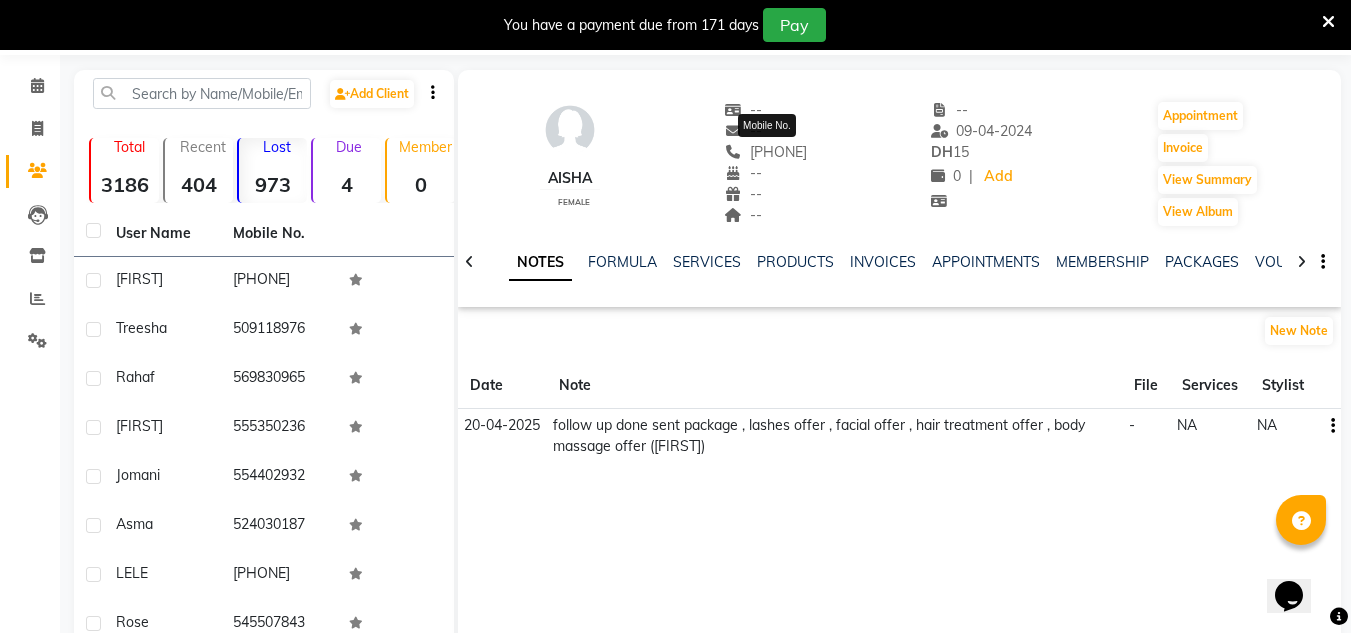 drag, startPoint x: 817, startPoint y: 148, endPoint x: 731, endPoint y: 150, distance: 86.023254 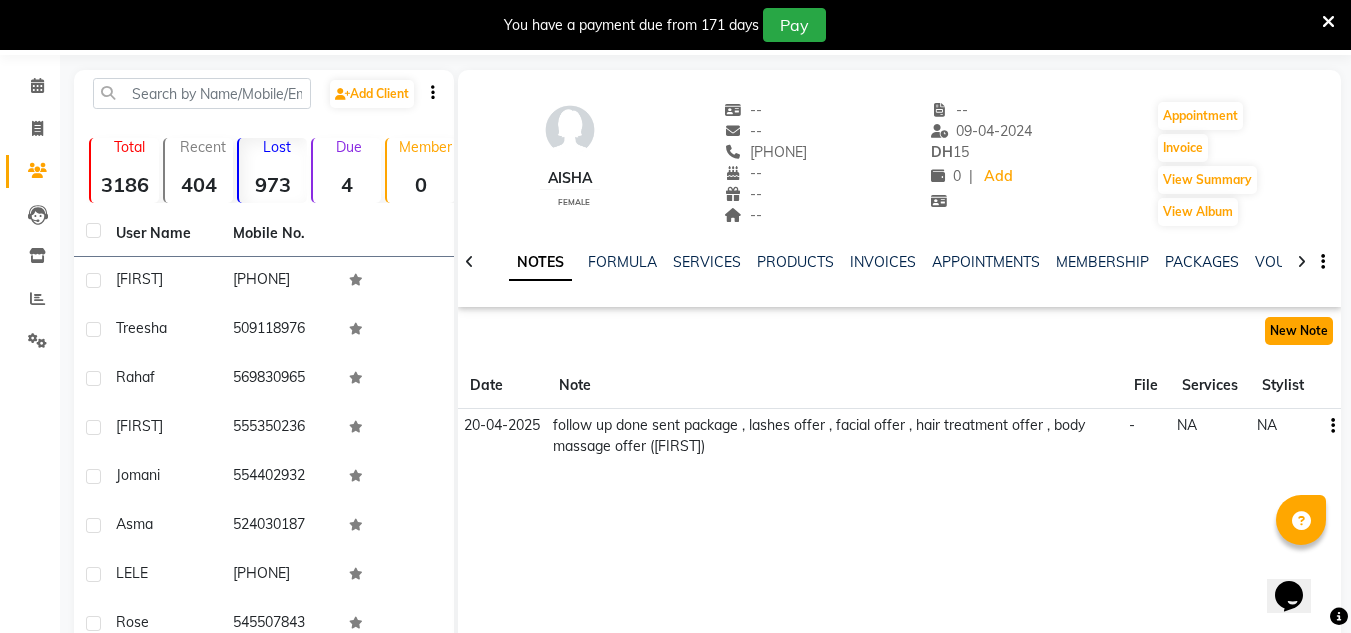 click on "New Note" 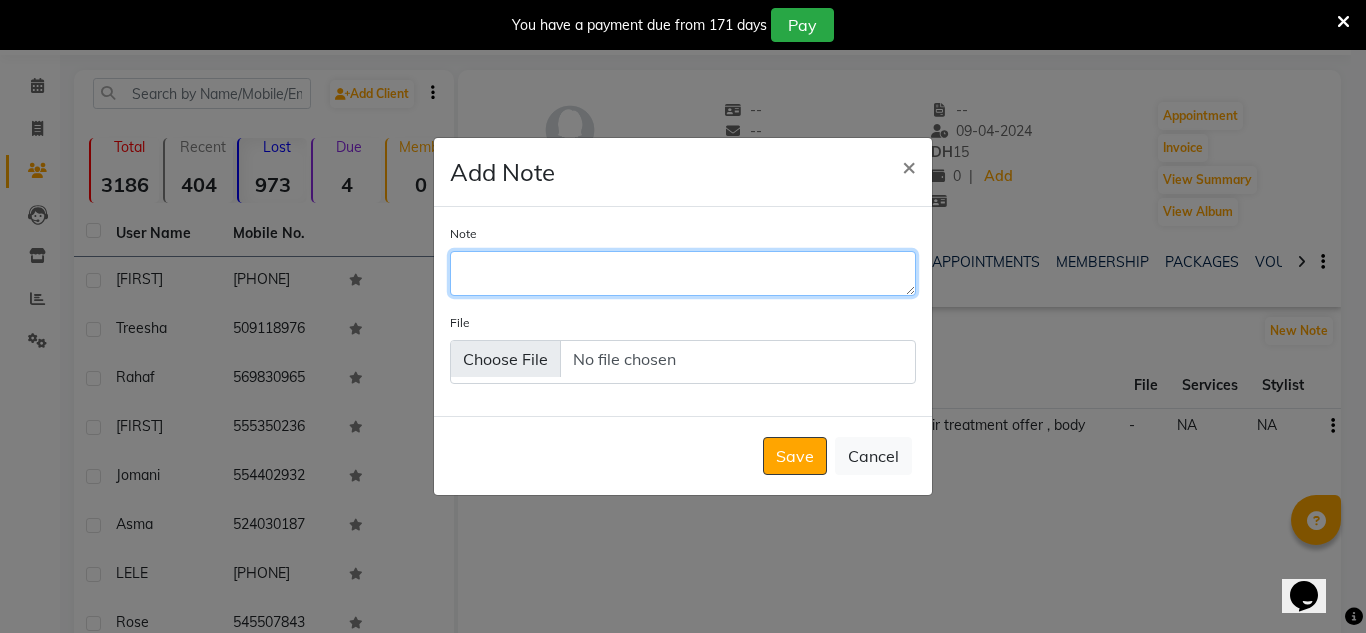 click on "Note" at bounding box center (683, 273) 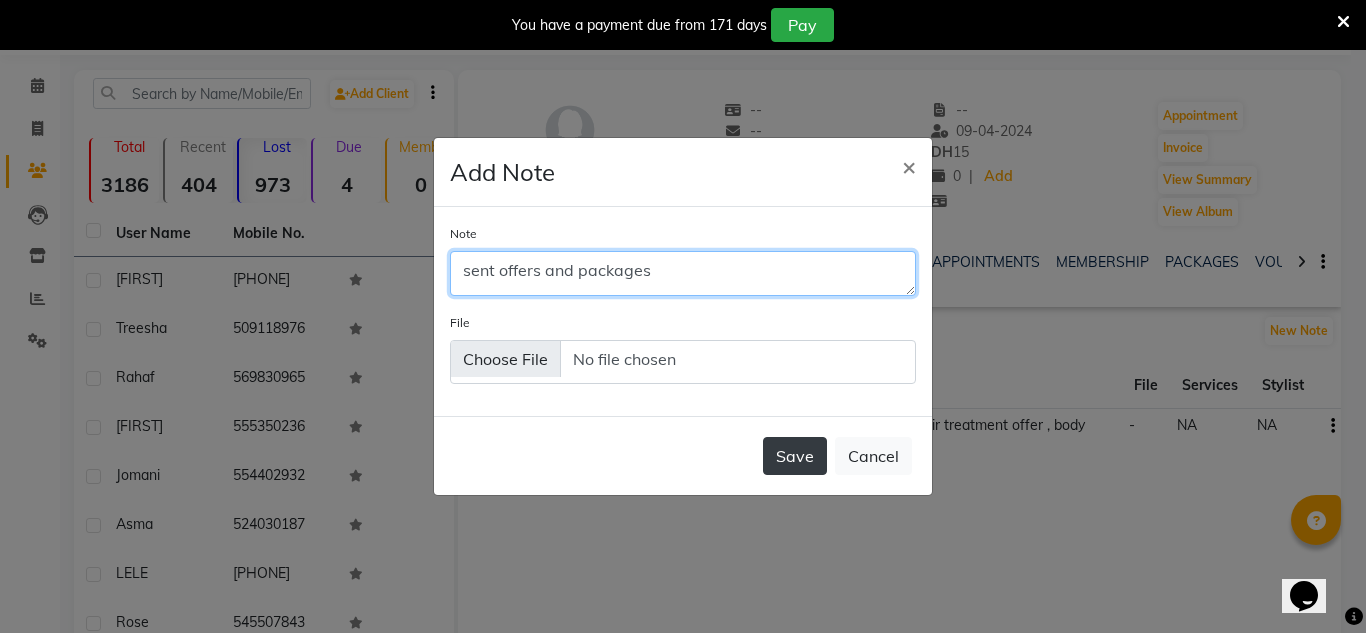 type on "sent offers and packages" 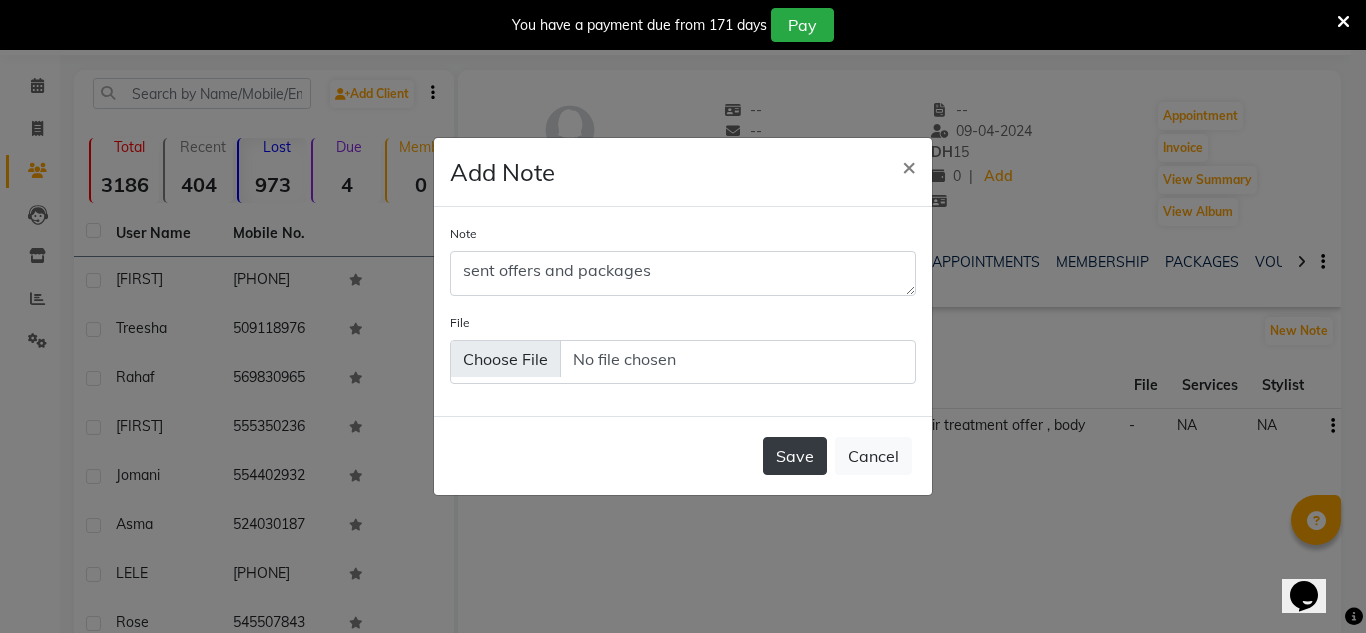 click on "Save" 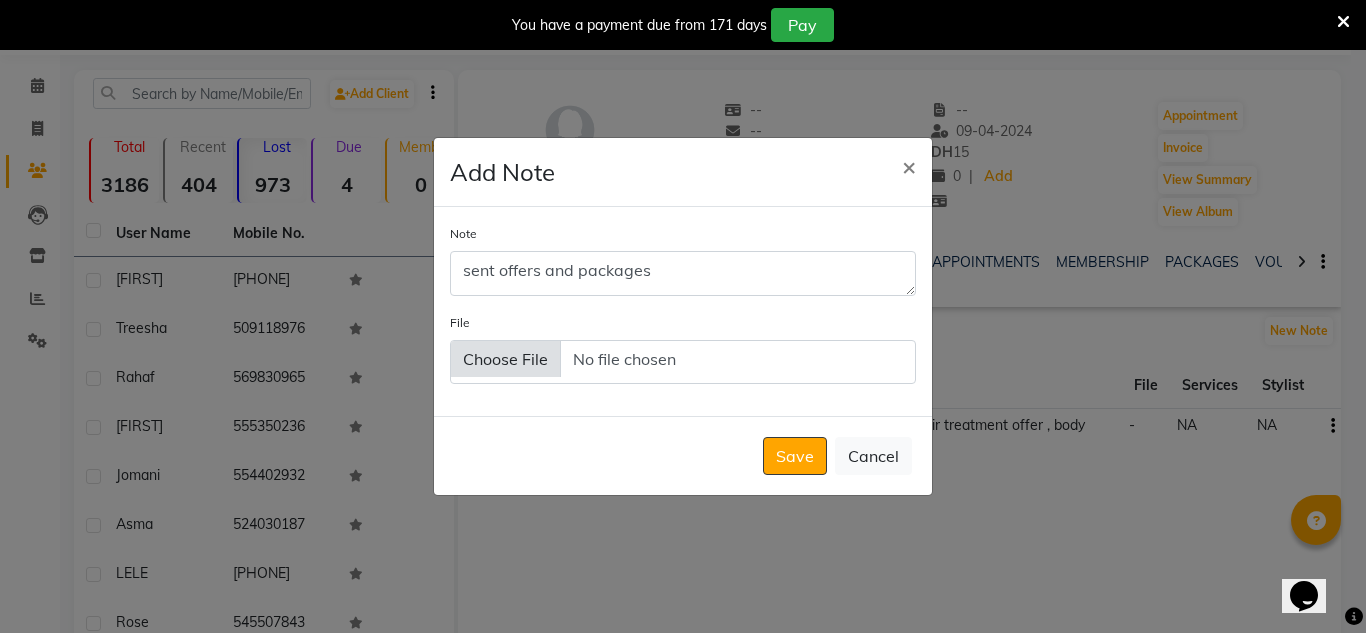 type 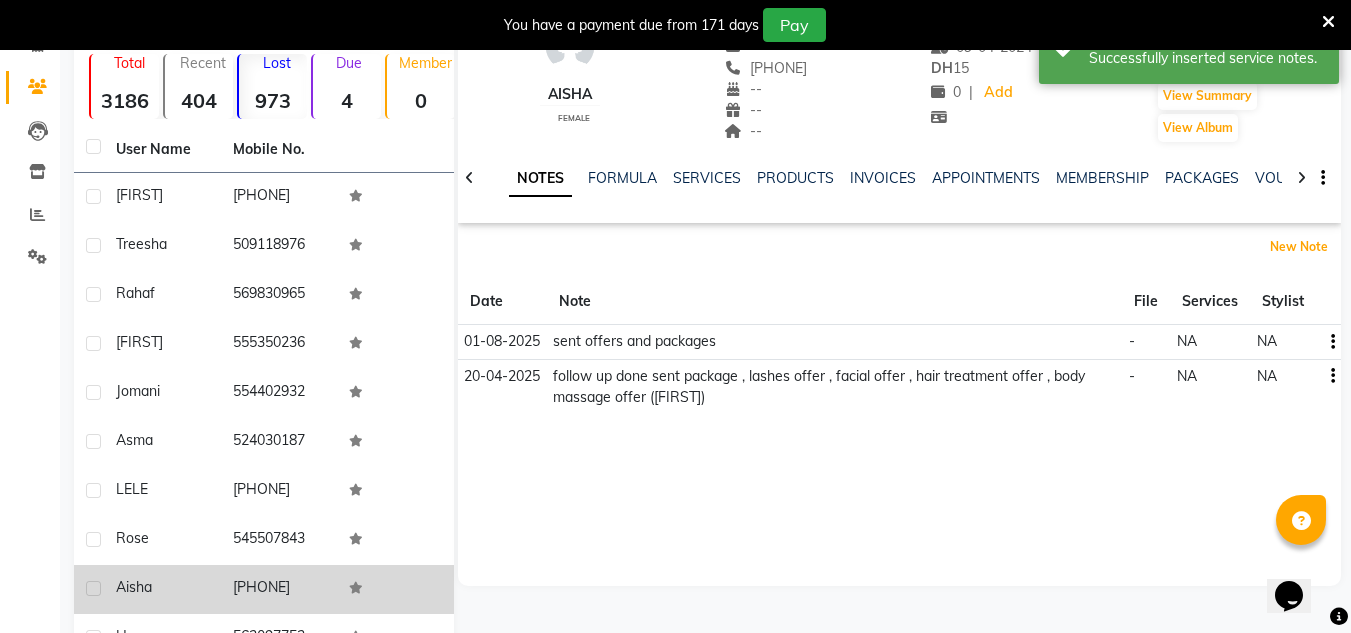 scroll, scrollTop: 267, scrollLeft: 0, axis: vertical 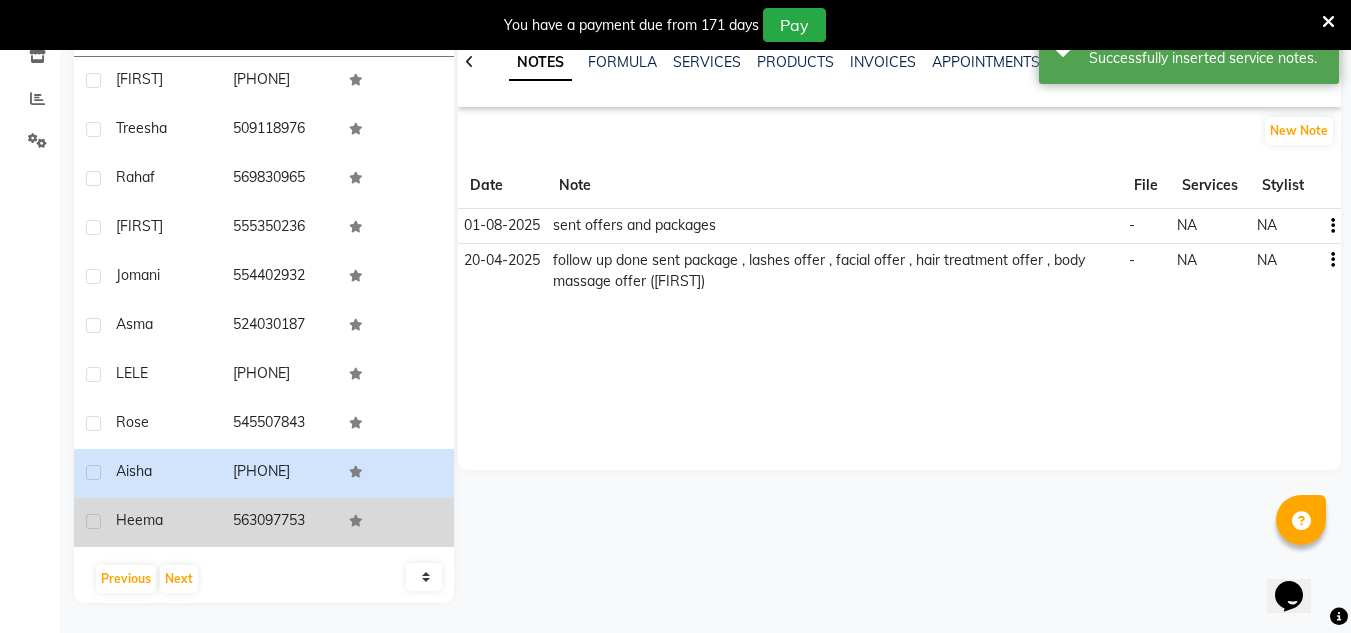 click on "563097753" 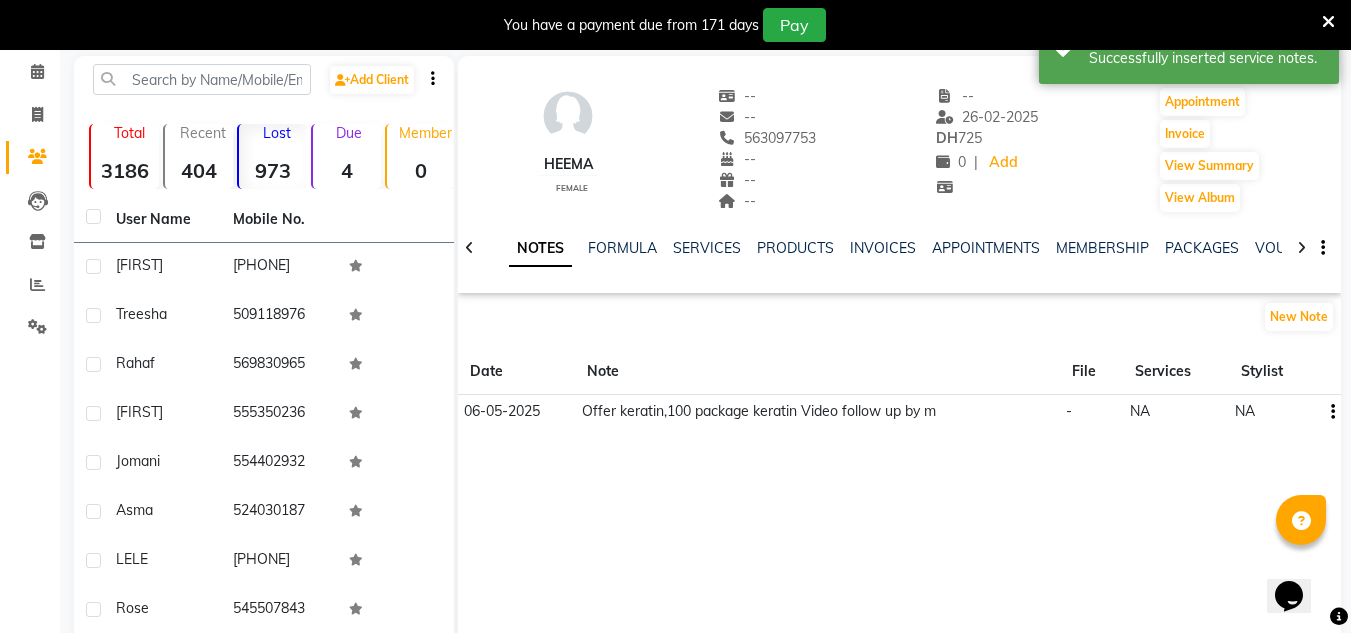 scroll, scrollTop: 67, scrollLeft: 0, axis: vertical 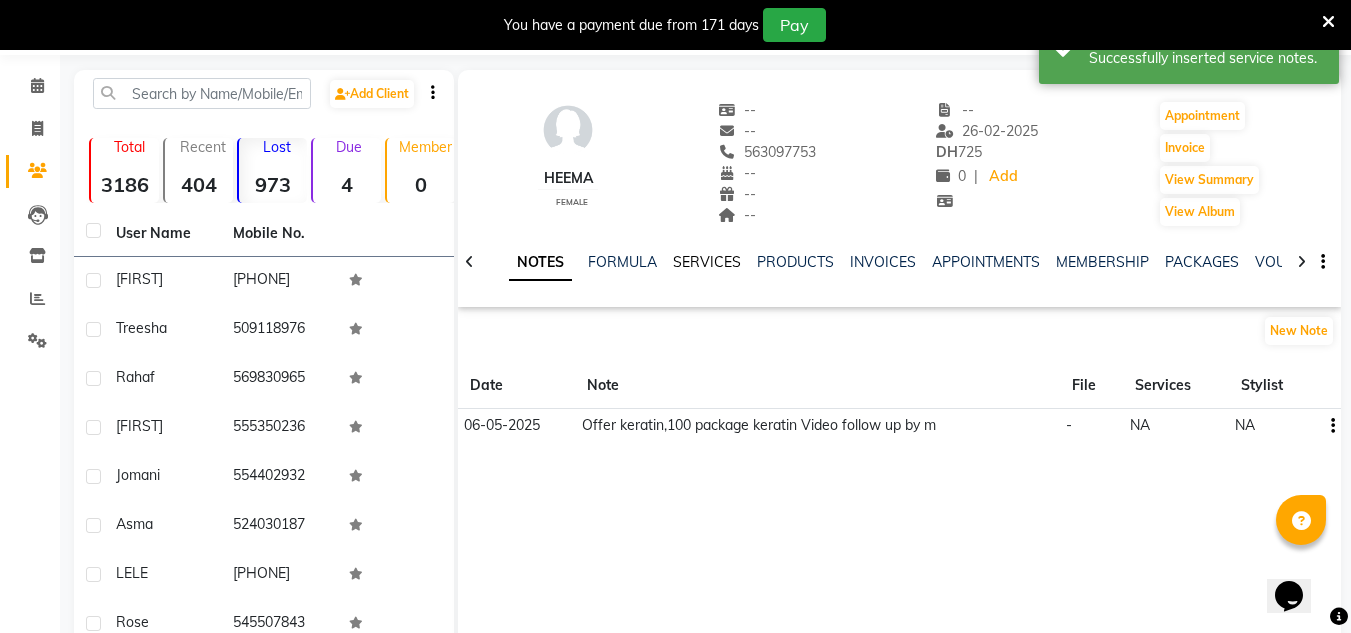 click on "SERVICES" 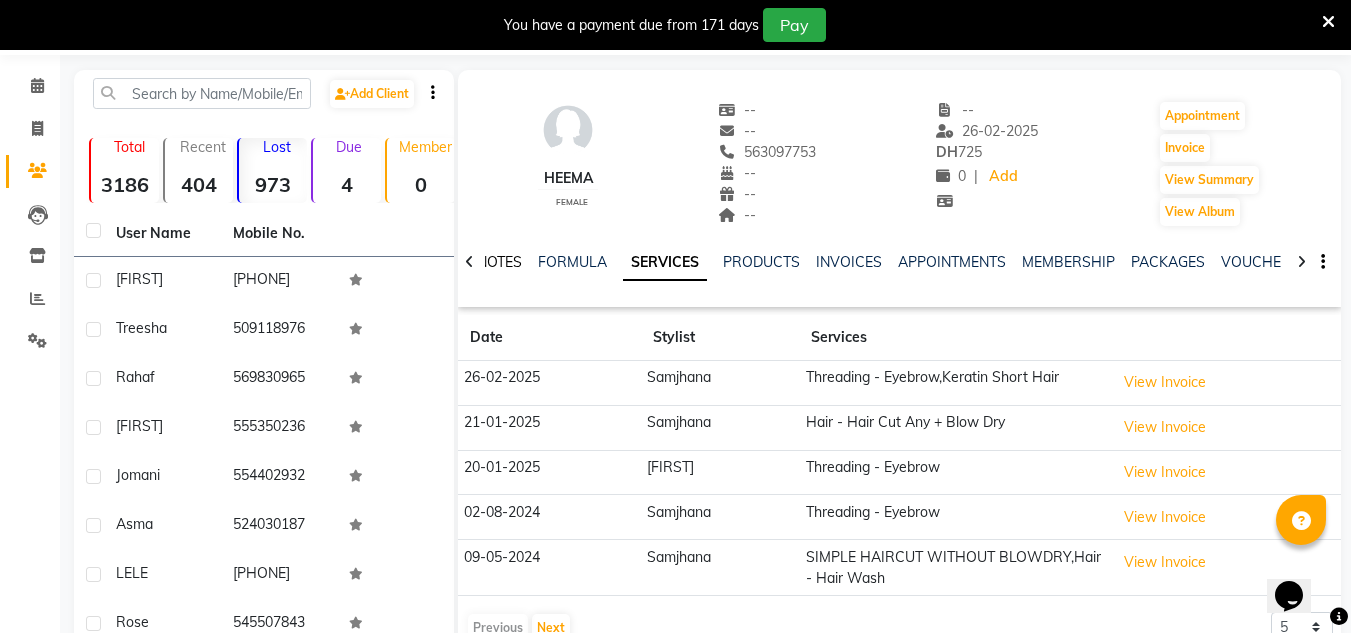 click on "NOTES" 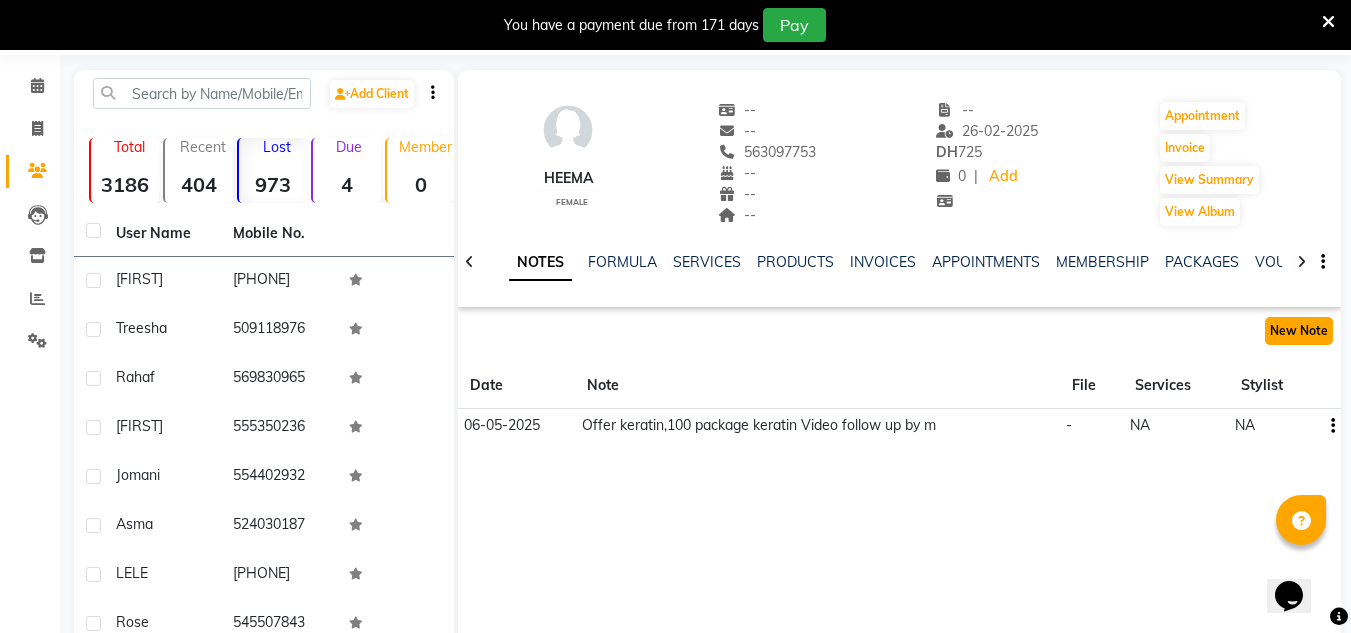 click on "New Note" 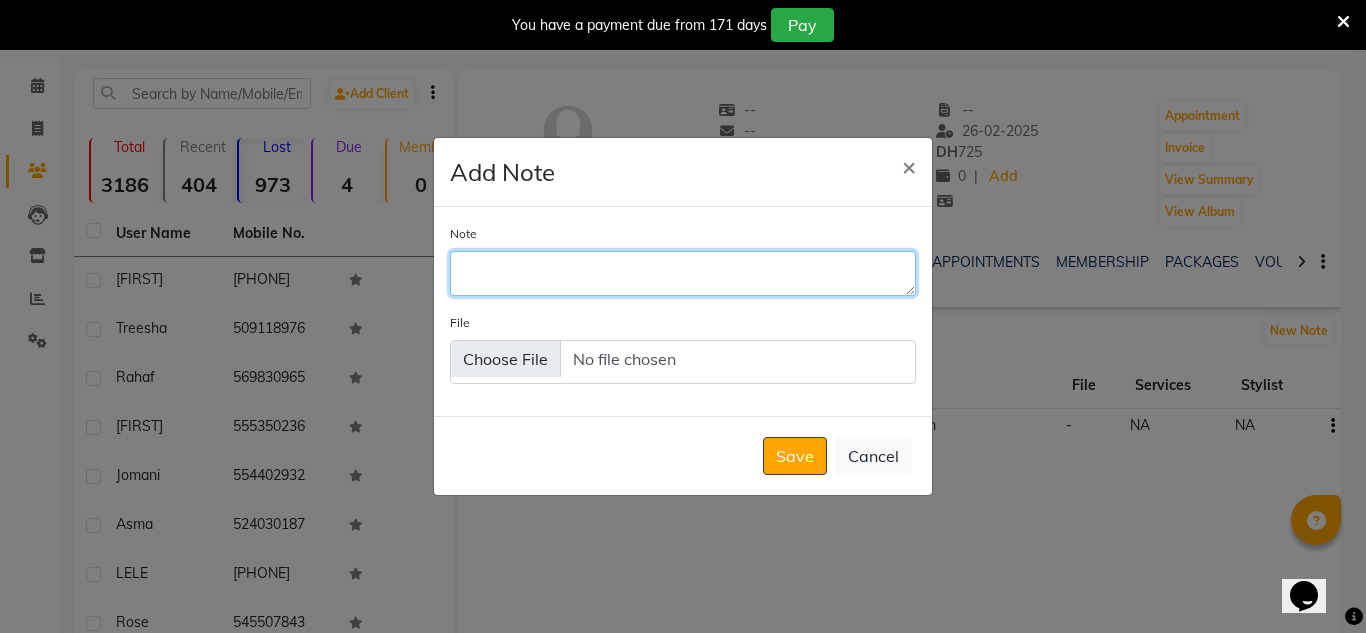 click on "Note" at bounding box center (683, 273) 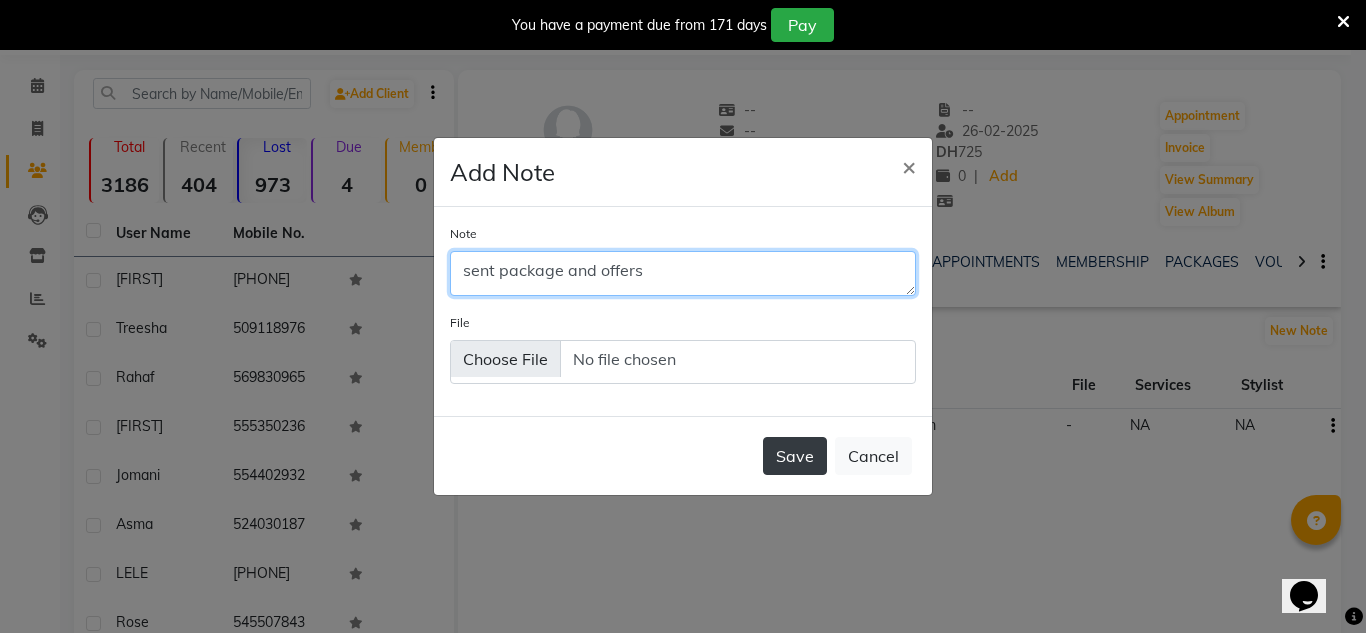 type on "sent package and offers" 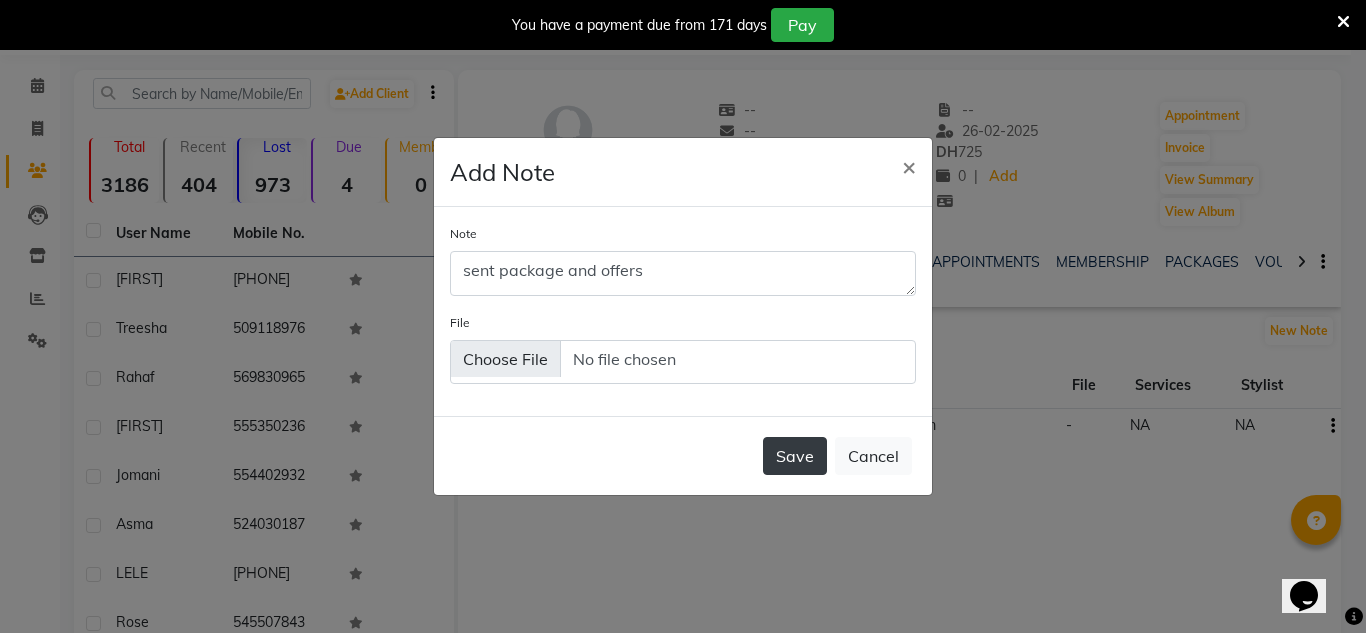 click on "Save" 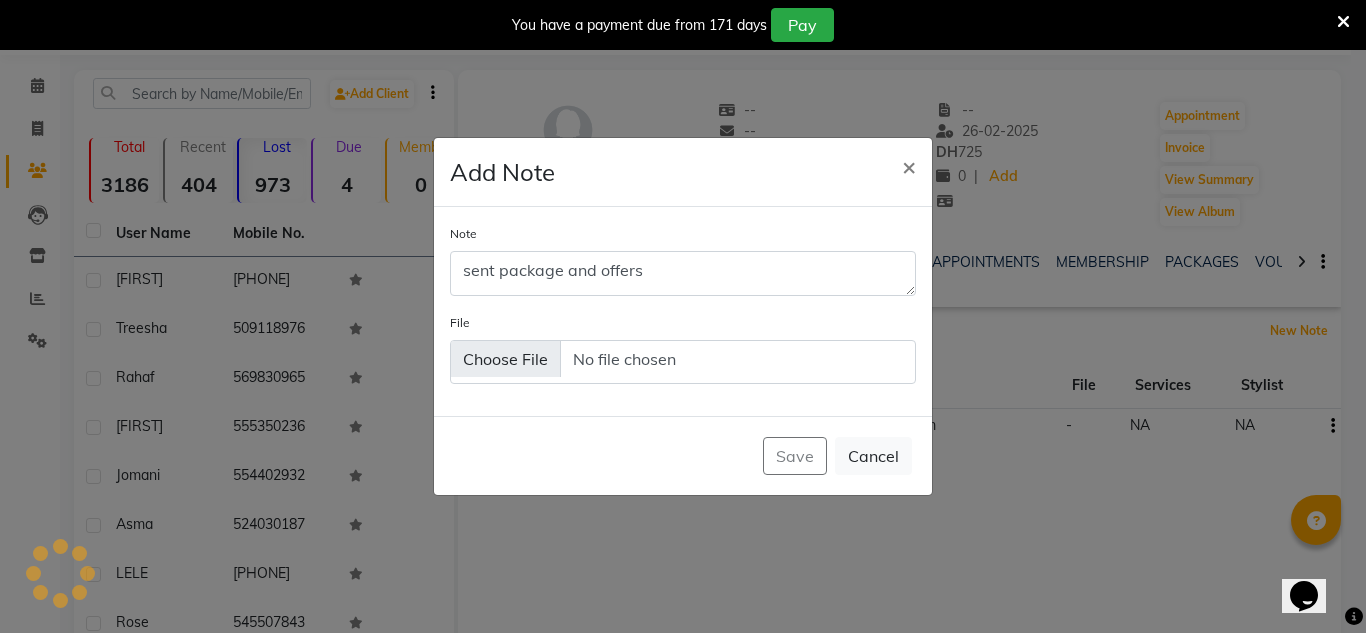type 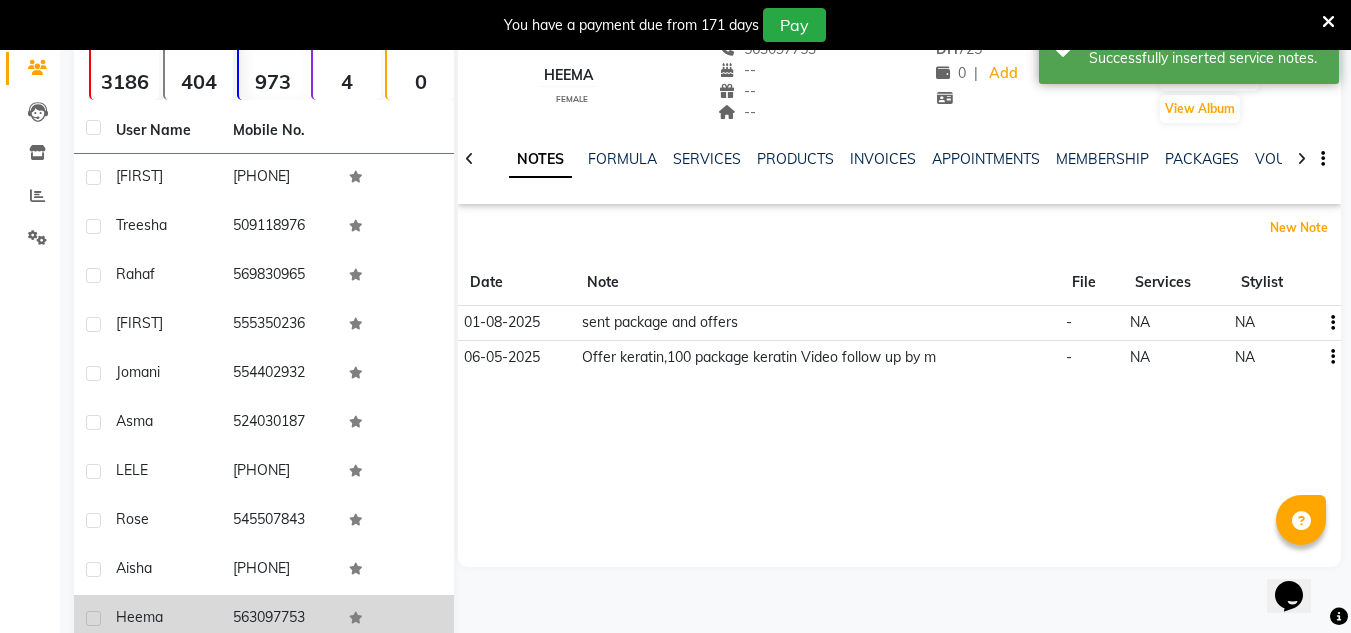scroll, scrollTop: 267, scrollLeft: 0, axis: vertical 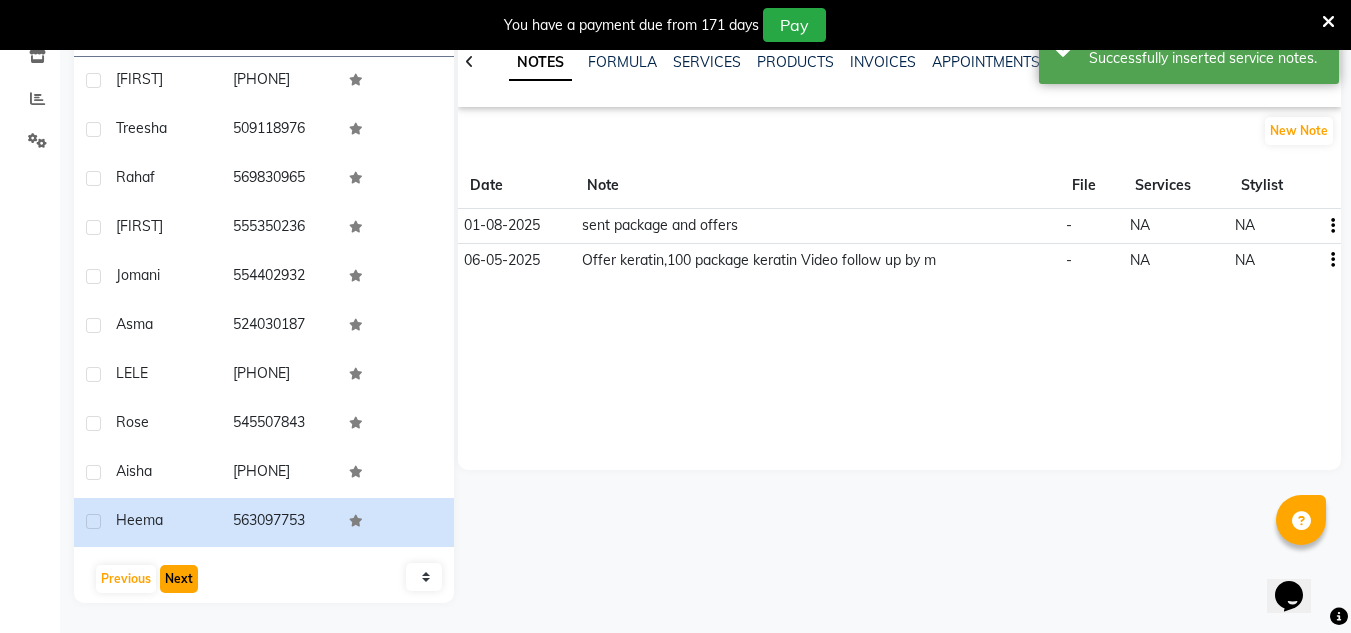 click on "Next" 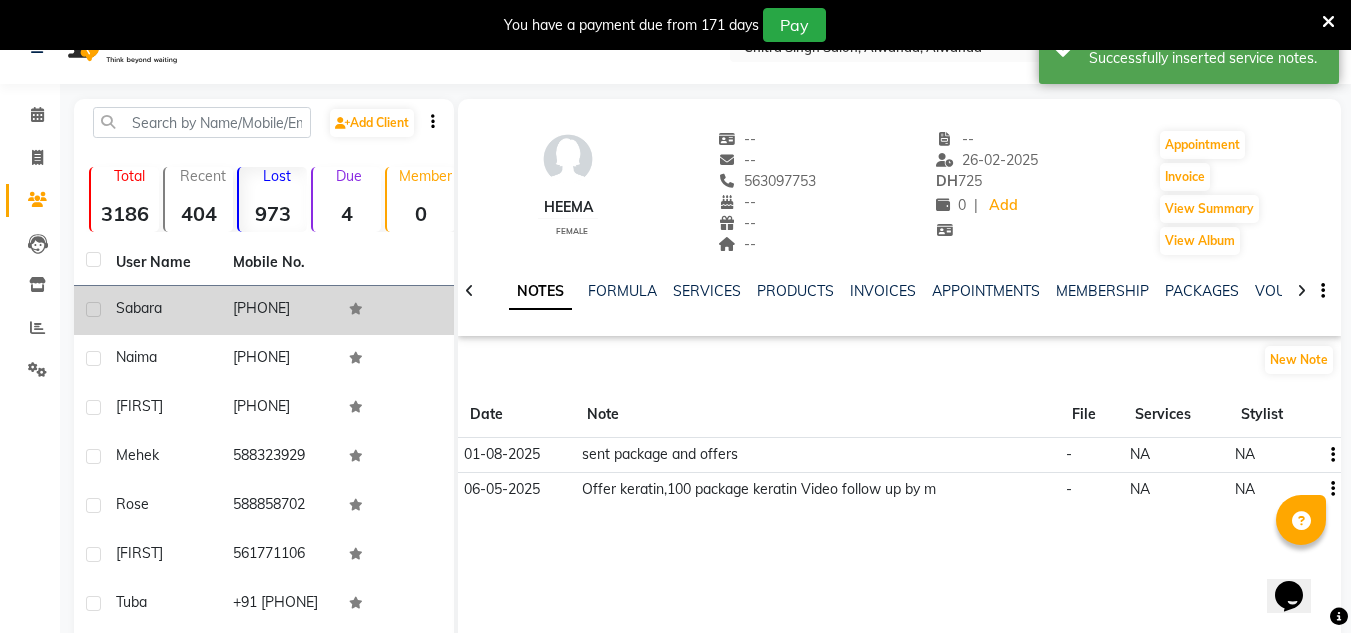 scroll, scrollTop: 0, scrollLeft: 0, axis: both 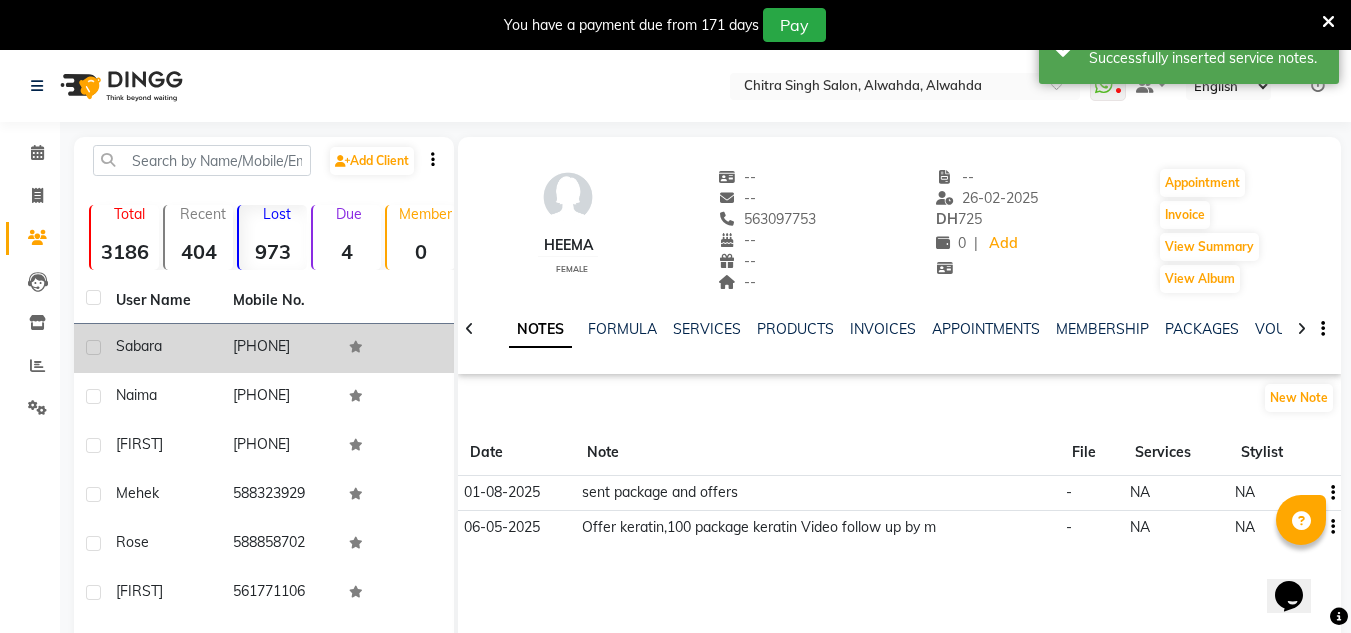 click on "[PHONE]" 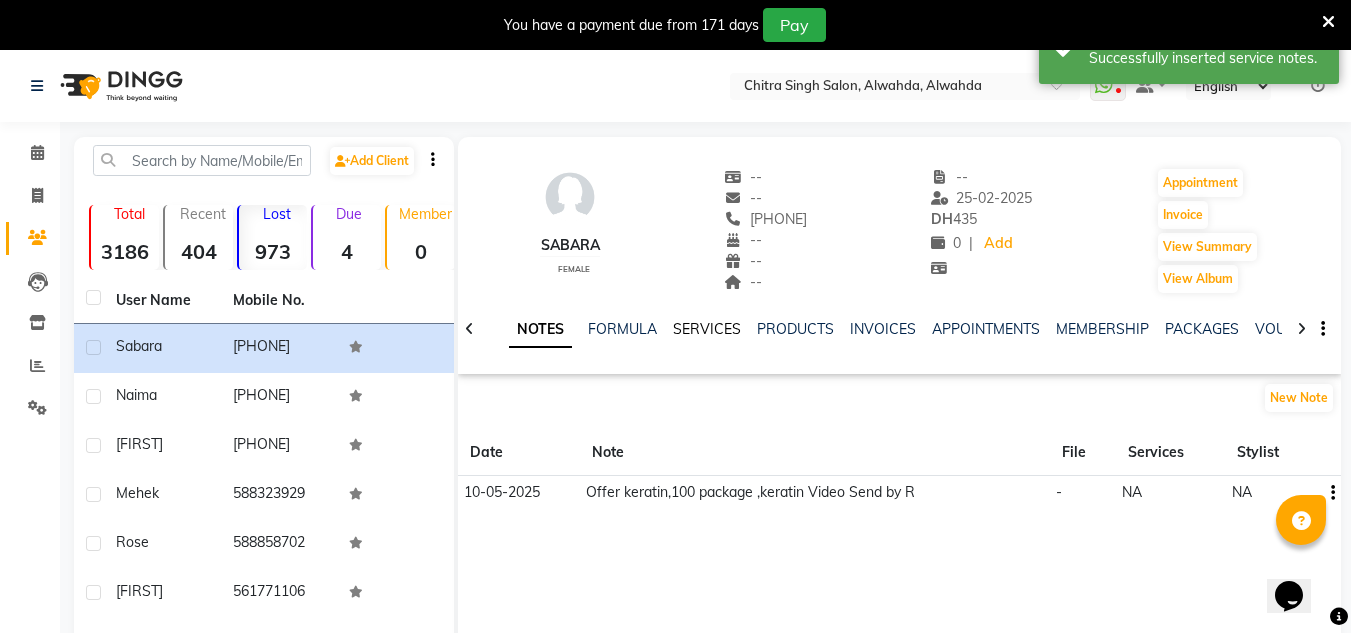 click on "SERVICES" 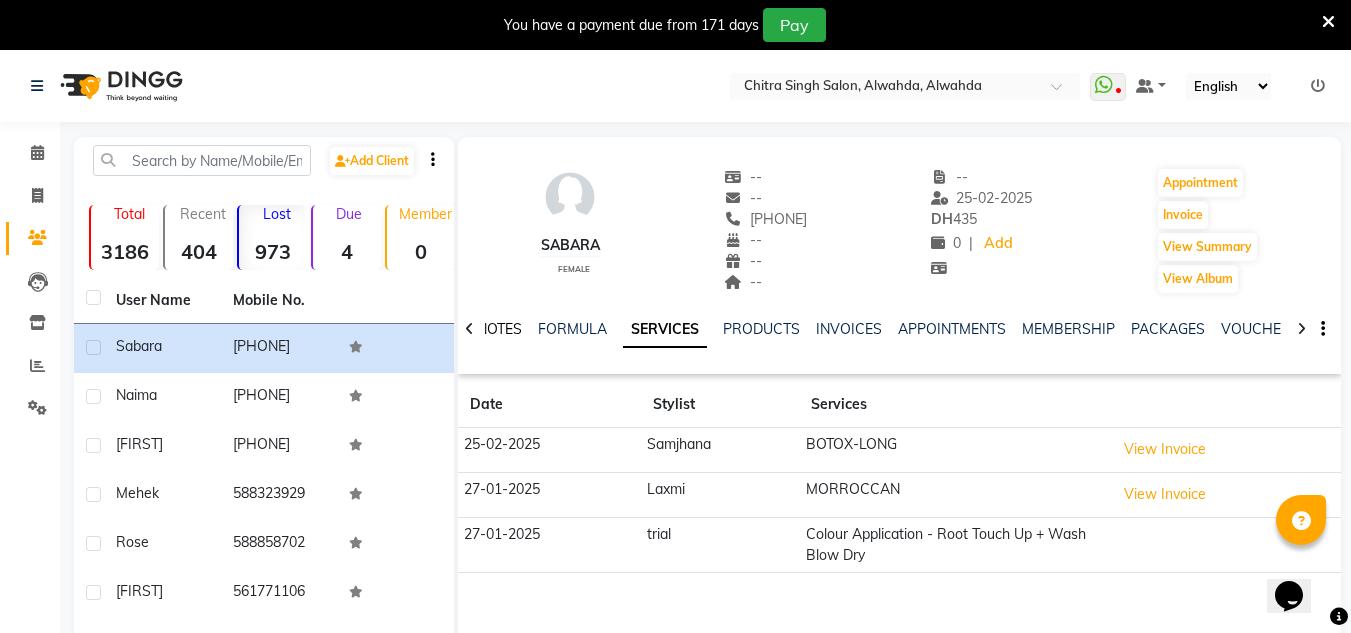 click on "NOTES" 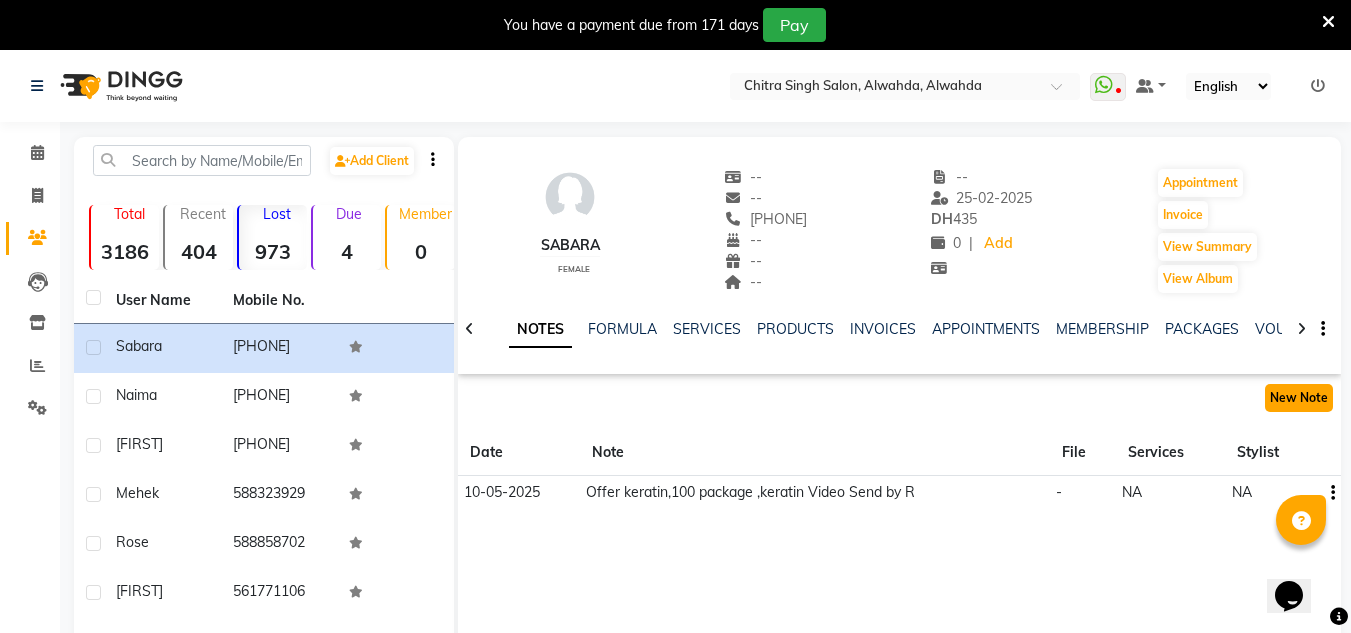 click on "New Note" 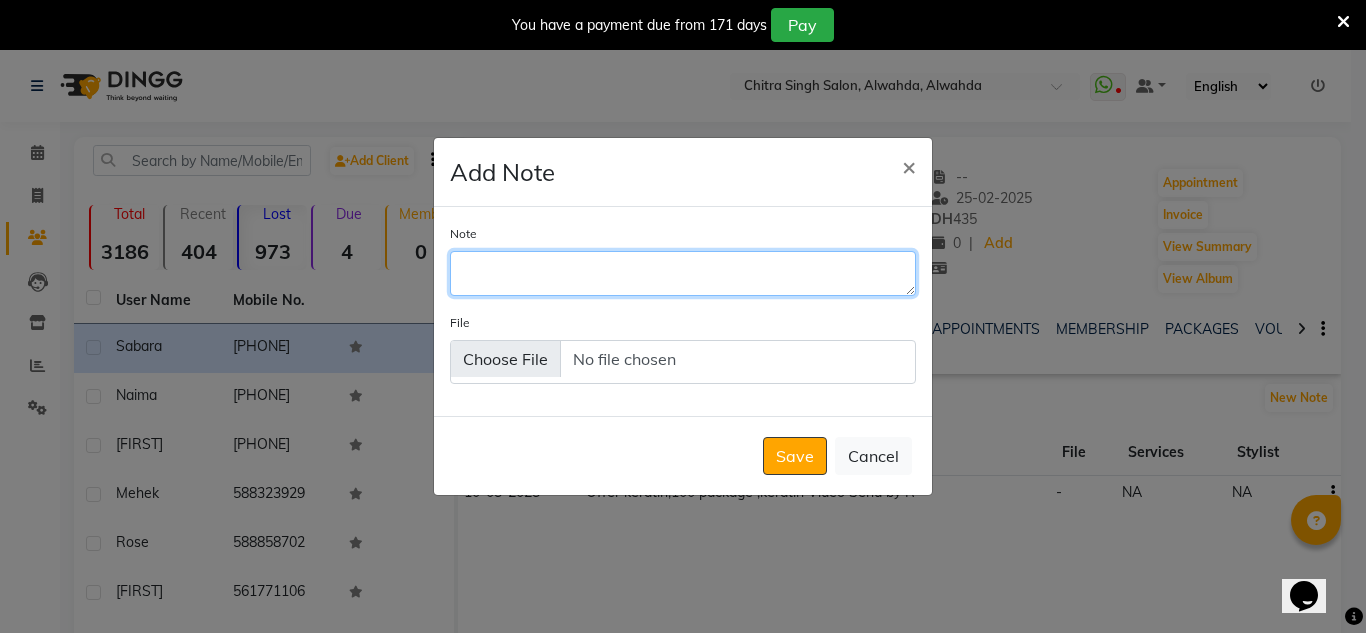 click on "Note" at bounding box center [683, 273] 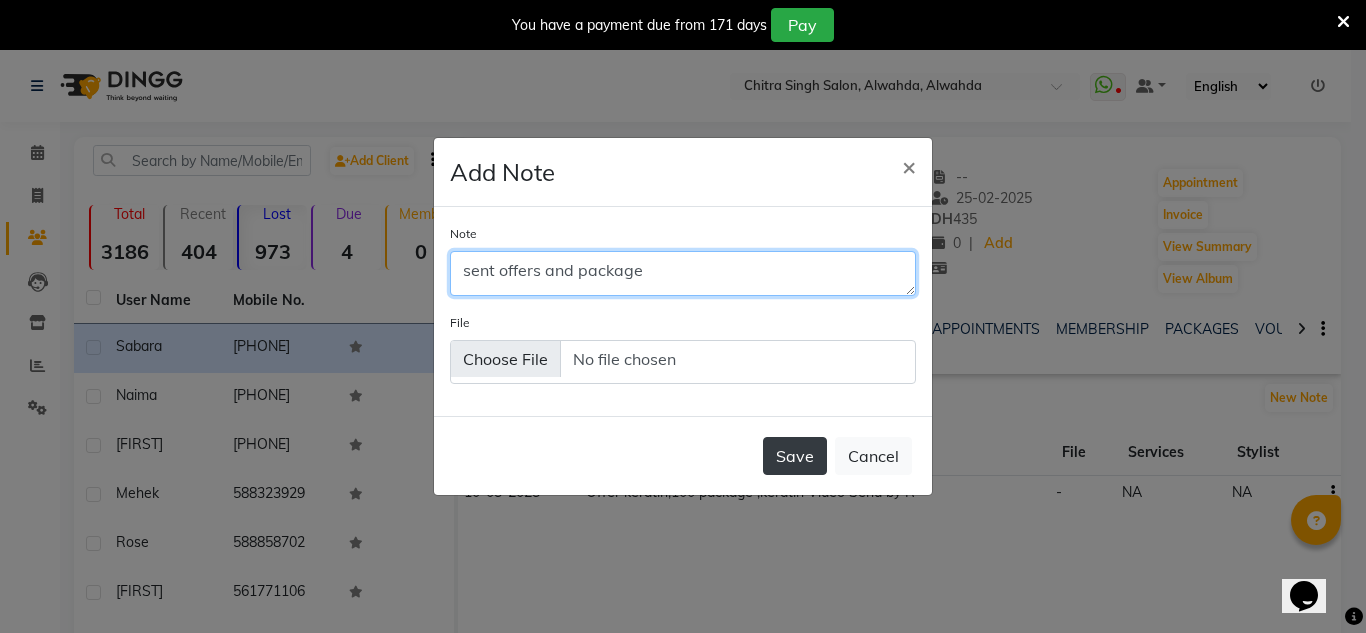 type on "sent offers and package" 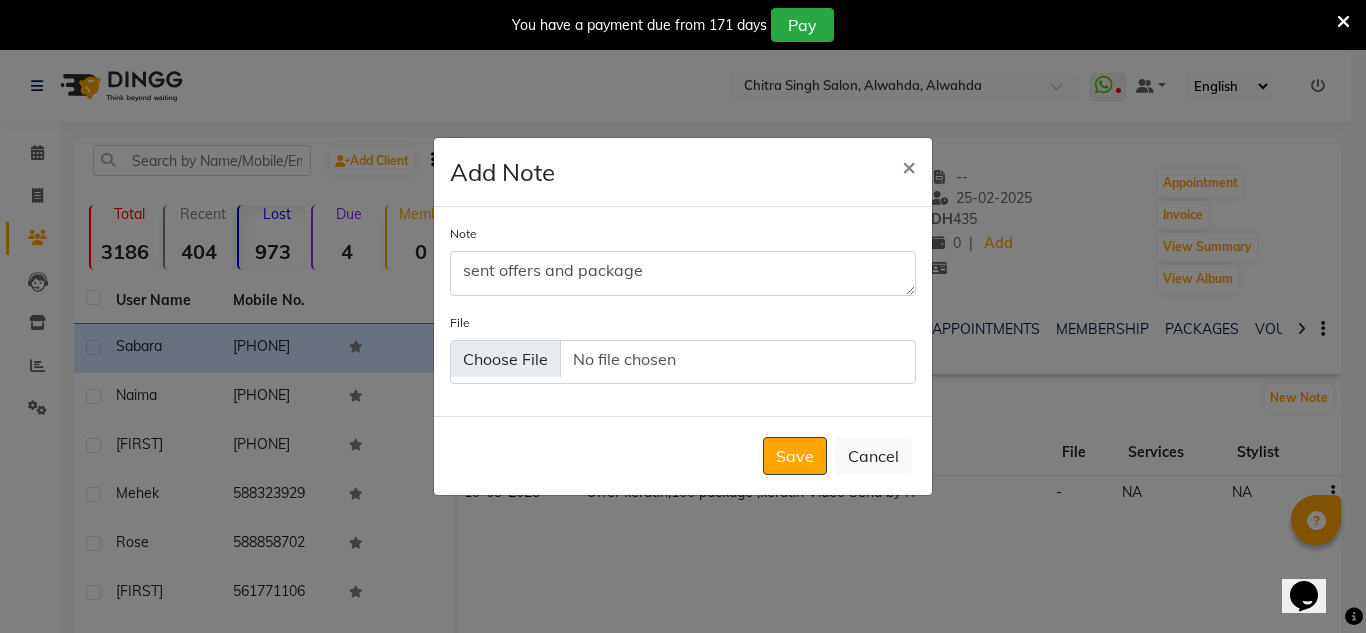 drag, startPoint x: 775, startPoint y: 459, endPoint x: 752, endPoint y: 437, distance: 31.827662 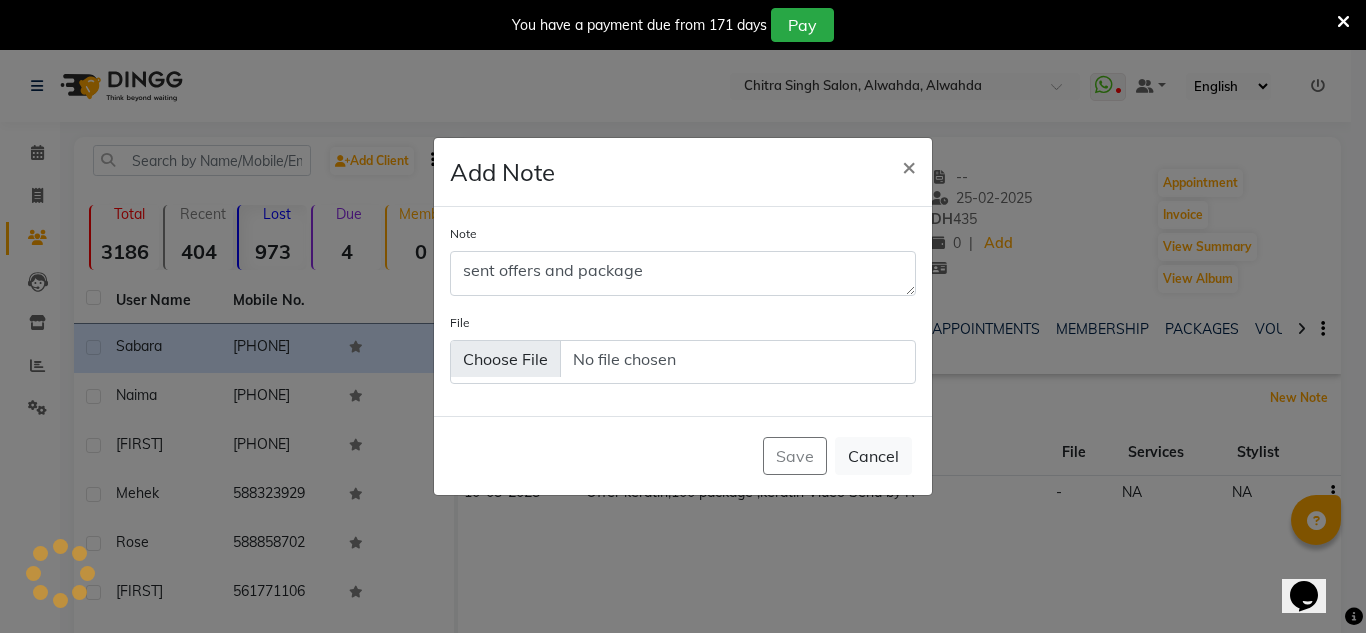 type 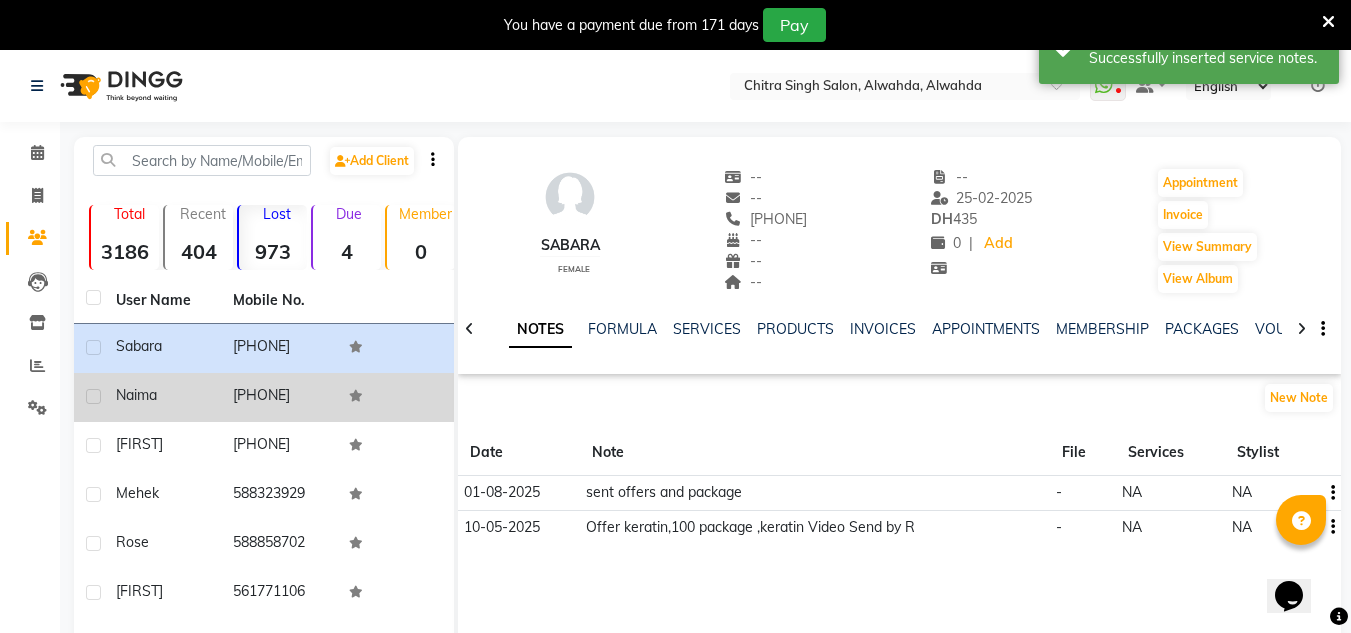 click on "[PHONE]" 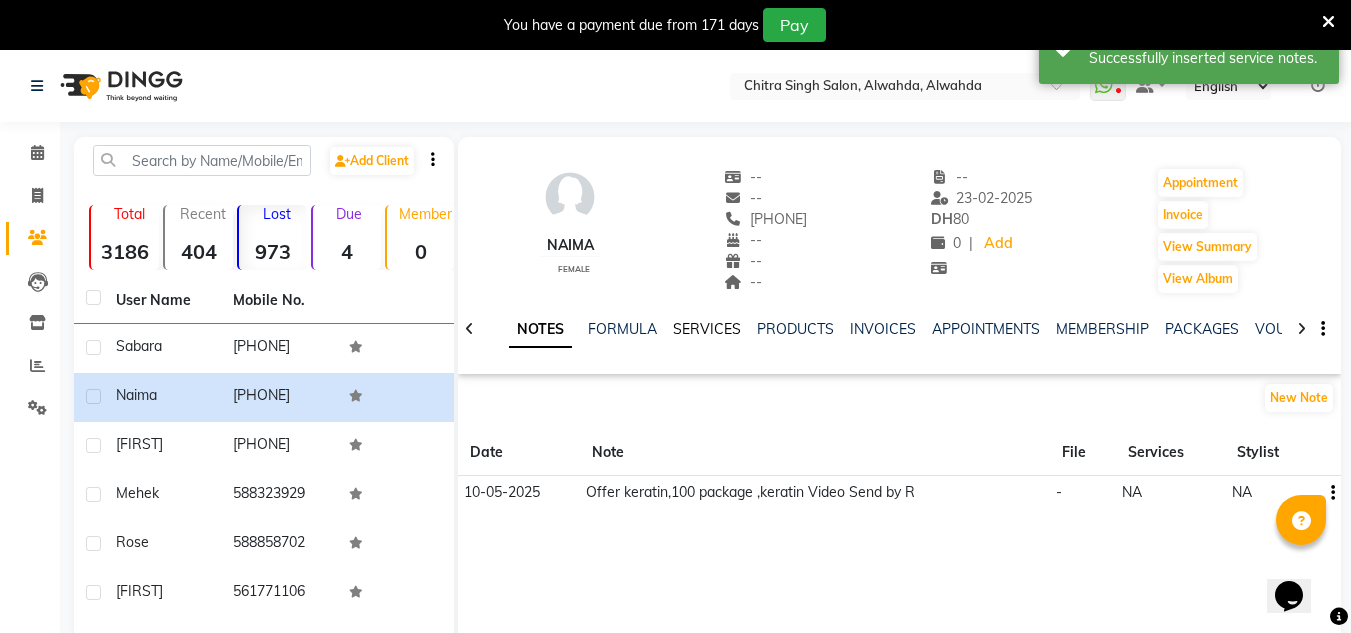 click on "SERVICES" 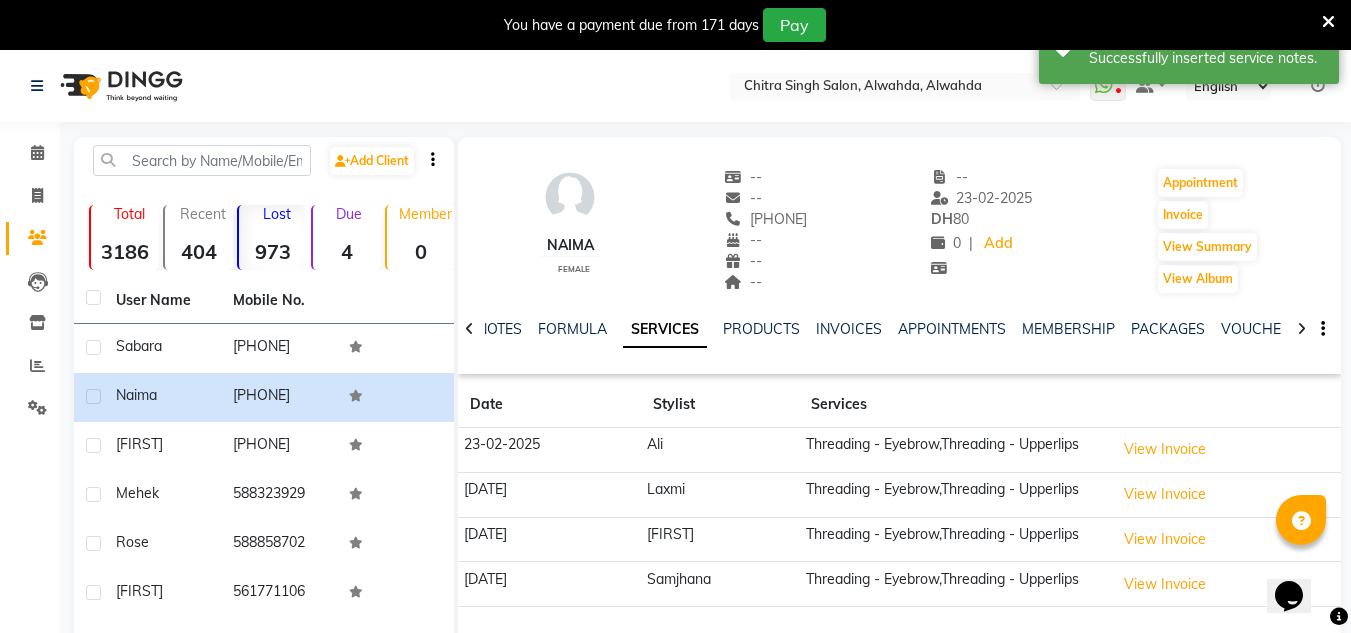 click on "[FIRST]    female  --   --   [PHONE]  --  --  --  -- [DATE] DH    80 0 |  Add   Appointment   Invoice  View Summary  View Album" 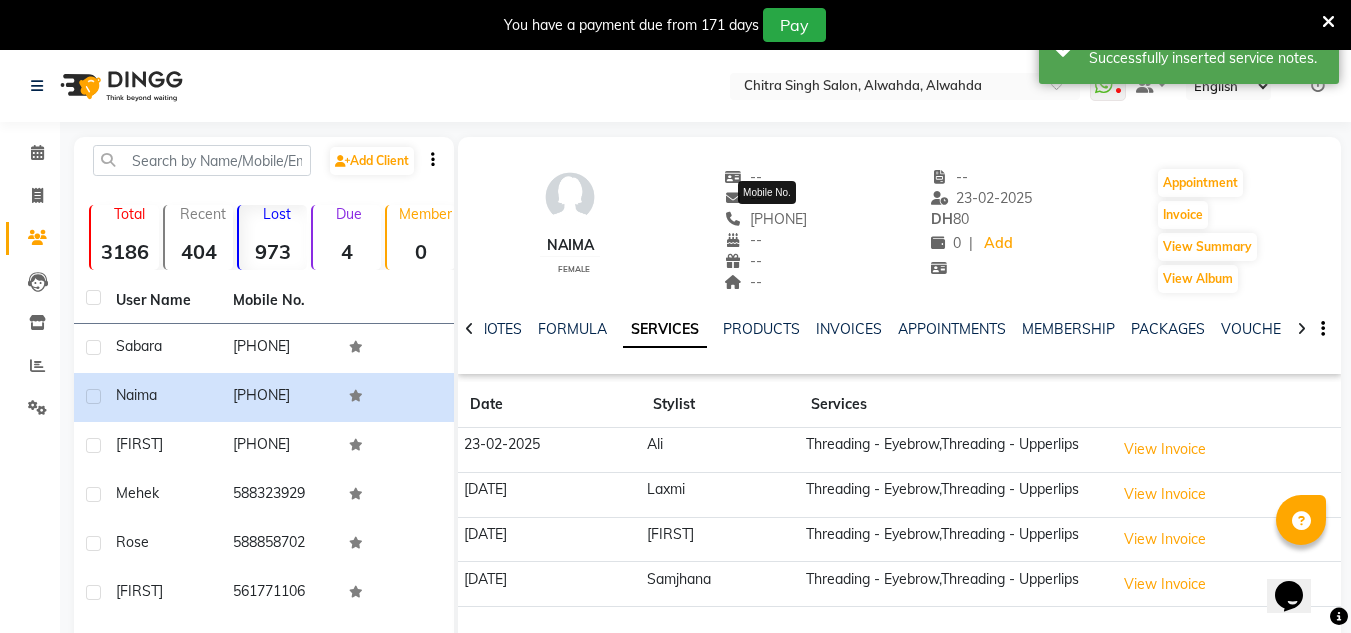 drag, startPoint x: 819, startPoint y: 216, endPoint x: 747, endPoint y: 221, distance: 72.1734 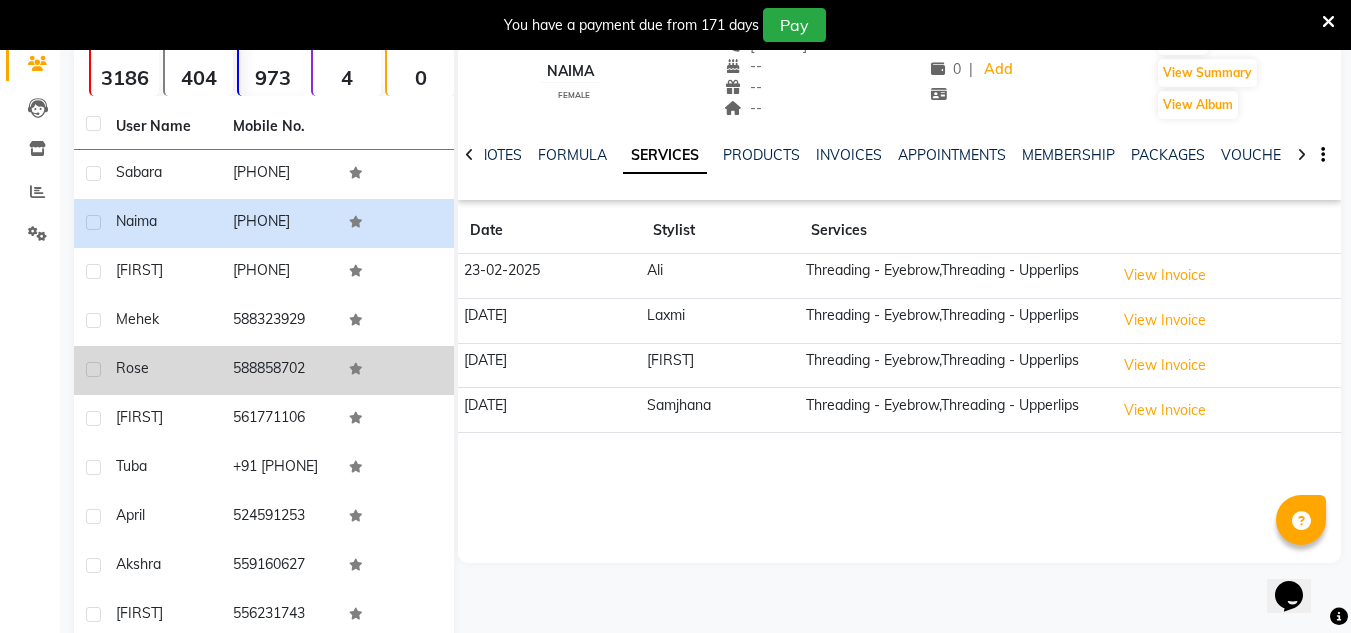 scroll, scrollTop: 200, scrollLeft: 0, axis: vertical 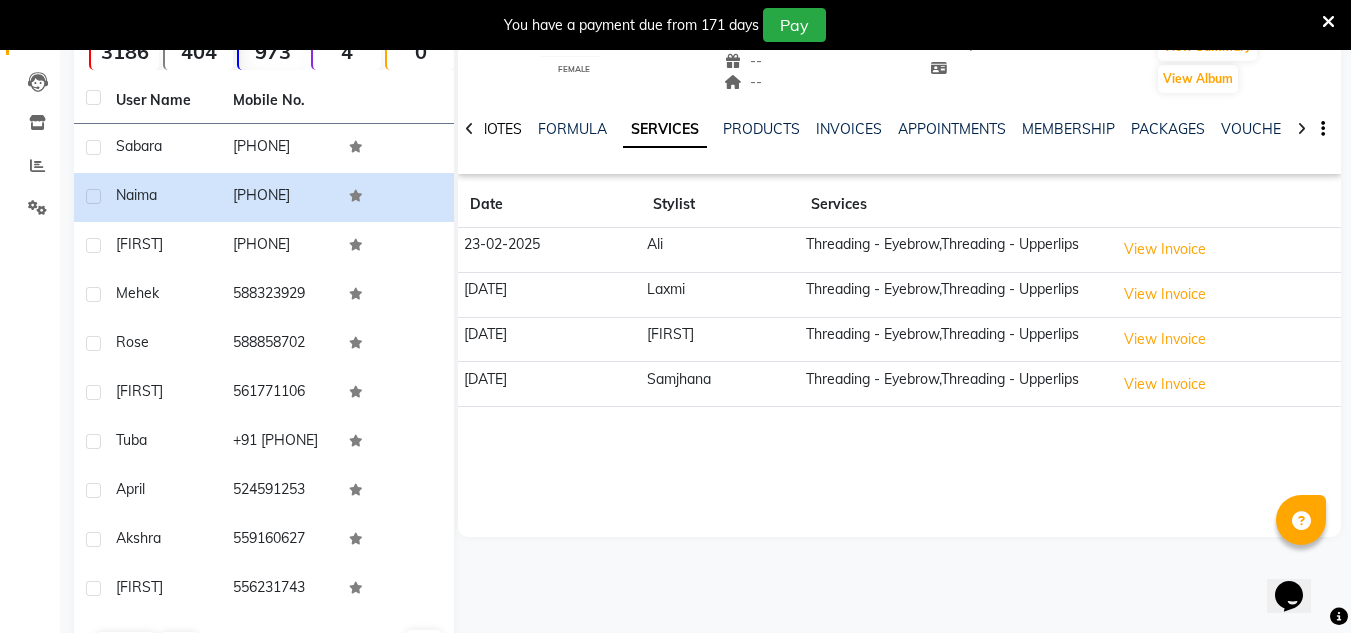 click on "NOTES" 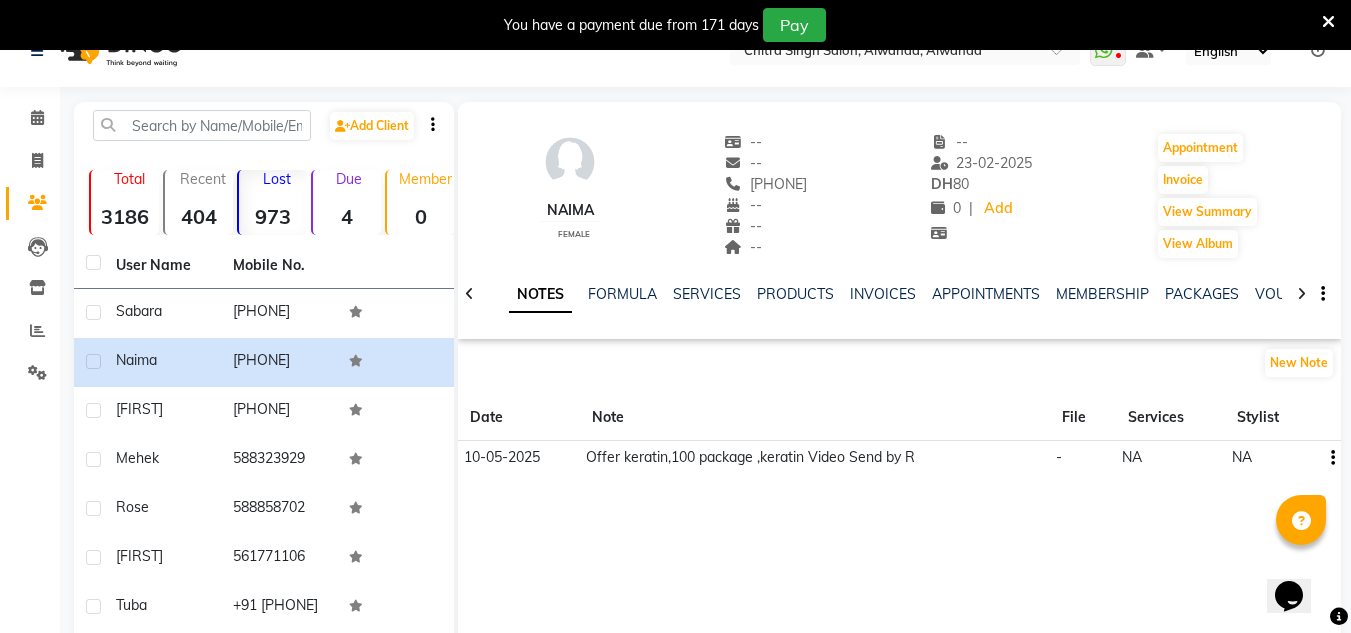 scroll, scrollTop: 0, scrollLeft: 0, axis: both 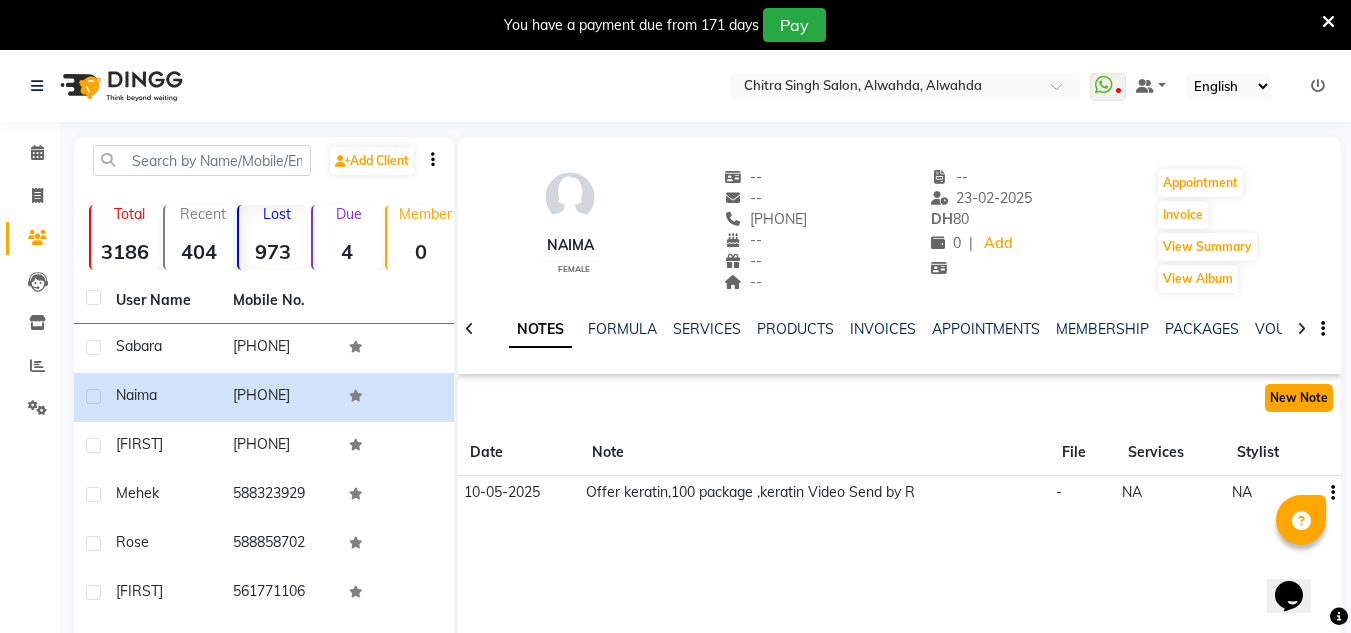 click on "New Note" 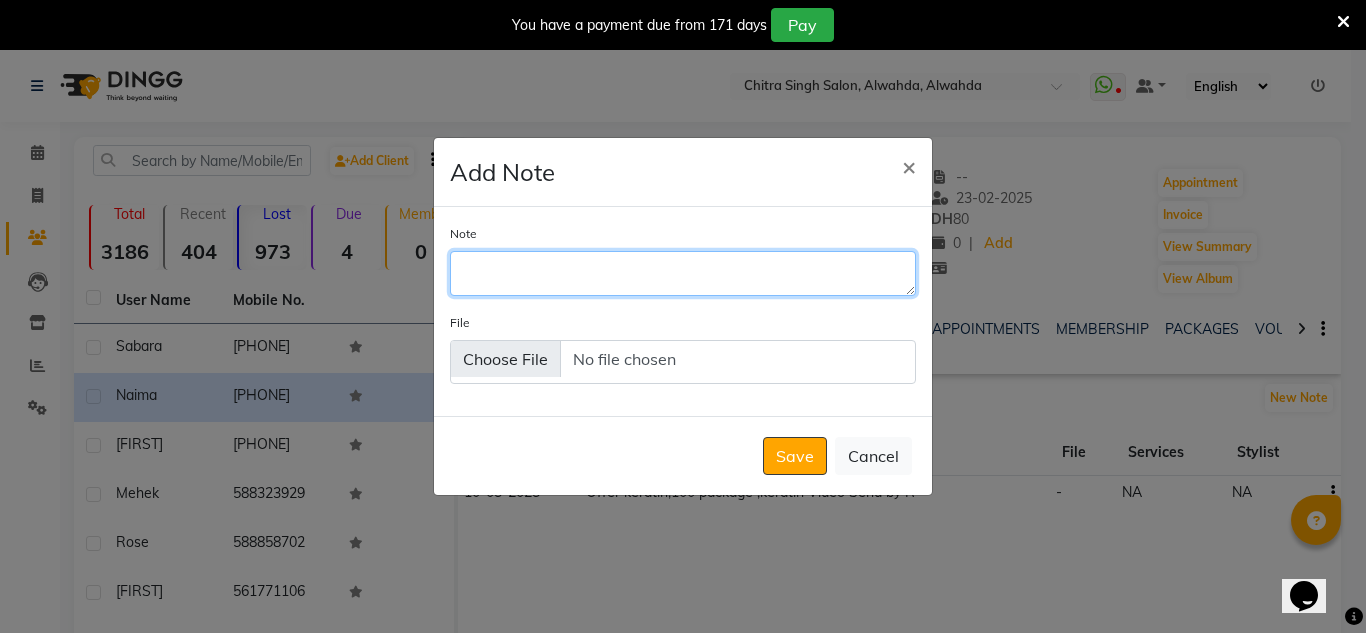 click on "Note" at bounding box center (683, 273) 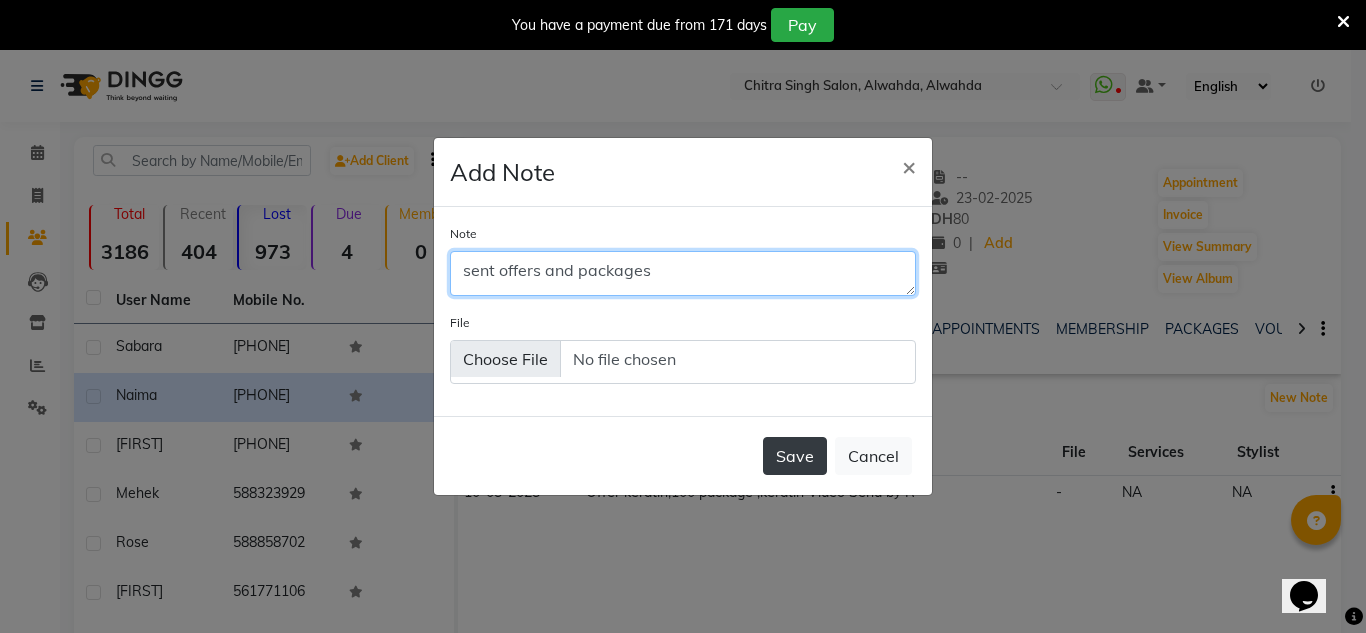 type on "sent offers and packages" 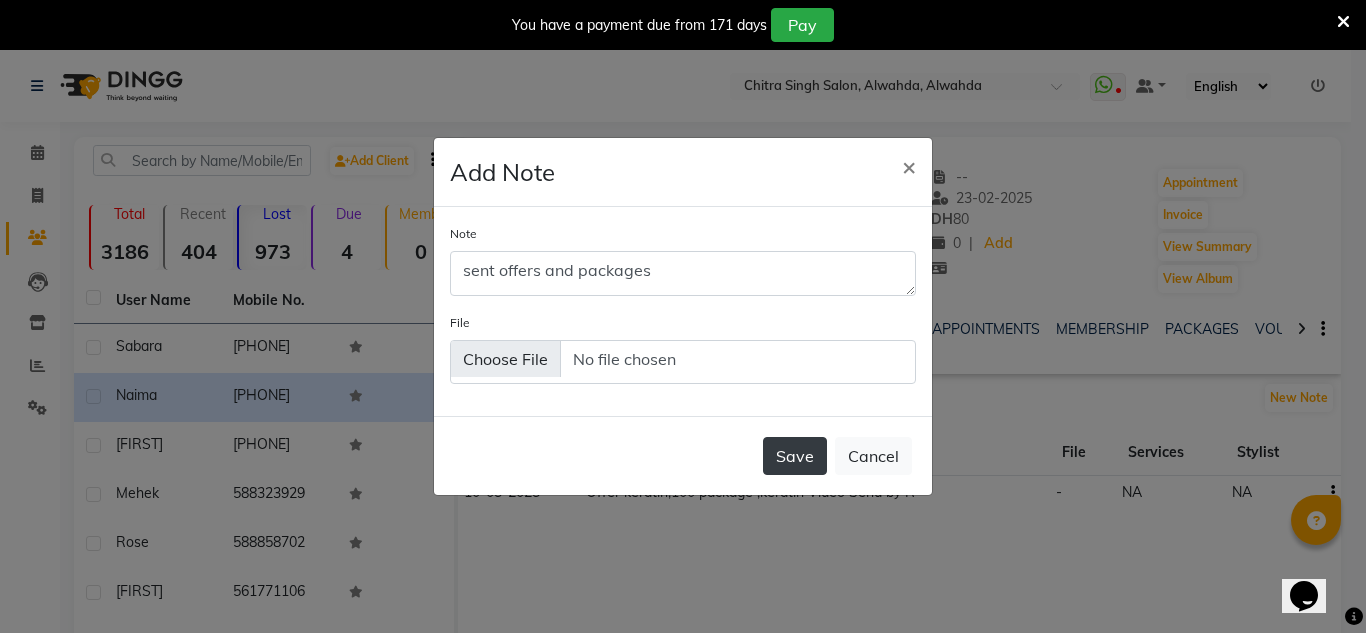 click on "Save" 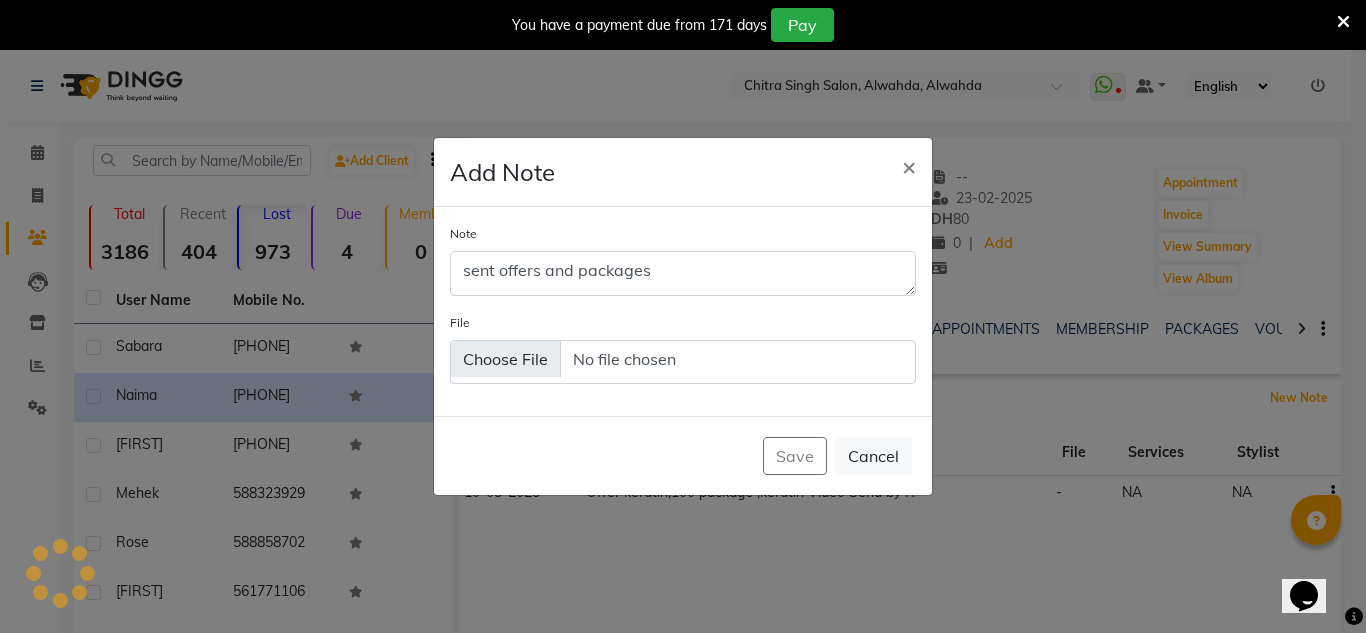 type 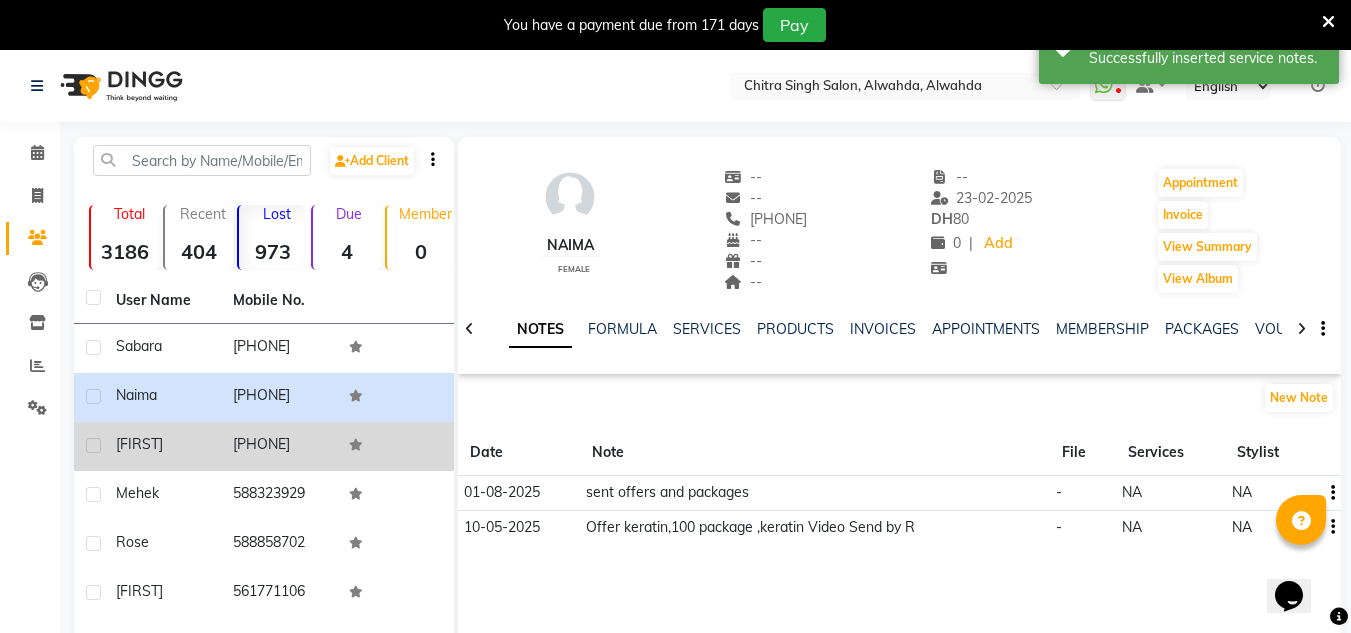 click on "[PHONE]" 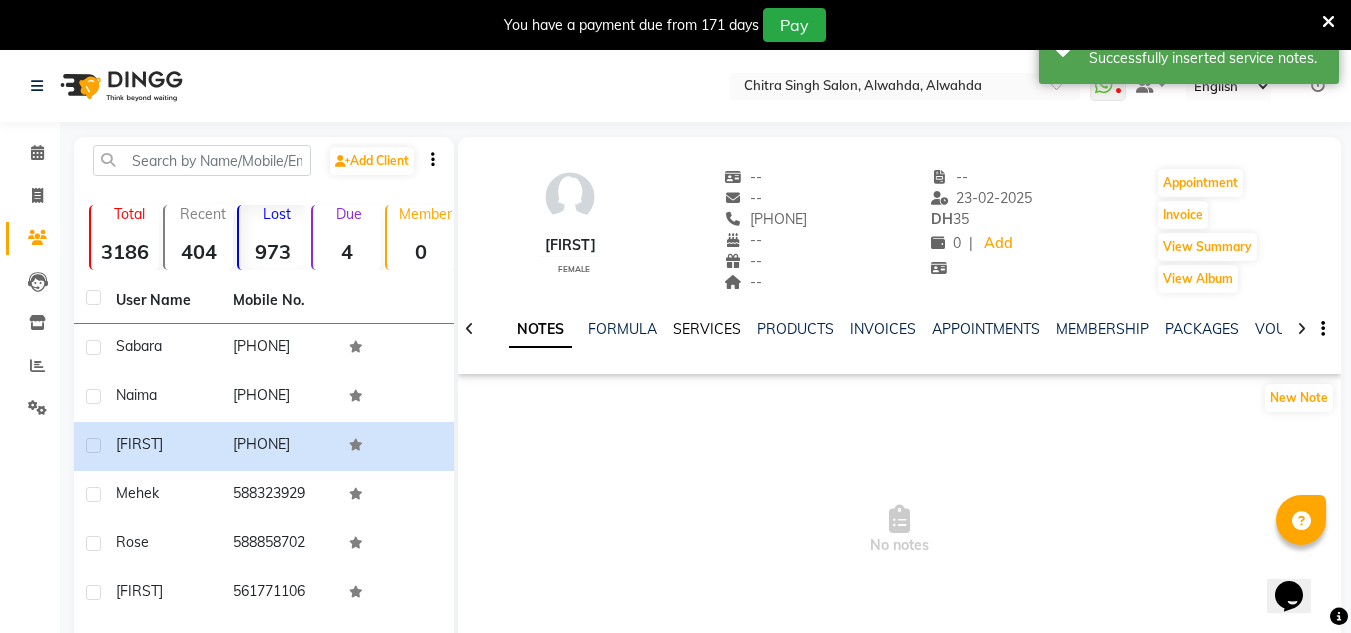 click on "SERVICES" 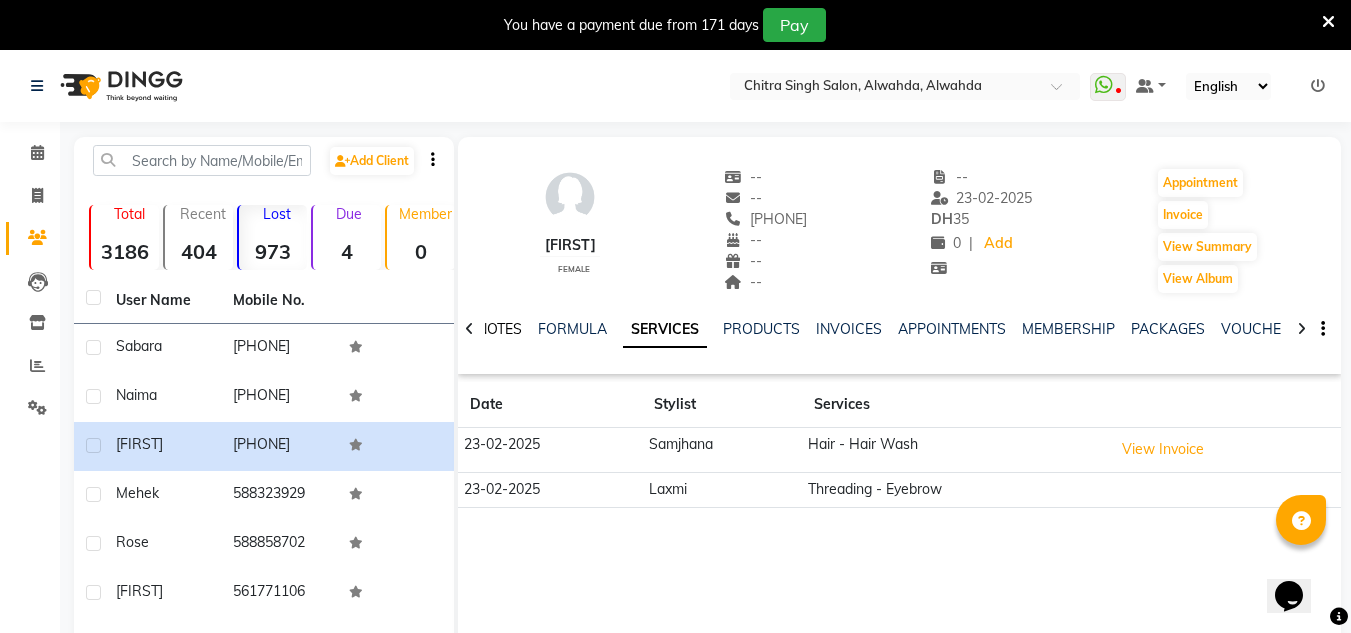 click on "NOTES" 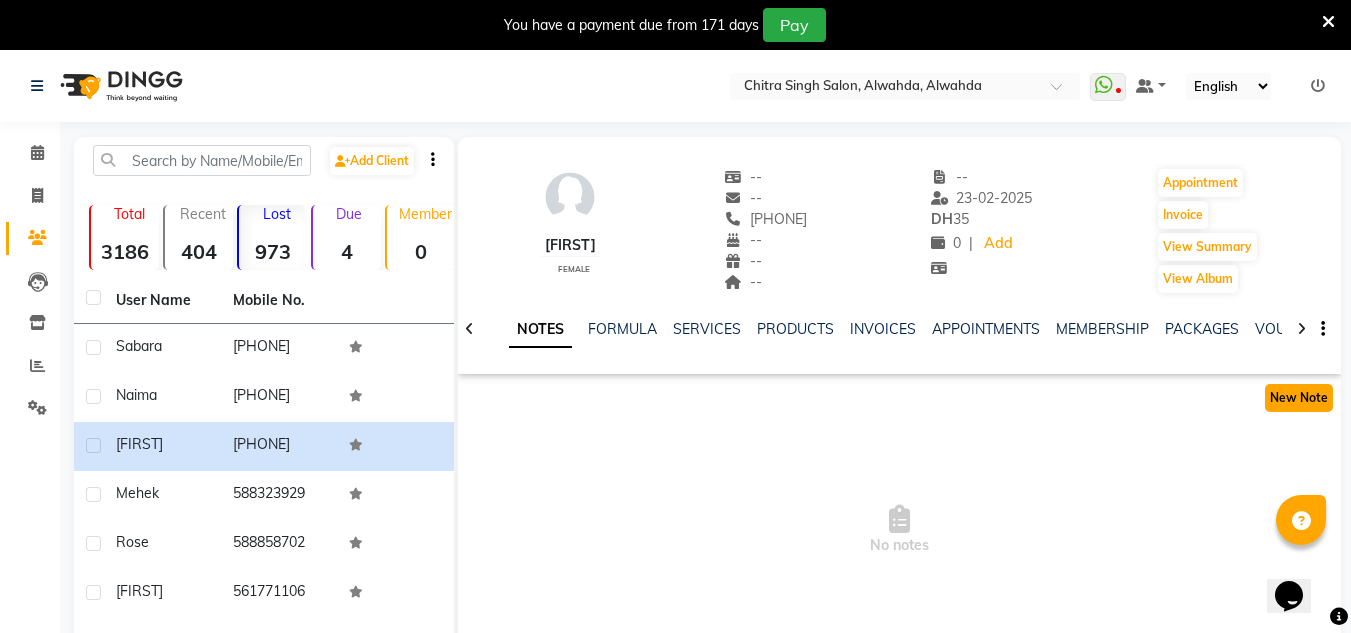 click on "New Note" 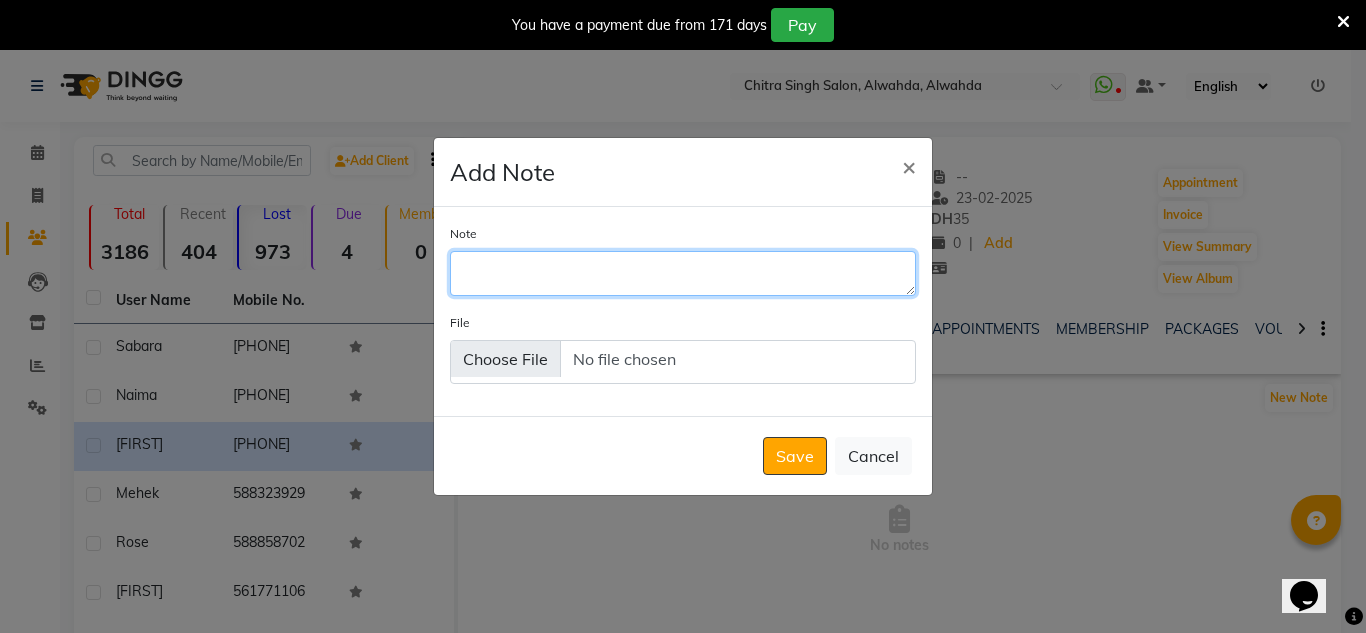 click on "Note" at bounding box center (683, 273) 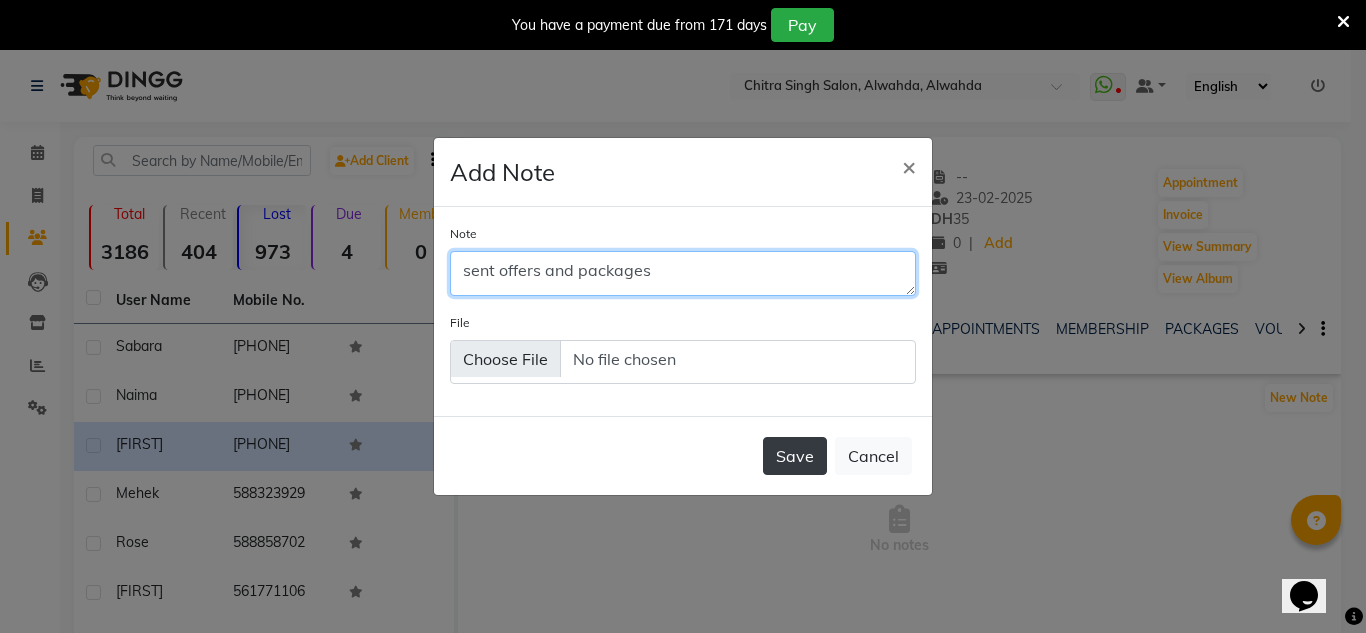type on "sent offers and packages" 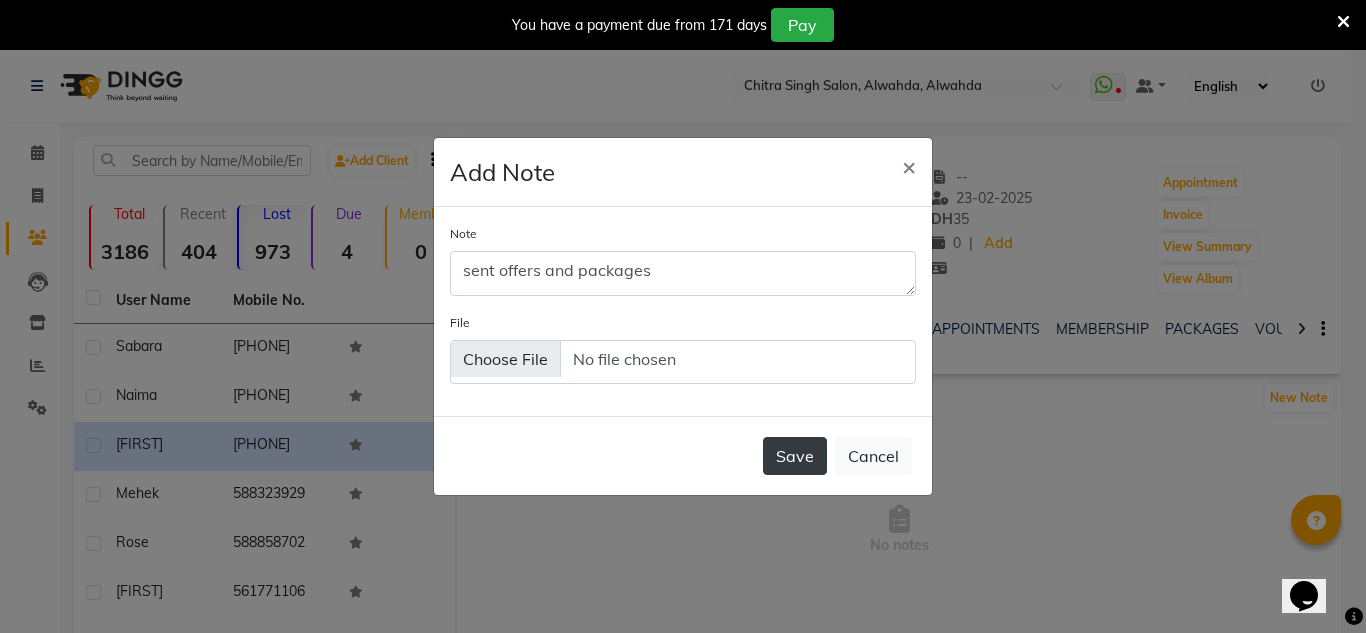 click on "Save" 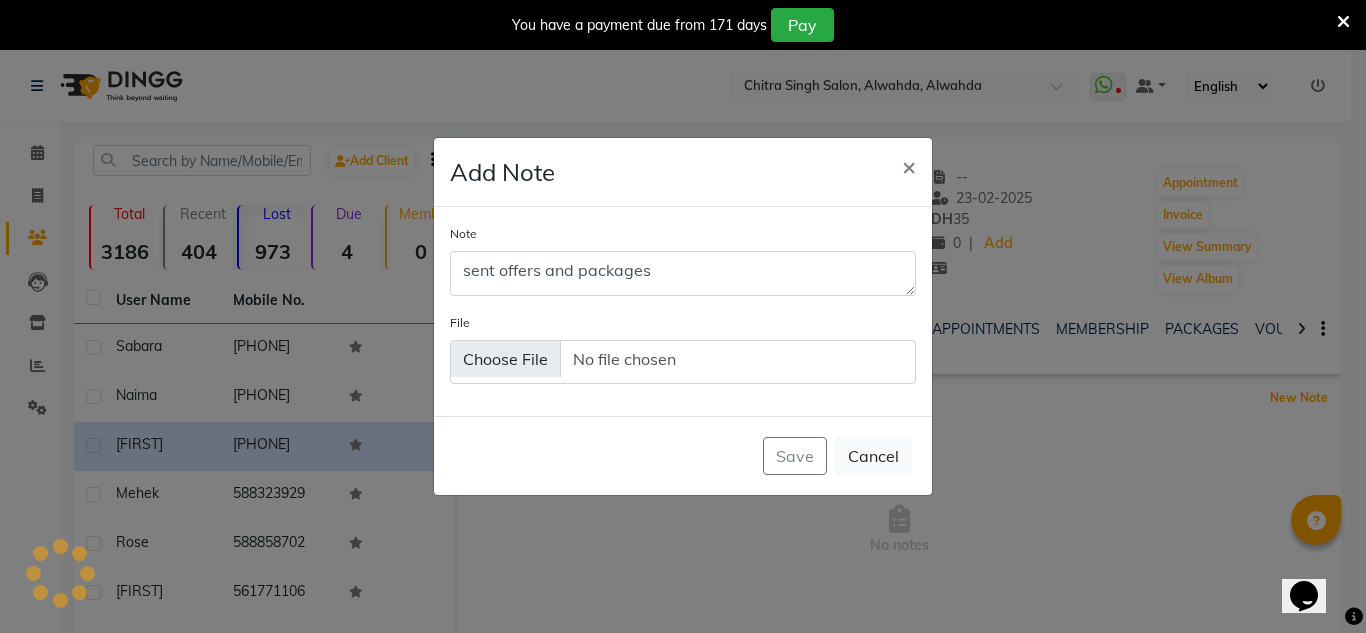 type 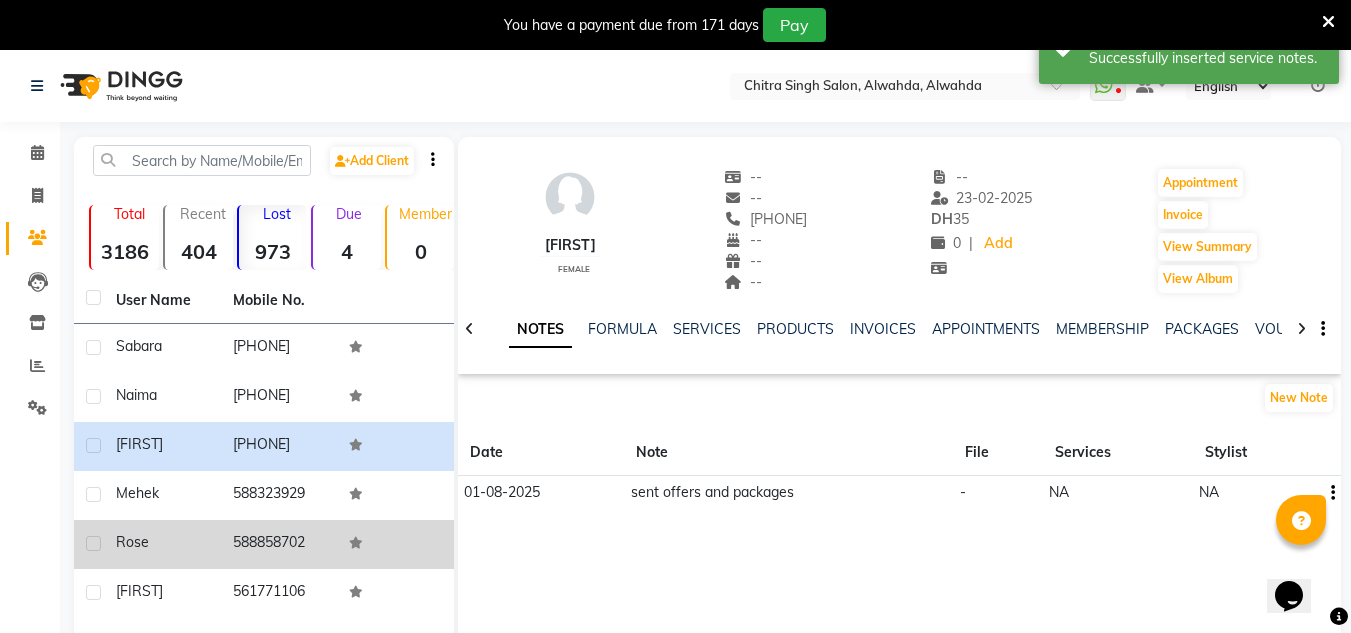 click on "588858702" 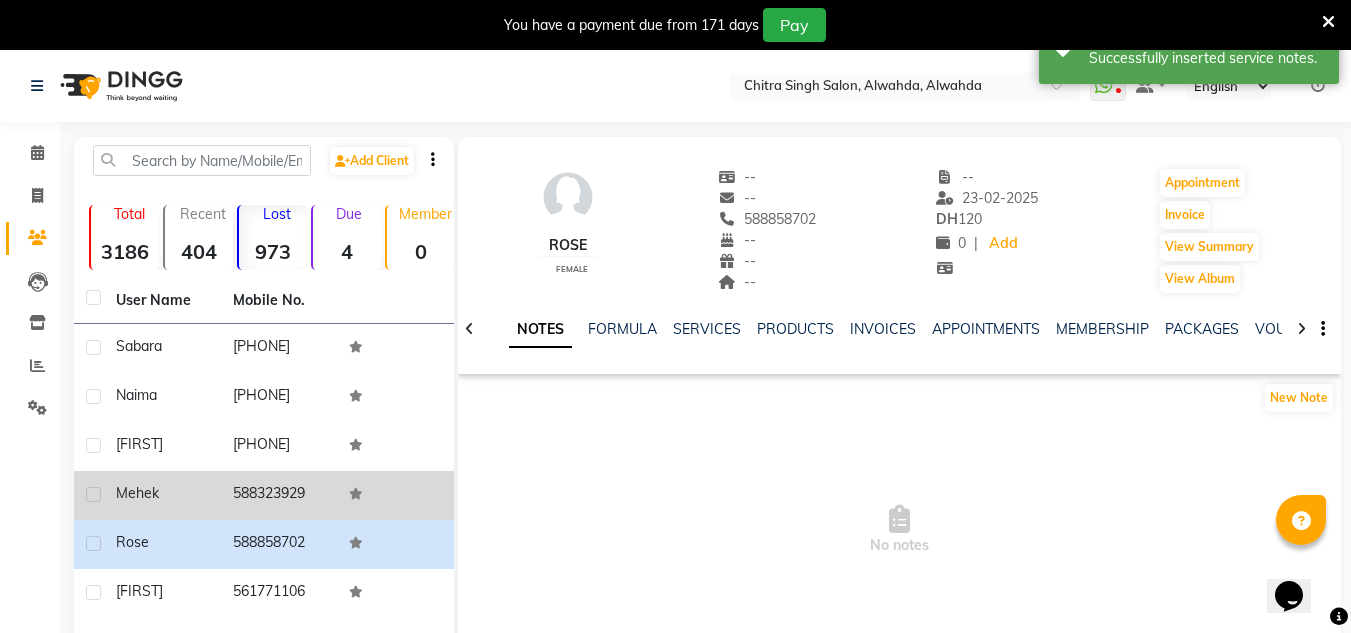 click on "588323929" 